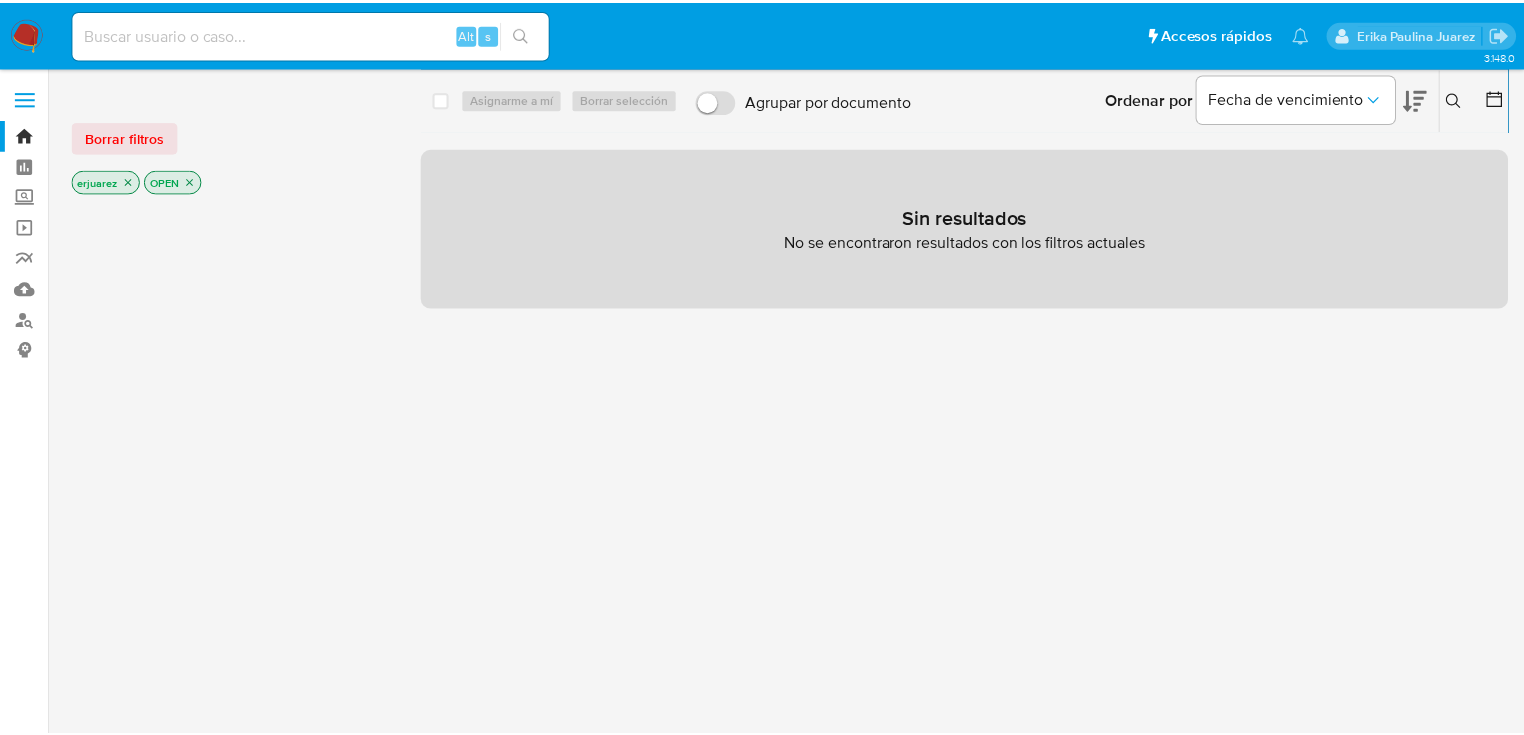 scroll, scrollTop: 0, scrollLeft: 0, axis: both 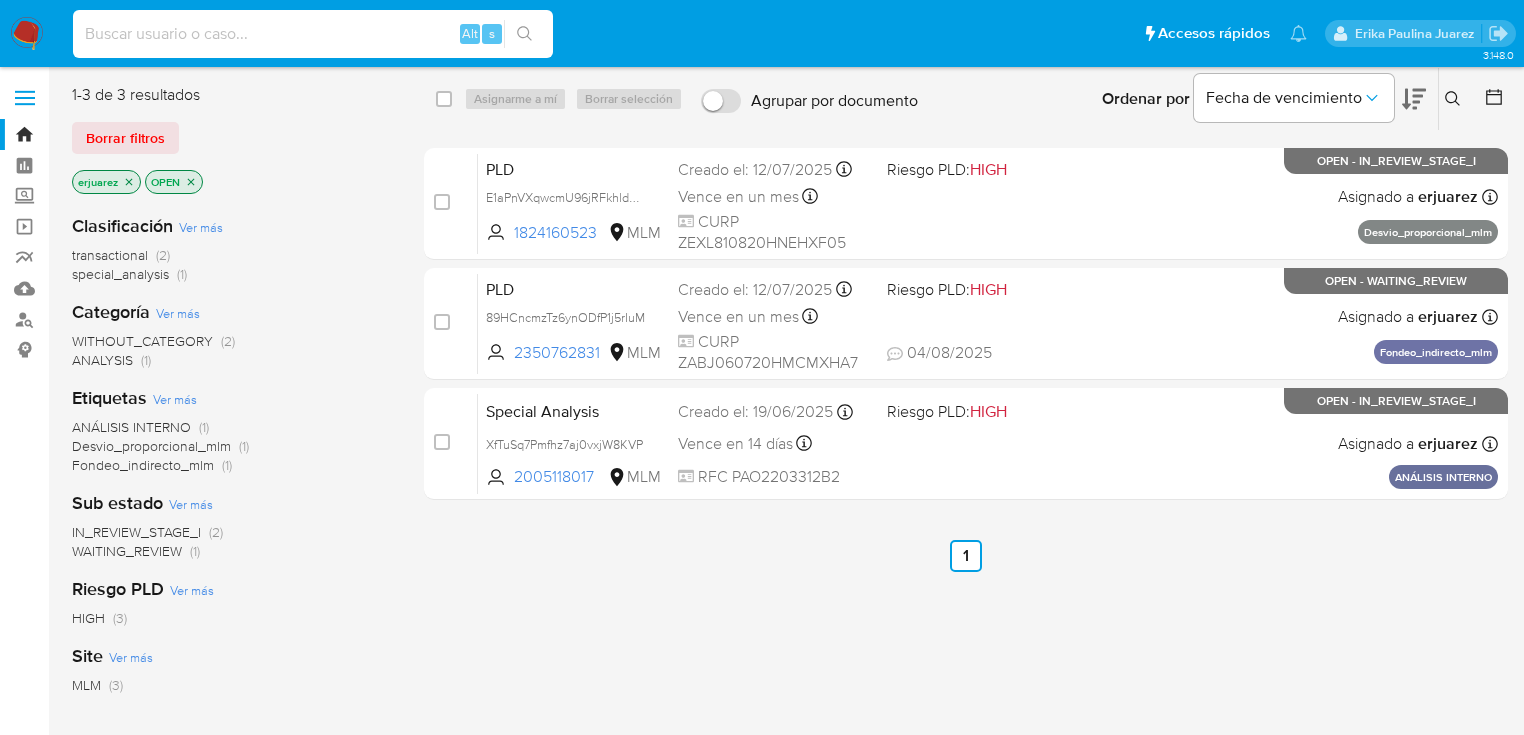 click at bounding box center [313, 34] 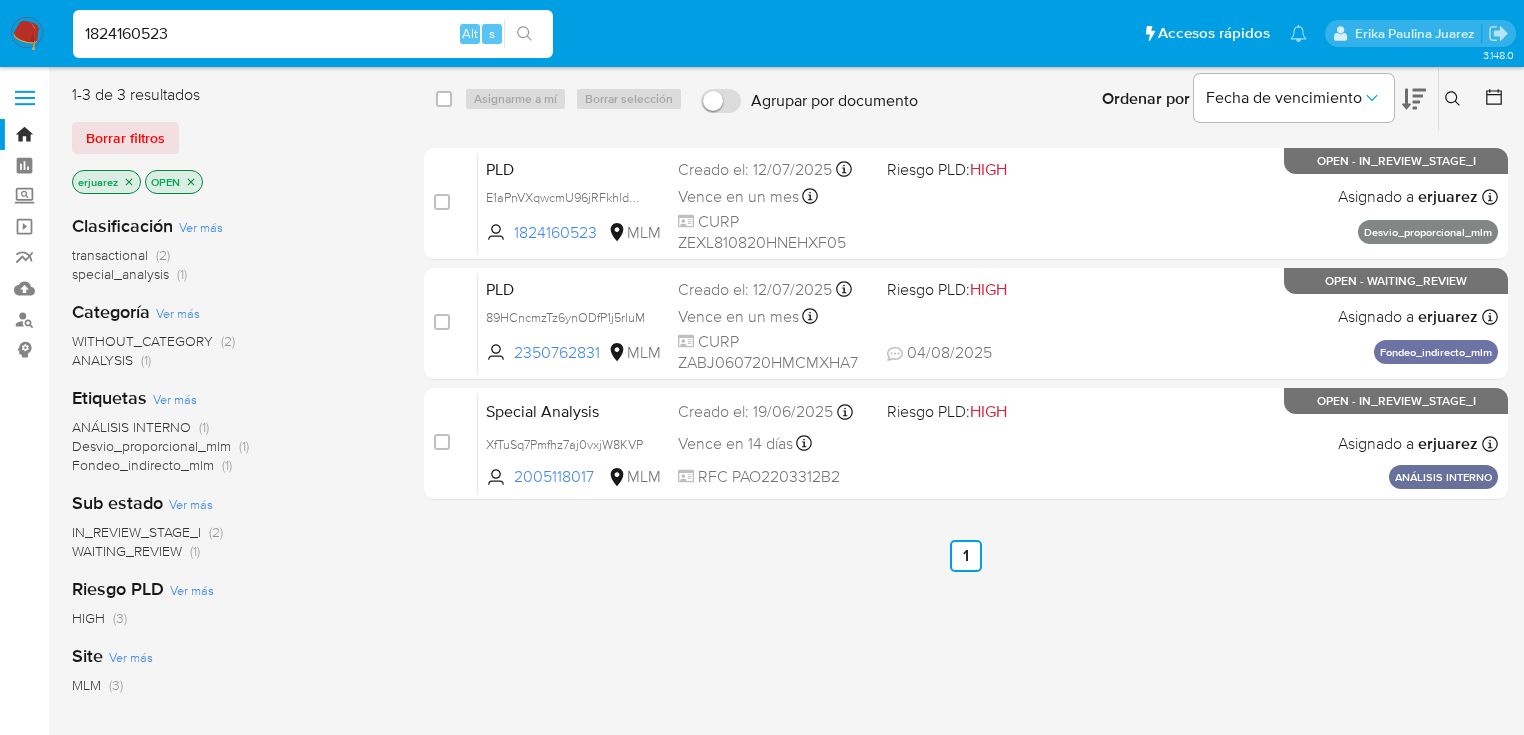 type on "1824160523" 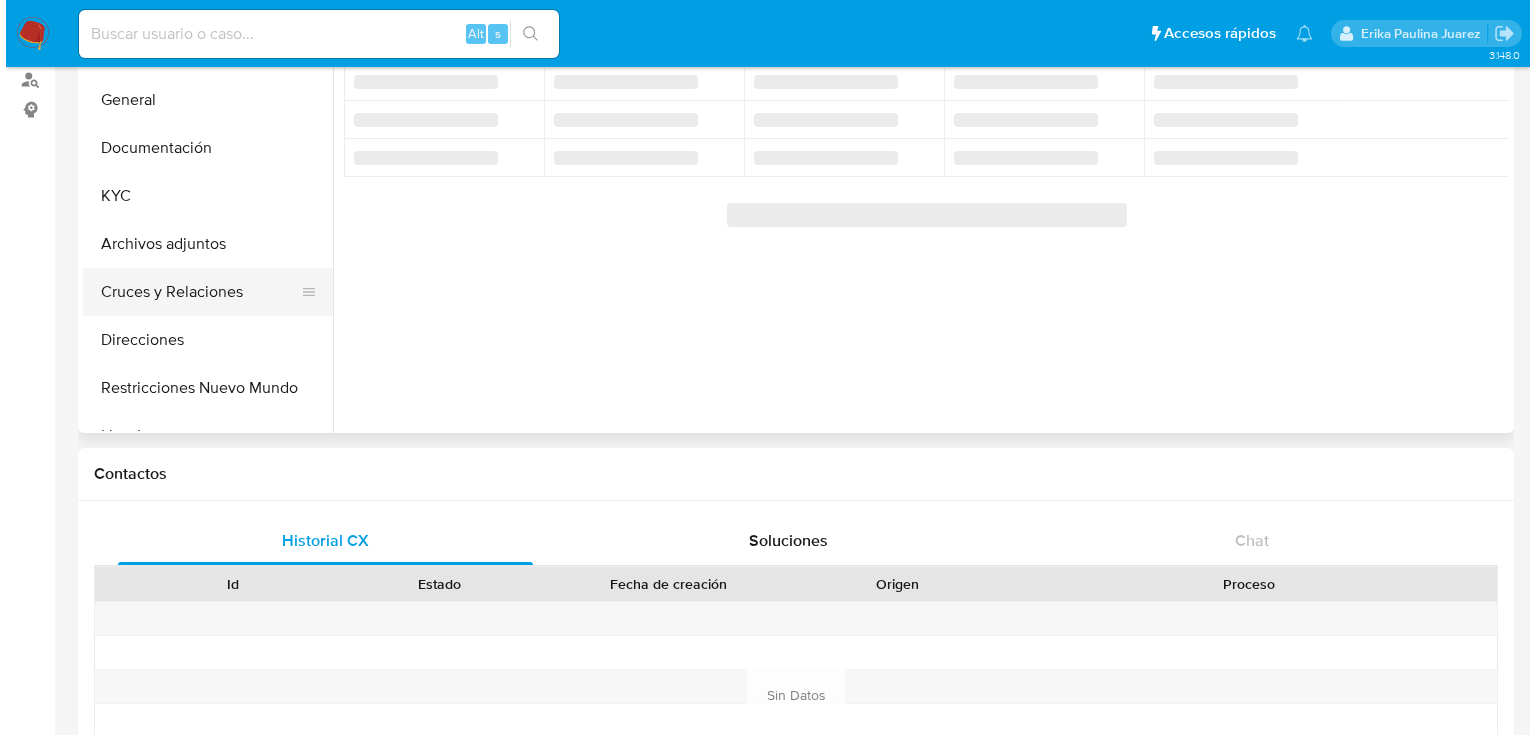 scroll, scrollTop: 0, scrollLeft: 0, axis: both 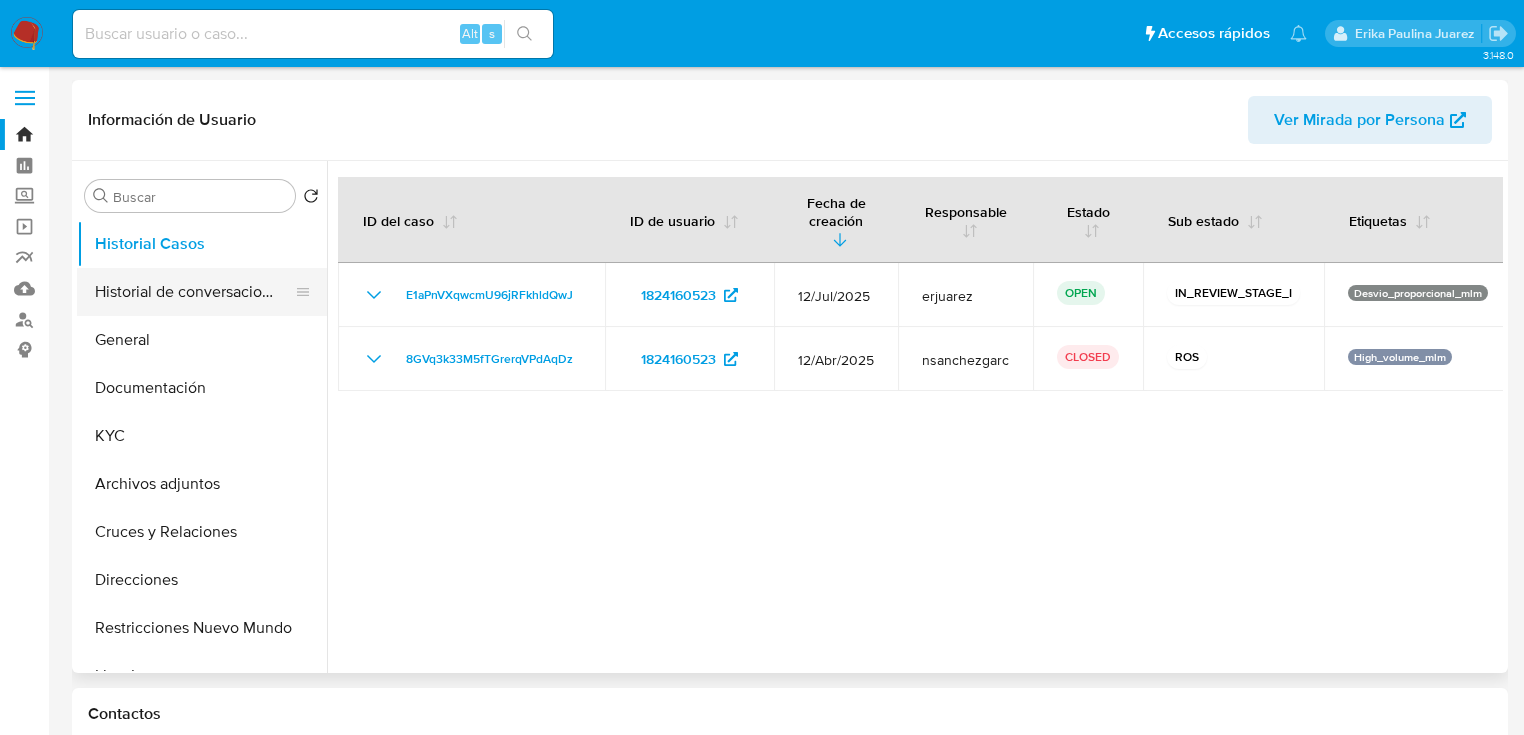 select on "10" 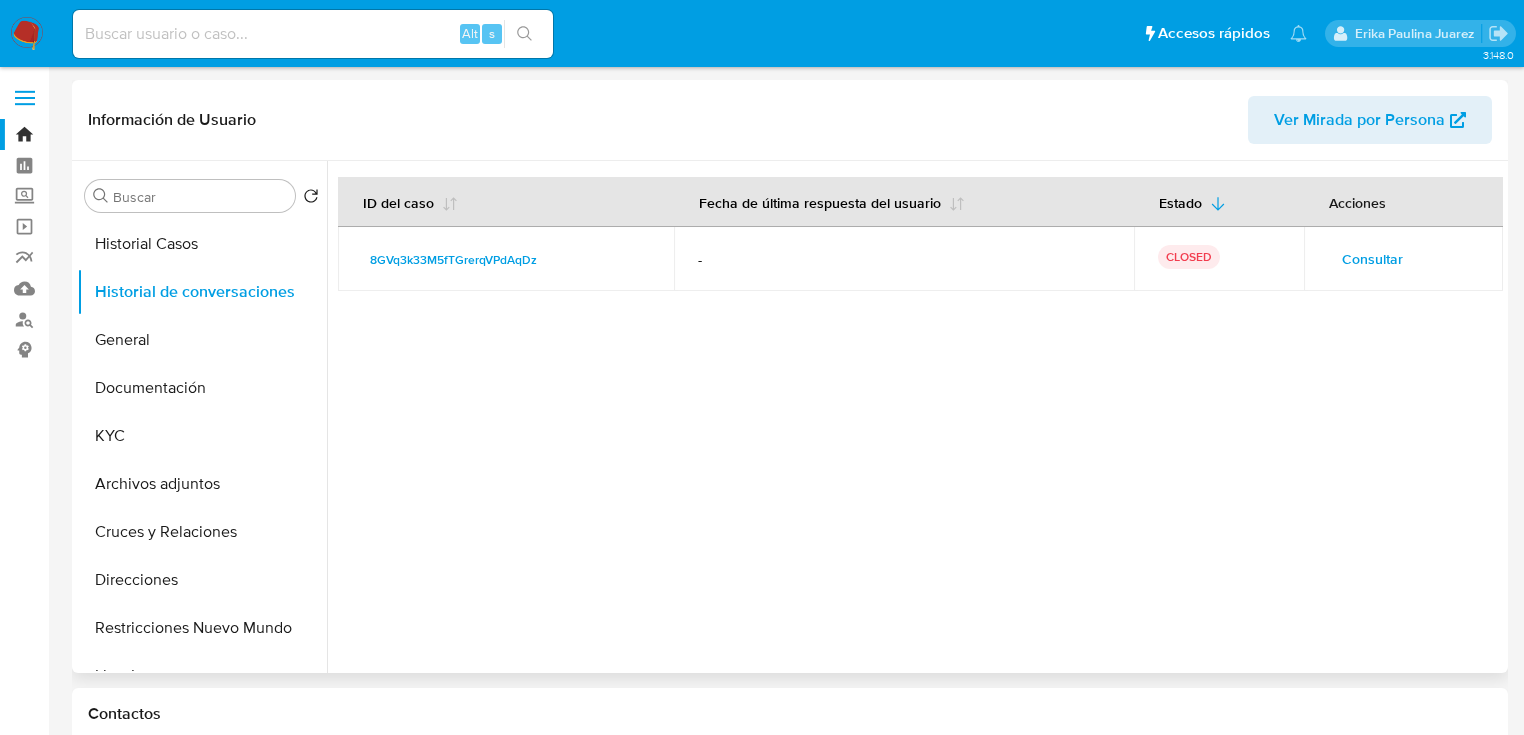 click on "Consultar" at bounding box center (1372, 259) 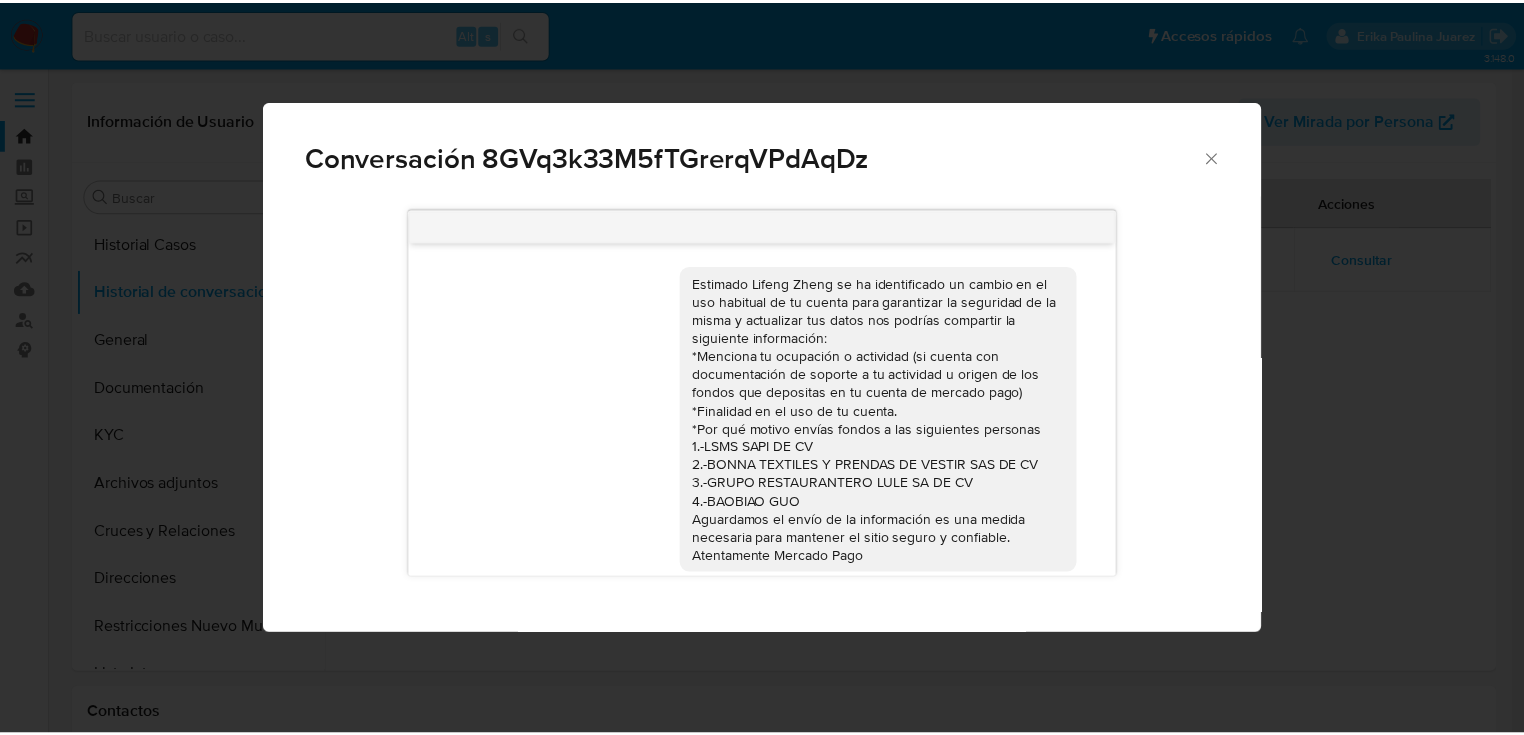 scroll, scrollTop: 1022, scrollLeft: 0, axis: vertical 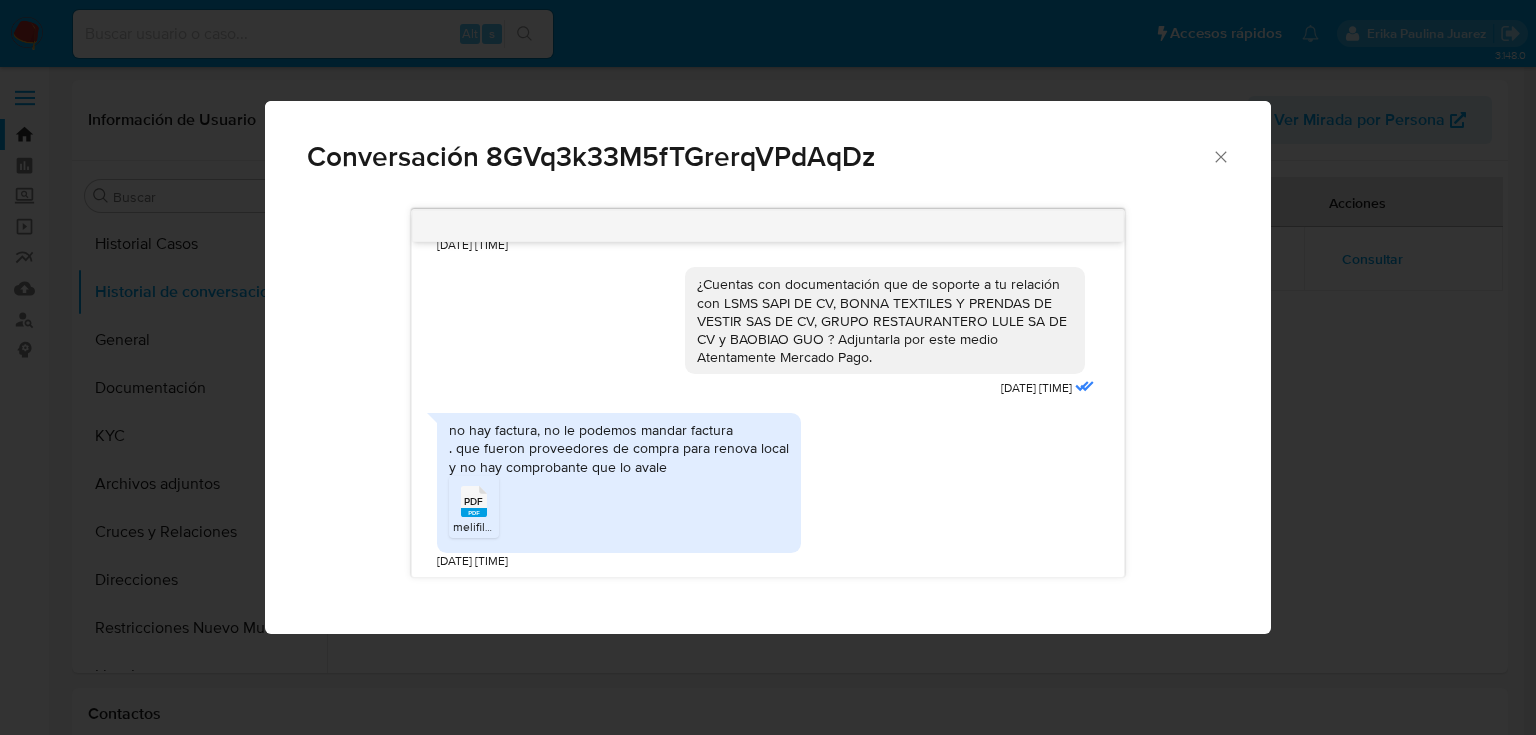 click on "Conversación 8GVq3k33M5fTGrerqVPdAqDz Estimado Lifeng Zheng se ha identificado un cambio en el uso habitual de tu cuenta para garantizar la seguridad de la misma y actualizar tus datos nos podrías compartir la siguiente información:
*Menciona tu ocupación o actividad (si cuenta con documentación de soporte a tu actividad u origen de los fondos que depositas en tu cuenta de mercado pago)
*Finalidad en el uso de tu cuenta.
*Por qué motivo envías fondos a las siguientes personas
1.-LSMS SAPI DE CV
2.-BONNA TEXTILES Y PRENDAS DE VESTIR SAS DE CV
3.-GRUPO RESTAURANTERO LULE SA DE CV
4.-BAOBIAO GUO
Aguardamos el envío de la información es una medida necesaria para mantener el sitio seguro y confiable.
Atentamente Mercado Pago
17/05/2025 00:06:05 PDF PDF melifile4657202417784434707.pdf 17/05/2025 01:31:41 PDF PDF melifile5874468545926943323.pdf 17/05/2025 01:35:50 este es mi  contancia 17/05/2025 01:37:13 17/05/2025 21:42:45 este，mi constancia。los envio fui   compra produto. para tienta. PDF PDF PDF" at bounding box center (768, 367) 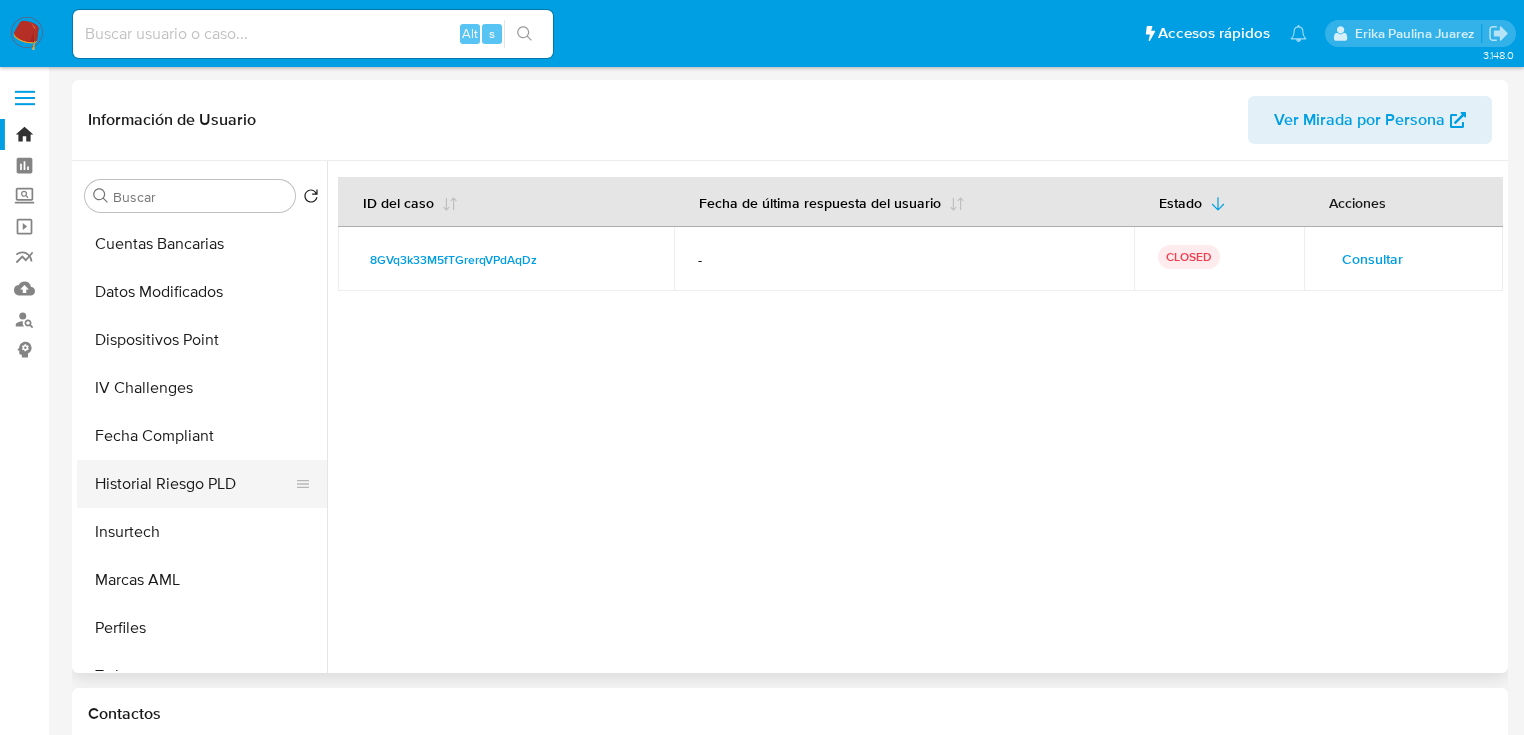 scroll, scrollTop: 796, scrollLeft: 0, axis: vertical 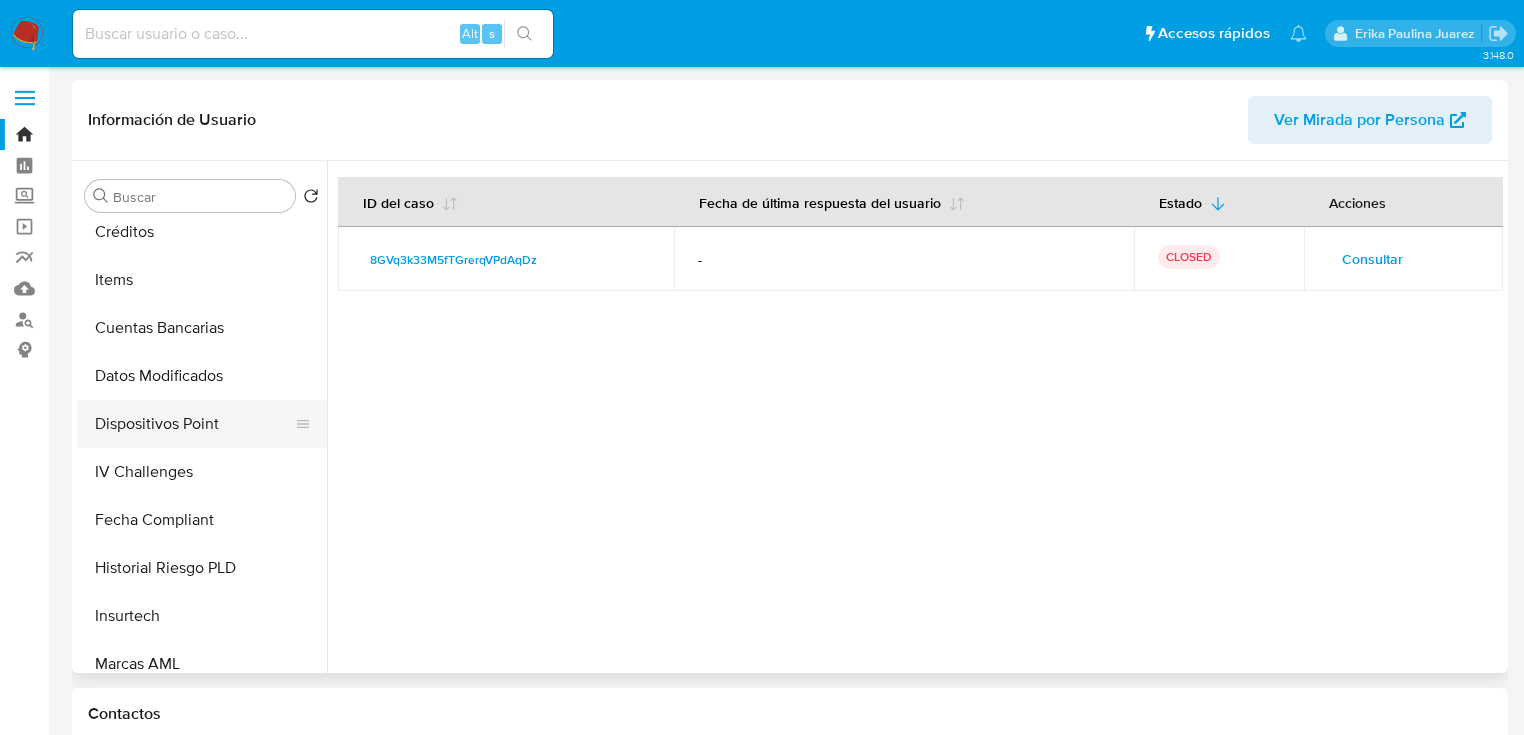 click on "Dispositivos Point" at bounding box center (194, 424) 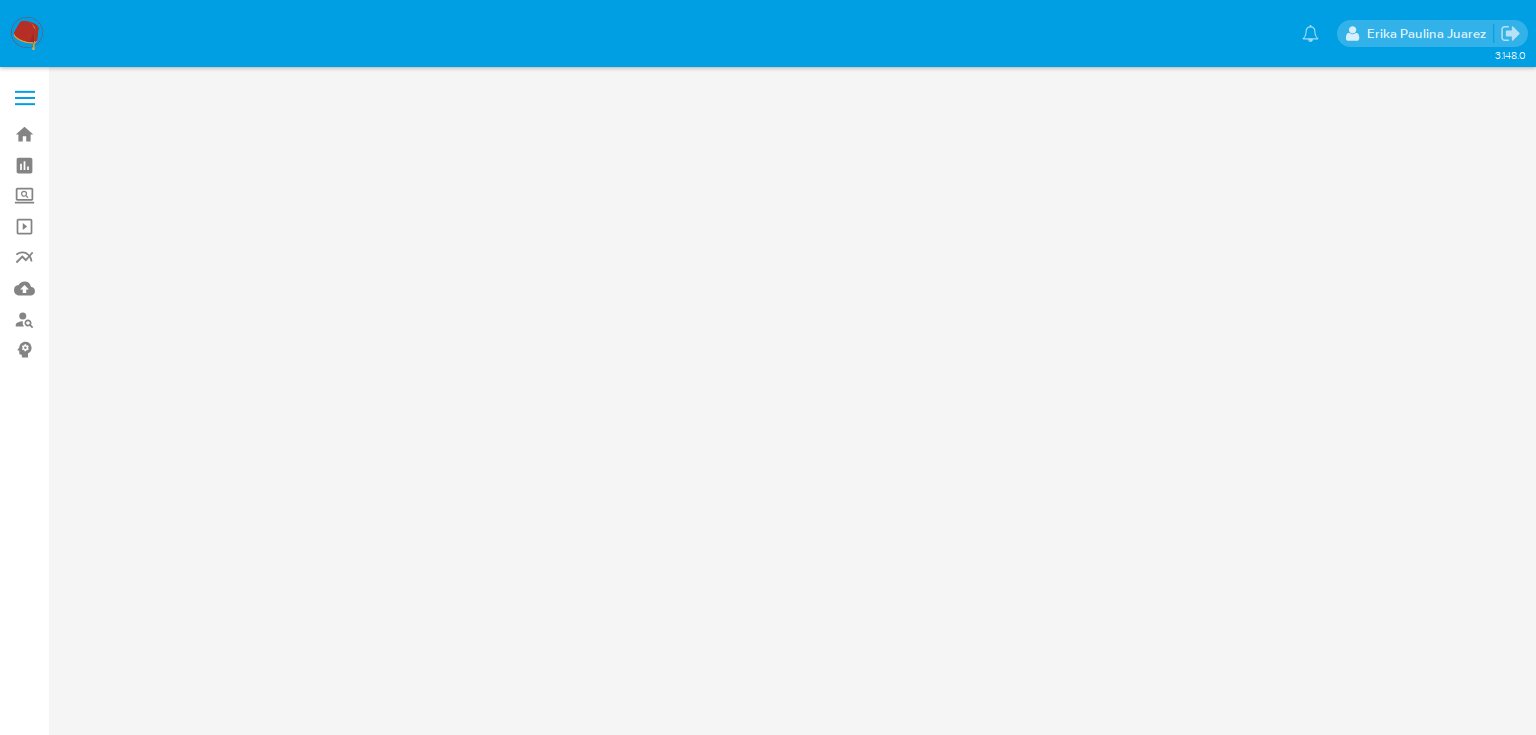 scroll, scrollTop: 0, scrollLeft: 0, axis: both 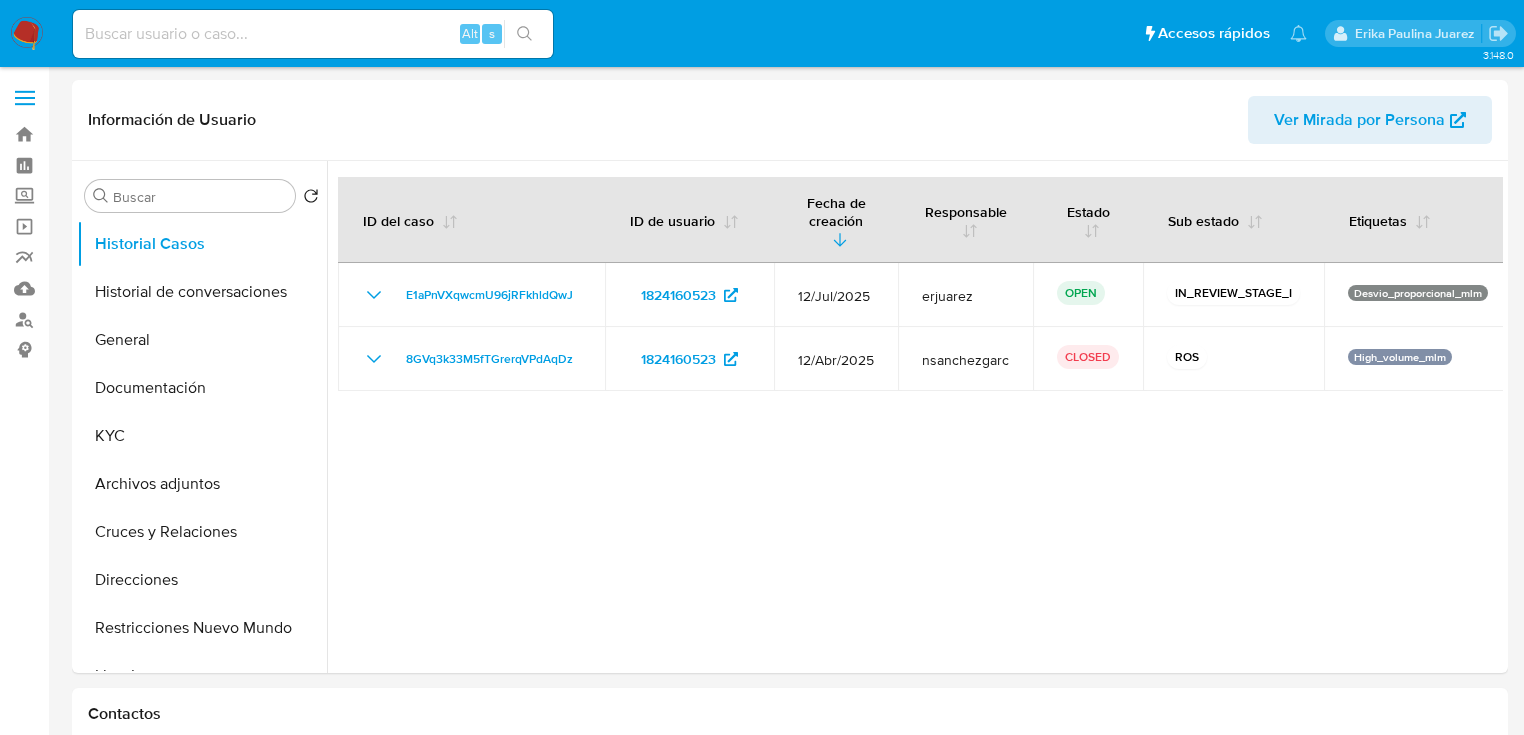 select on "10" 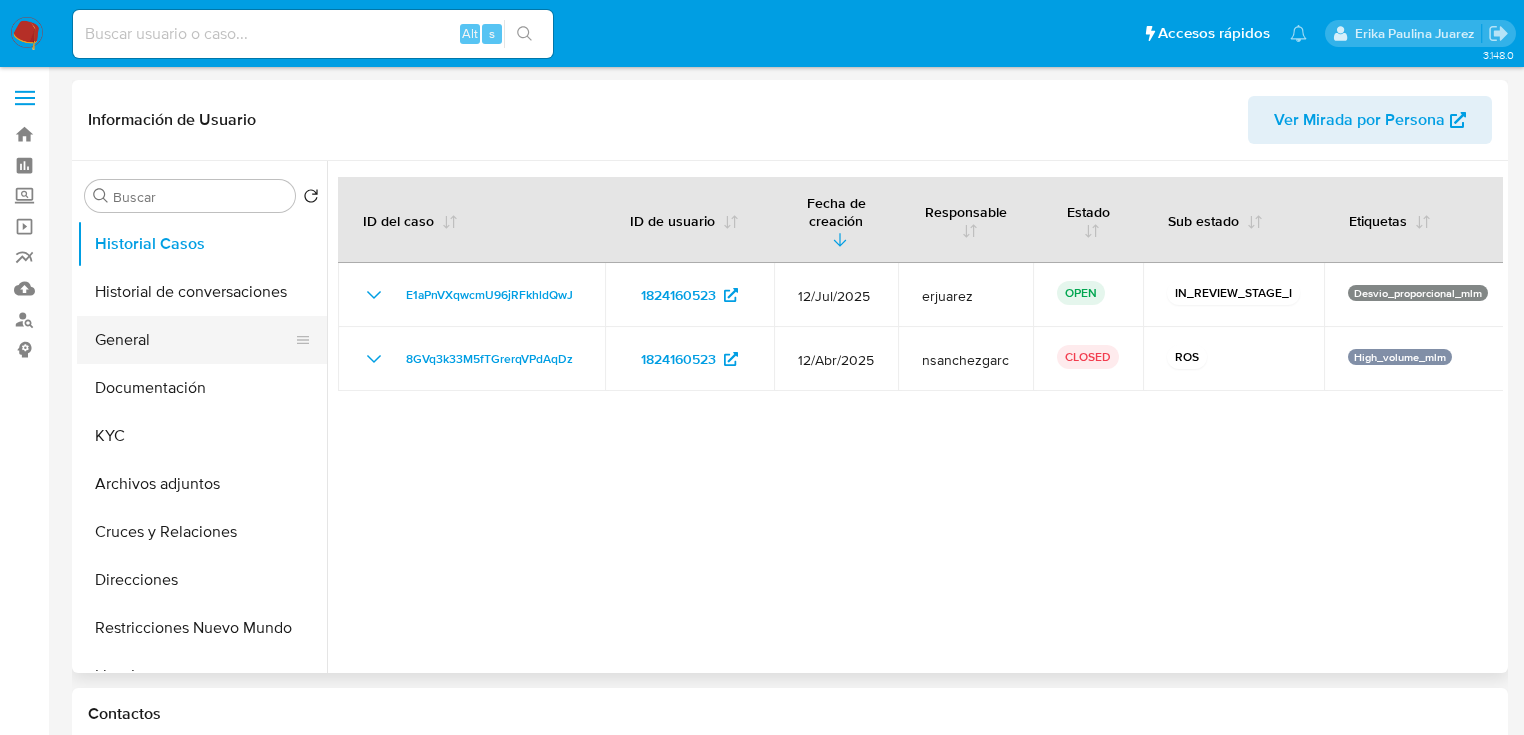 click on "General" at bounding box center [194, 340] 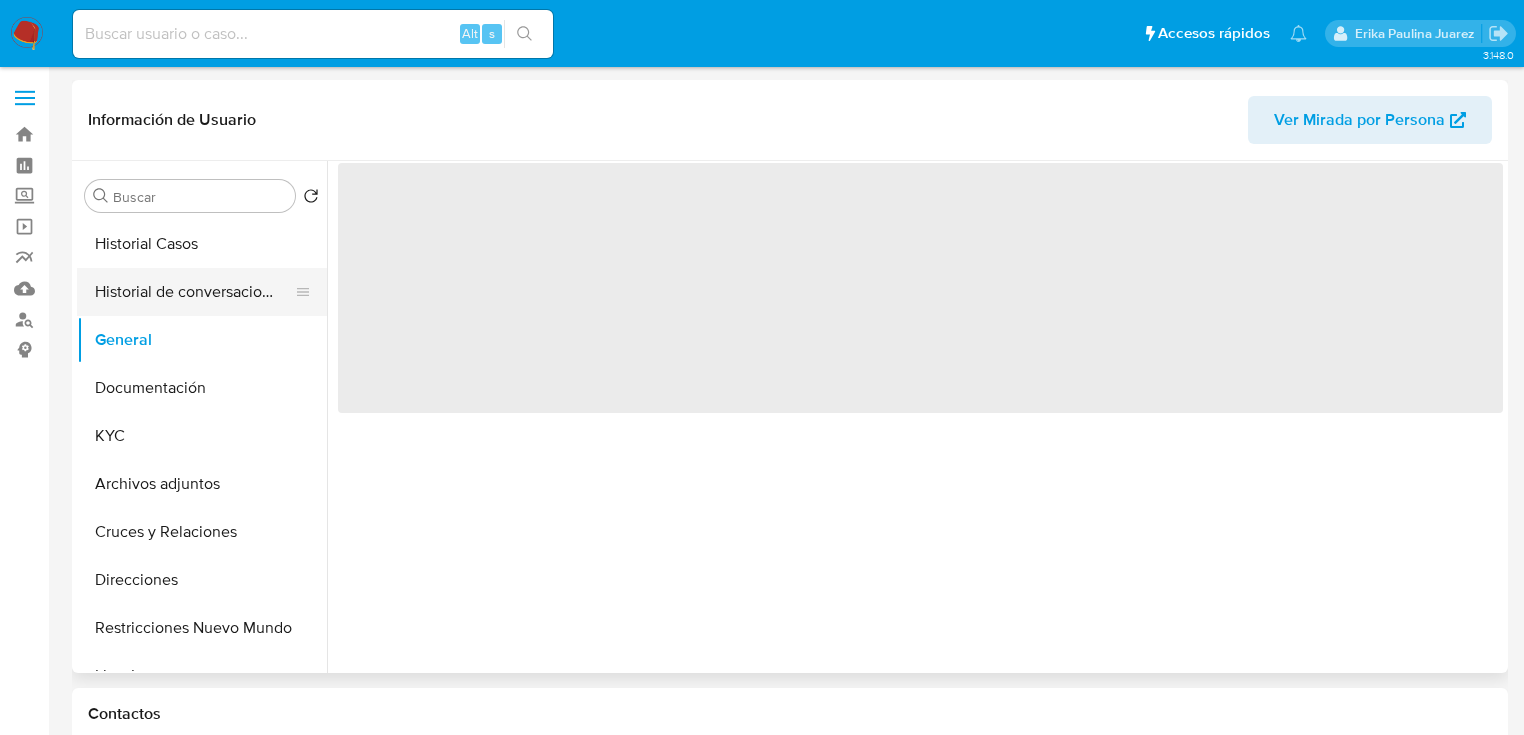 click on "Historial de conversaciones" at bounding box center (194, 292) 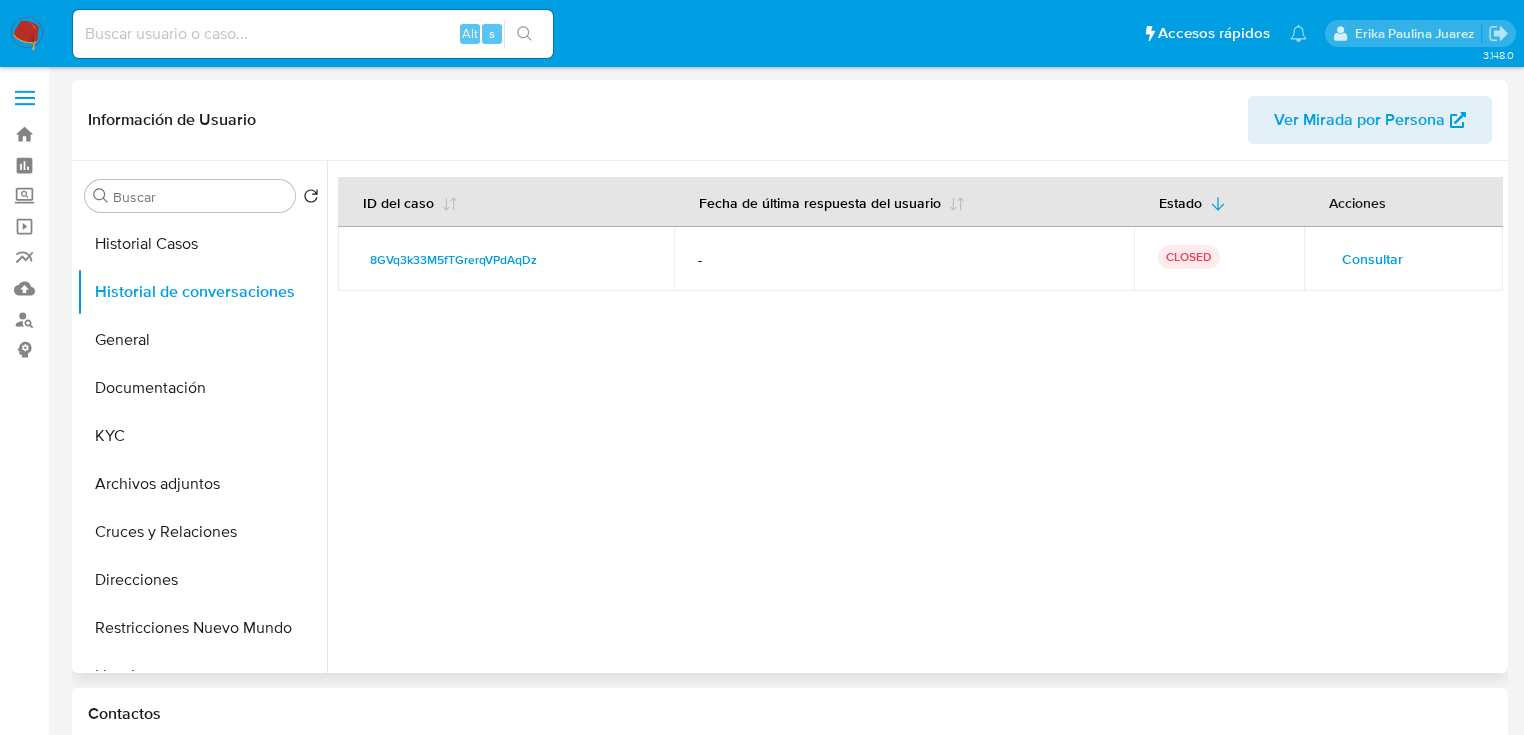 click on "Consultar" at bounding box center (1372, 259) 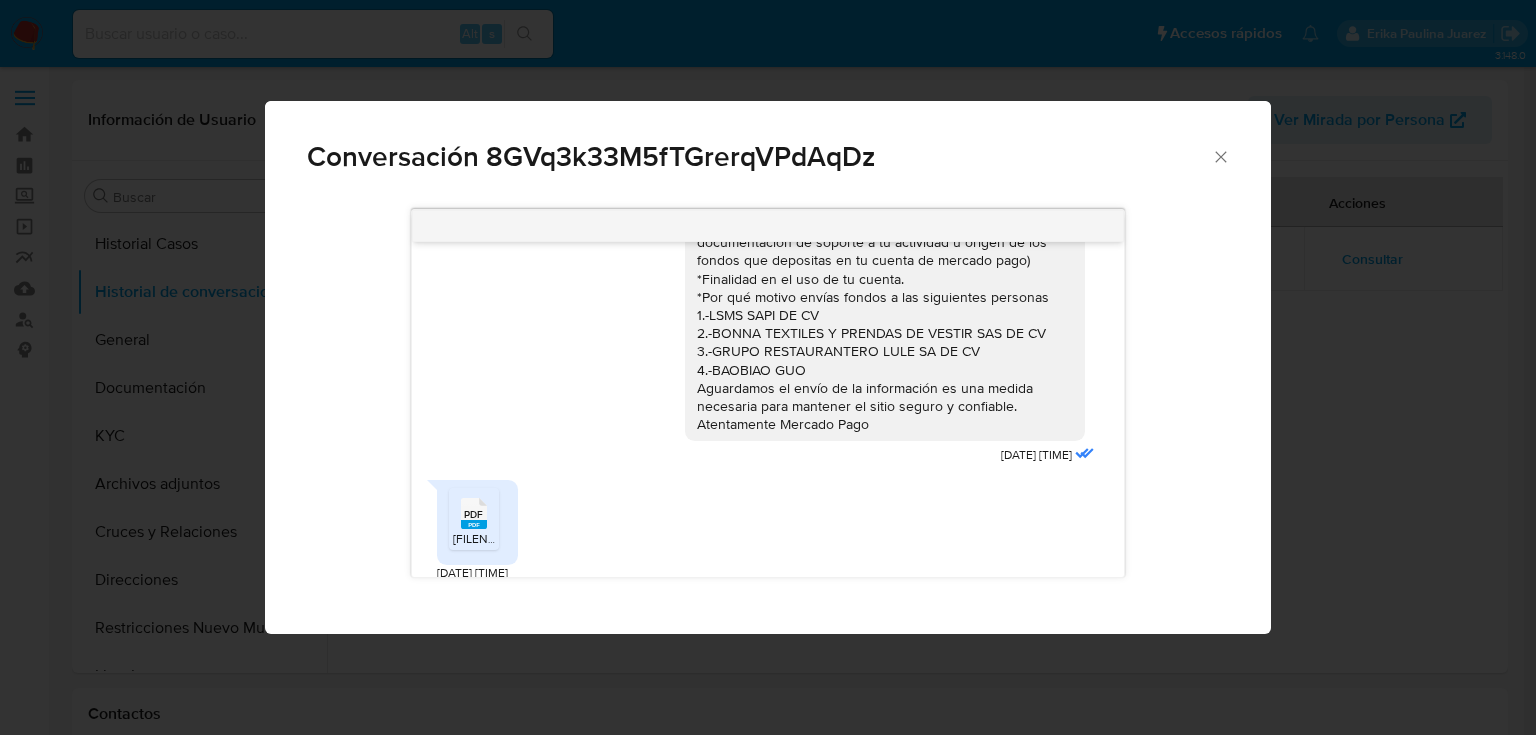 scroll, scrollTop: 160, scrollLeft: 0, axis: vertical 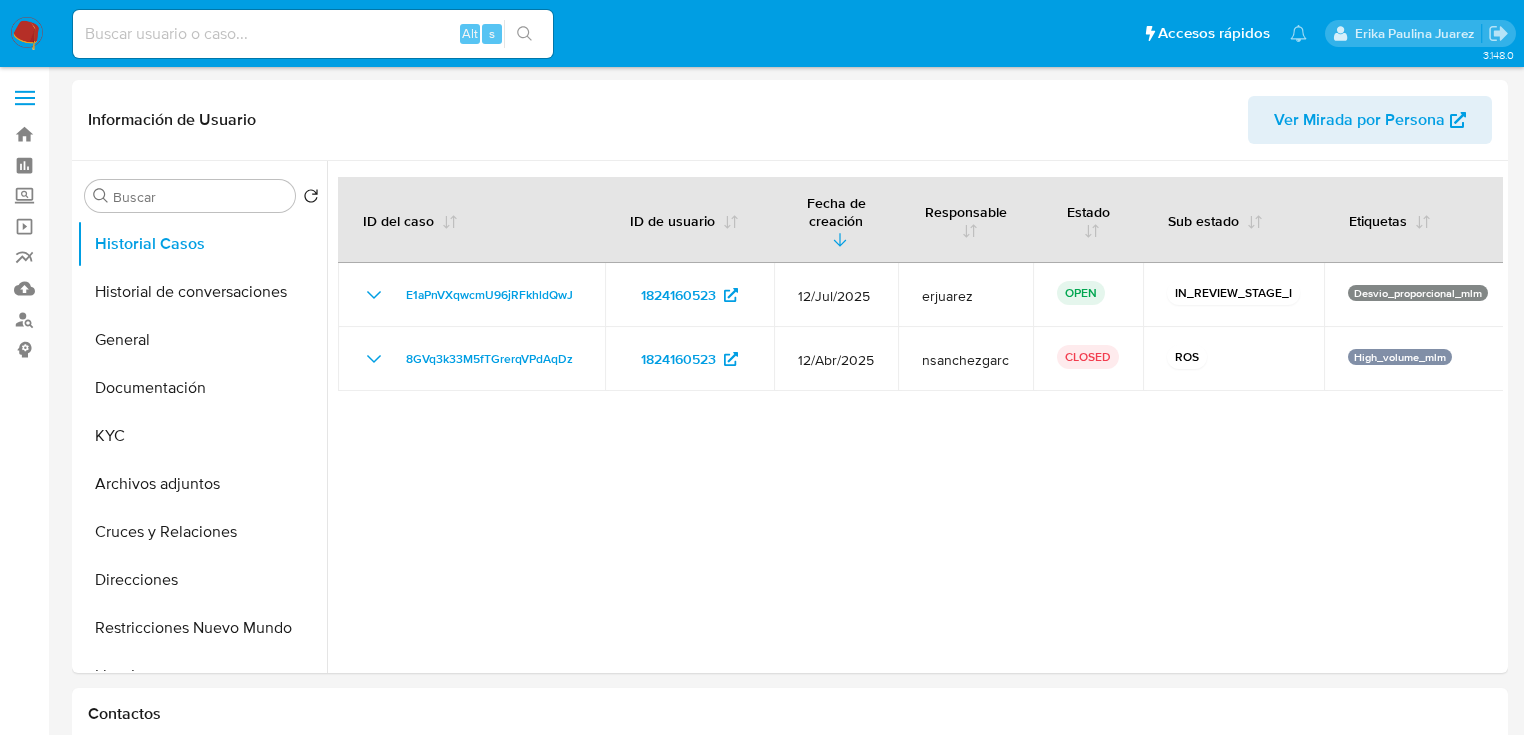 select on "10" 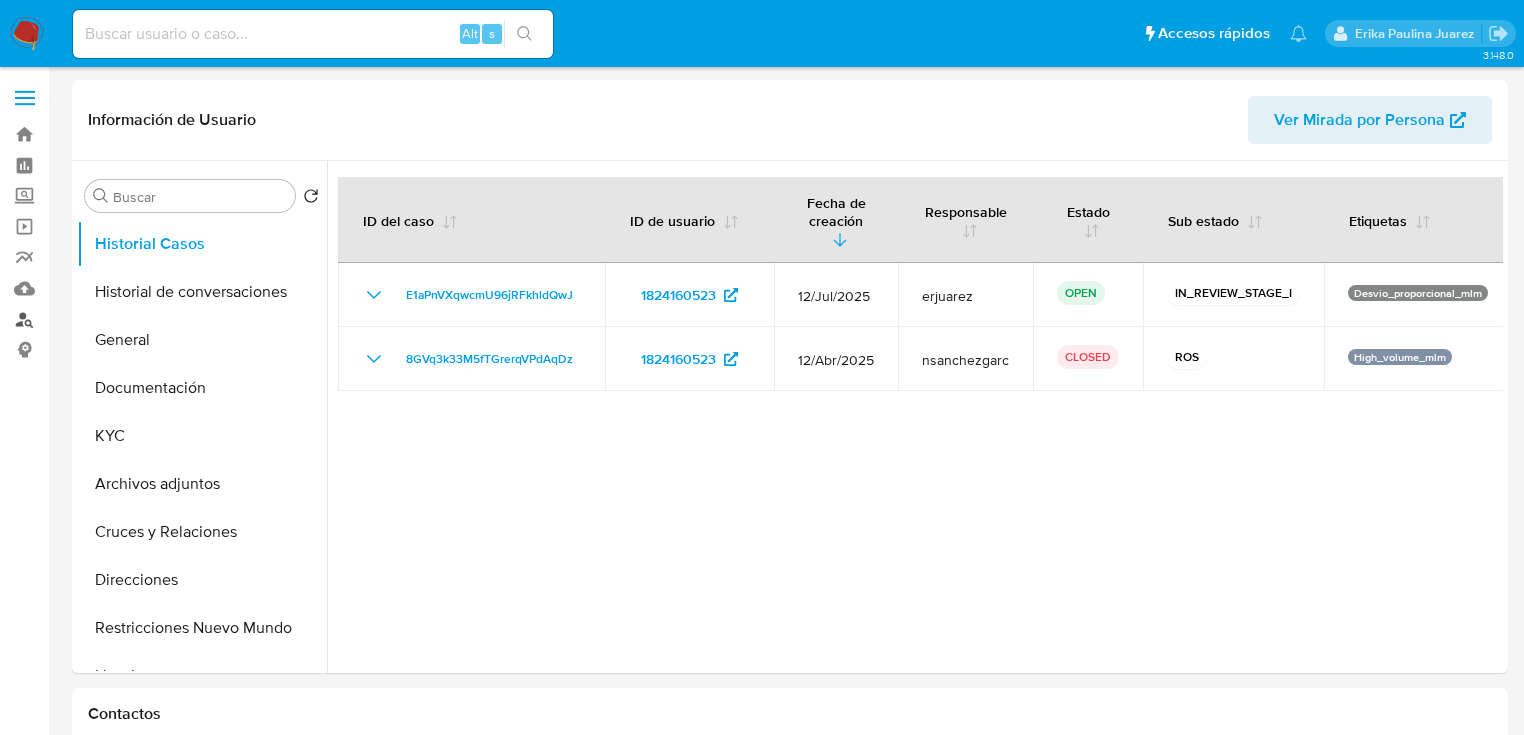 drag, startPoint x: 18, startPoint y: 323, endPoint x: 4, endPoint y: 320, distance: 14.3178215 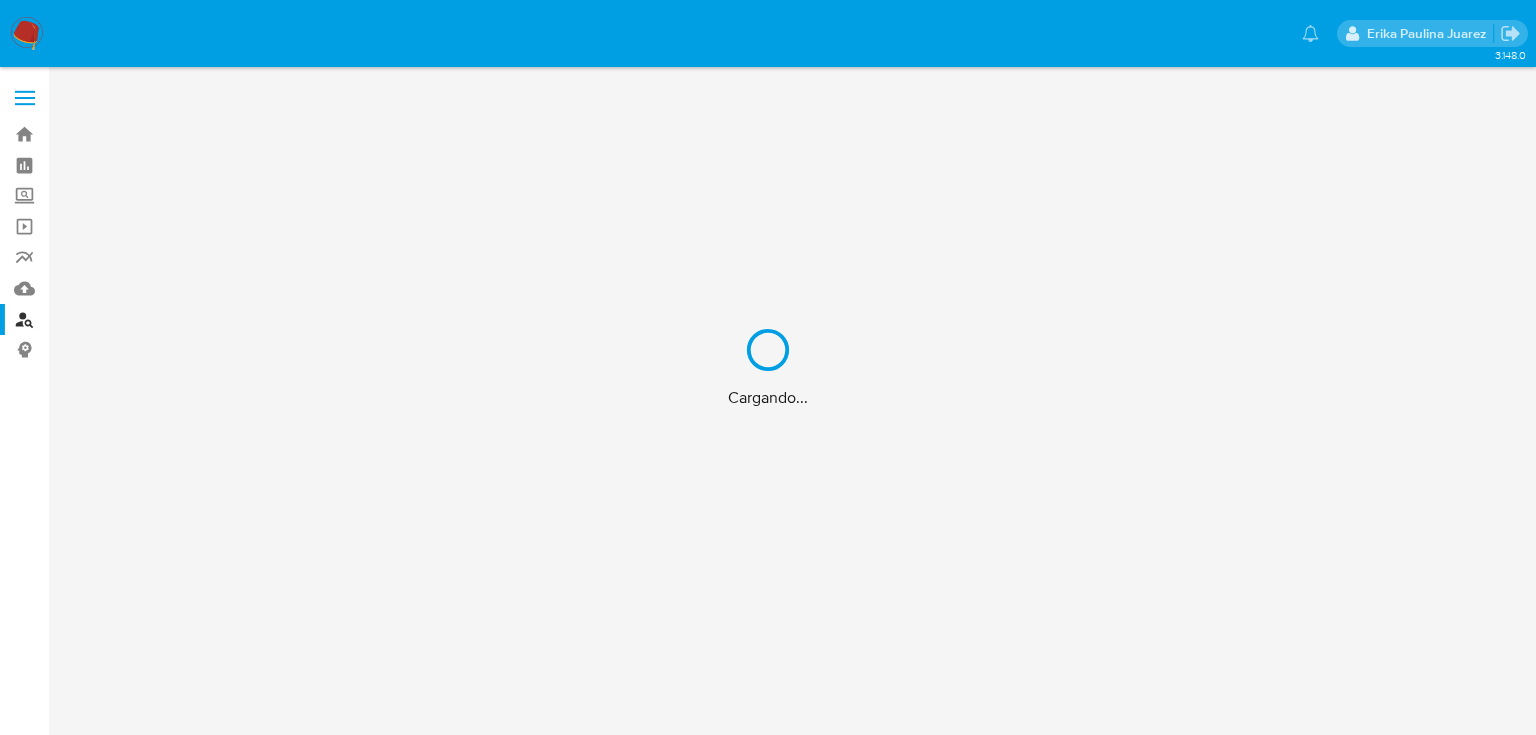 scroll, scrollTop: 0, scrollLeft: 0, axis: both 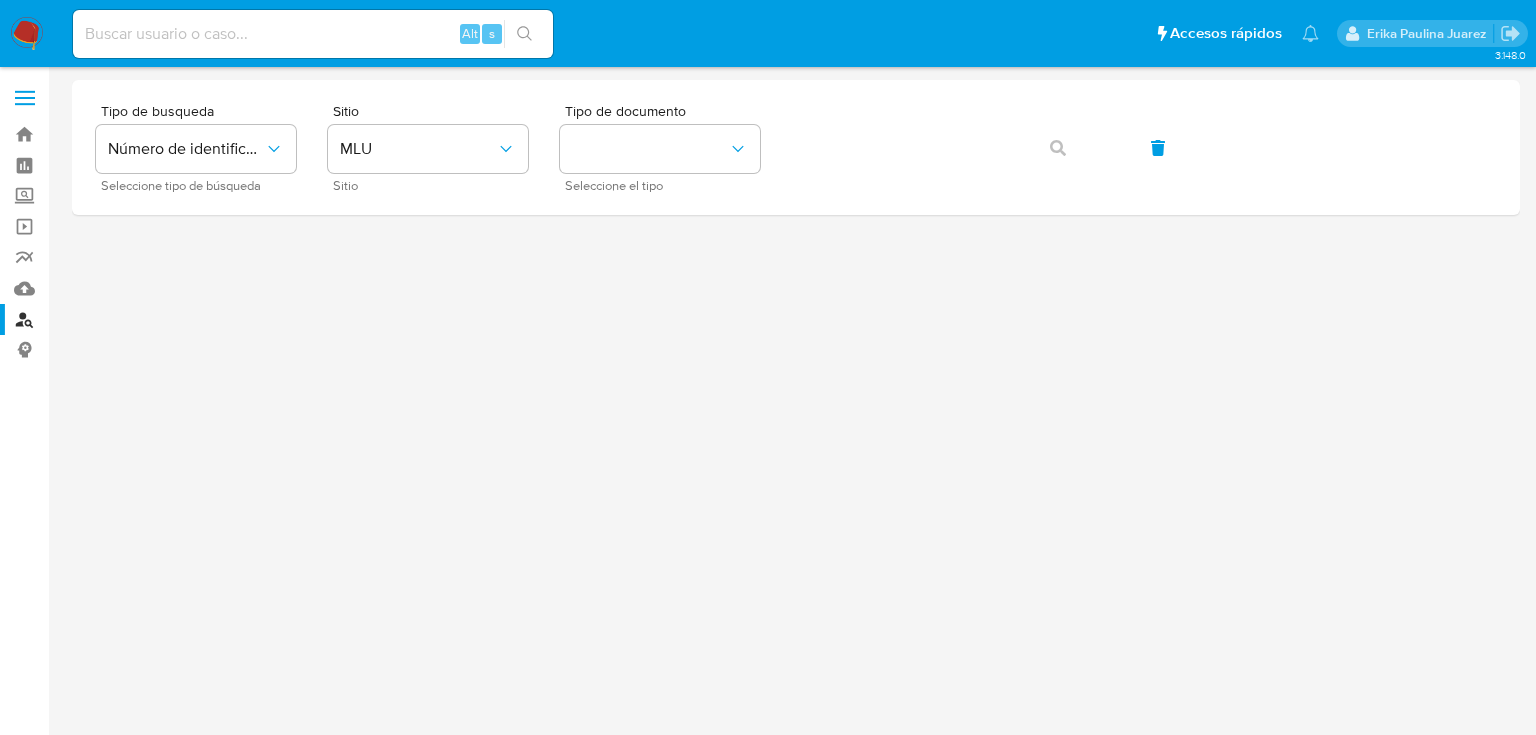 click at bounding box center (27, 34) 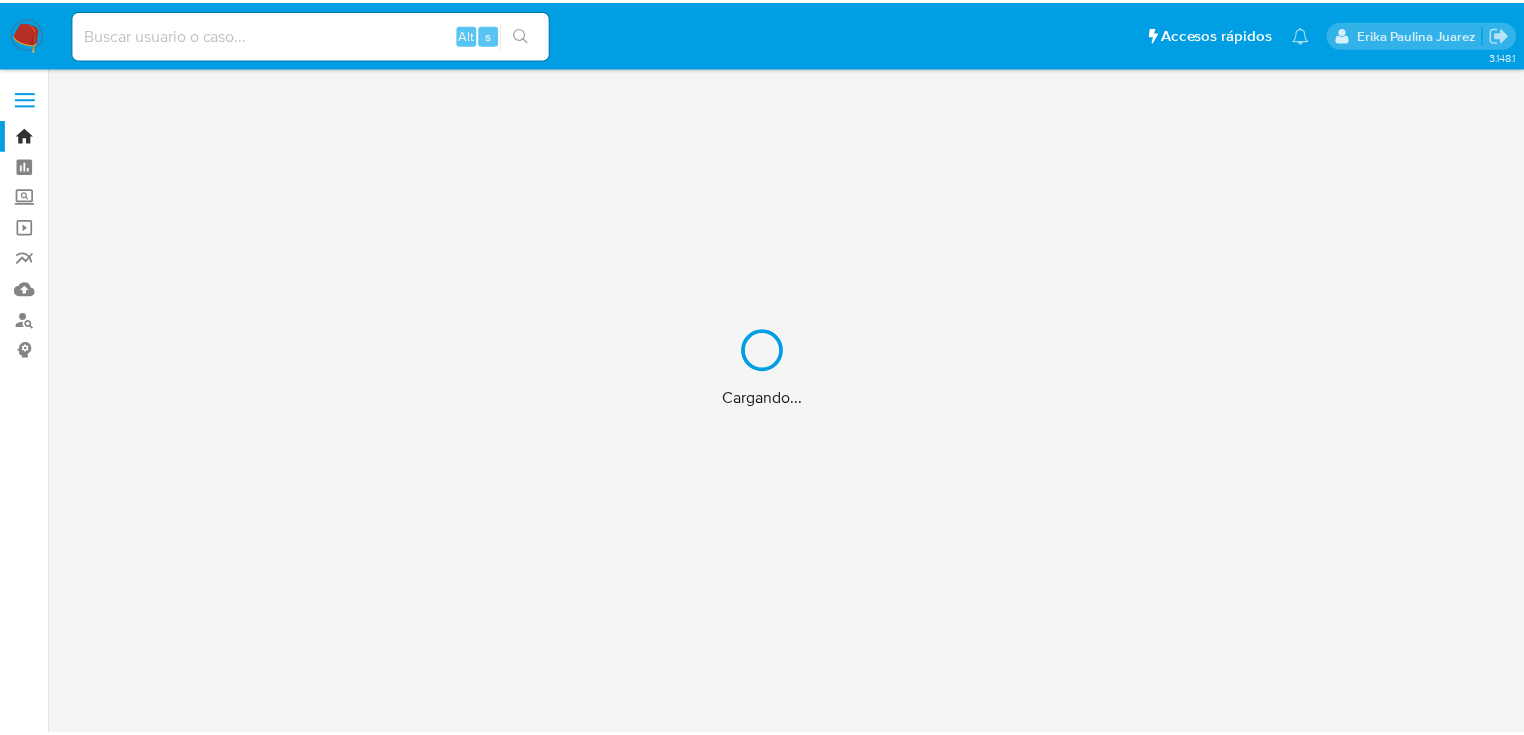 scroll, scrollTop: 0, scrollLeft: 0, axis: both 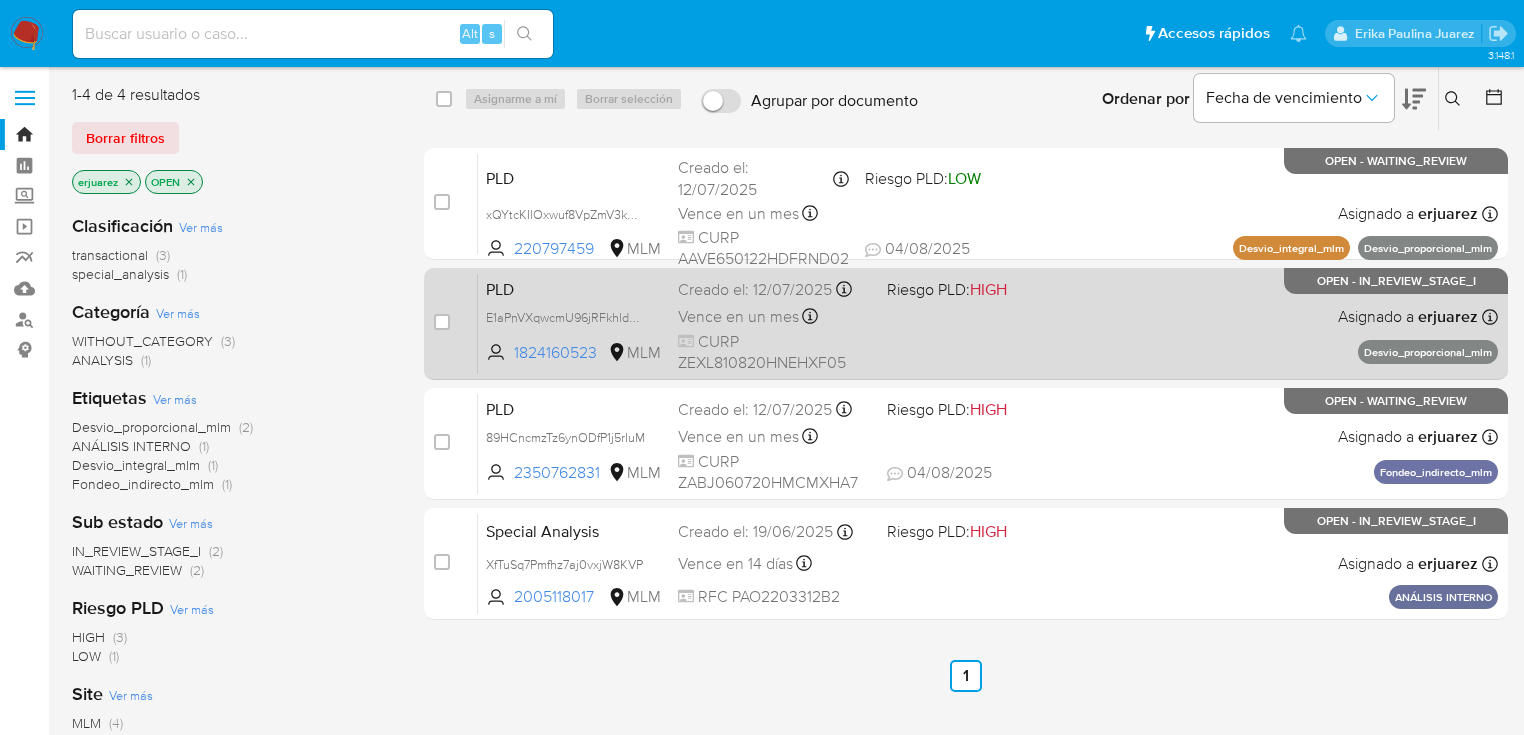 click on "PLD E1aPnVXqwcmU96jRFkhldQwJ 1824160523 MLM Riesgo PLD:  HIGH Creado el: [DATE]   Creado el: [DATE] [TIME] Vence en un mes   Vence el [DATE] [TIME] CURP   [CURP] Asignado a   [USERNAME]   Asignado el: [DATE] [TIME] Desvio_proporcional_mlm OPEN - IN_REVIEW_STAGE_I" at bounding box center [988, 323] 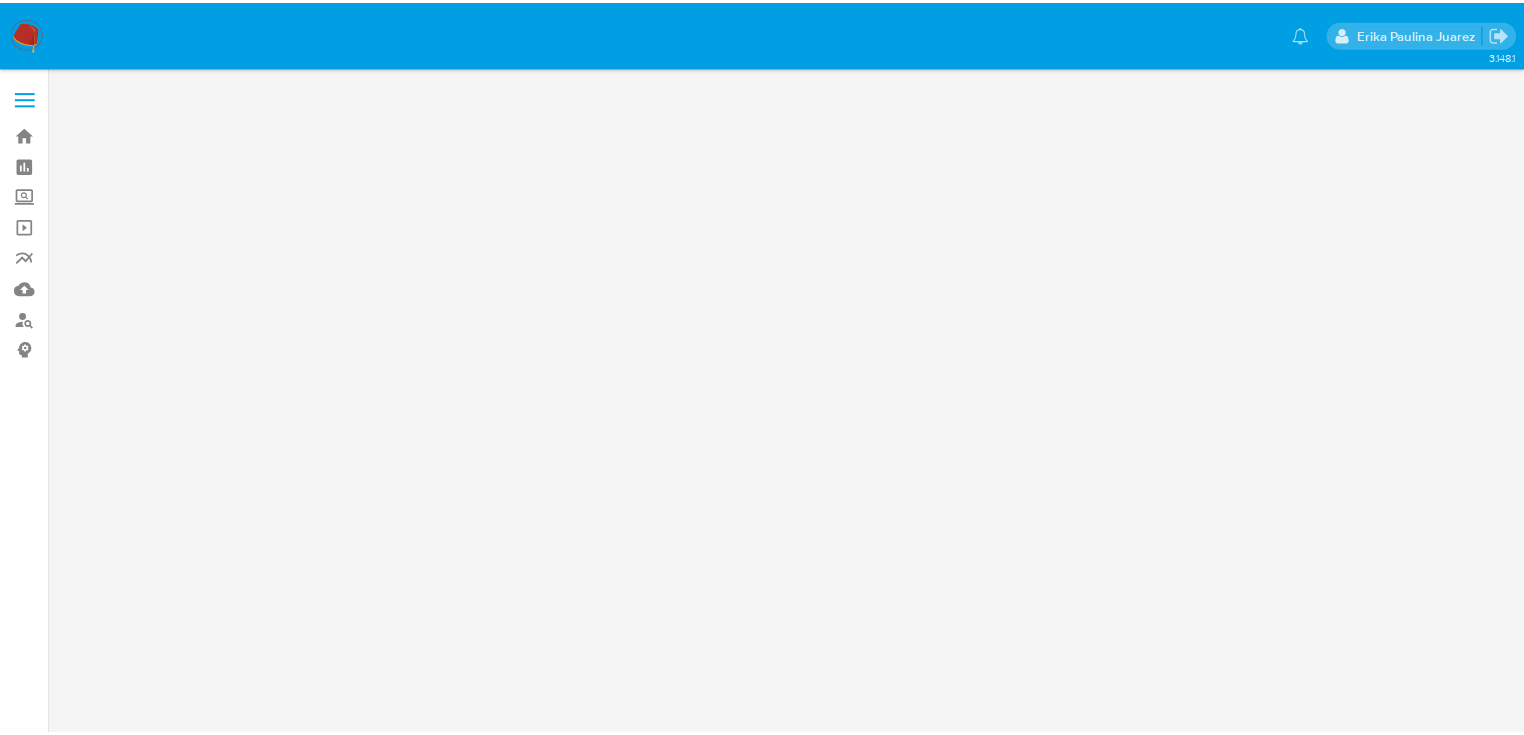 scroll, scrollTop: 0, scrollLeft: 0, axis: both 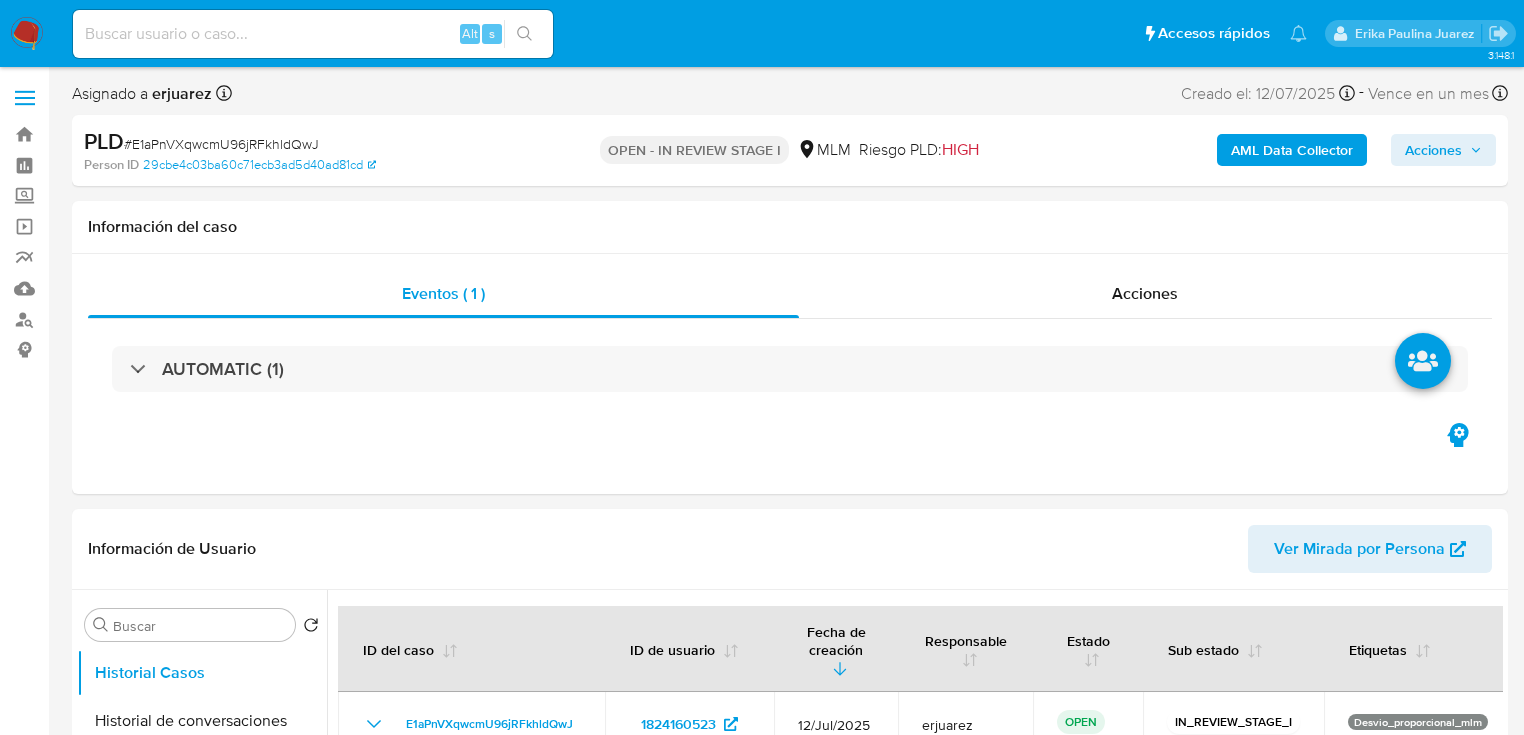select on "10" 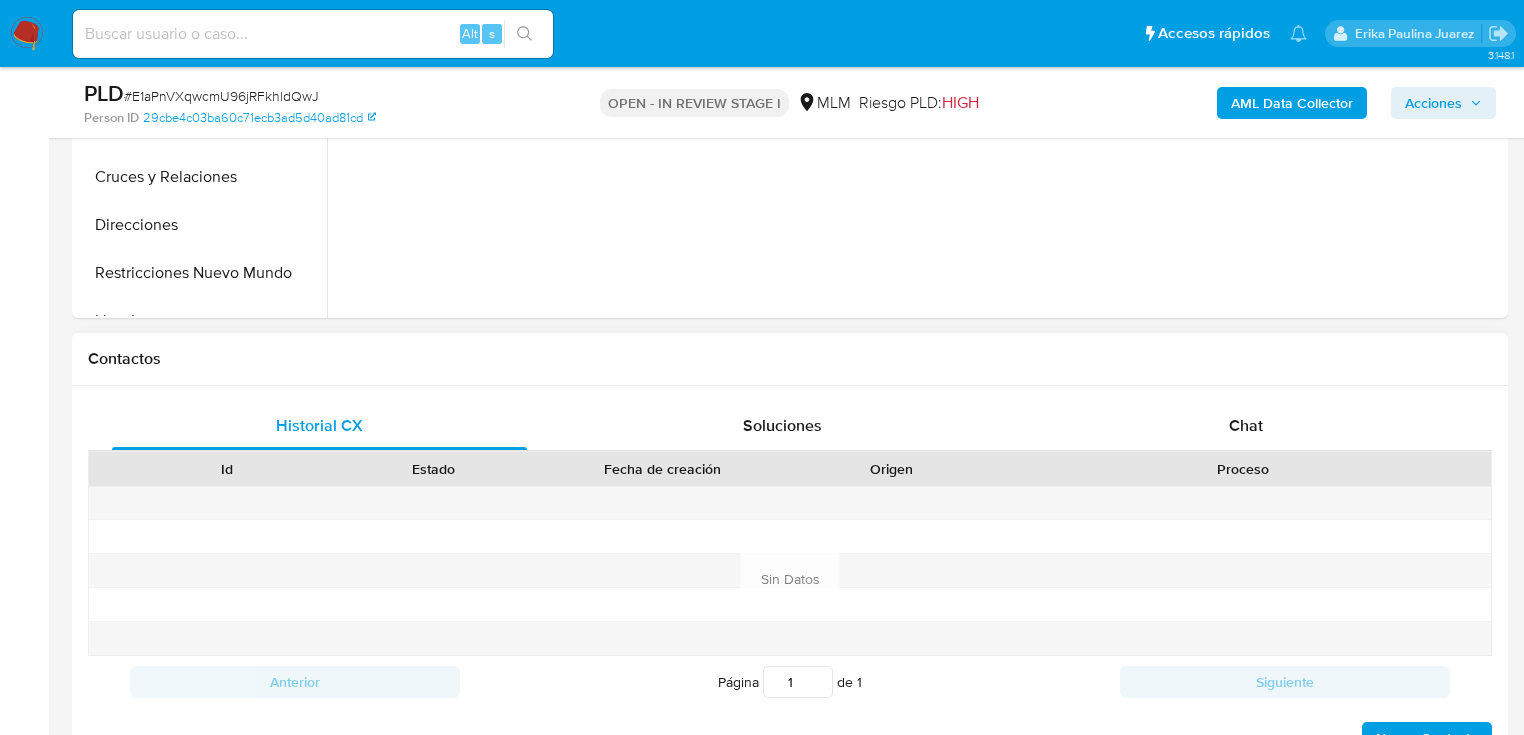 scroll, scrollTop: 720, scrollLeft: 0, axis: vertical 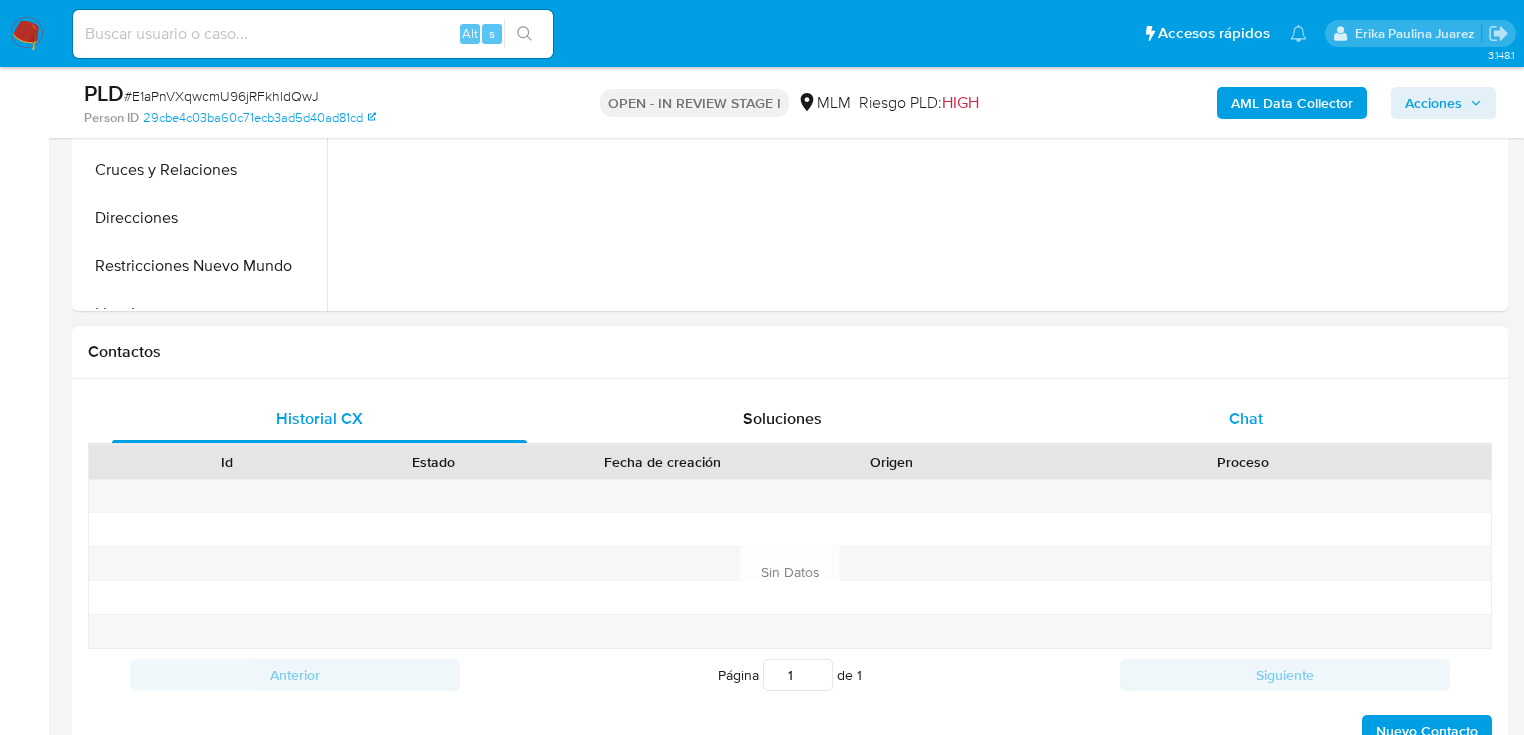 click on "Chat" at bounding box center (1246, 418) 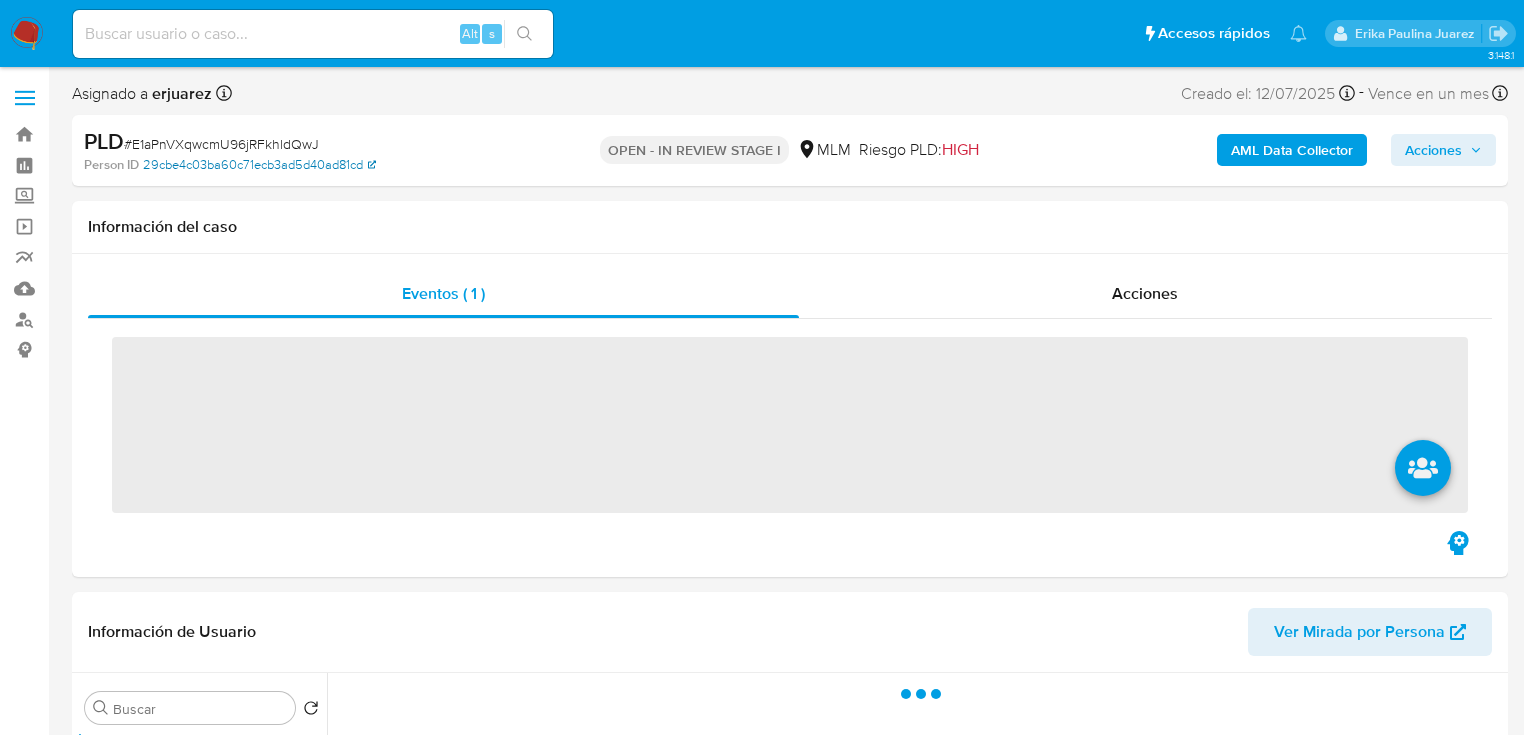 scroll, scrollTop: 0, scrollLeft: 0, axis: both 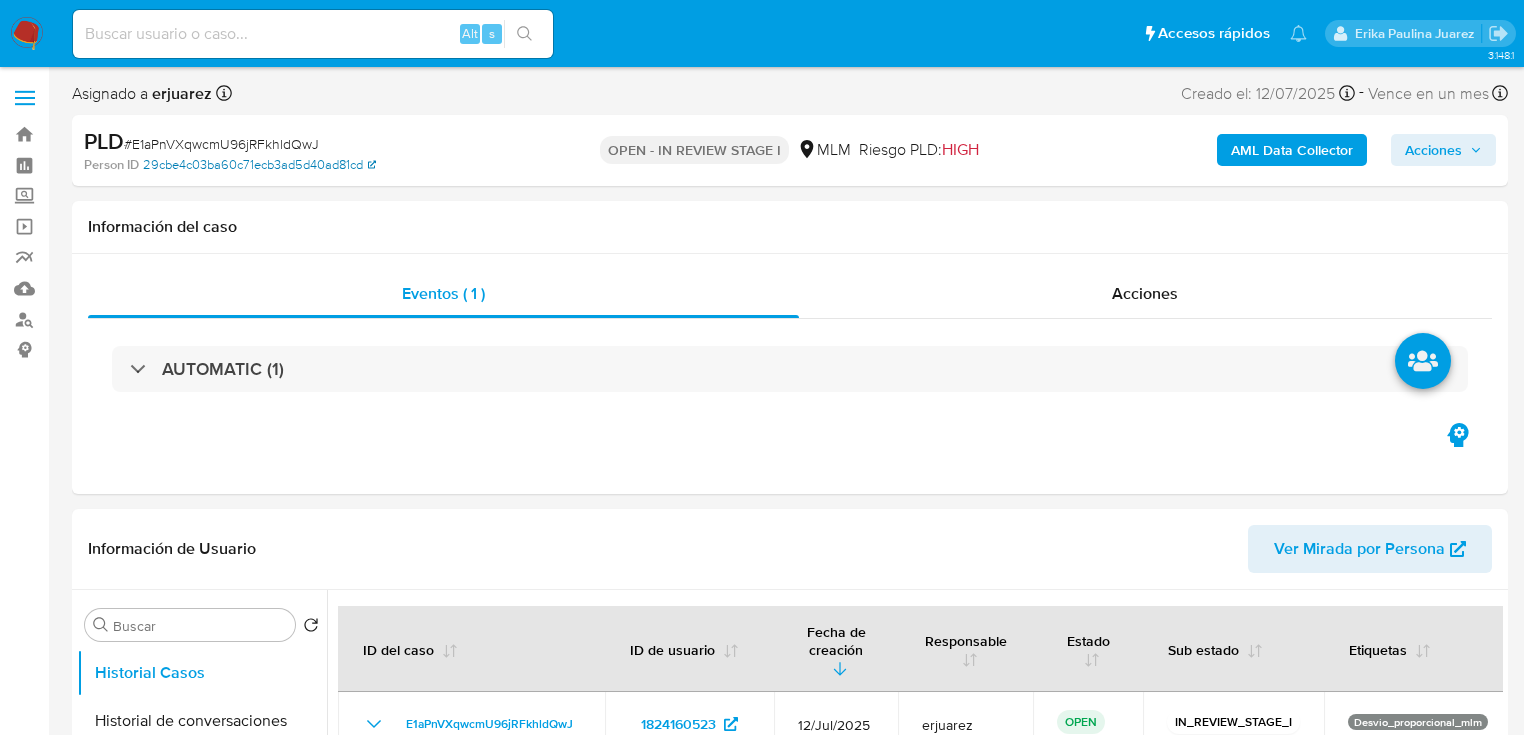select on "10" 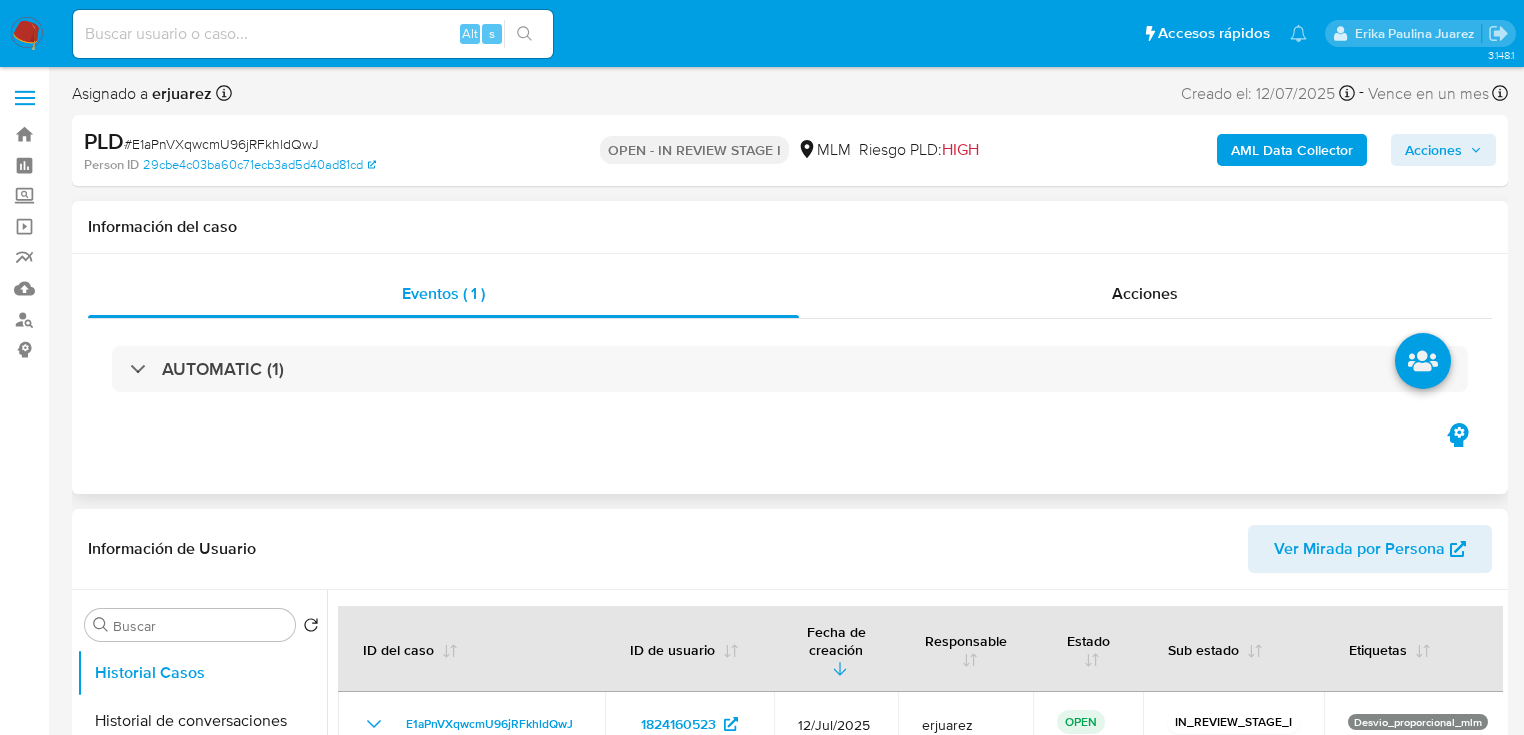 click on "AUTOMATIC (1)" at bounding box center (790, 369) 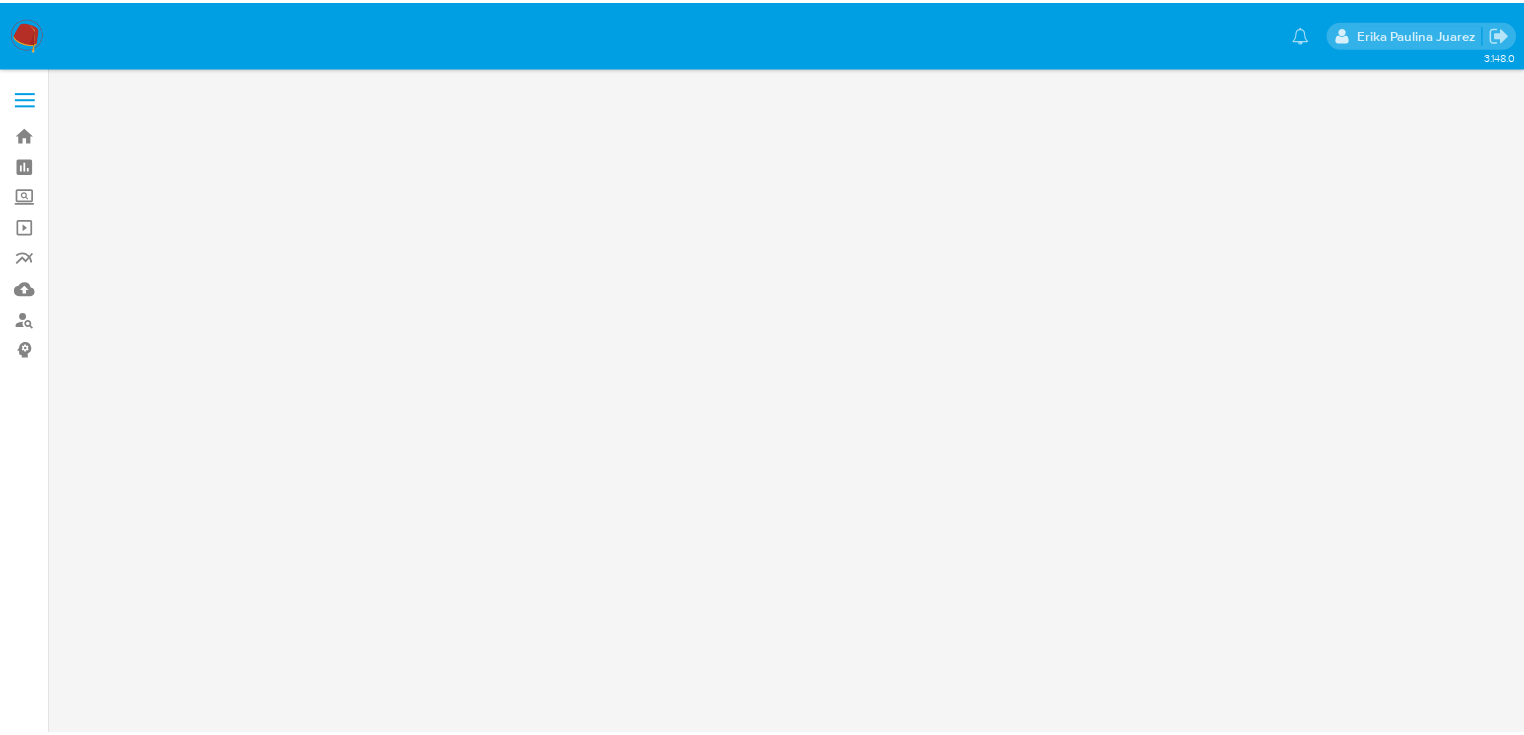 scroll, scrollTop: 0, scrollLeft: 0, axis: both 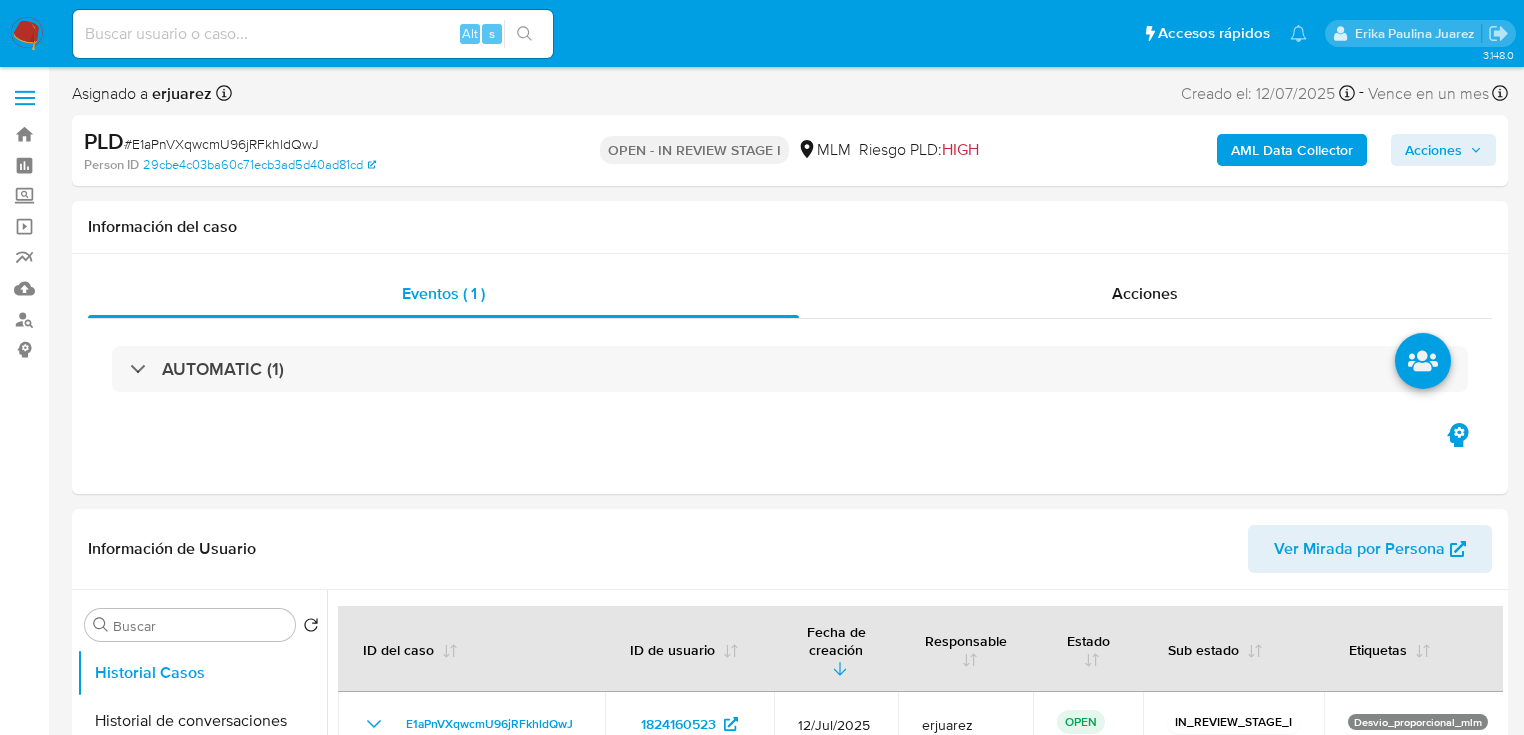 select on "10" 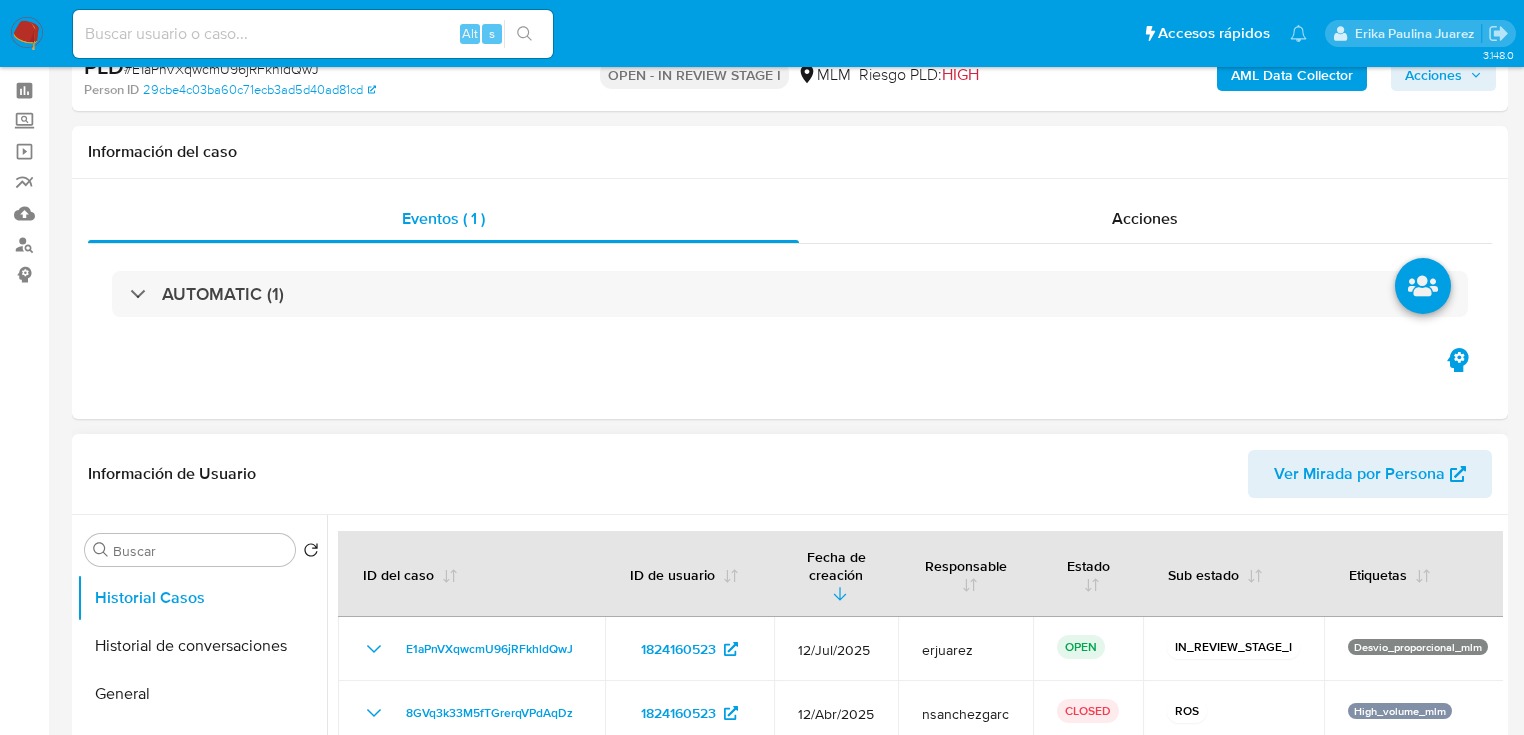 scroll, scrollTop: 480, scrollLeft: 0, axis: vertical 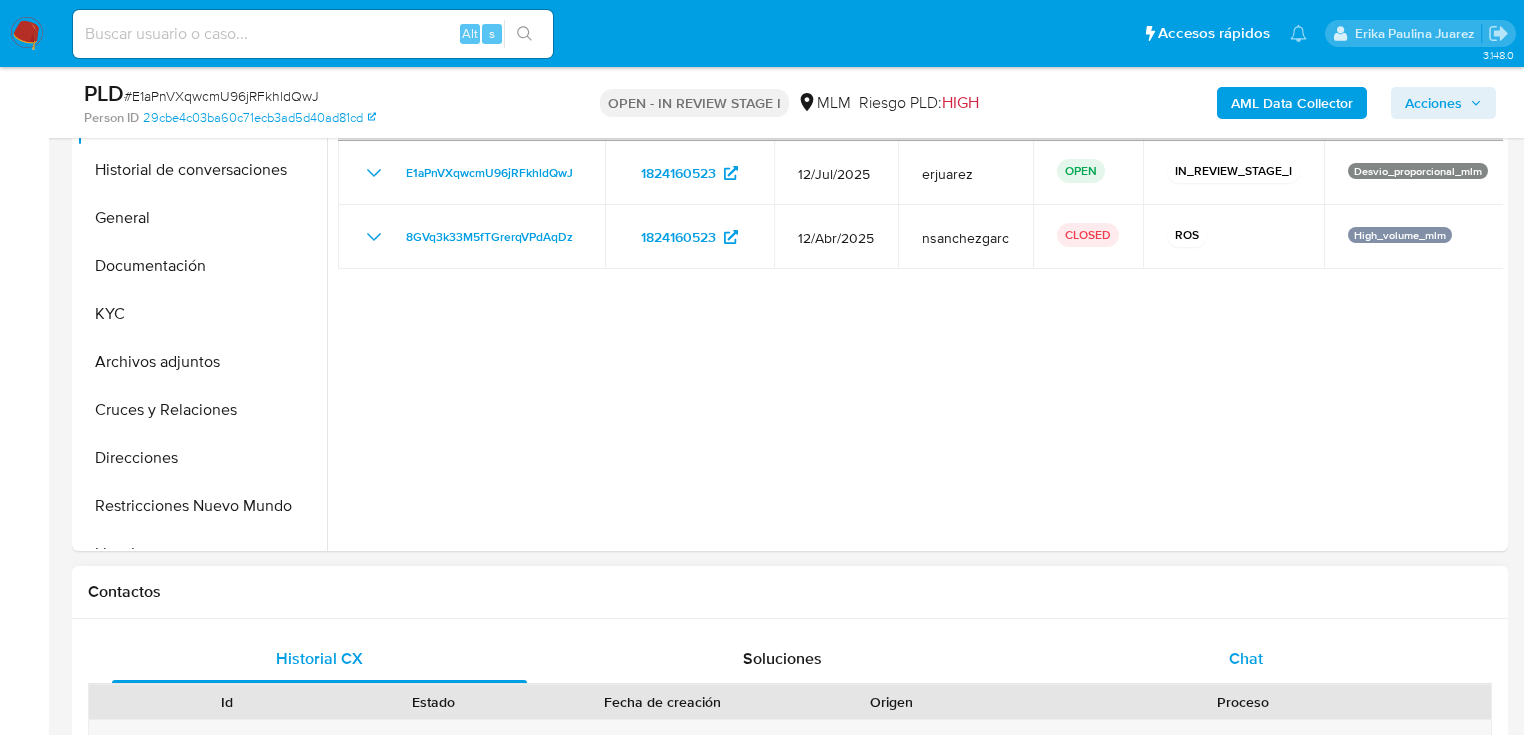 click on "Chat" at bounding box center [1246, 659] 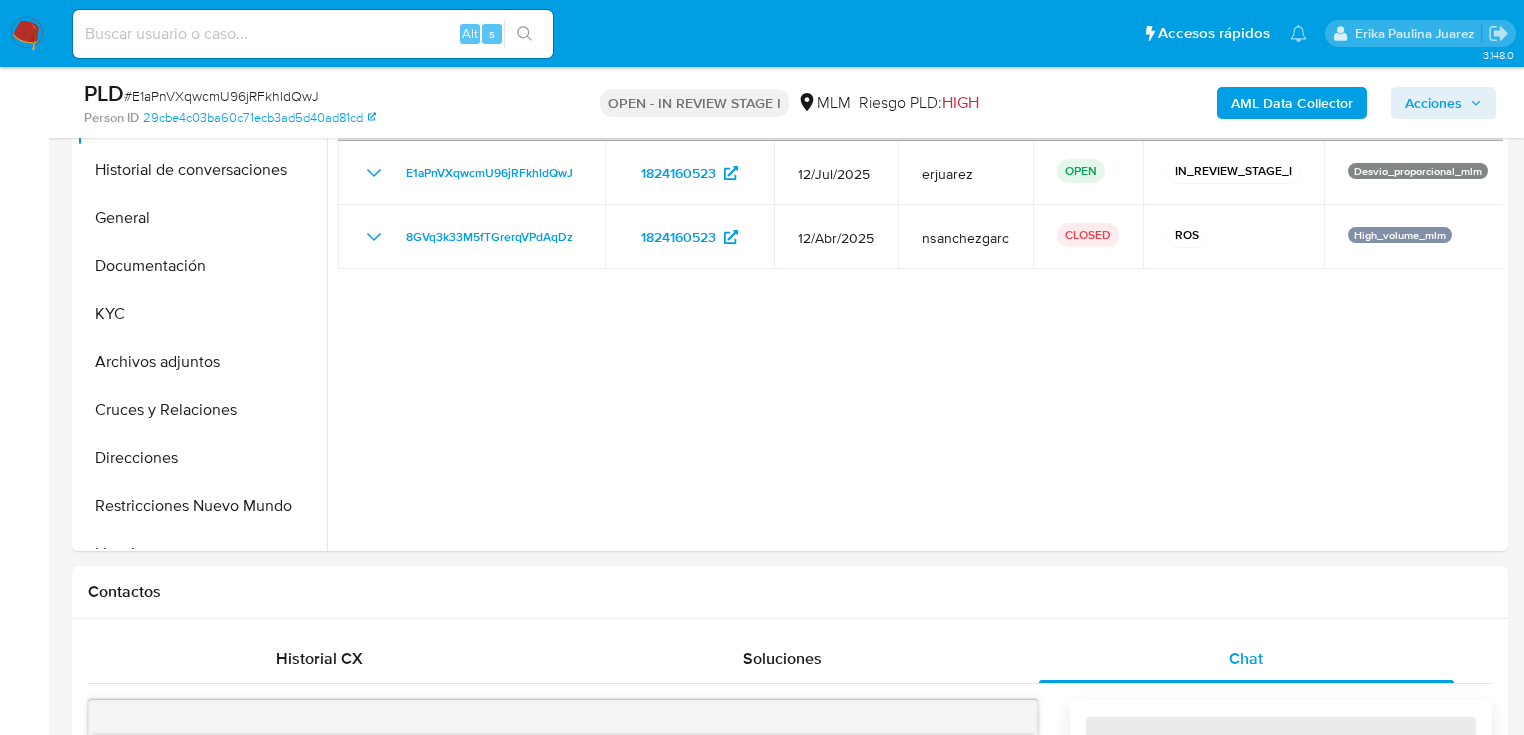 scroll, scrollTop: 1040, scrollLeft: 0, axis: vertical 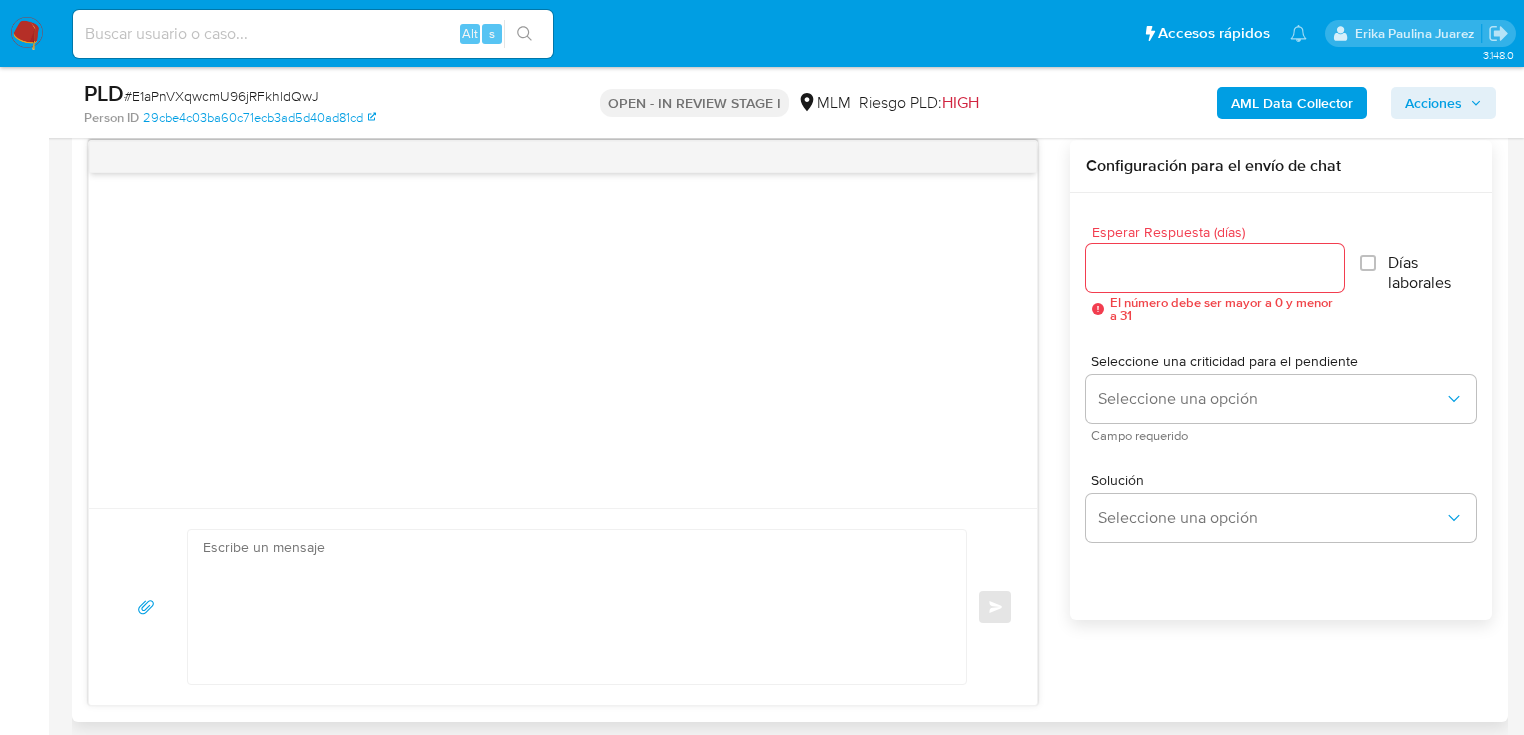 click at bounding box center (563, 340) 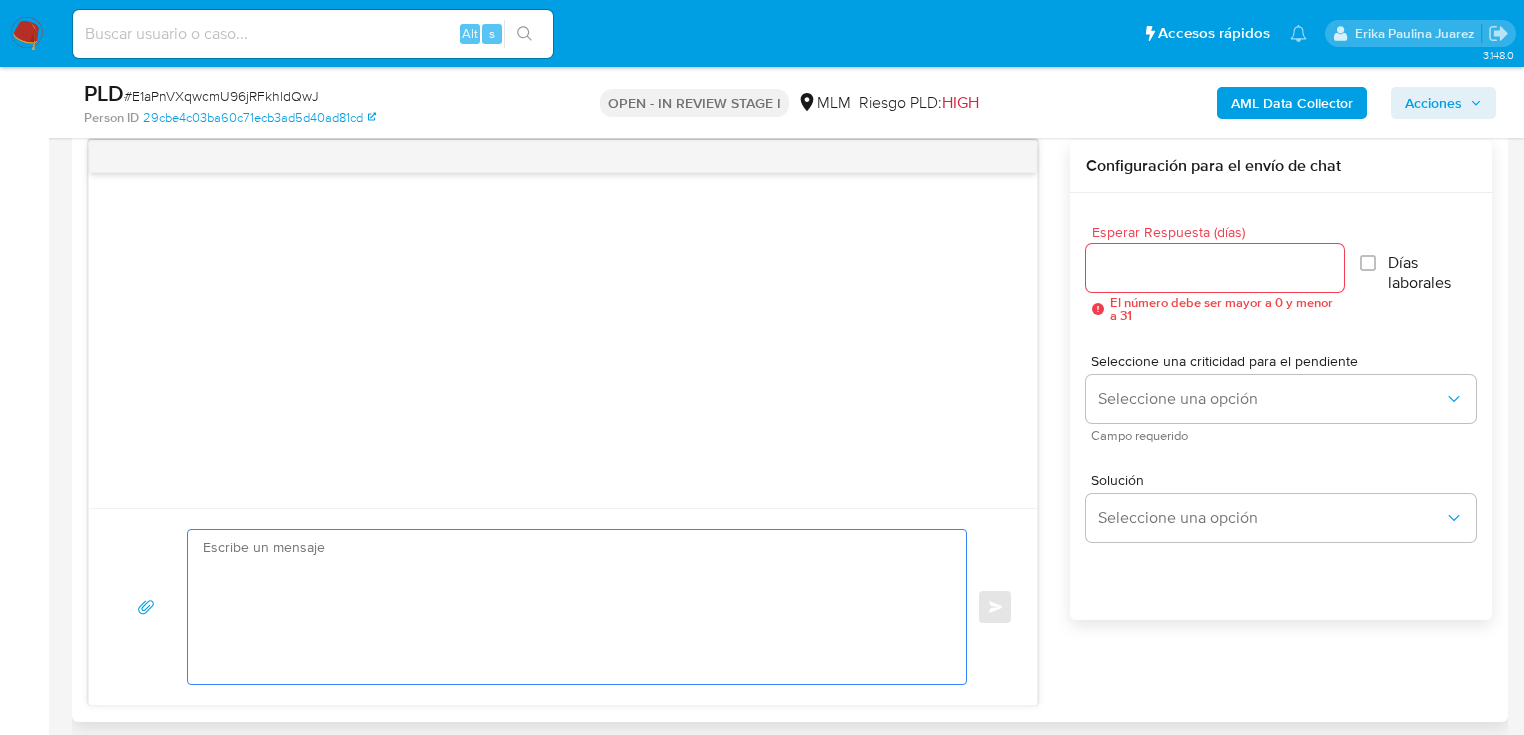 click at bounding box center (572, 607) 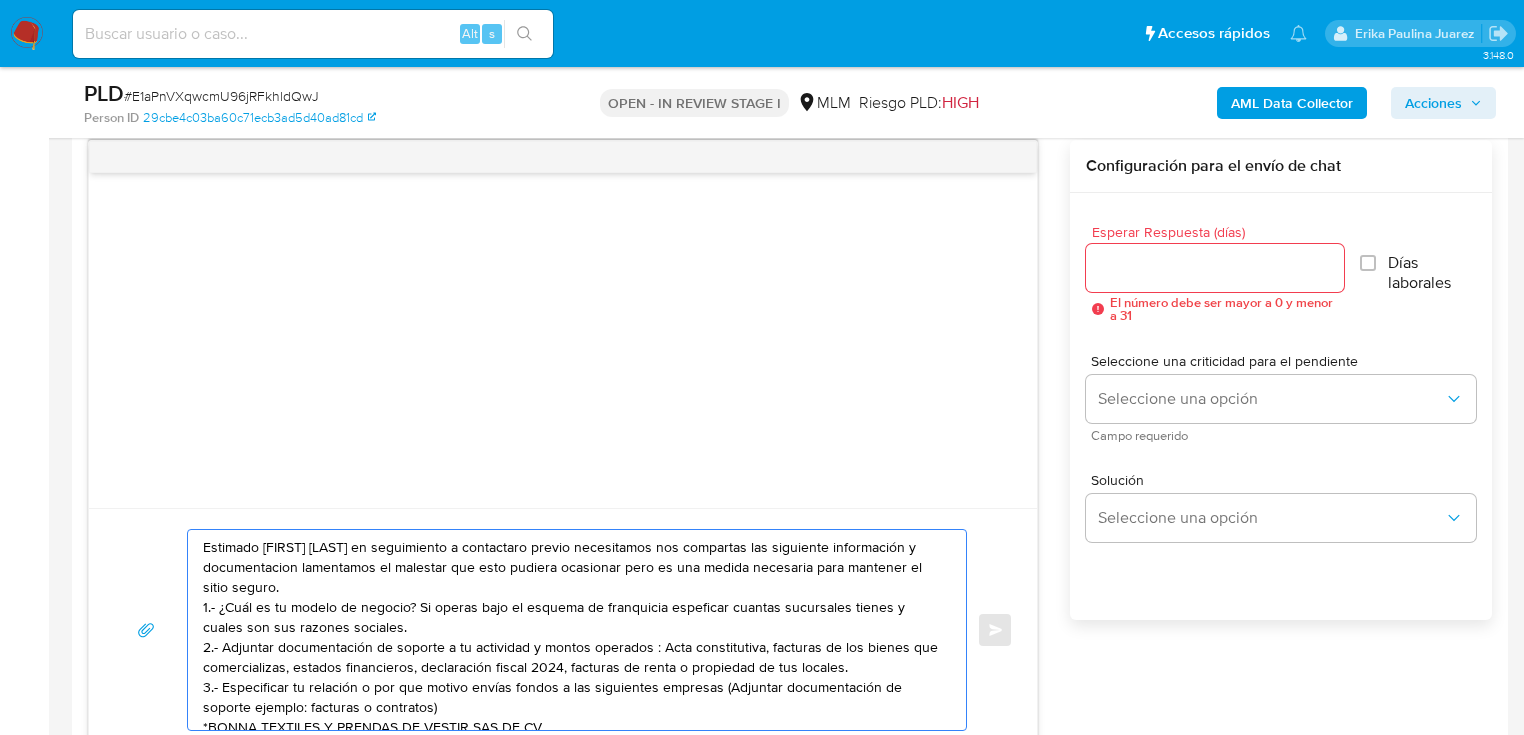scroll, scrollTop: 127, scrollLeft: 0, axis: vertical 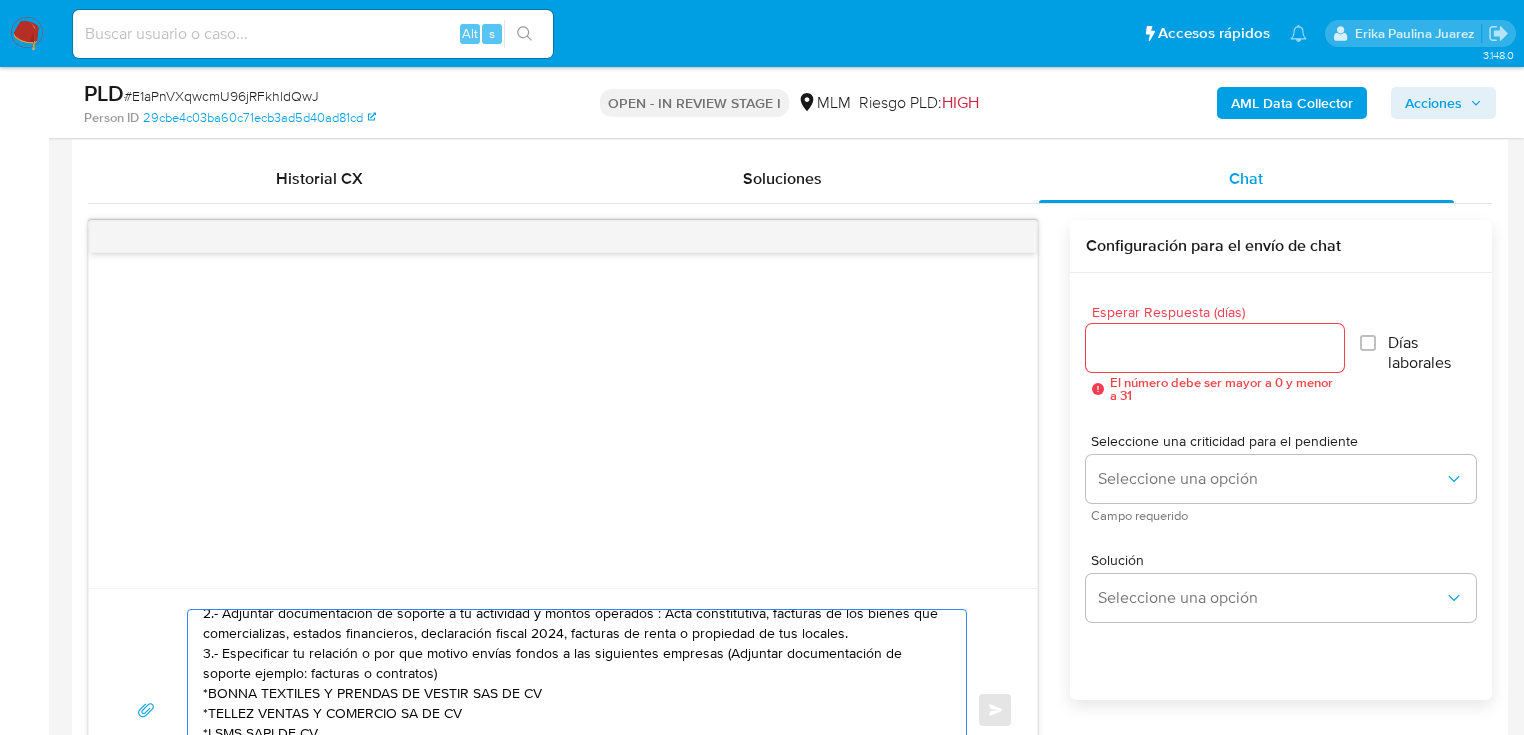 type on "Estimado Lifeng Zheng en seguimiento a contactaro previo necesitamos nos compartas las siguiente información y documentacion  lamentamos el malestar que esto pudiera ocasionar pero es una medida necesaria para mantener el sitio seguro.
1.- ¿Cuál es tu modelo de negocio? Si operas bajo el esquema de franquicia espeficar  cuantas sucursales tienes y cuales son sus razones sociales.
2.- Adjuntar documentación de soporte a tu actividad y montos operados : Acta constitutiva, facturas de los bienes que comercializas,  estados financieros, declaración fiscal 2024, facturas de renta o propiedad de tus locales.
3.- Especificar tu relación o por que motivo envías fondos a las siguientes empresas (Adjuntar documentación de soporte ejemplo: facturas o contratos)
*BONNA TEXTILES Y PRENDAS DE VESTIR SAS DE CV
*TELLEZ VENTAS Y COMERCIO SA DE CV
*LSMS SAPI DE CV
*SORTELAS EXPERTOS SAS DE CV
*BAOBIAO GUO
Atentamente Mercado Pago" 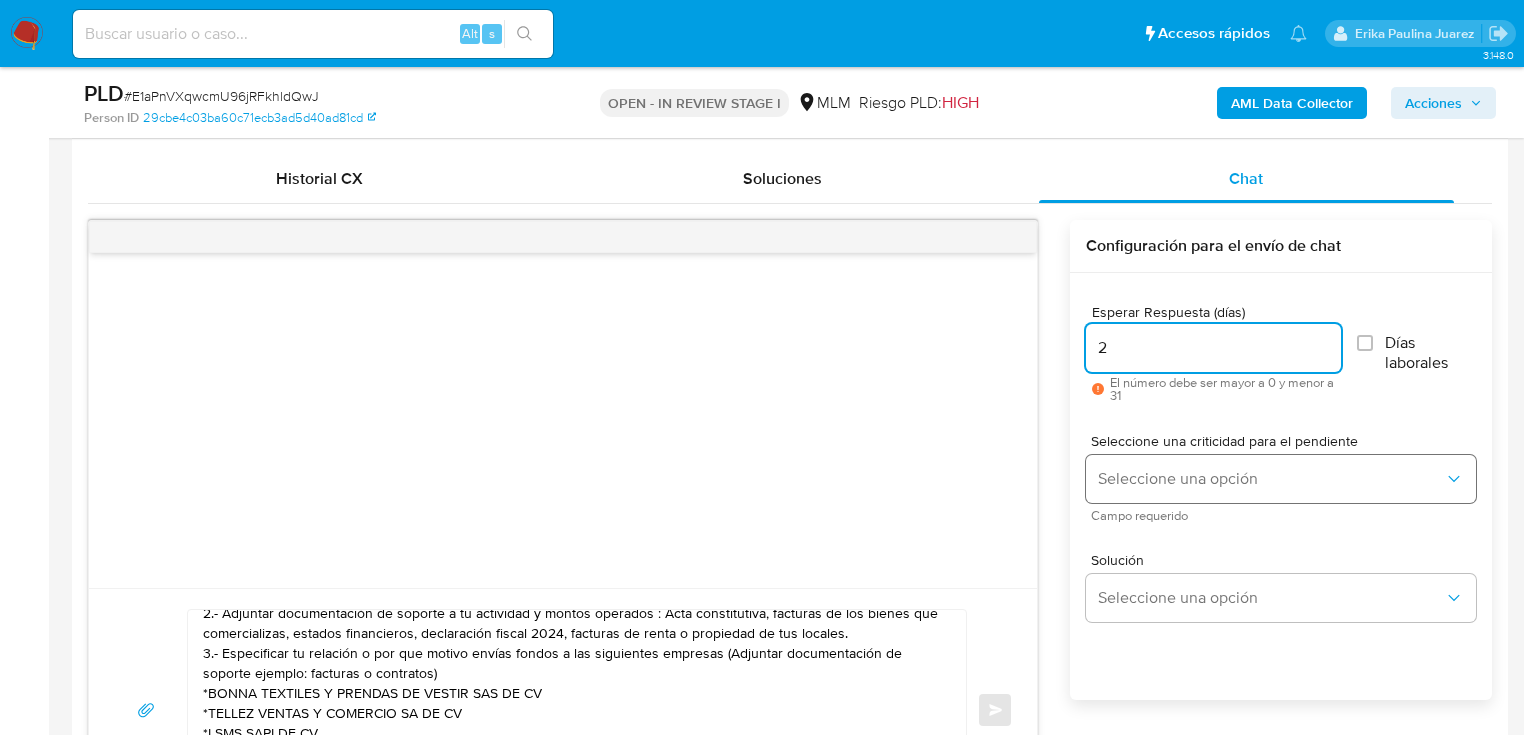 type on "2" 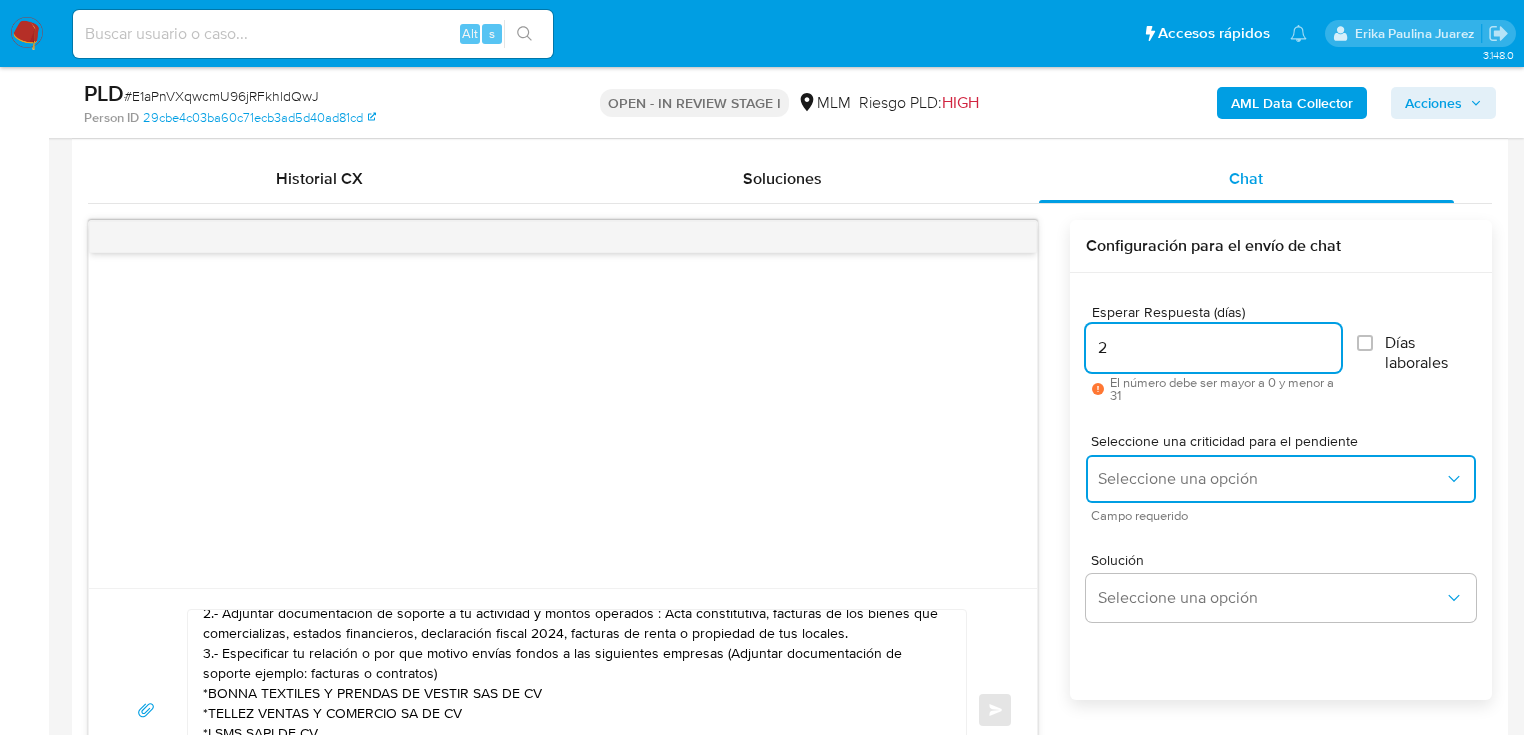 click on "Seleccione una opción" at bounding box center [1281, 479] 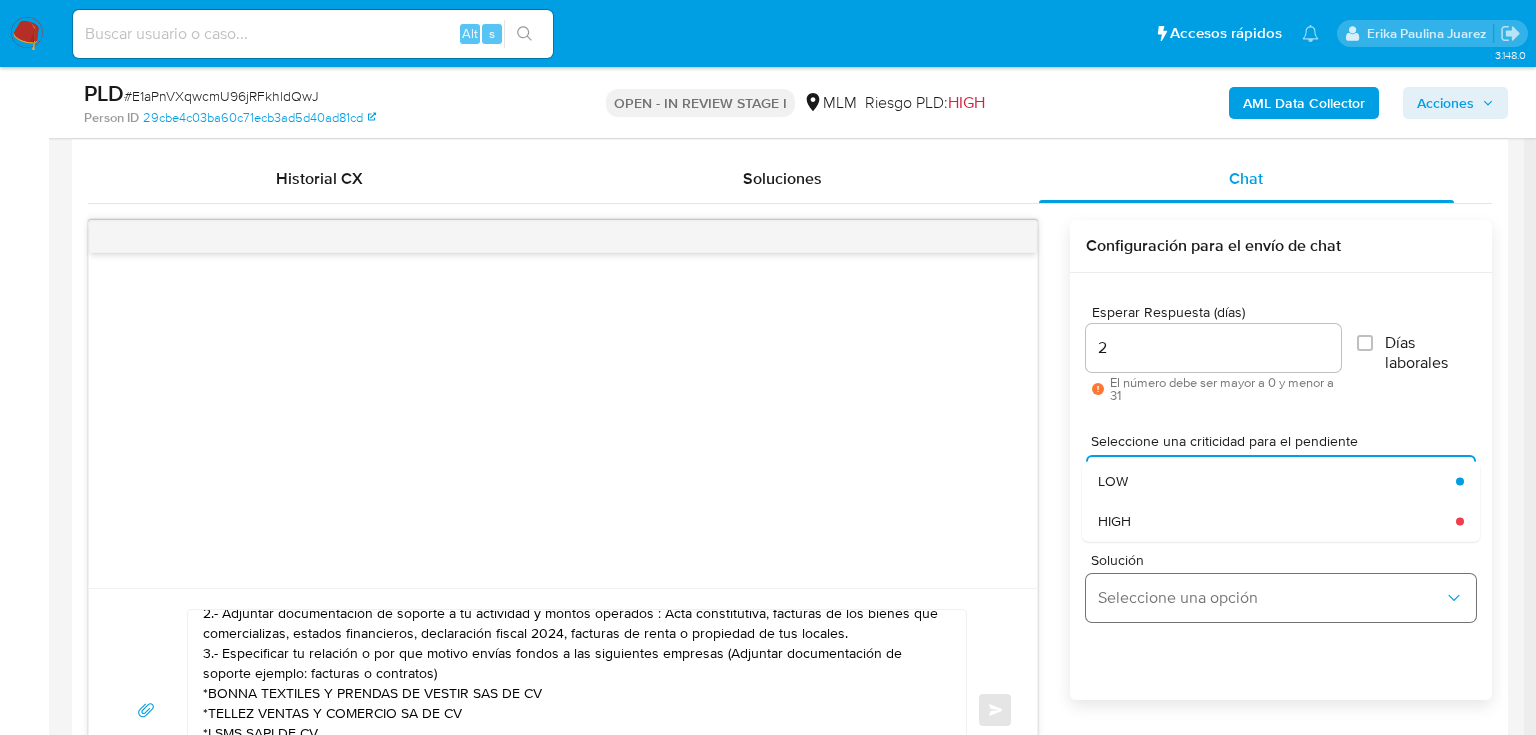 drag, startPoint x: 1140, startPoint y: 521, endPoint x: 1152, endPoint y: 617, distance: 96.74709 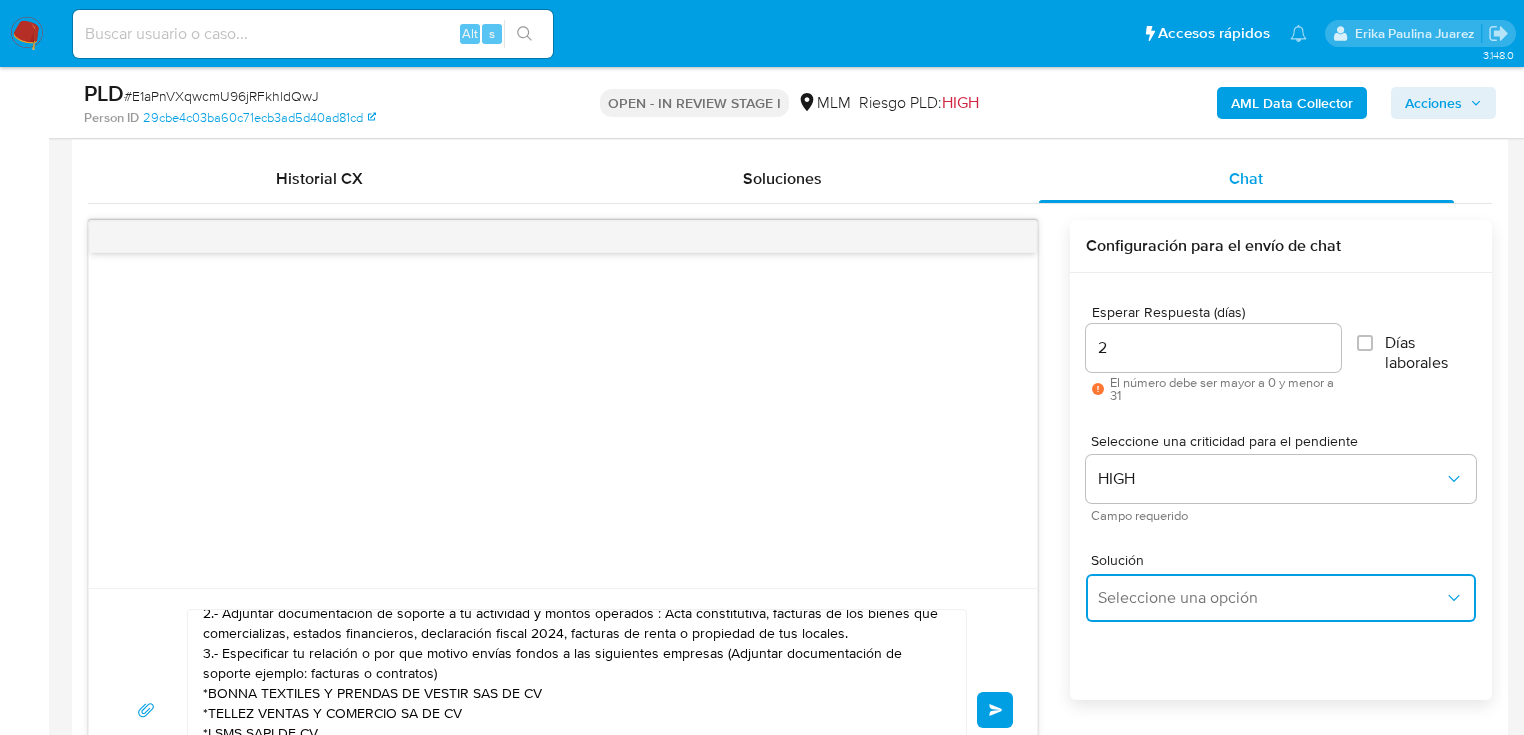 click on "Seleccione una opción" at bounding box center (1281, 598) 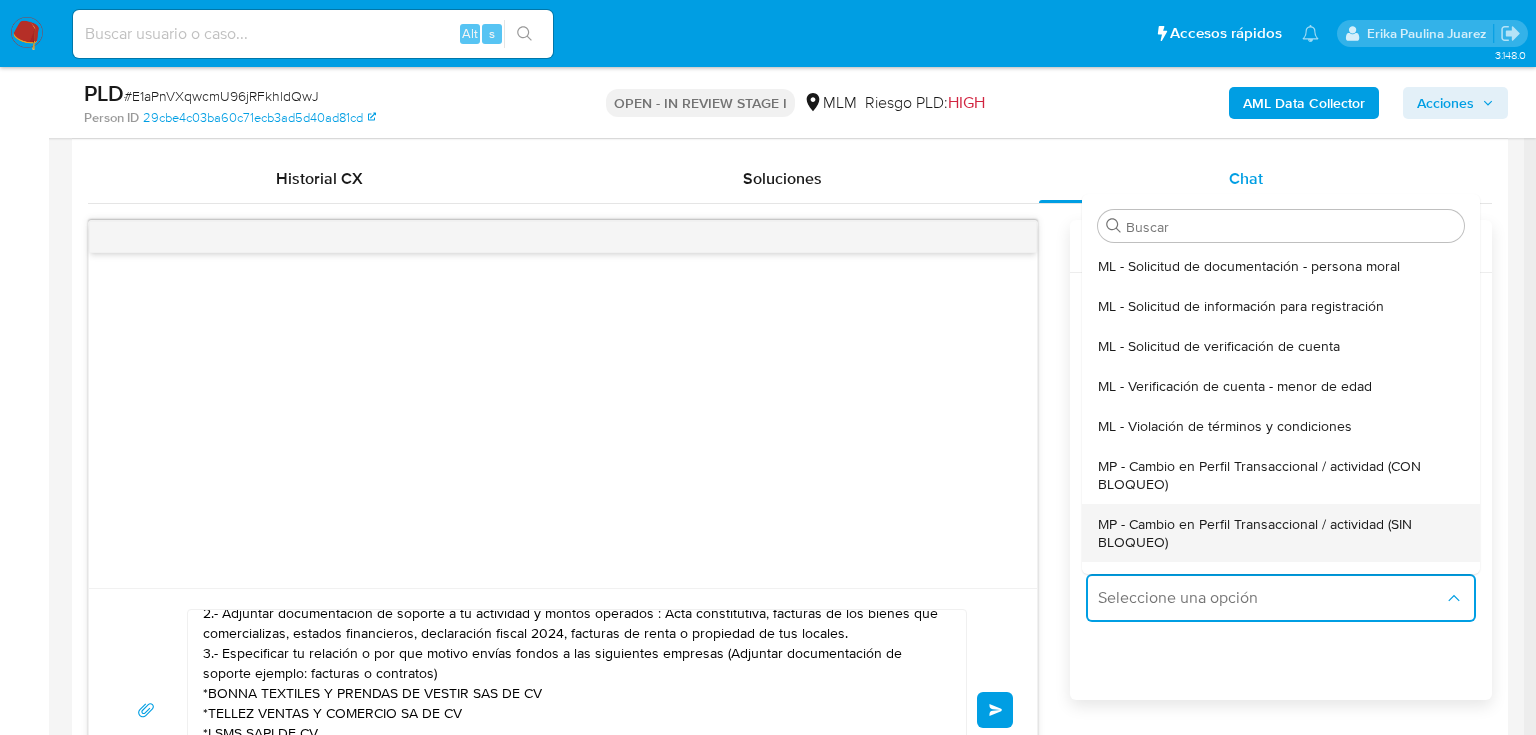 click on "MP - Cambio en Perfil Transaccional / actividad (SIN BLOQUEO)" at bounding box center (1275, 533) 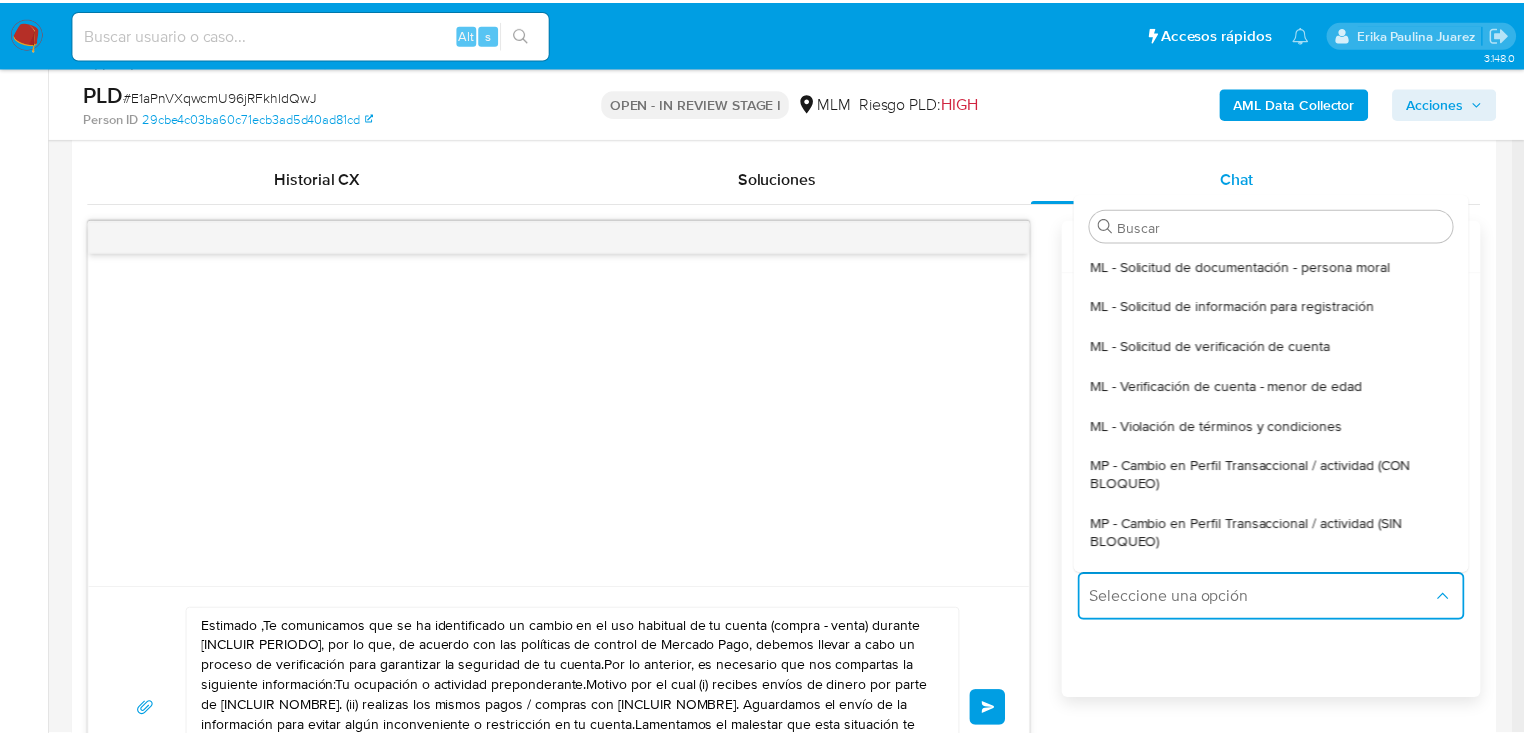scroll, scrollTop: 0, scrollLeft: 0, axis: both 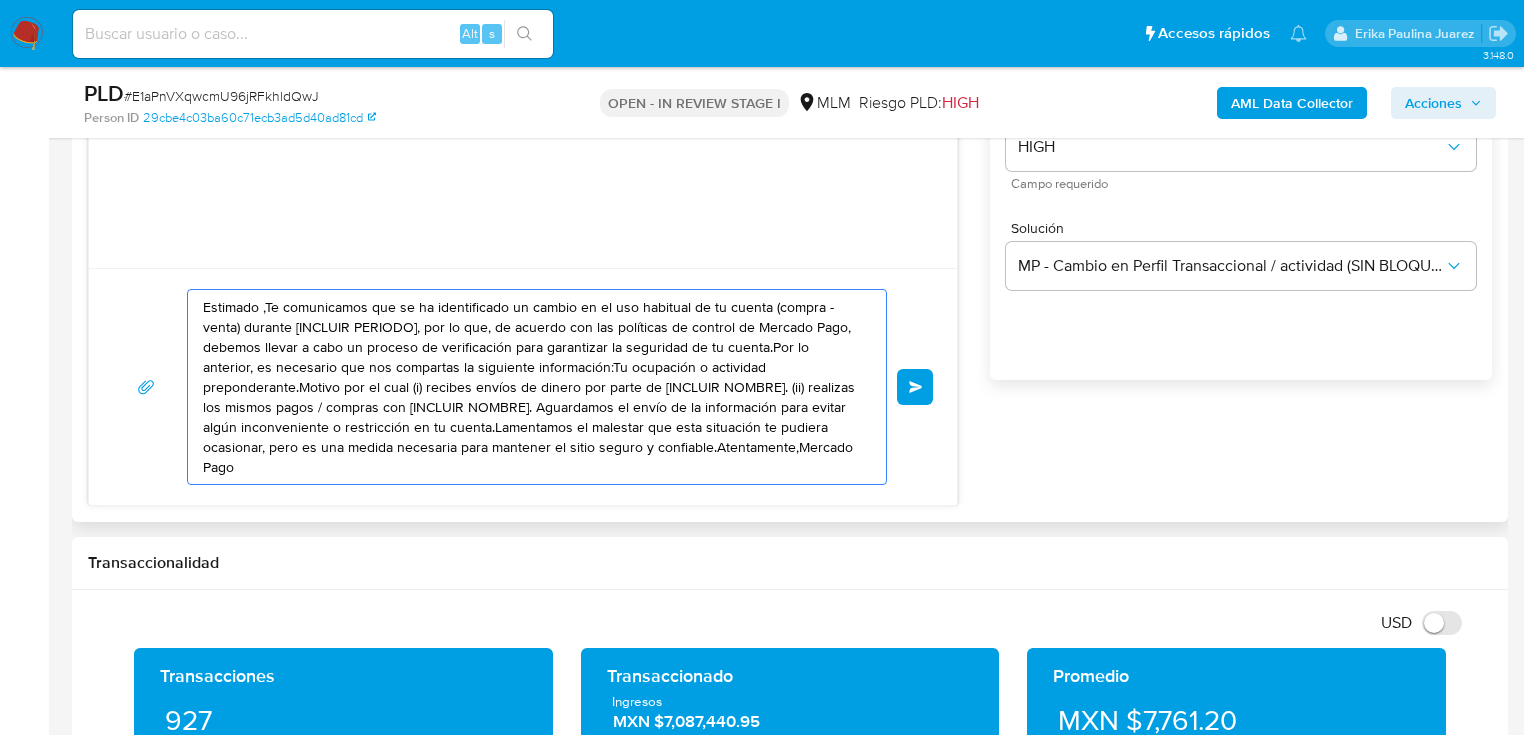 drag, startPoint x: 768, startPoint y: 423, endPoint x: 141, endPoint y: 227, distance: 656.92084 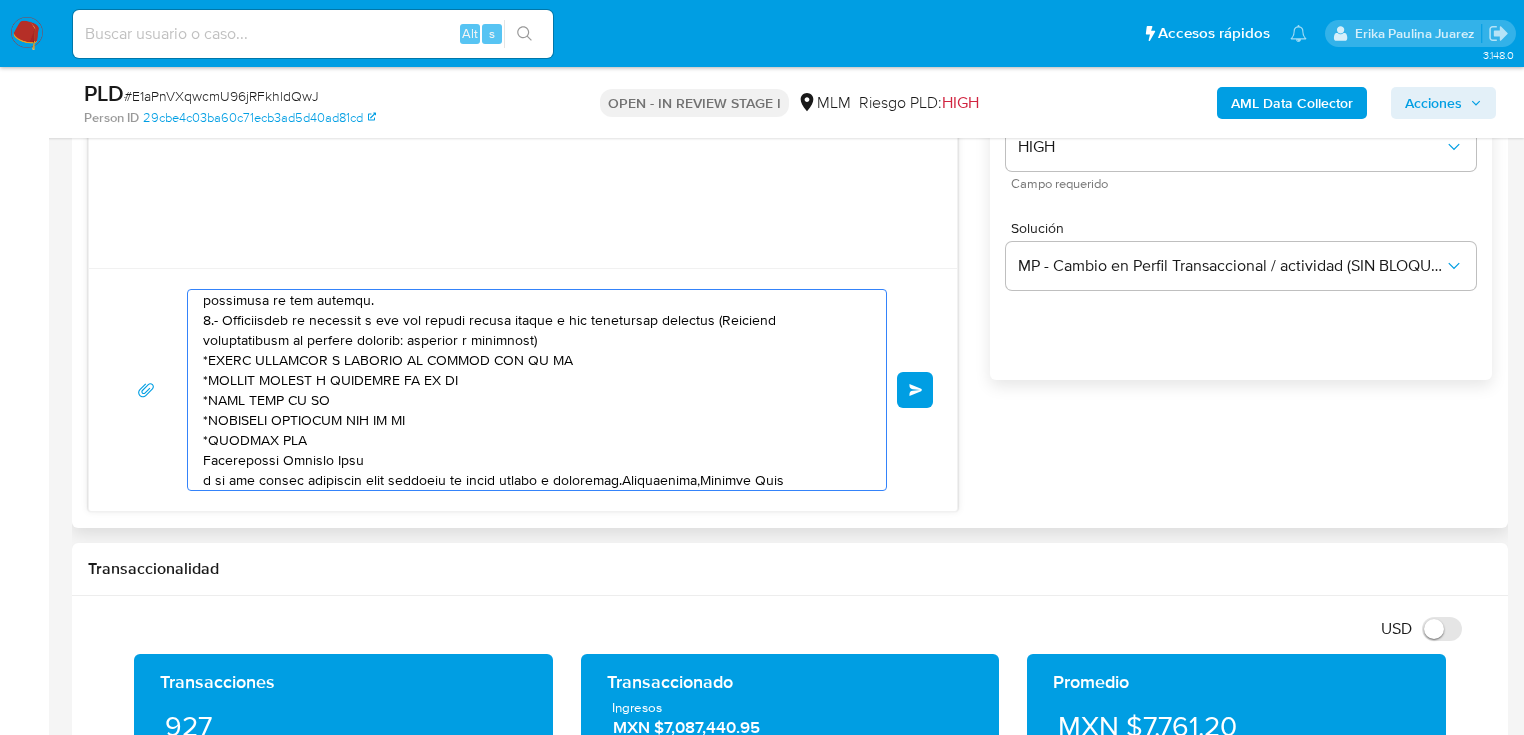 scroll, scrollTop: 154, scrollLeft: 0, axis: vertical 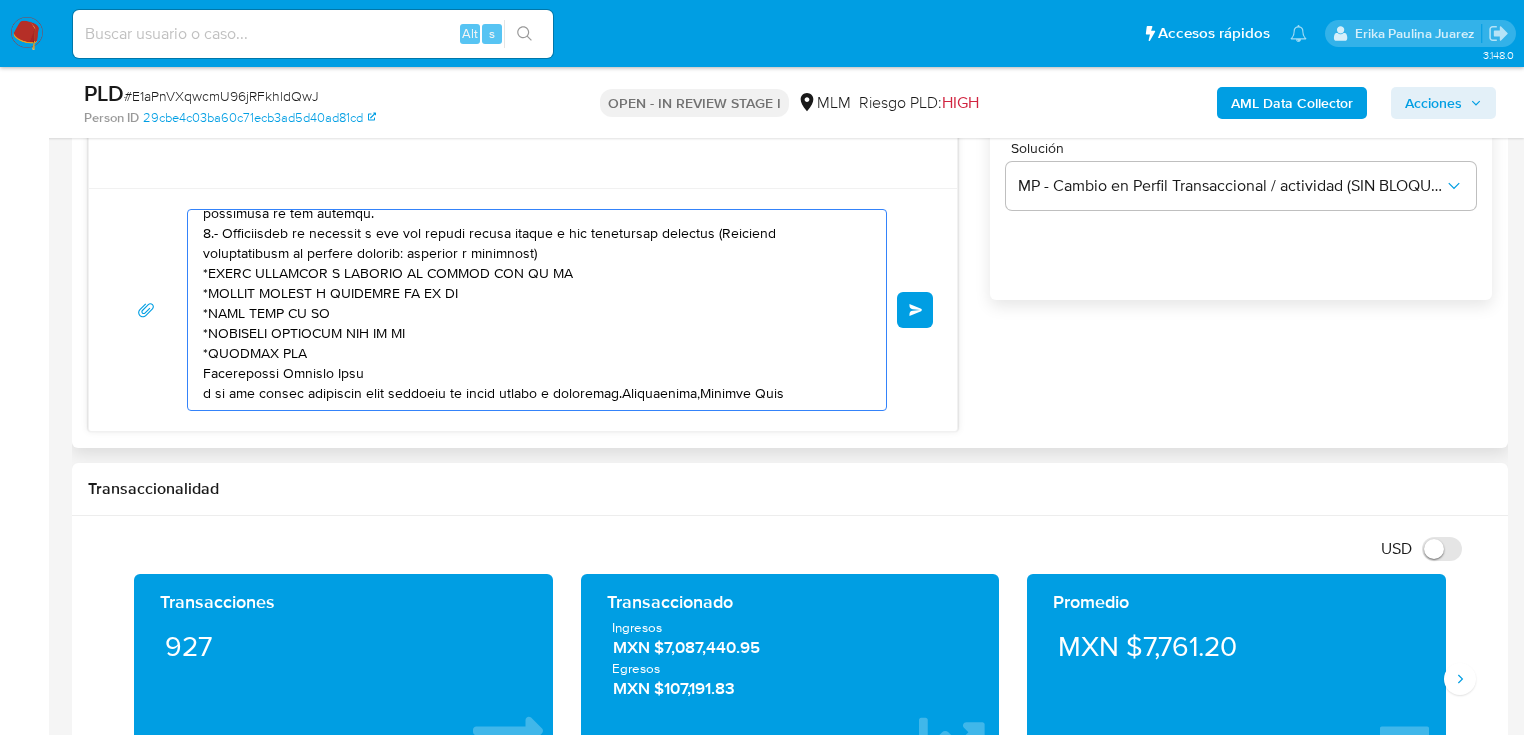click at bounding box center (532, 310) 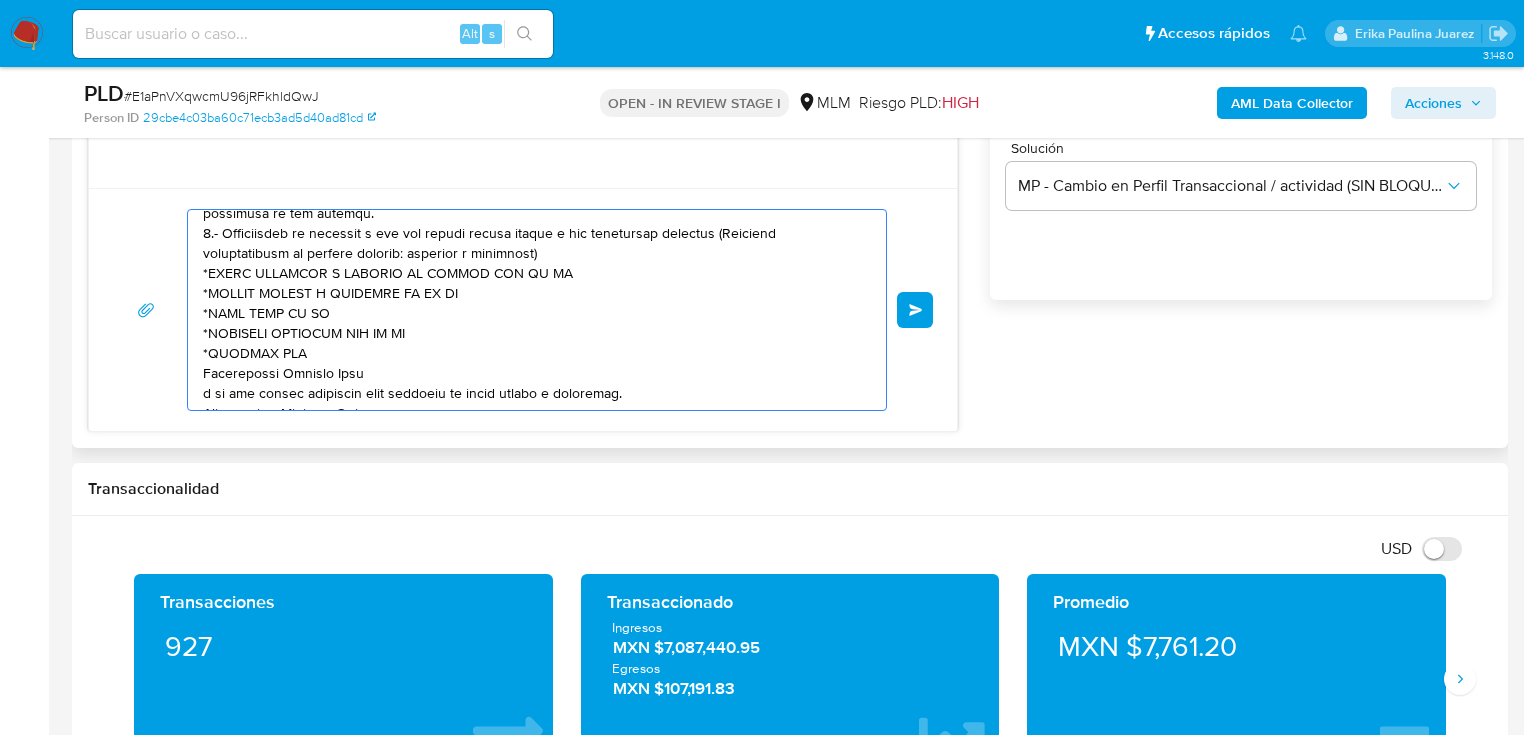 scroll, scrollTop: 167, scrollLeft: 0, axis: vertical 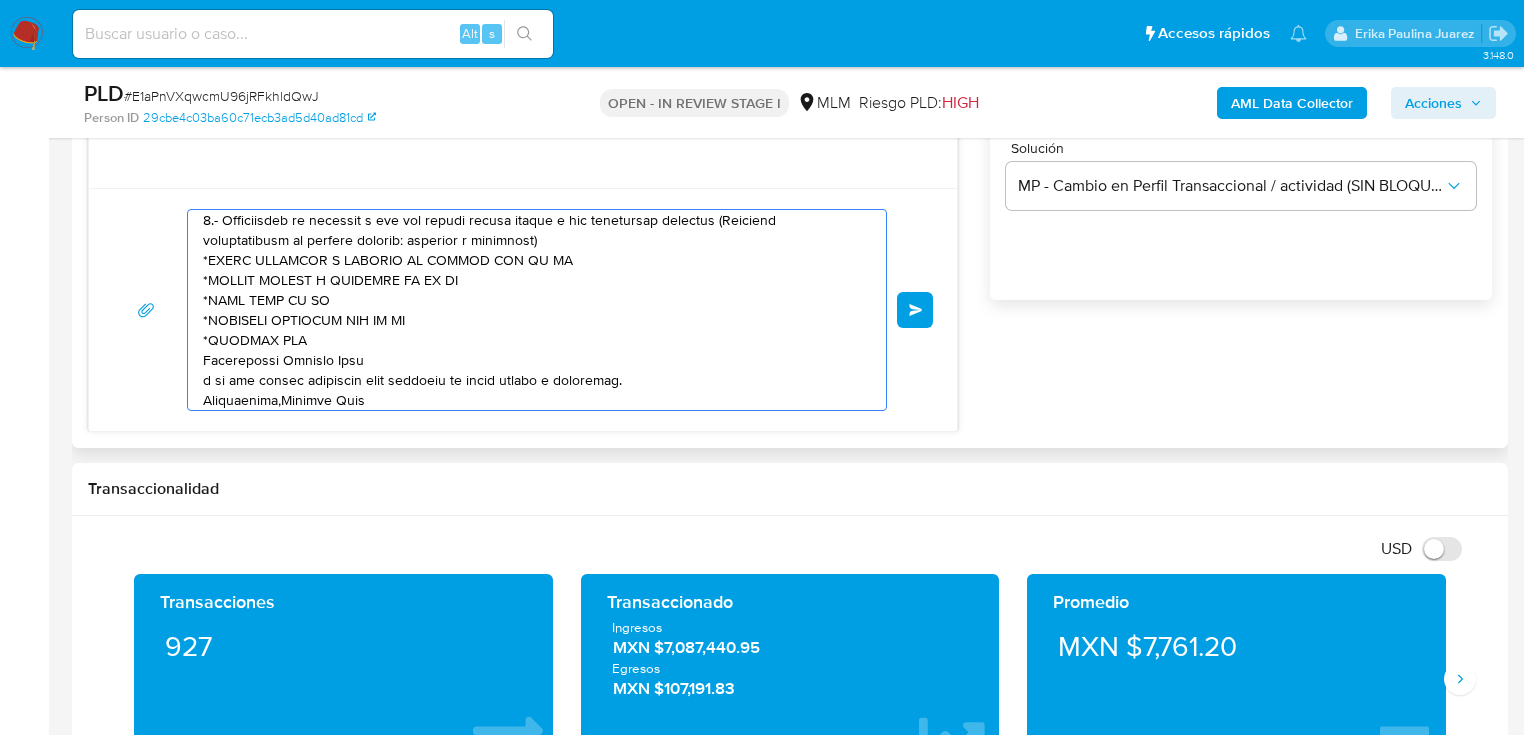 drag, startPoint x: 568, startPoint y: 376, endPoint x: 493, endPoint y: 380, distance: 75.10659 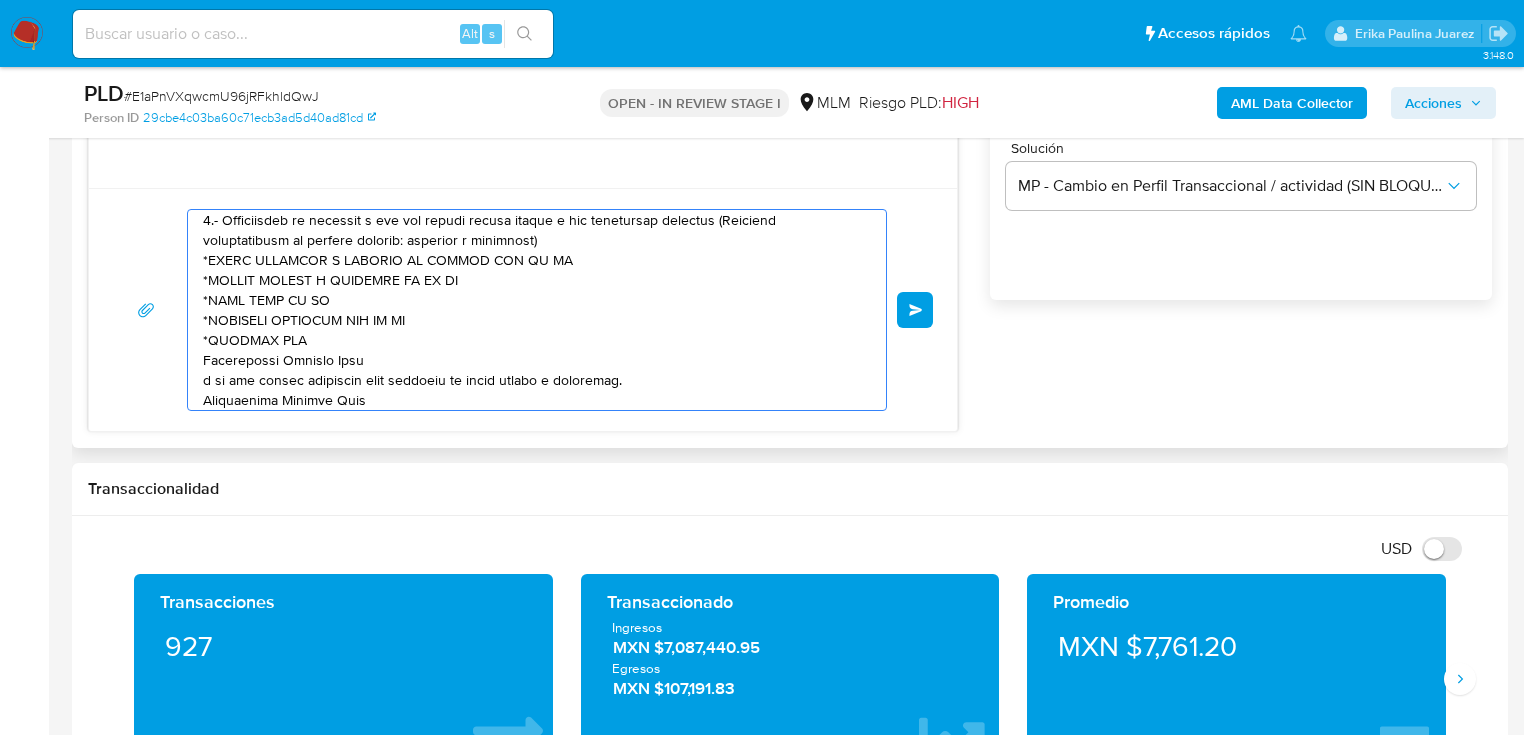 scroll, scrollTop: 0, scrollLeft: 0, axis: both 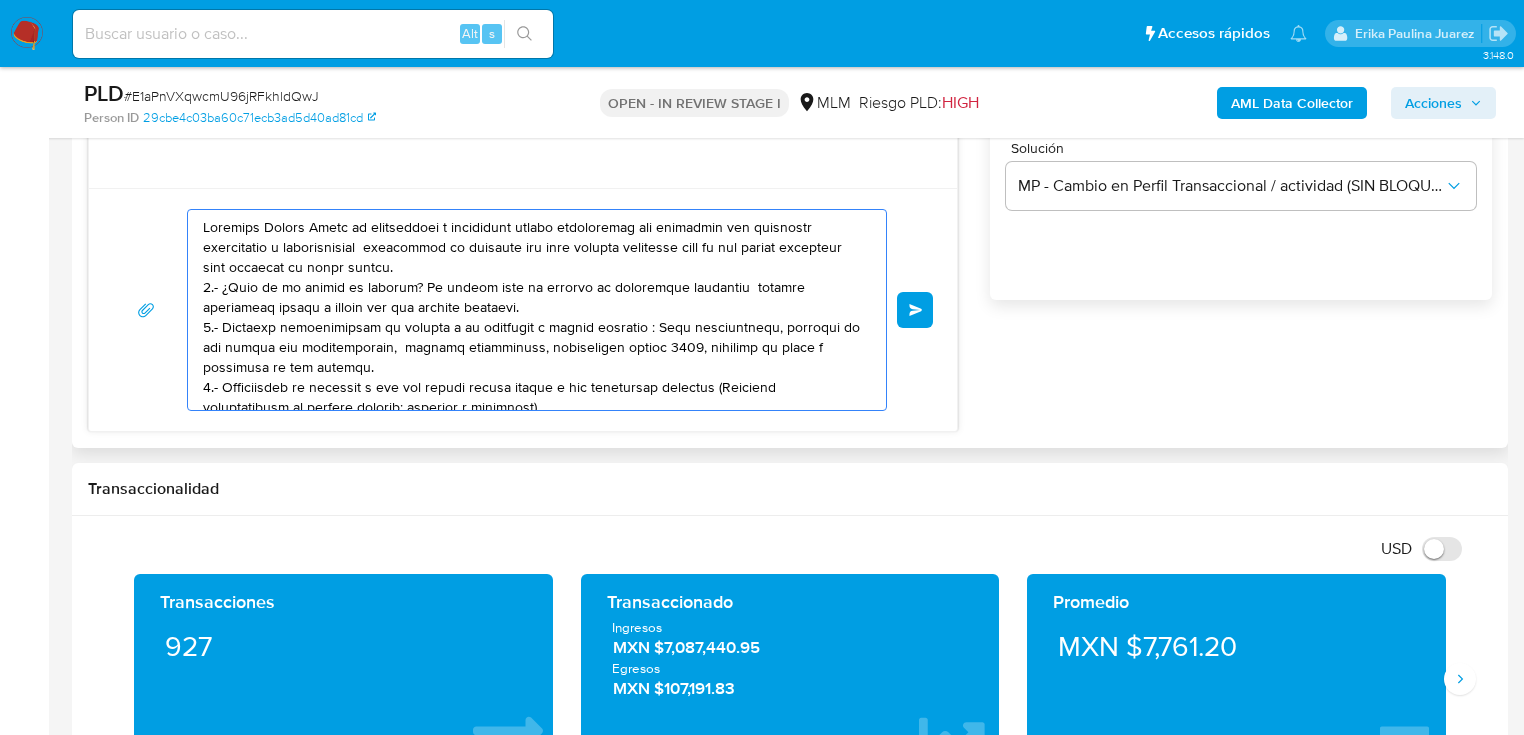 drag, startPoint x: 414, startPoint y: 394, endPoint x: 177, endPoint y: 189, distance: 313.35922 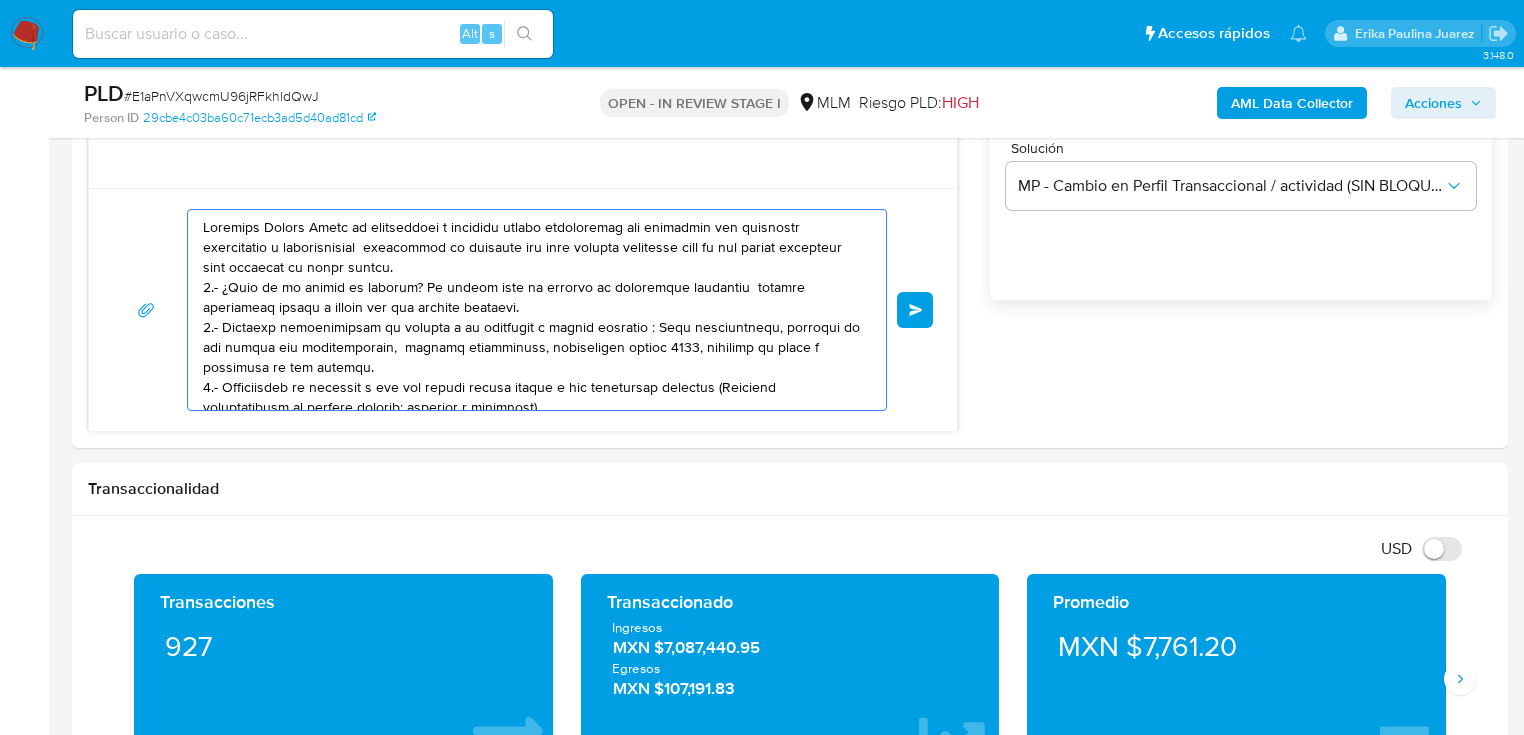 type on "Estimado Lifeng Zheng en seguimiento a contacto previo necesitamos nos compartas las siguiente información y documentación  lamentamos el malestar que esto pudiera ocasionar pero es una medida necesaria para mantener el sitio seguro.
1.- ¿Cuál es tu modelo de negocio? Si operas bajo el esquema de franquicia espeficar  cuantas sucursales tienes y cuales son sus razones sociales.
2.- Adjuntar documentación de soporte a tu actividad y montos operados : Acta constitutiva, facturas de los bienes que comercializas,  estados financieros, declaración fiscal 2024, facturas de renta o propiedad de tus locales.
3.- Especificar tu relación o por que motivo envías fondos a las siguientes empresas (Adjuntar documentación de soporte ejemplo: facturas o contratos)
*BONNA TEXTILES Y PRENDAS DE VESTIR SAS DE CV
*TELLEZ VENTAS Y COMERCIO SA DE CV
*LSMS SAPI DE CV
*SORTELAS EXPERTOS SAS DE CV
*BAOBIAO GUO
Atentamente Mercado Pago
o es una medida necesaria para mantener el sitio seguro y confiable.
Atentamente Mercado..." 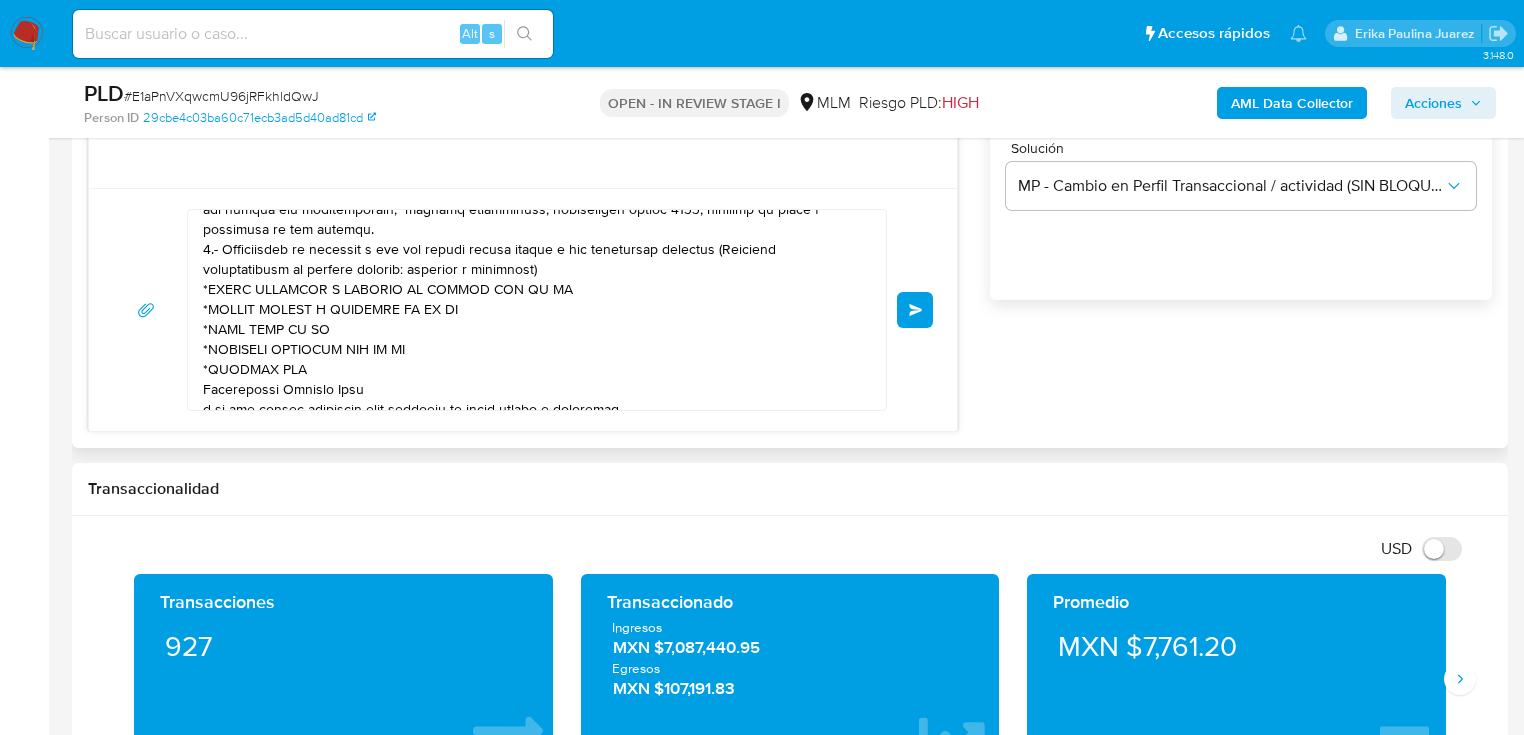 scroll, scrollTop: 174, scrollLeft: 0, axis: vertical 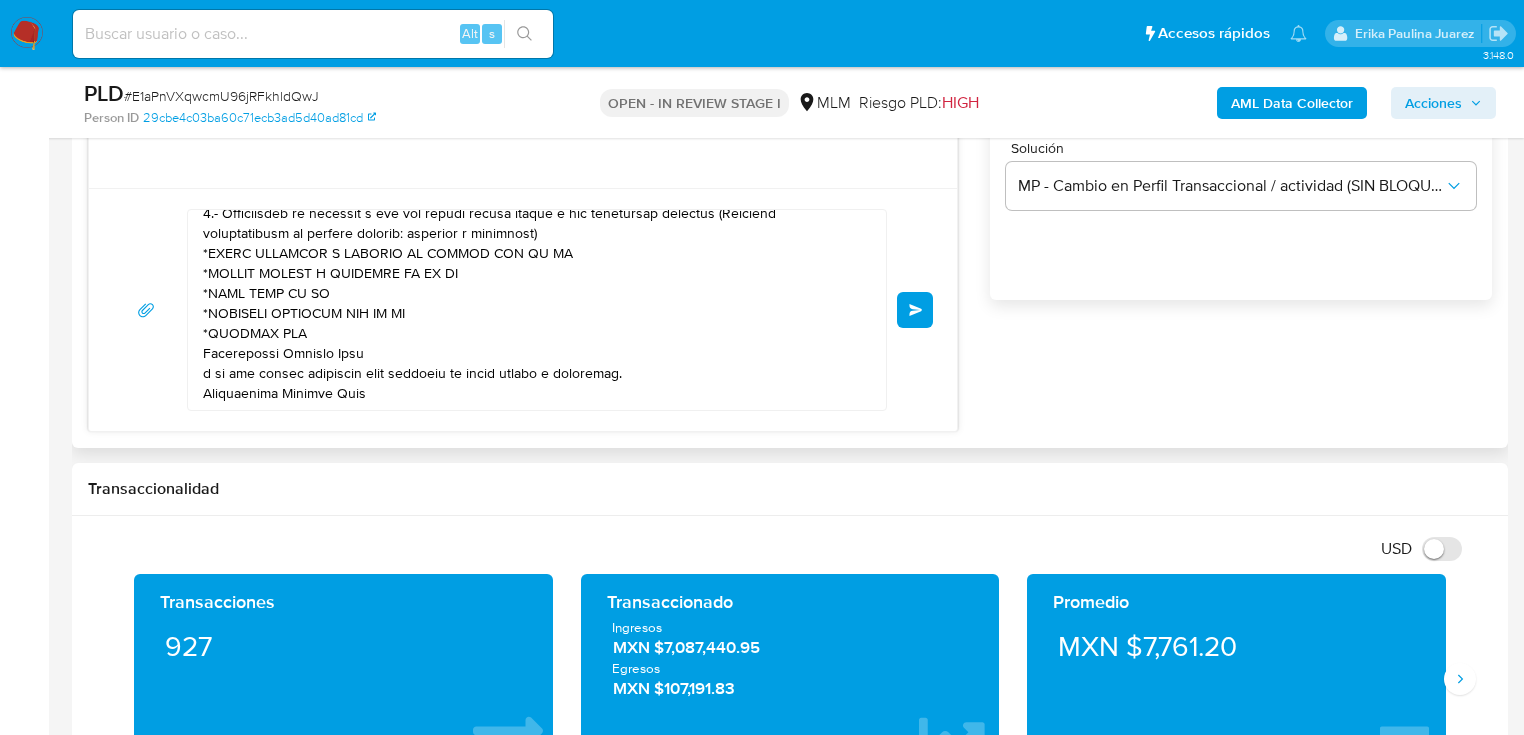 click on "Enviar" at bounding box center [916, 310] 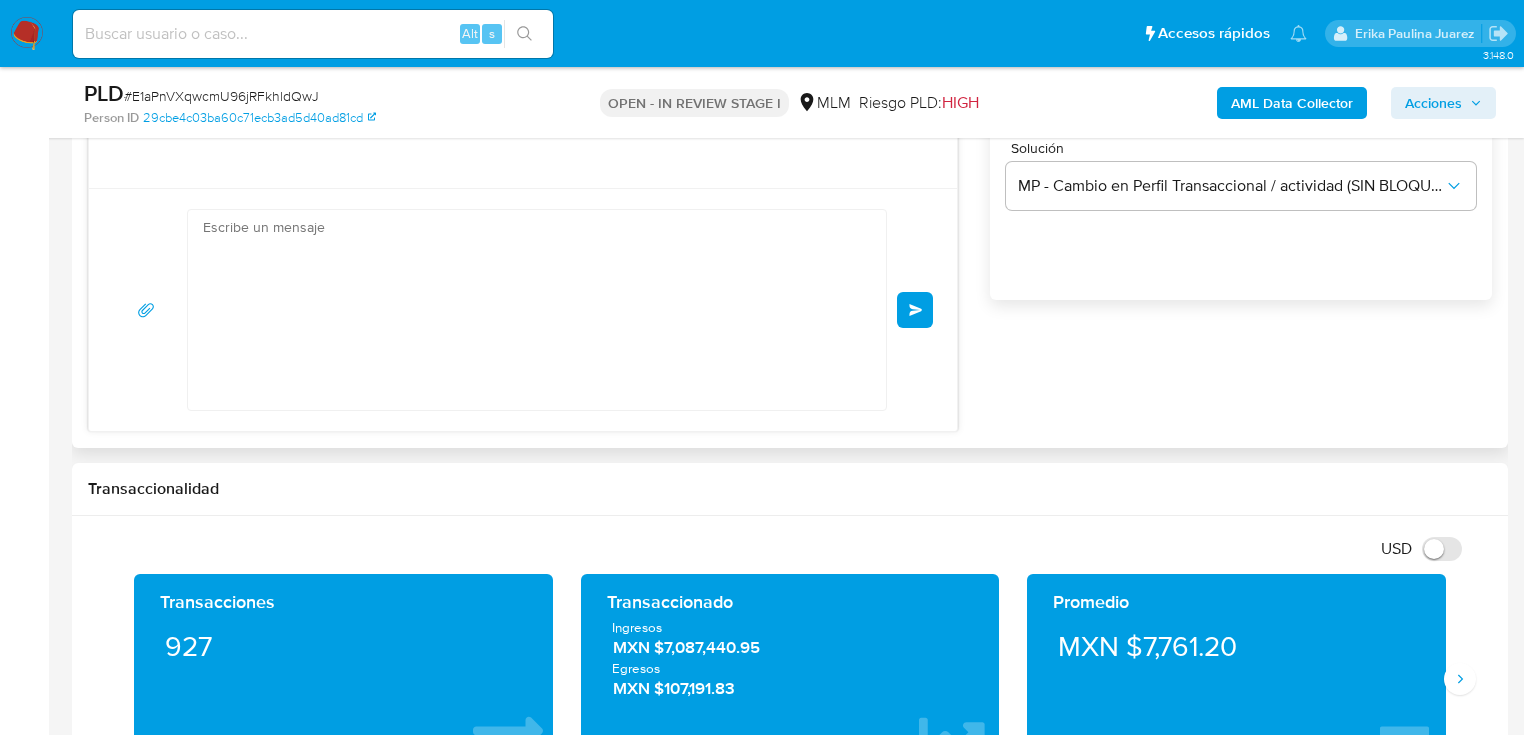 scroll, scrollTop: 0, scrollLeft: 0, axis: both 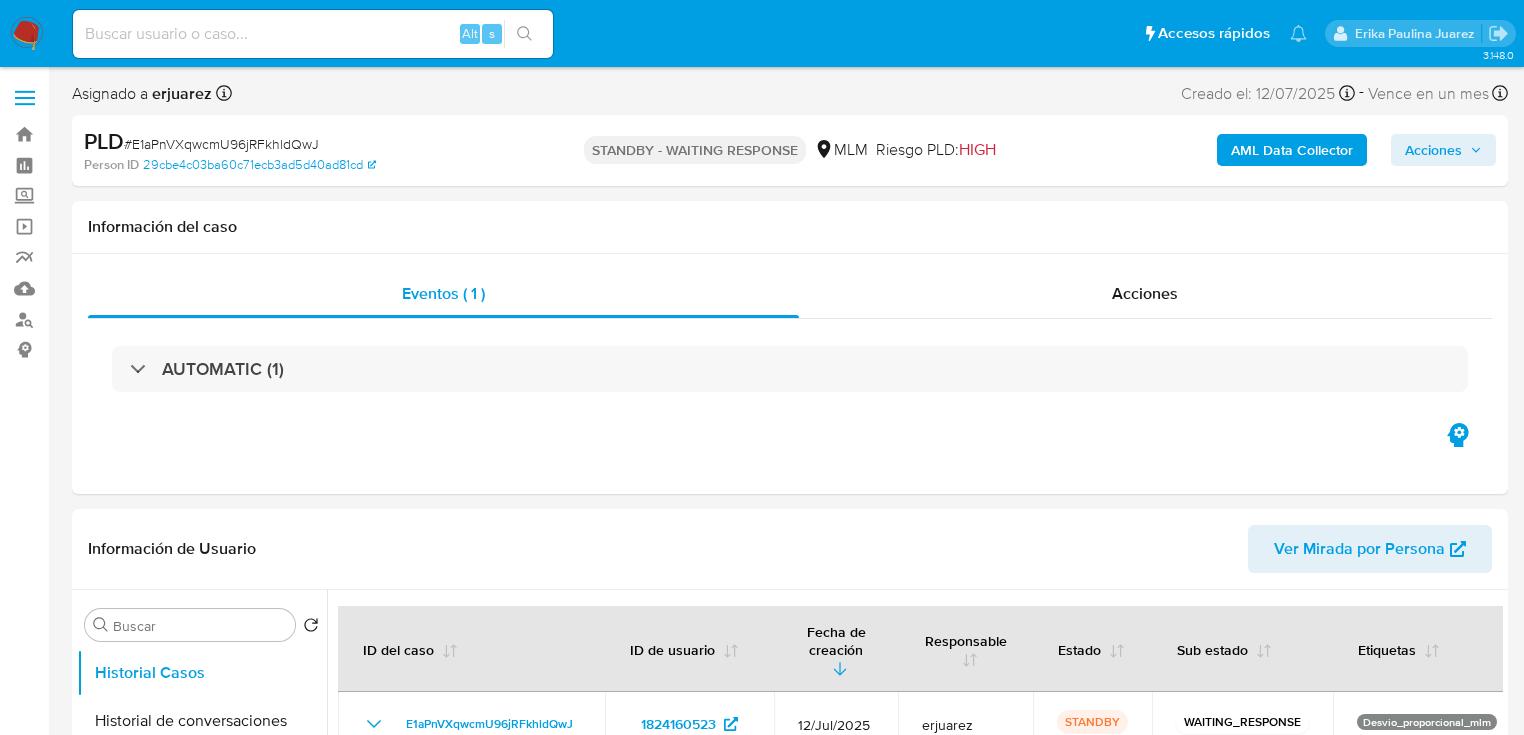 select on "10" 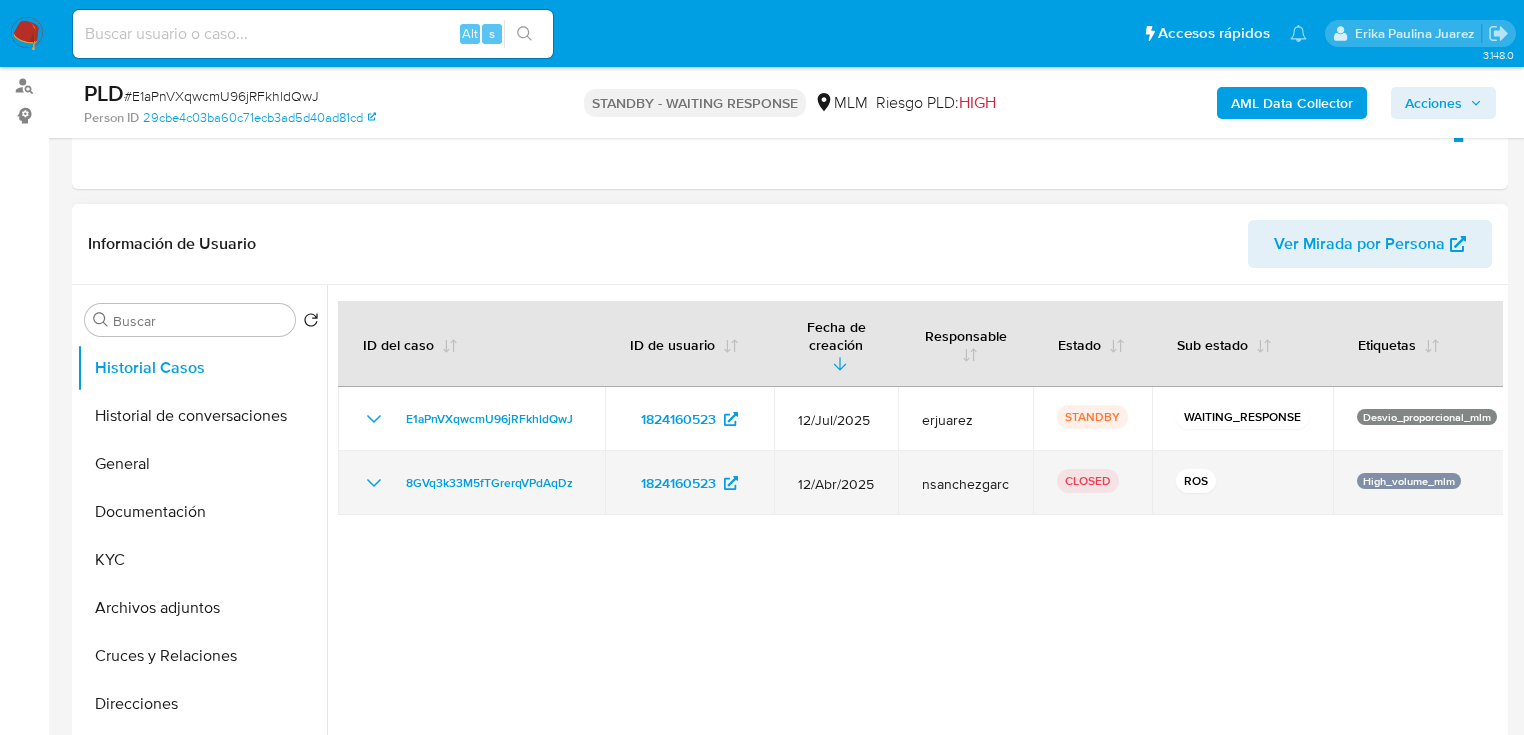 scroll, scrollTop: 320, scrollLeft: 0, axis: vertical 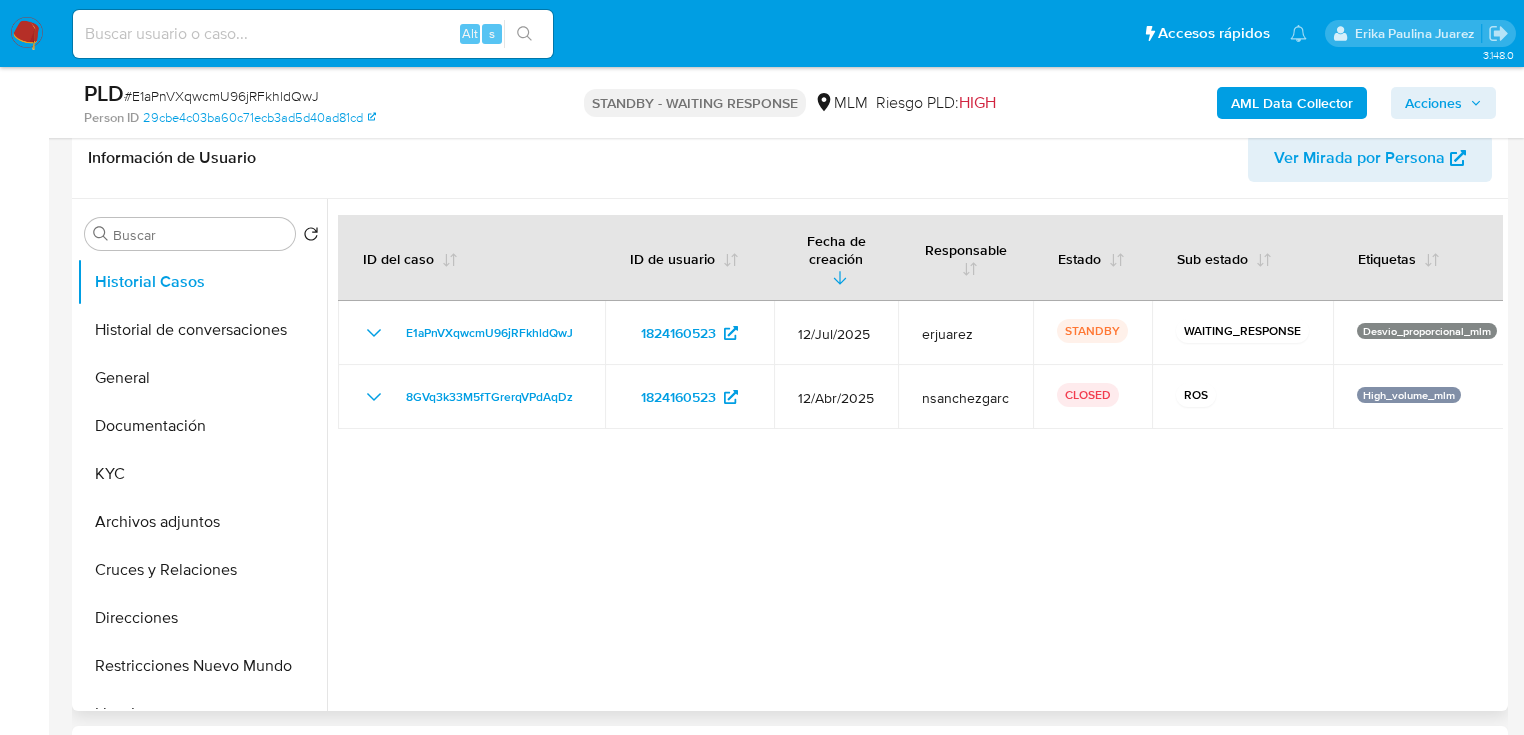 drag, startPoint x: 1156, startPoint y: 540, endPoint x: 1155, endPoint y: 492, distance: 48.010414 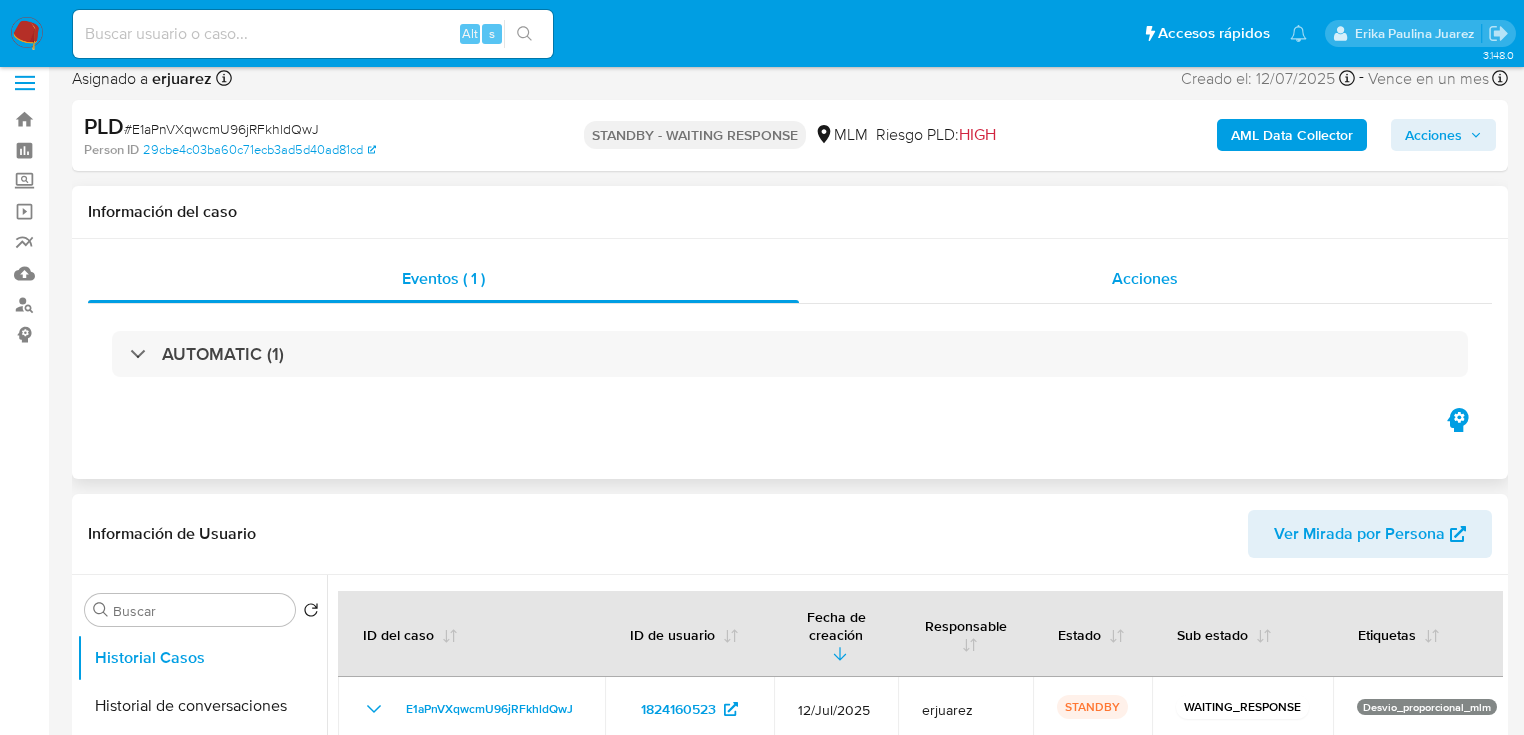 scroll, scrollTop: 0, scrollLeft: 0, axis: both 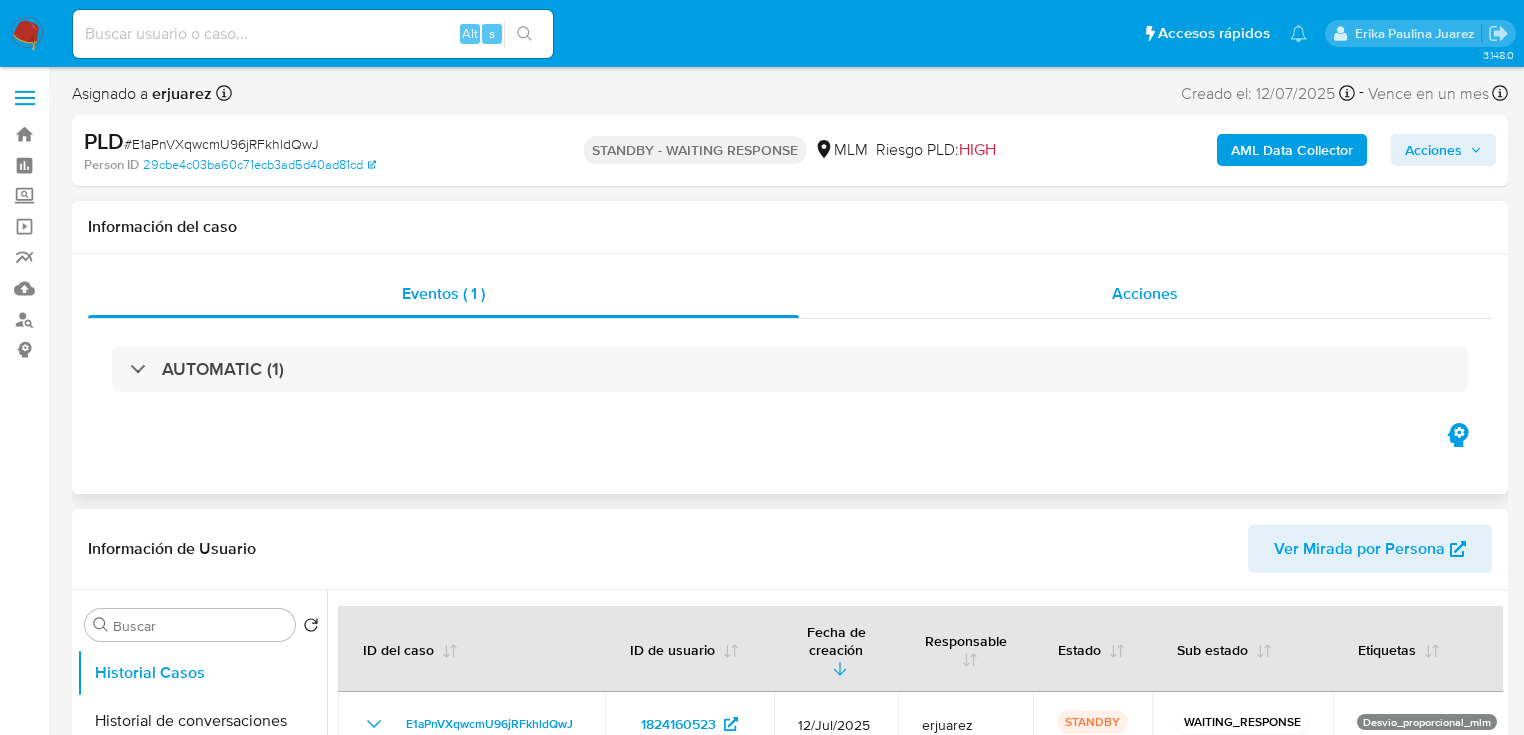 click on "Acciones" at bounding box center (1146, 294) 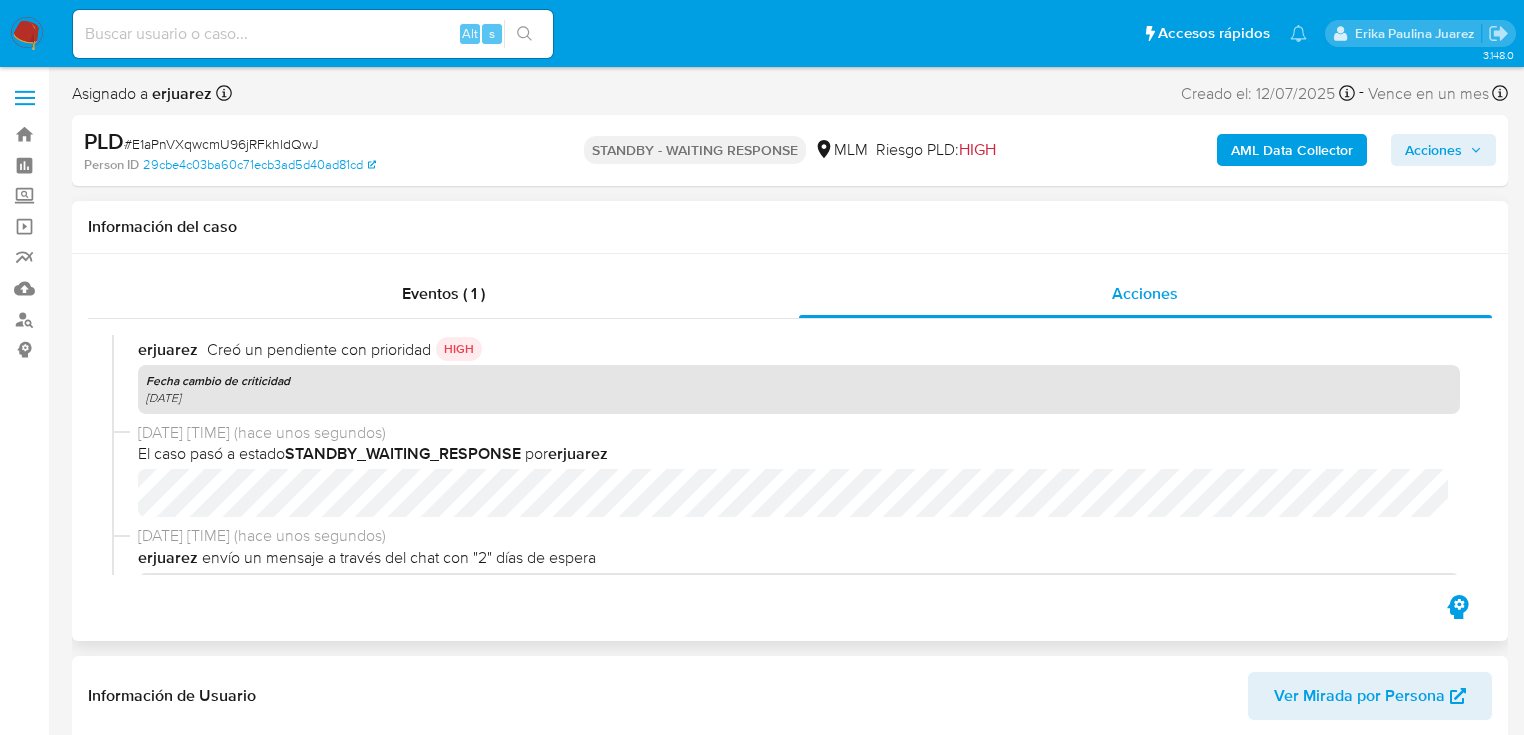 scroll, scrollTop: 160, scrollLeft: 0, axis: vertical 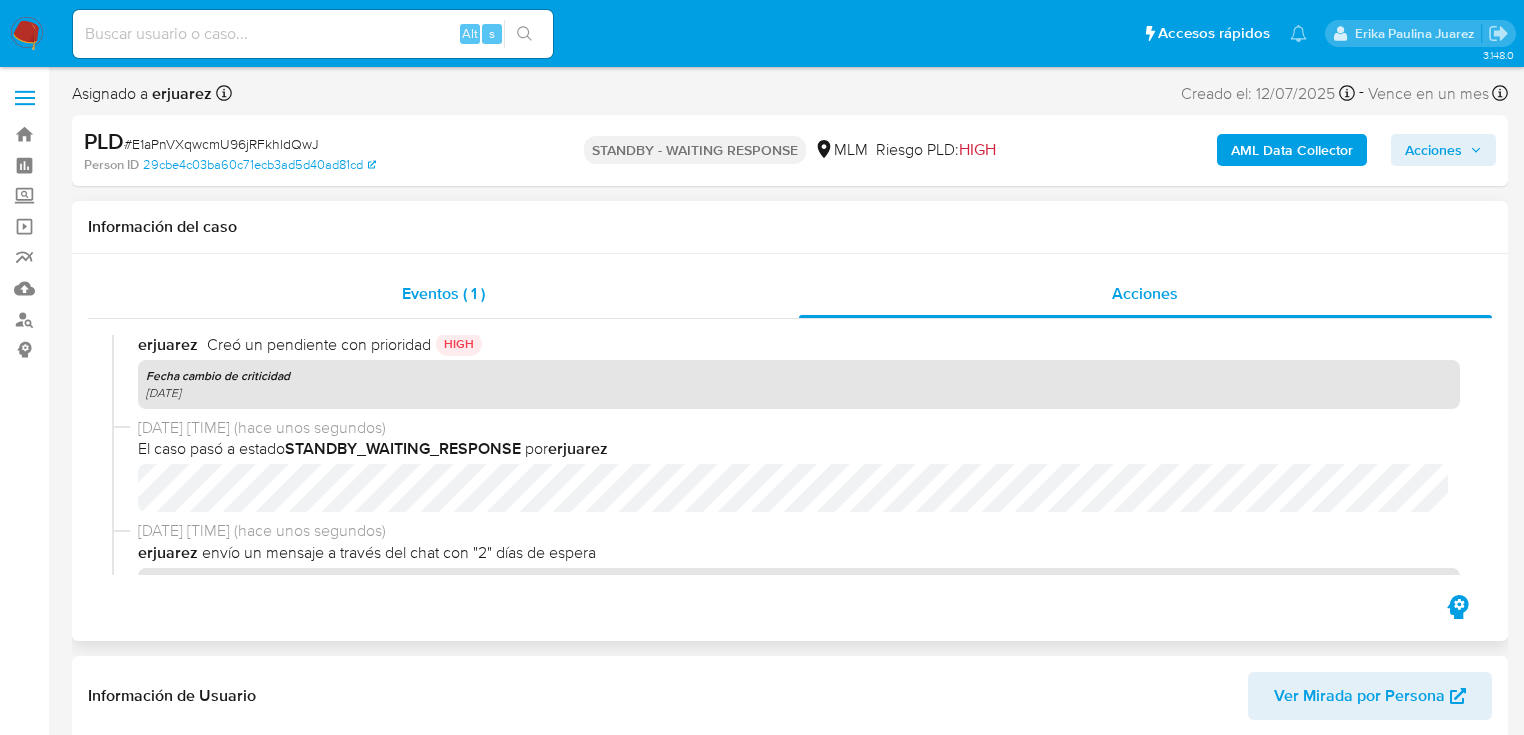 click on "Eventos ( 1 )" at bounding box center [443, 294] 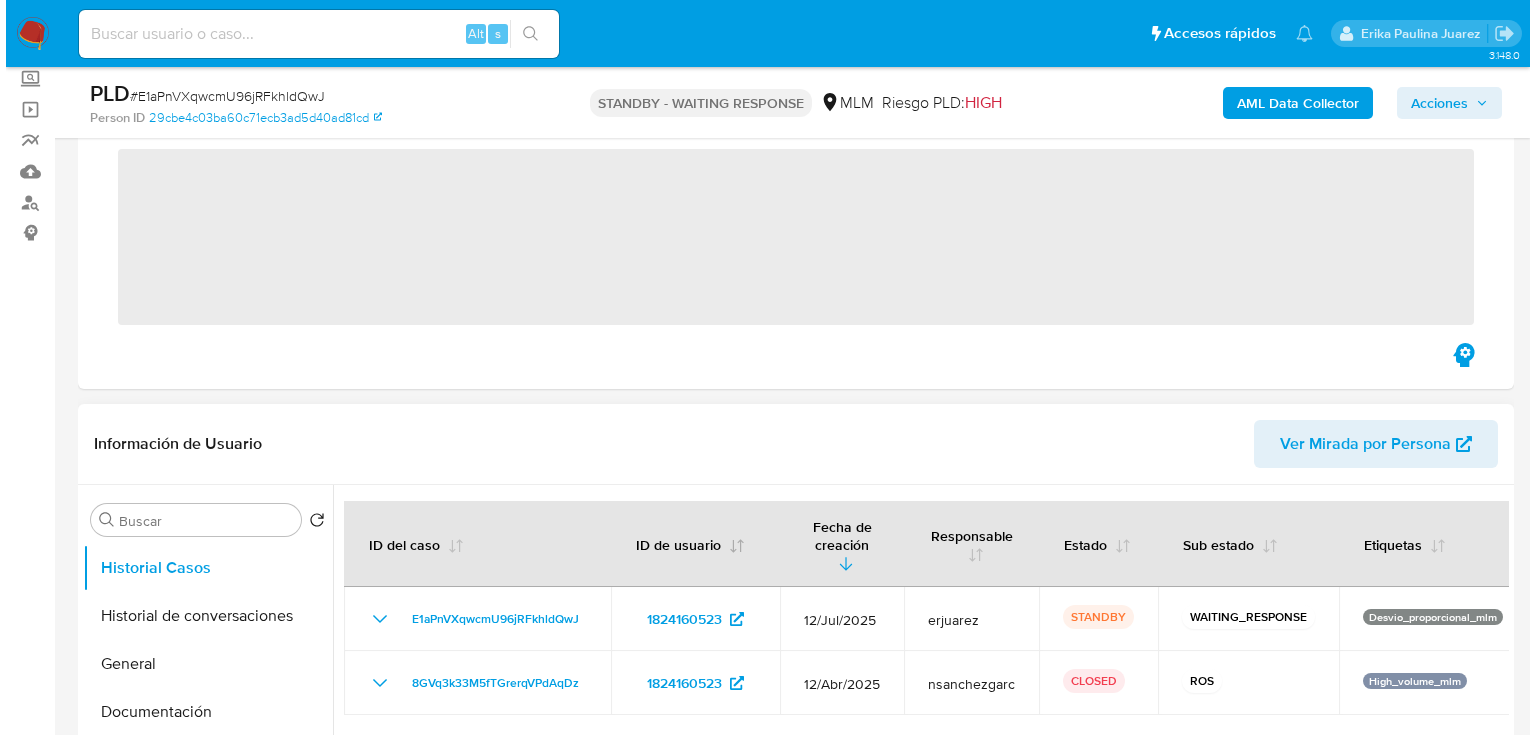 scroll, scrollTop: 320, scrollLeft: 0, axis: vertical 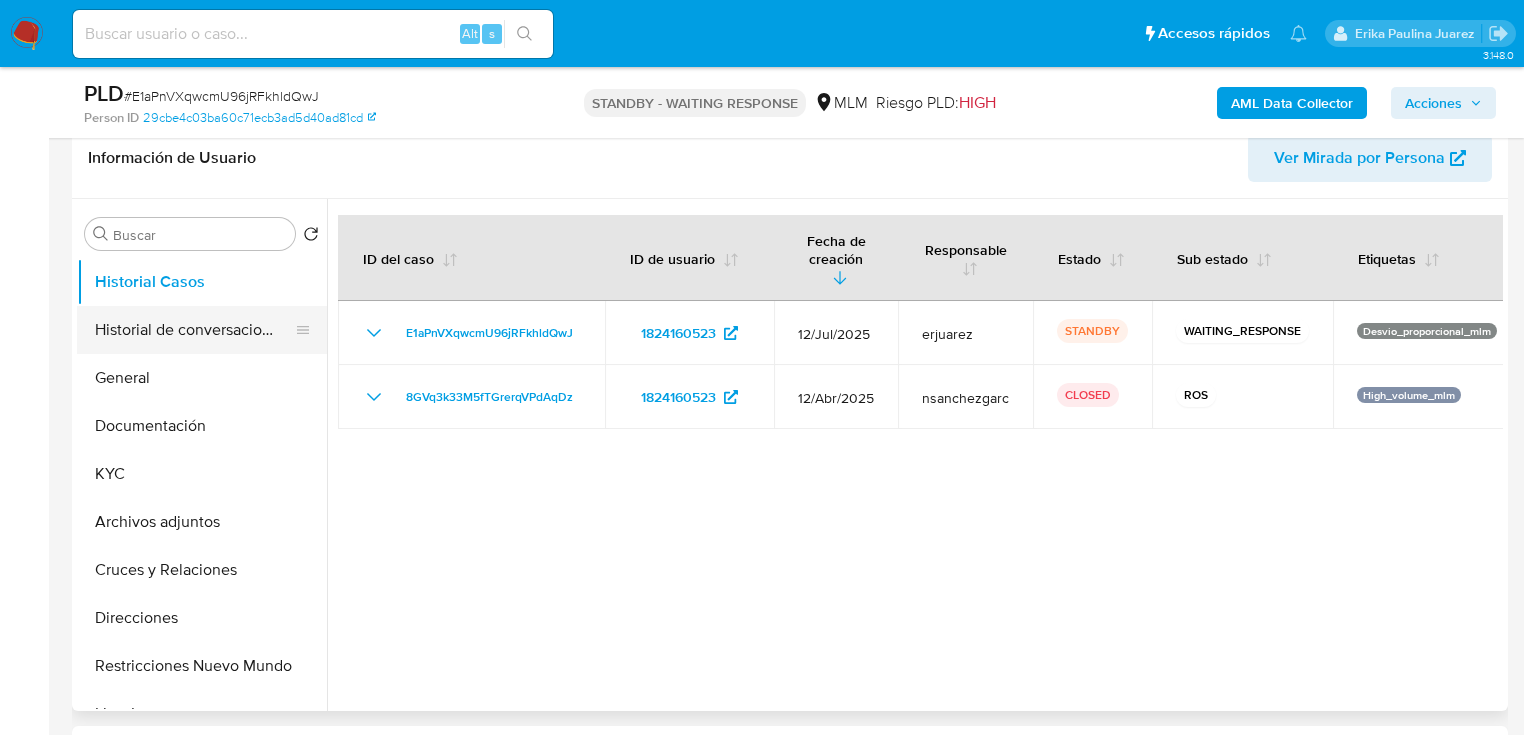 click on "Historial de conversaciones" at bounding box center [194, 330] 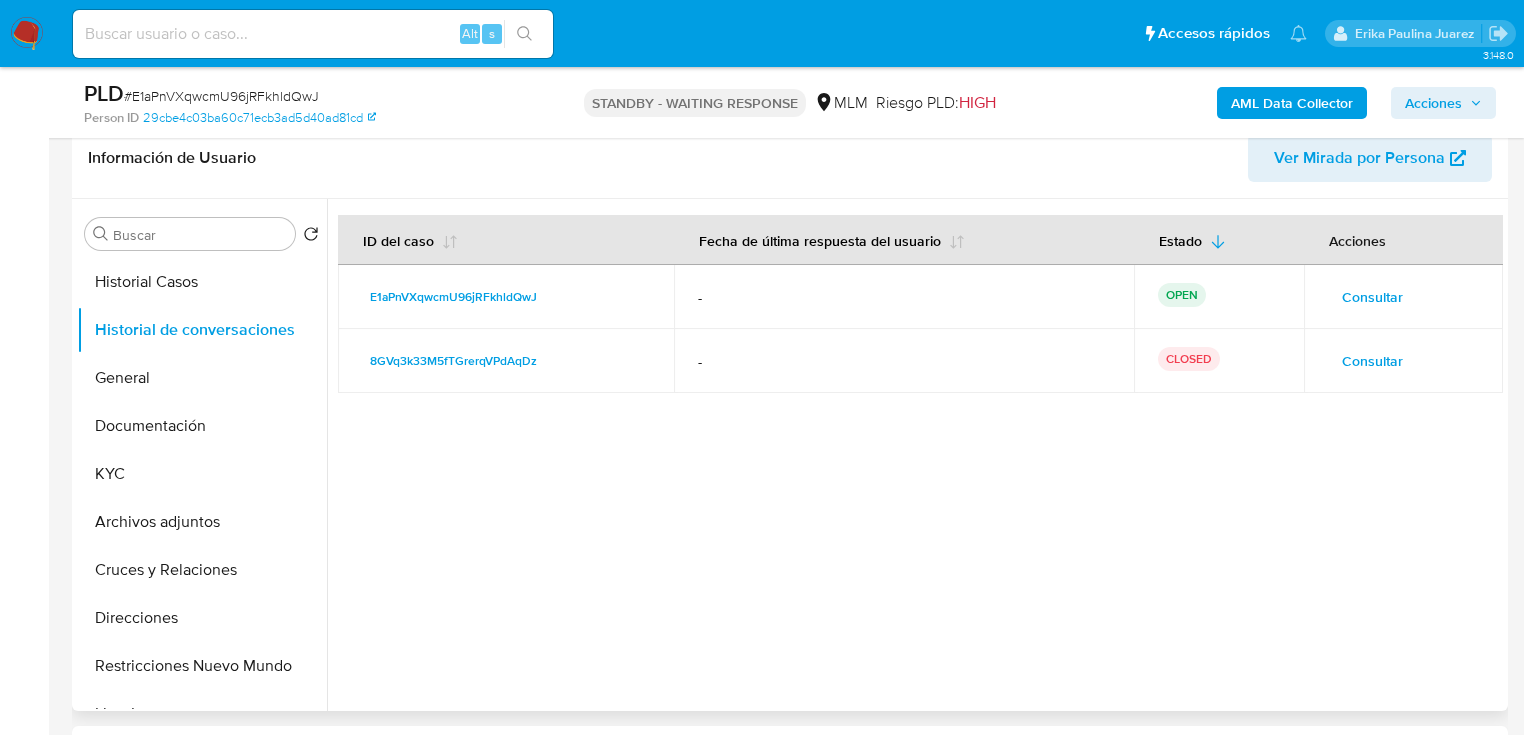 click at bounding box center (915, 455) 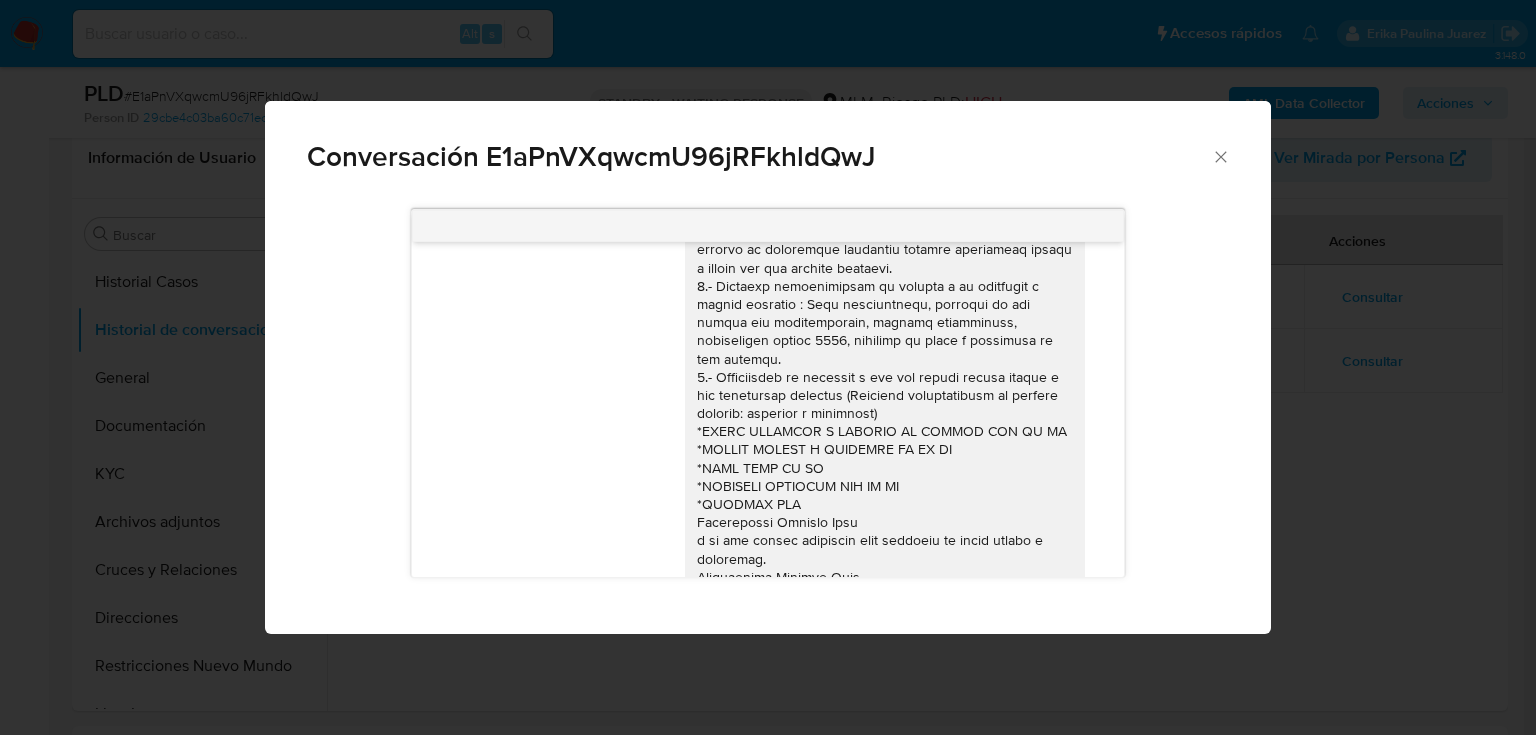 scroll, scrollTop: 179, scrollLeft: 0, axis: vertical 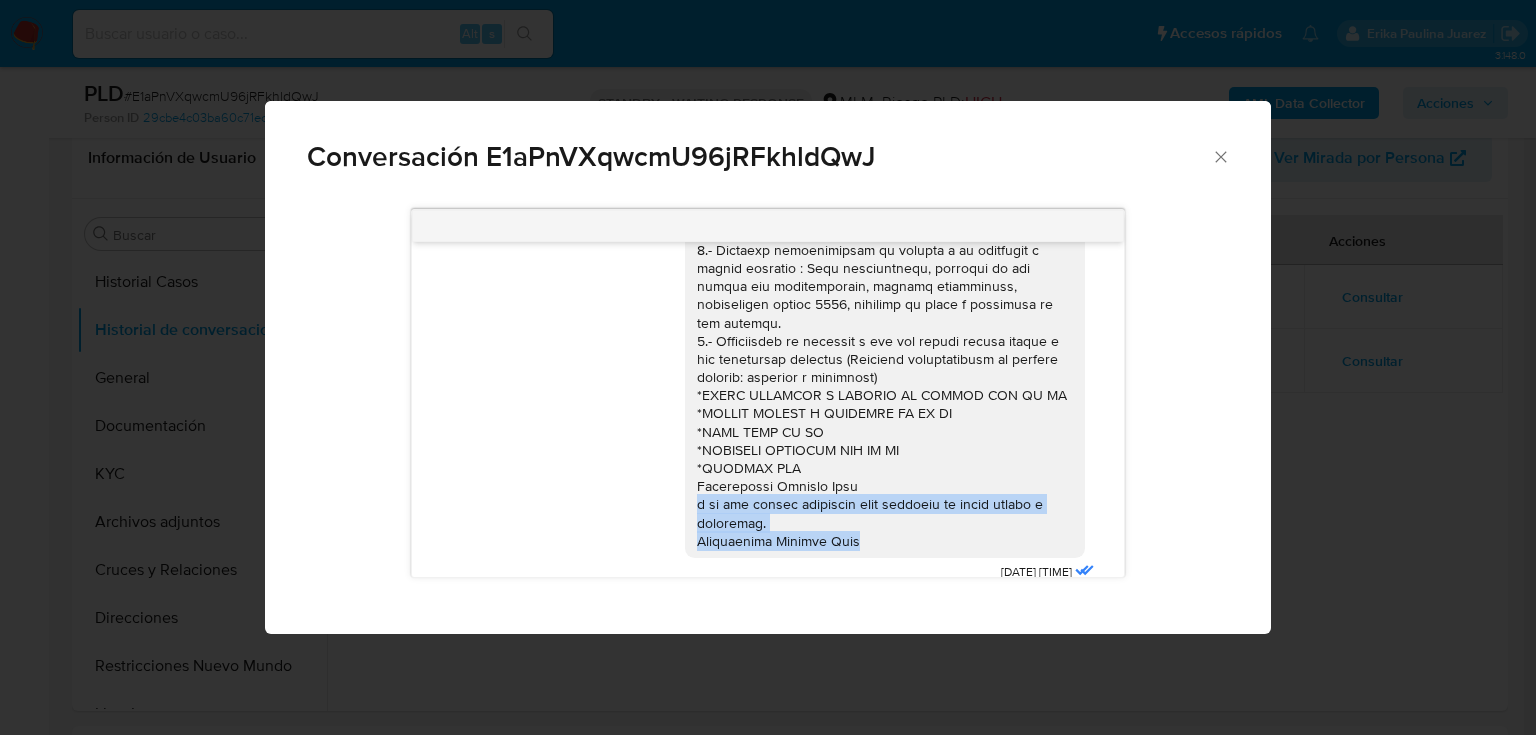 drag, startPoint x: 874, startPoint y: 514, endPoint x: 682, endPoint y: 484, distance: 194.32962 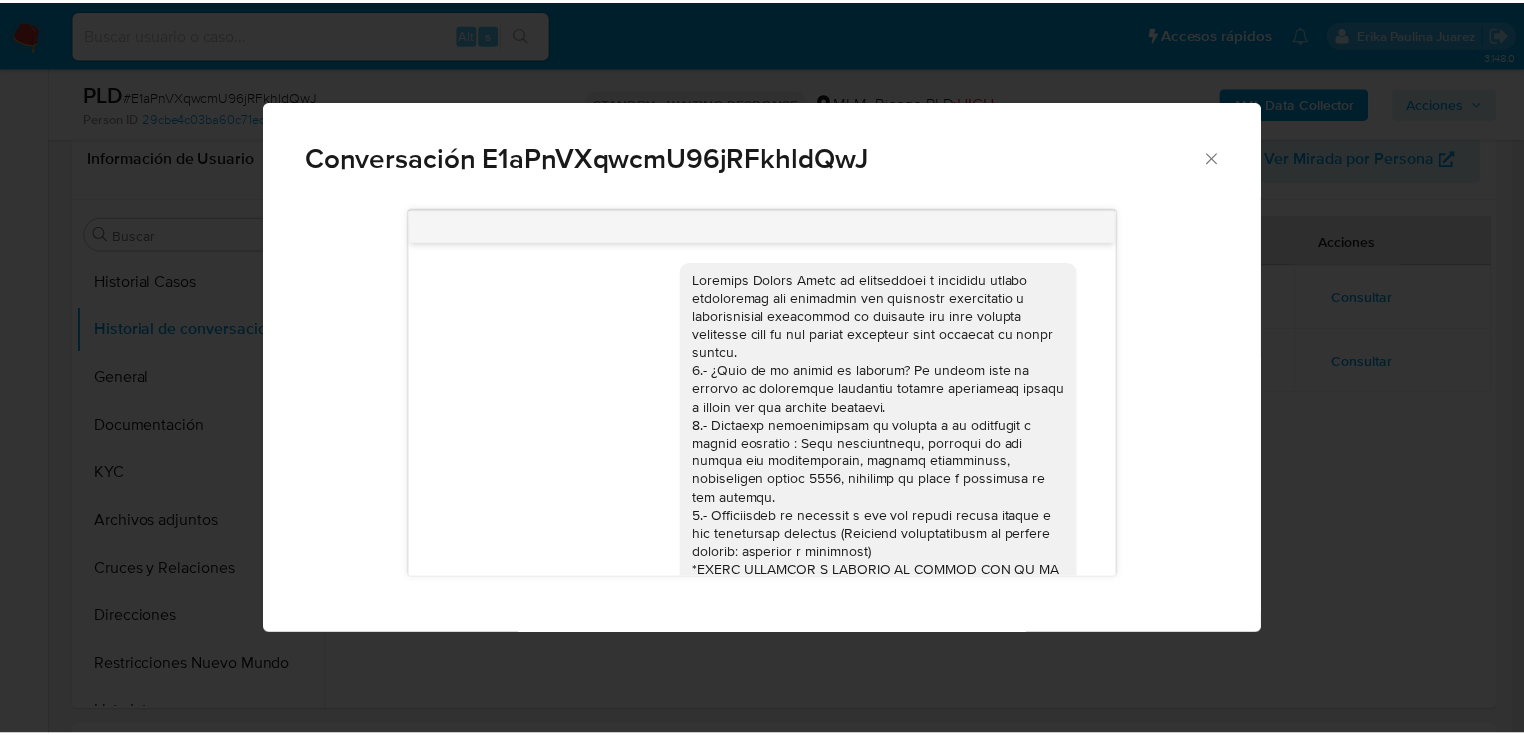 scroll, scrollTop: 0, scrollLeft: 0, axis: both 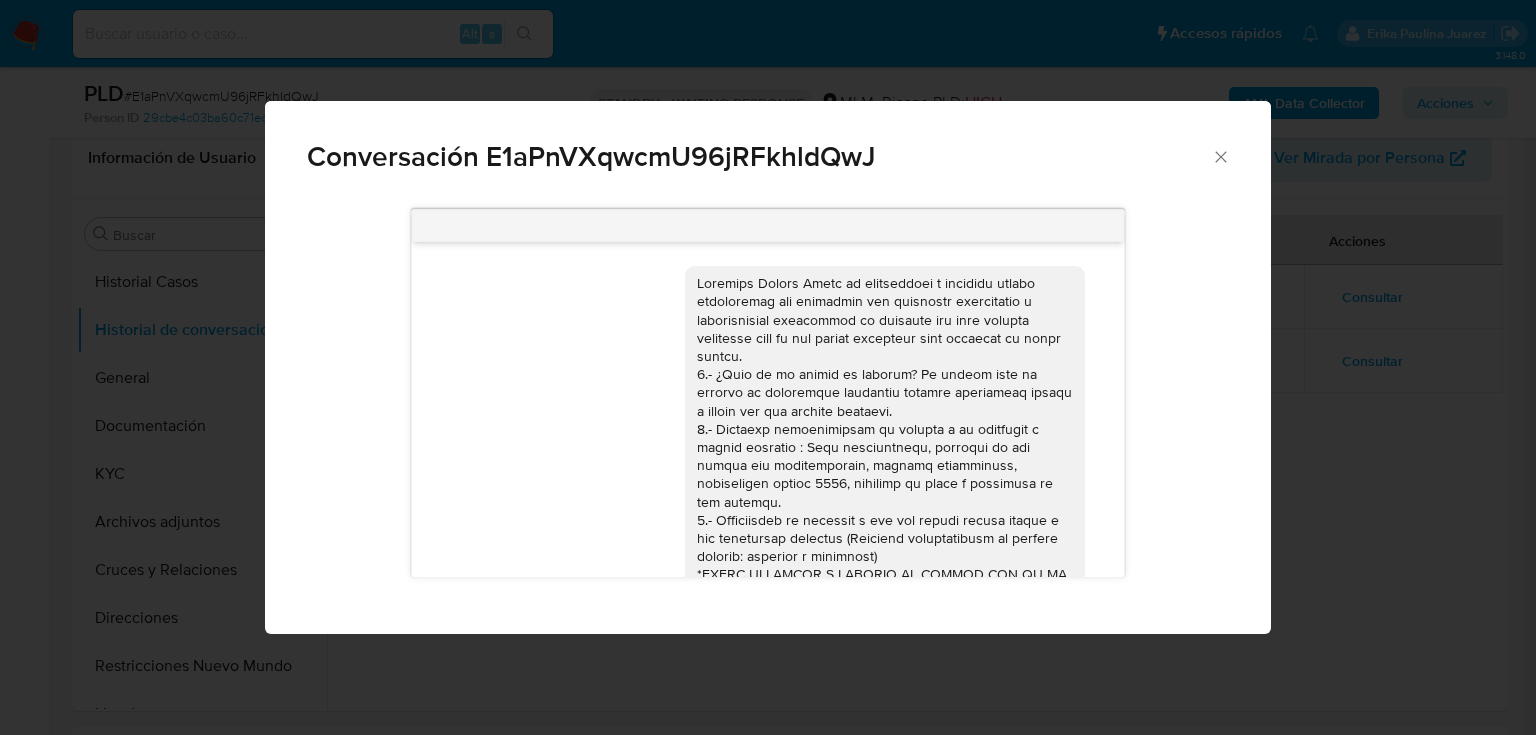 click on "Conversación E1aPnVXqwcmU96jRFkhldQwJ 04/08/2025 18:18:30" at bounding box center (768, 367) 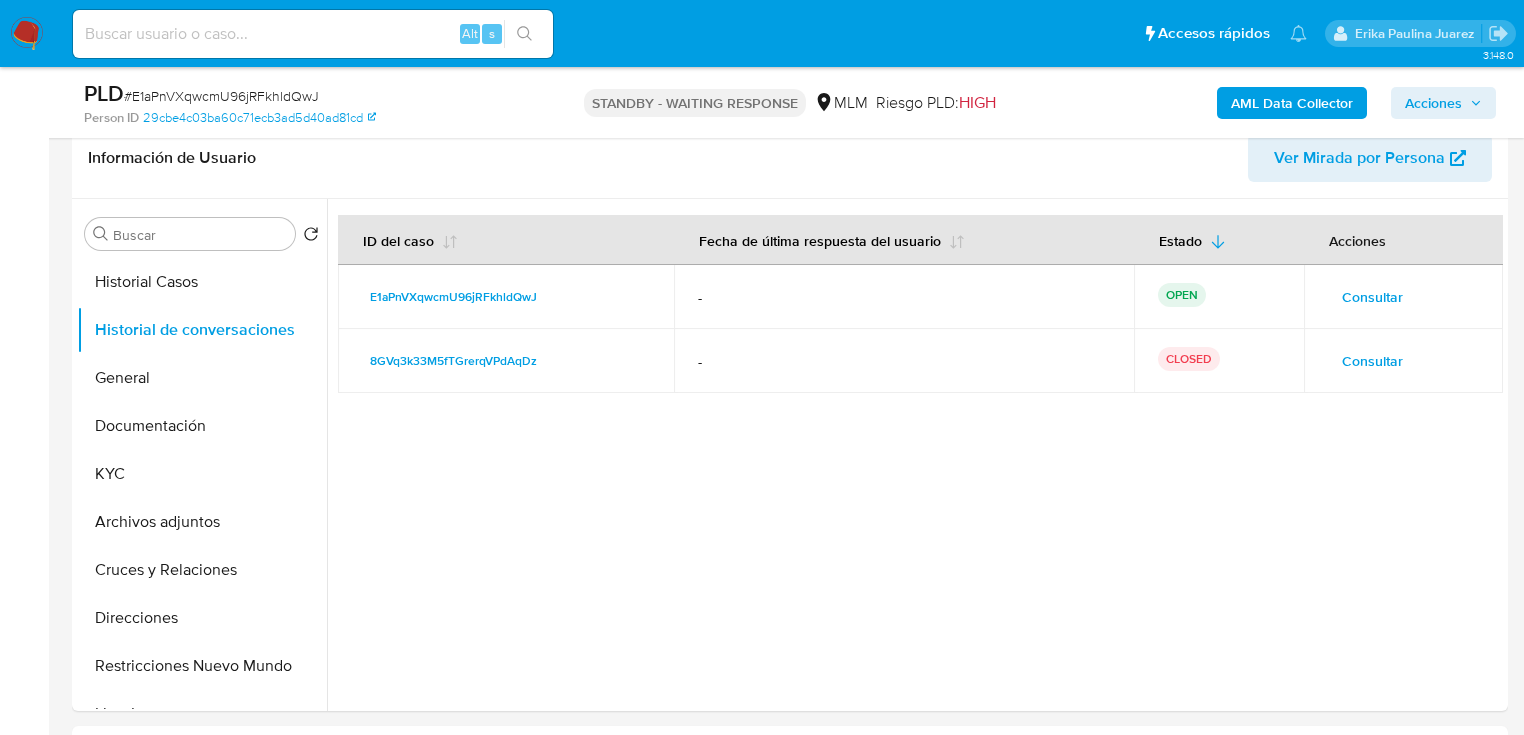 click at bounding box center (27, 34) 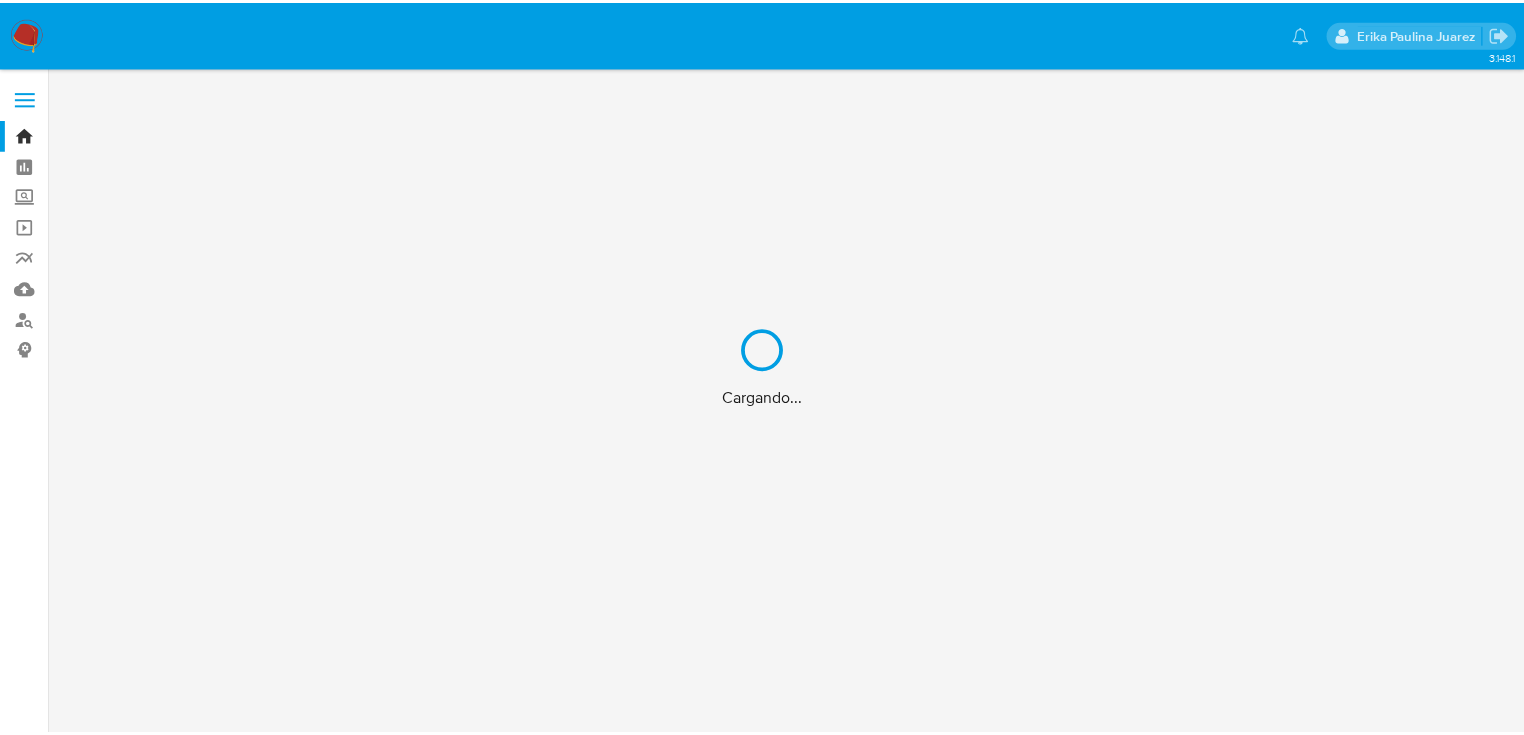 scroll, scrollTop: 0, scrollLeft: 0, axis: both 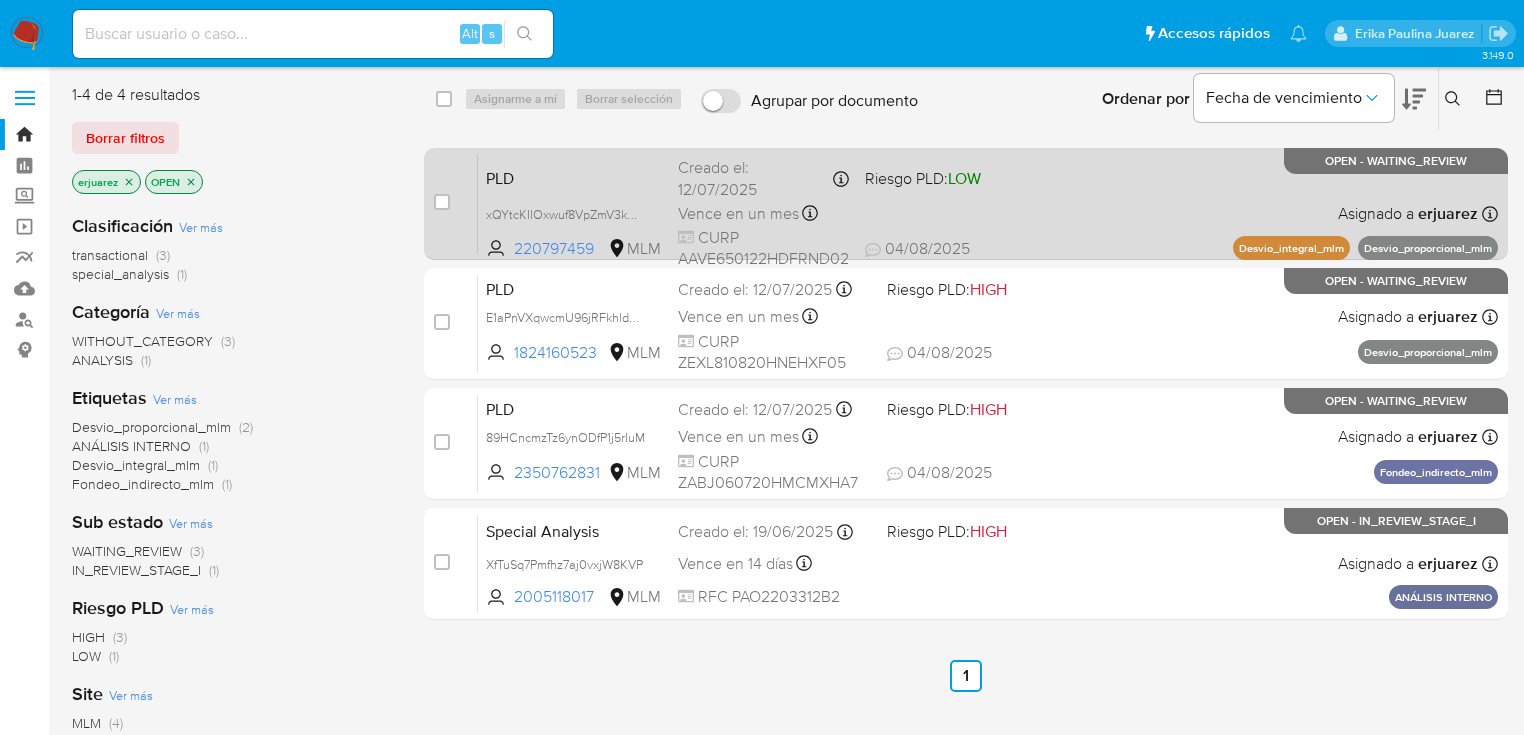 click on "CURP   AAVE650122HDFRND02" at bounding box center [763, 248] 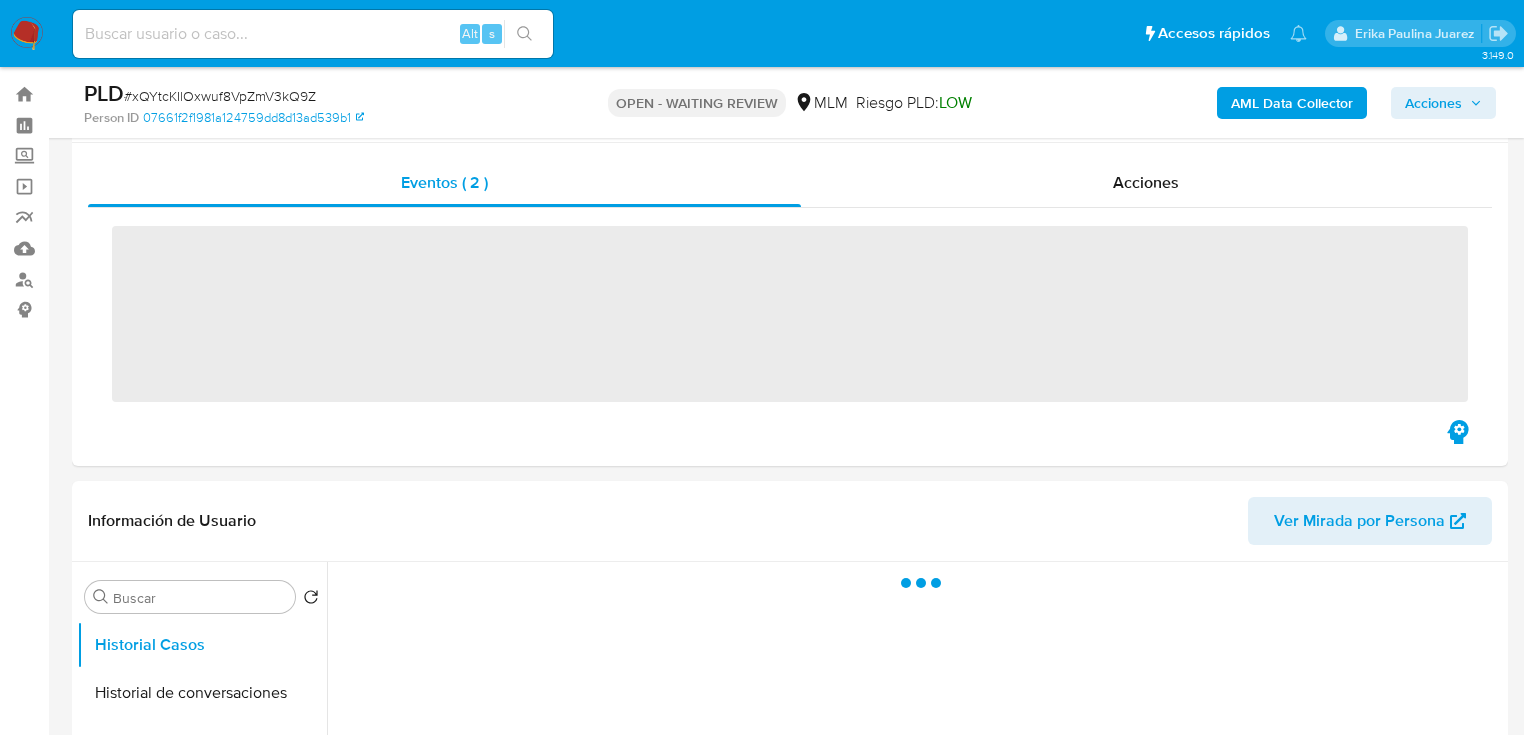 scroll, scrollTop: 80, scrollLeft: 0, axis: vertical 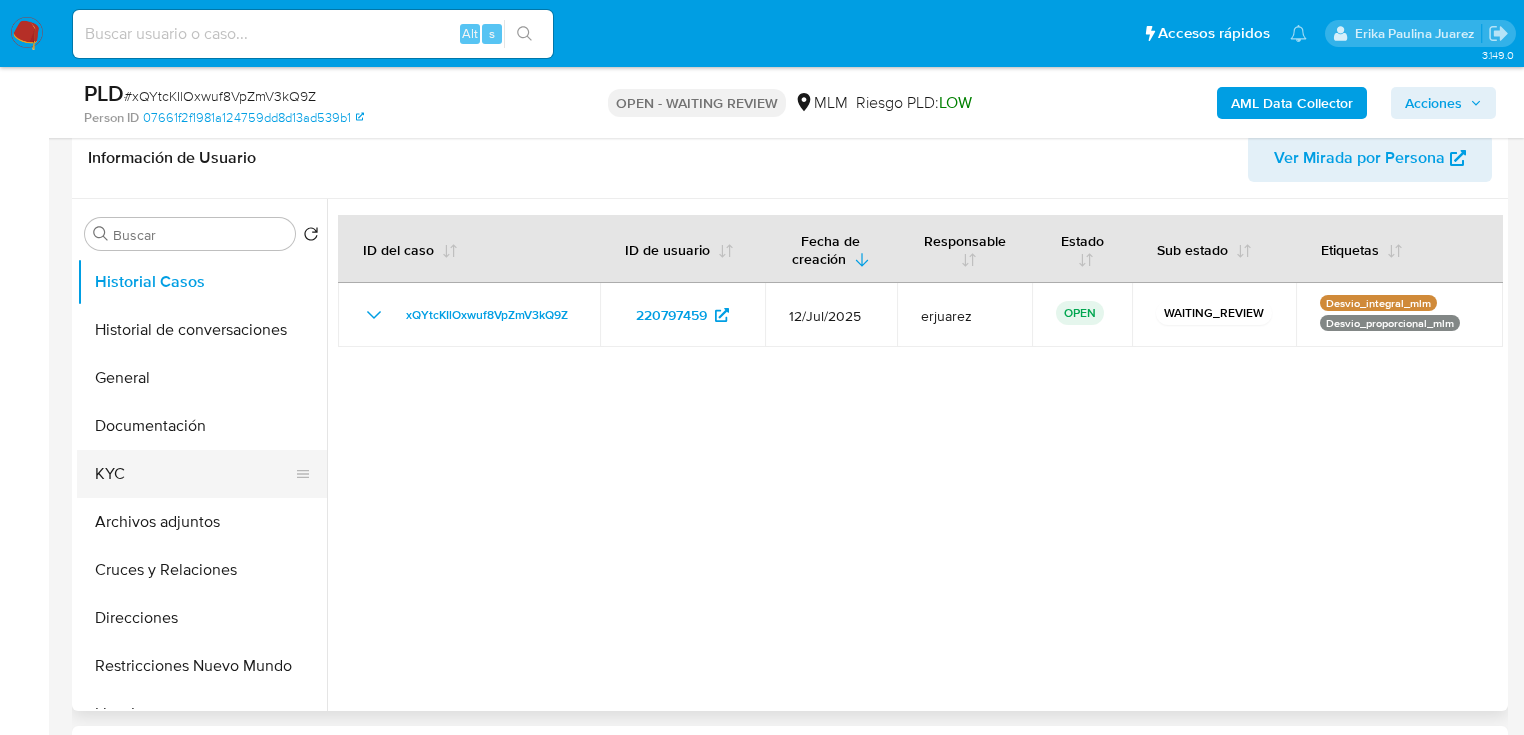 select on "10" 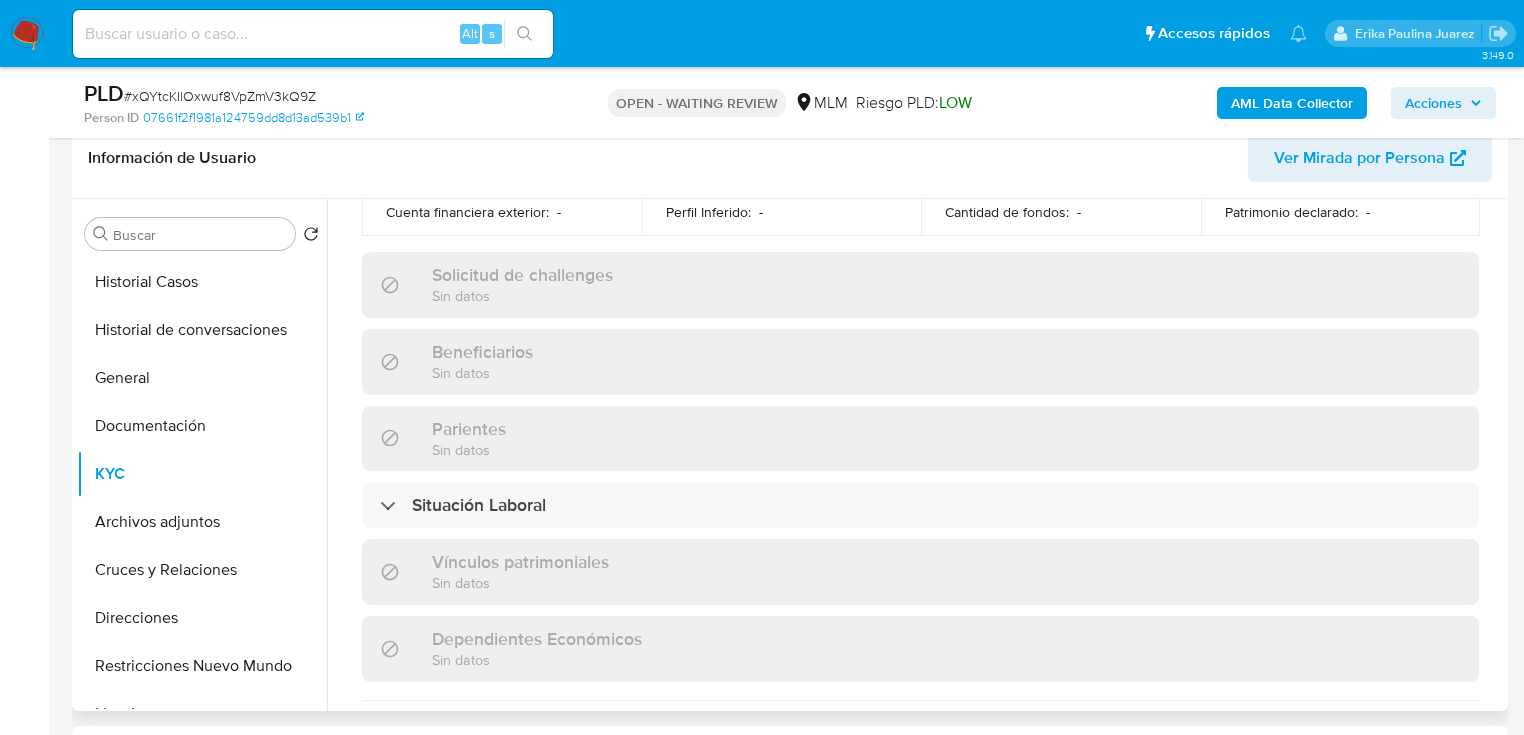 scroll, scrollTop: 1262, scrollLeft: 0, axis: vertical 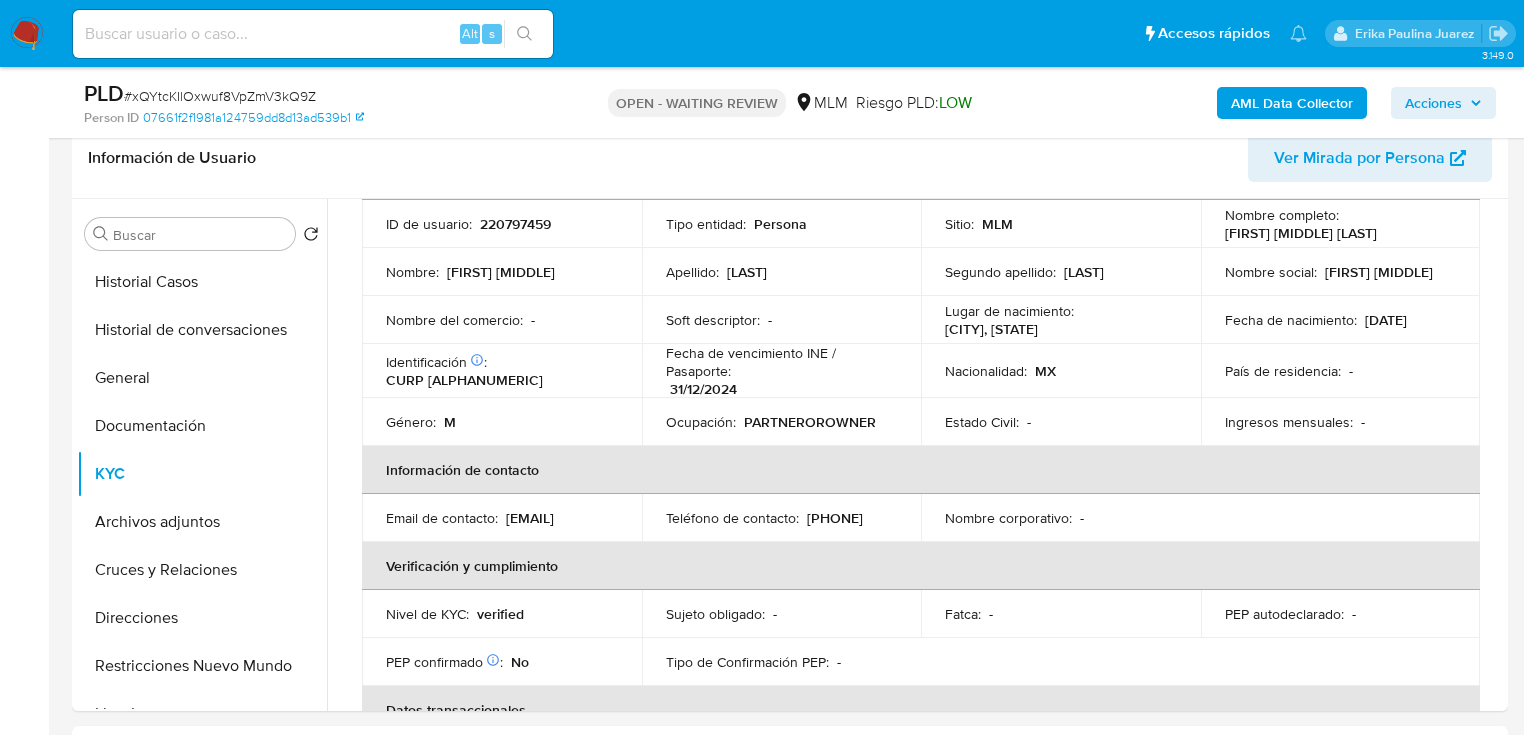 click at bounding box center (27, 34) 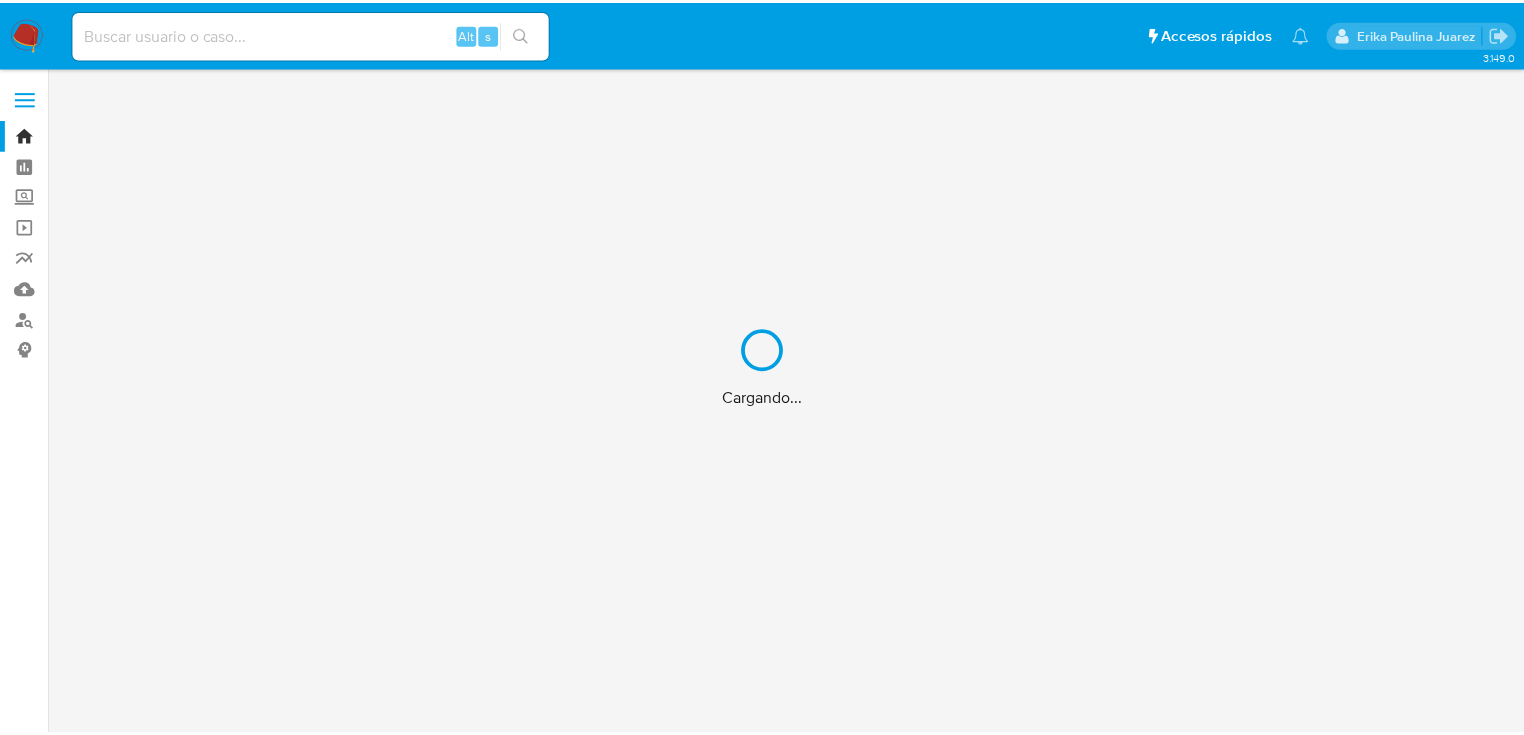scroll, scrollTop: 0, scrollLeft: 0, axis: both 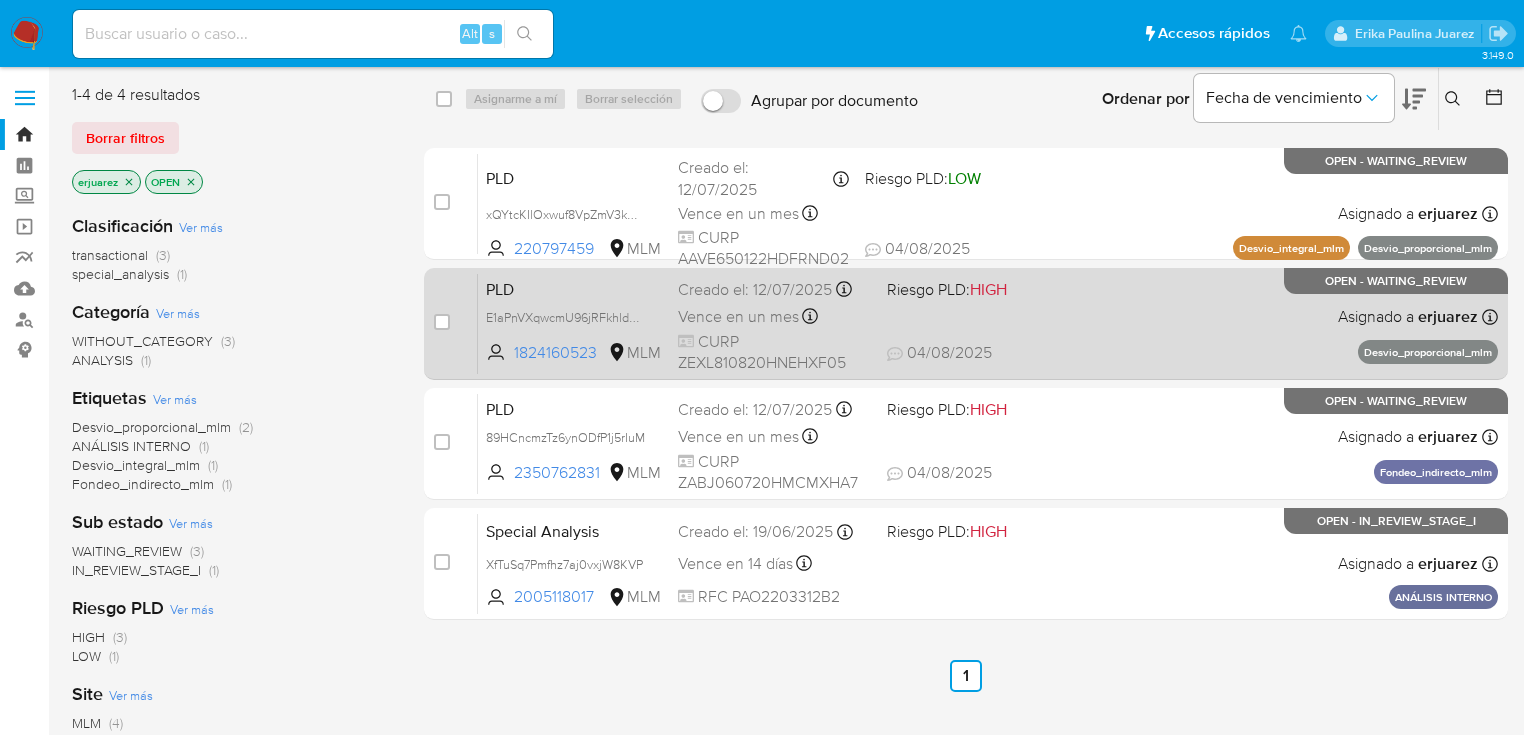 click on "PLD E1aPnVXqwcmU96jRFkhldQwJ 1824160523 MLM Riesgo PLD:  HIGH Creado el: [DATE]   Creado el: [DATE] [TIME] Vence en un mes   Vence el [DATE] [TIME] CURP   ZEXL810820HNEHXF05 [DATE]   [DATE] [TIME] Asignado a   [NAME]   Asignado el: [DATE] [TIME] Desvio_proporcional_mlm OPEN - WAITING_REVIEW" at bounding box center [988, 323] 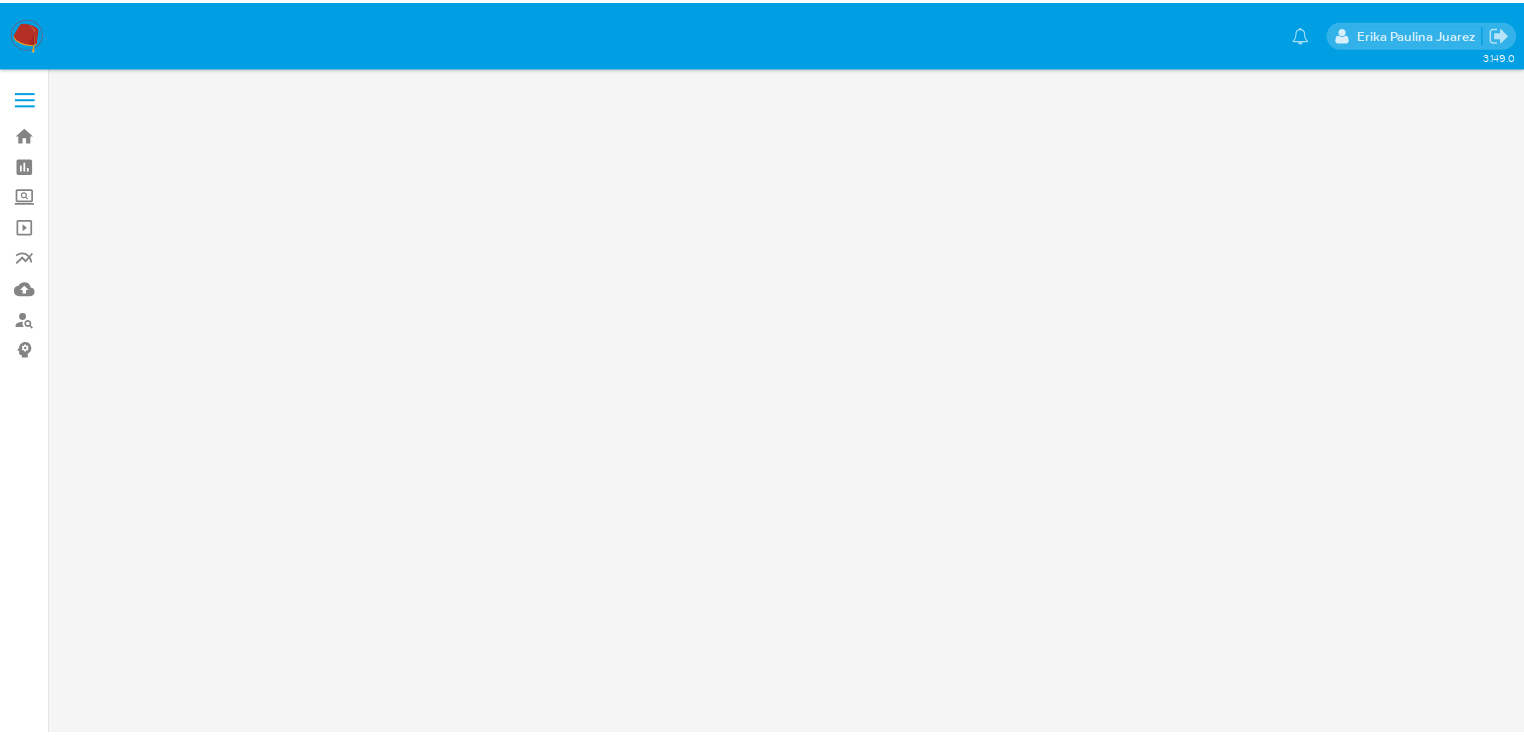 scroll, scrollTop: 0, scrollLeft: 0, axis: both 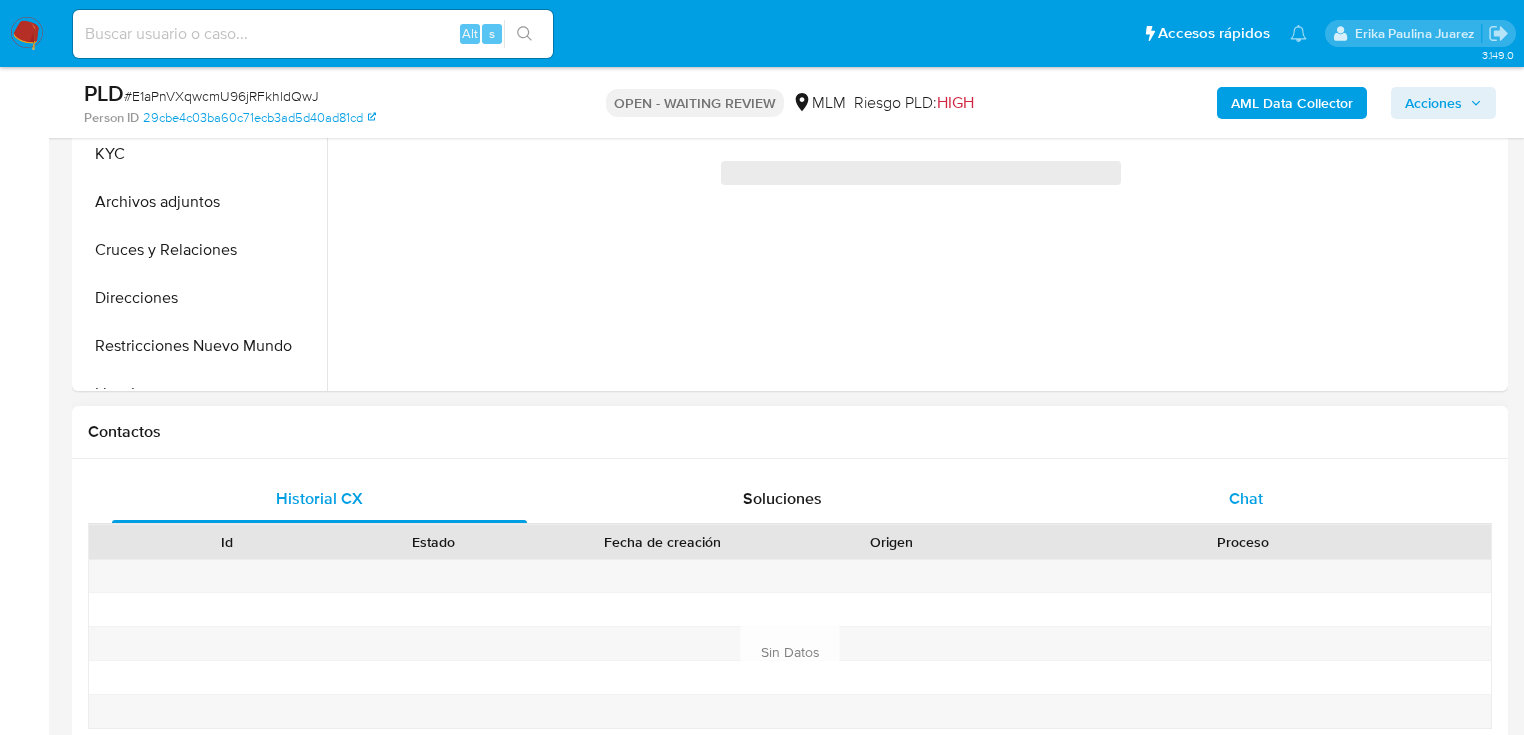click on "Chat" at bounding box center [1246, 498] 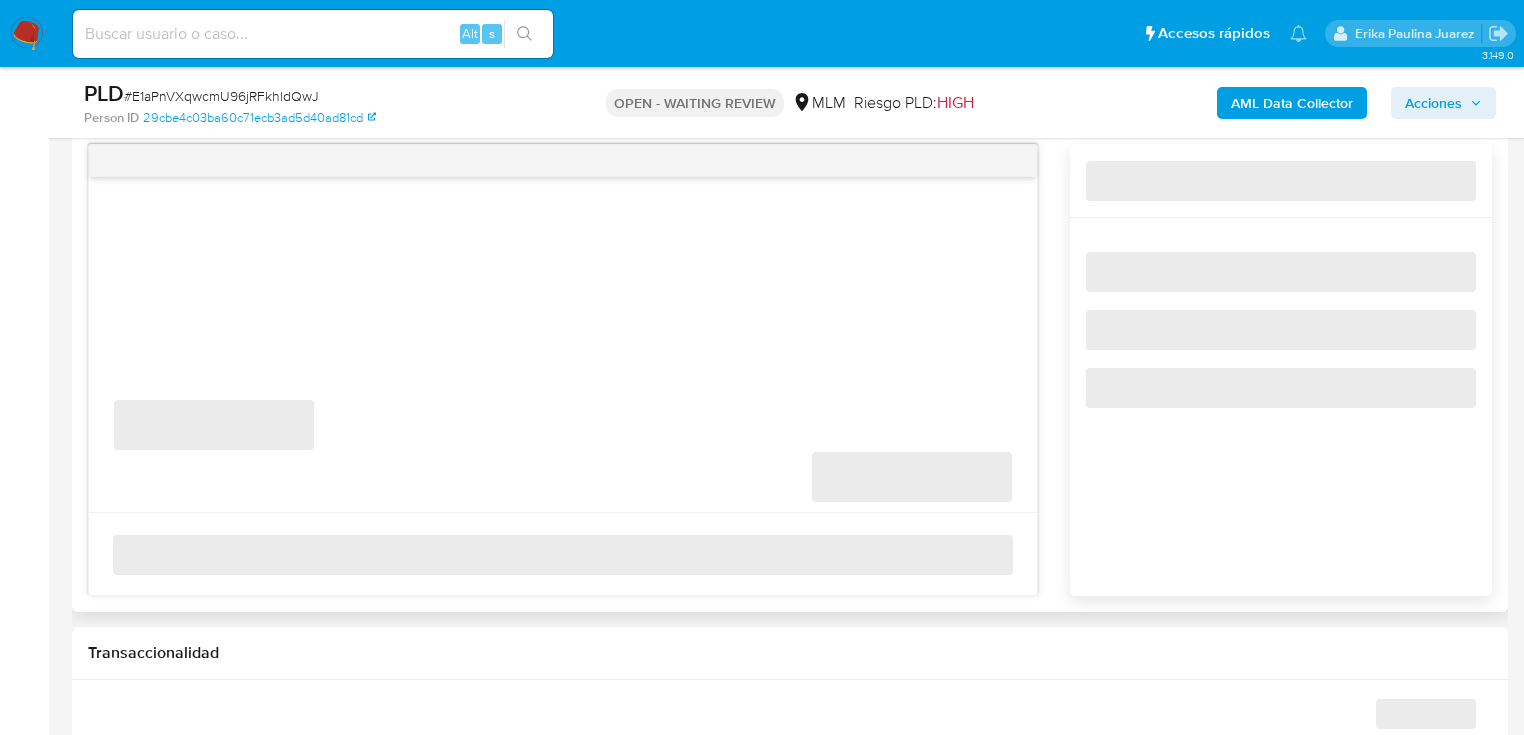 scroll, scrollTop: 1040, scrollLeft: 0, axis: vertical 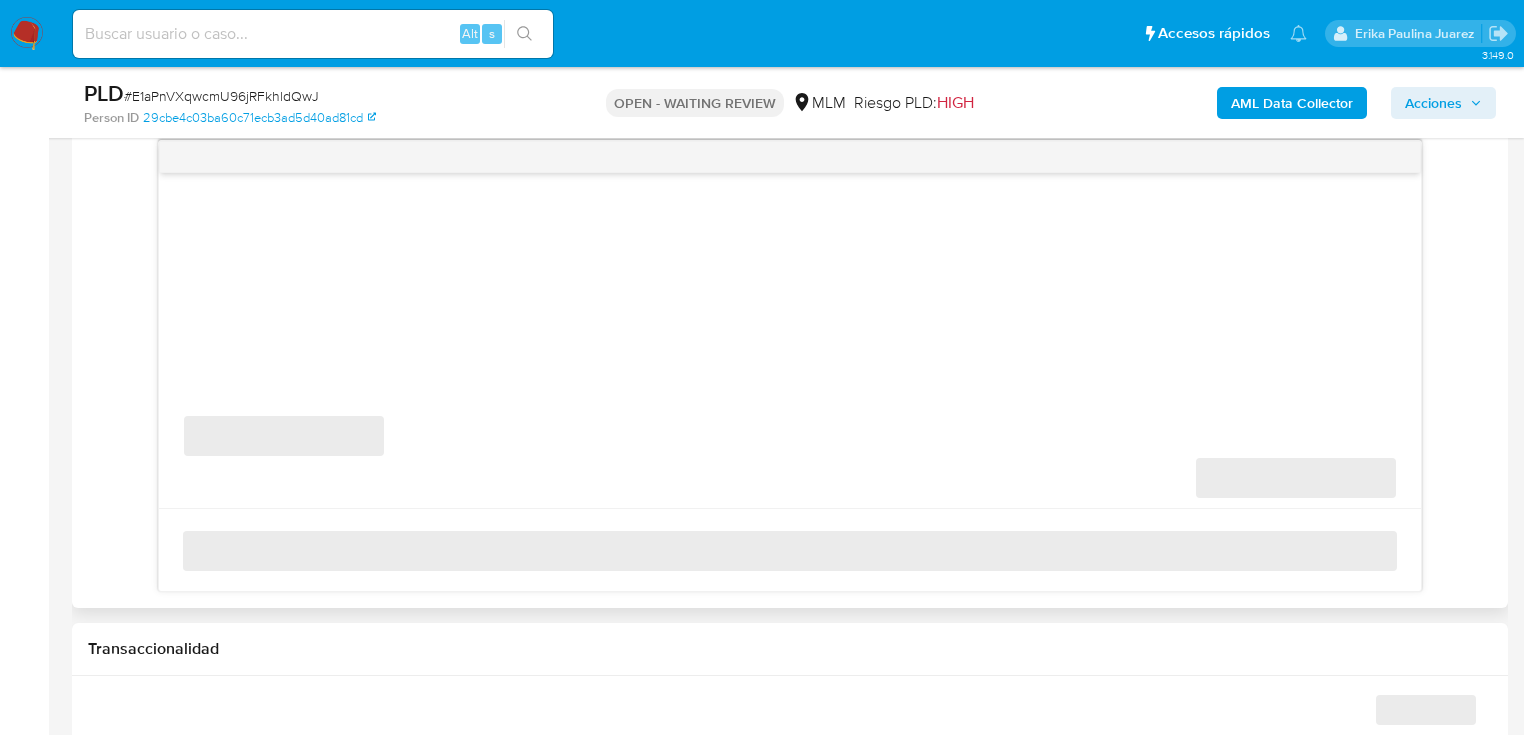select on "10" 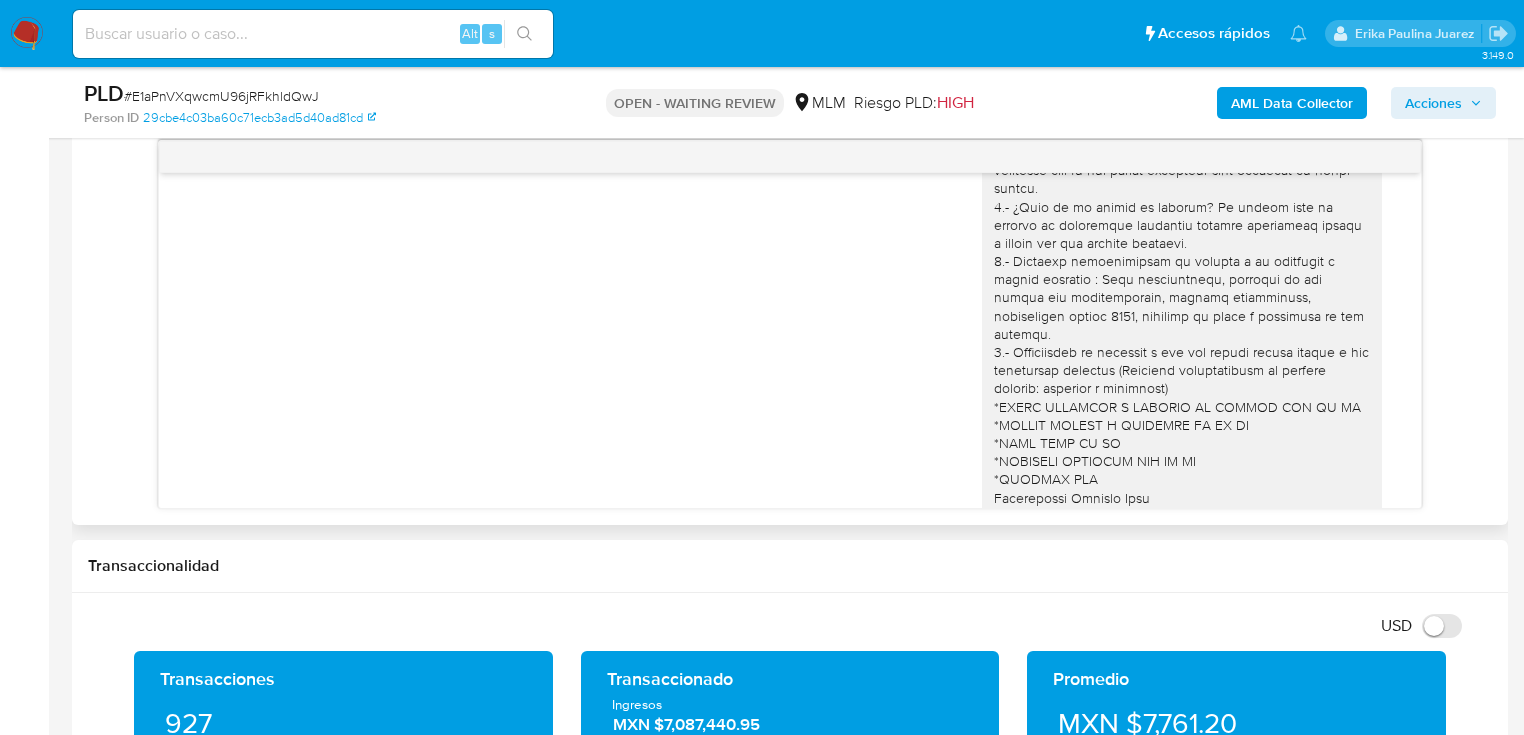 scroll, scrollTop: 351, scrollLeft: 0, axis: vertical 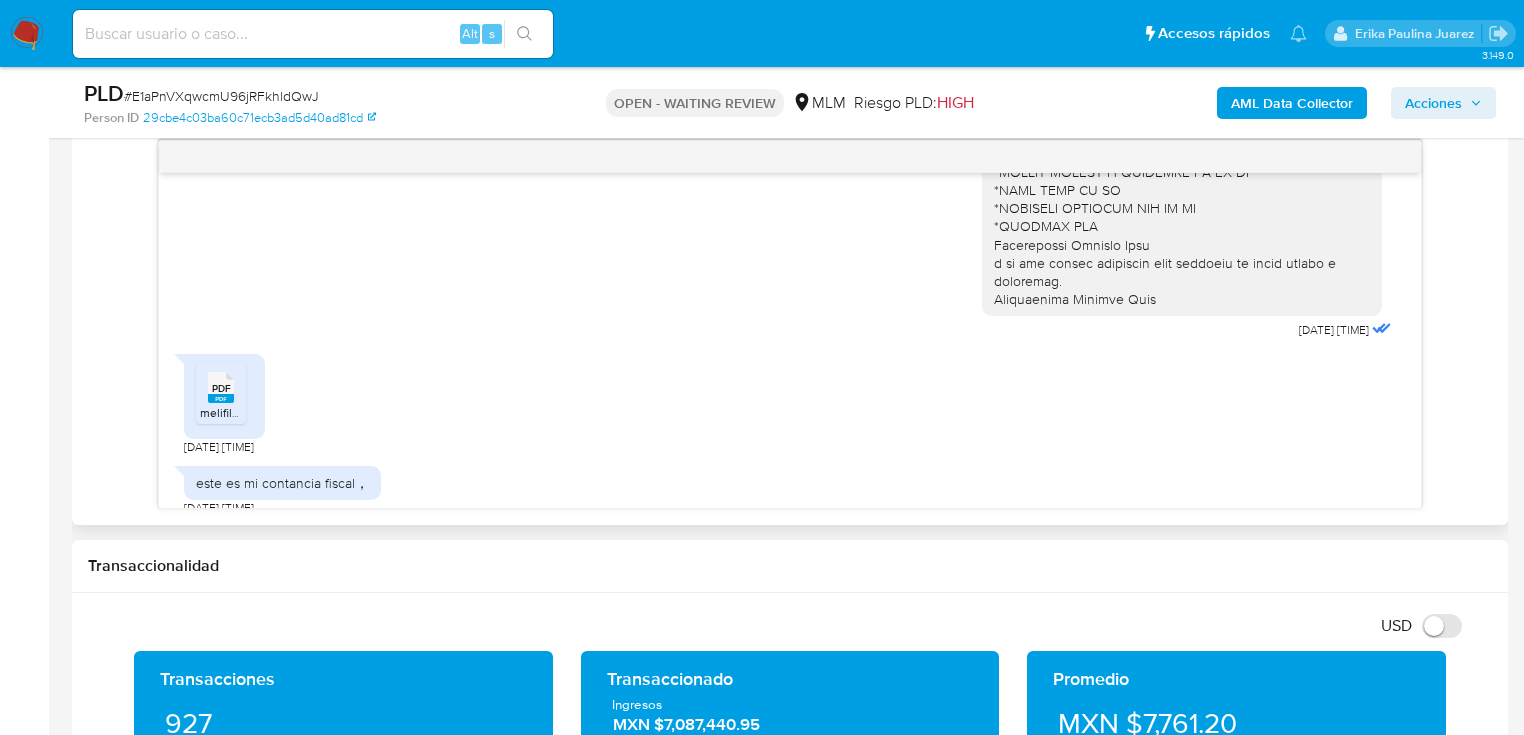 click on "melifile3691969875235933557.pdf" at bounding box center (293, 412) 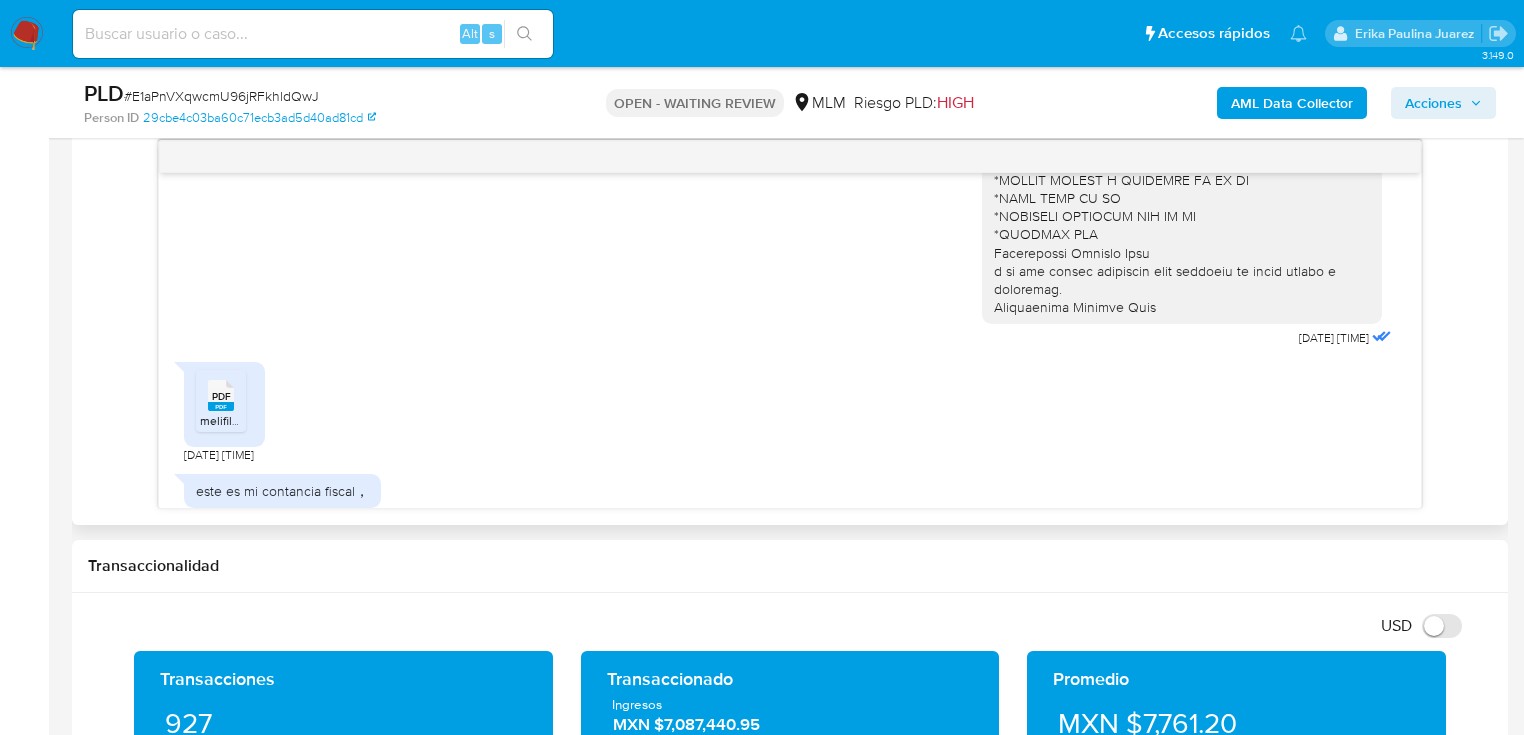scroll, scrollTop: 351, scrollLeft: 0, axis: vertical 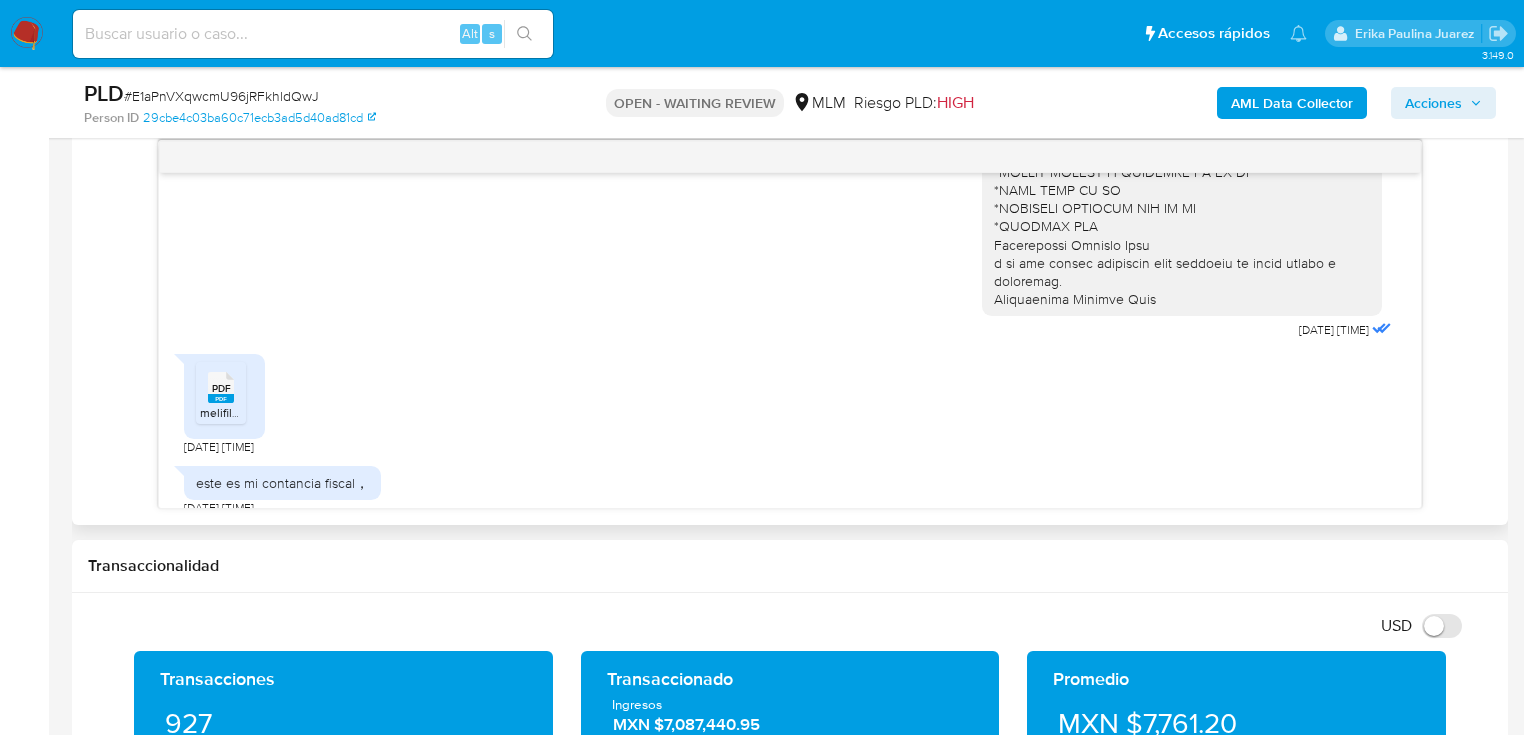 click on "[DATE] [TIME]" at bounding box center [790, 88] 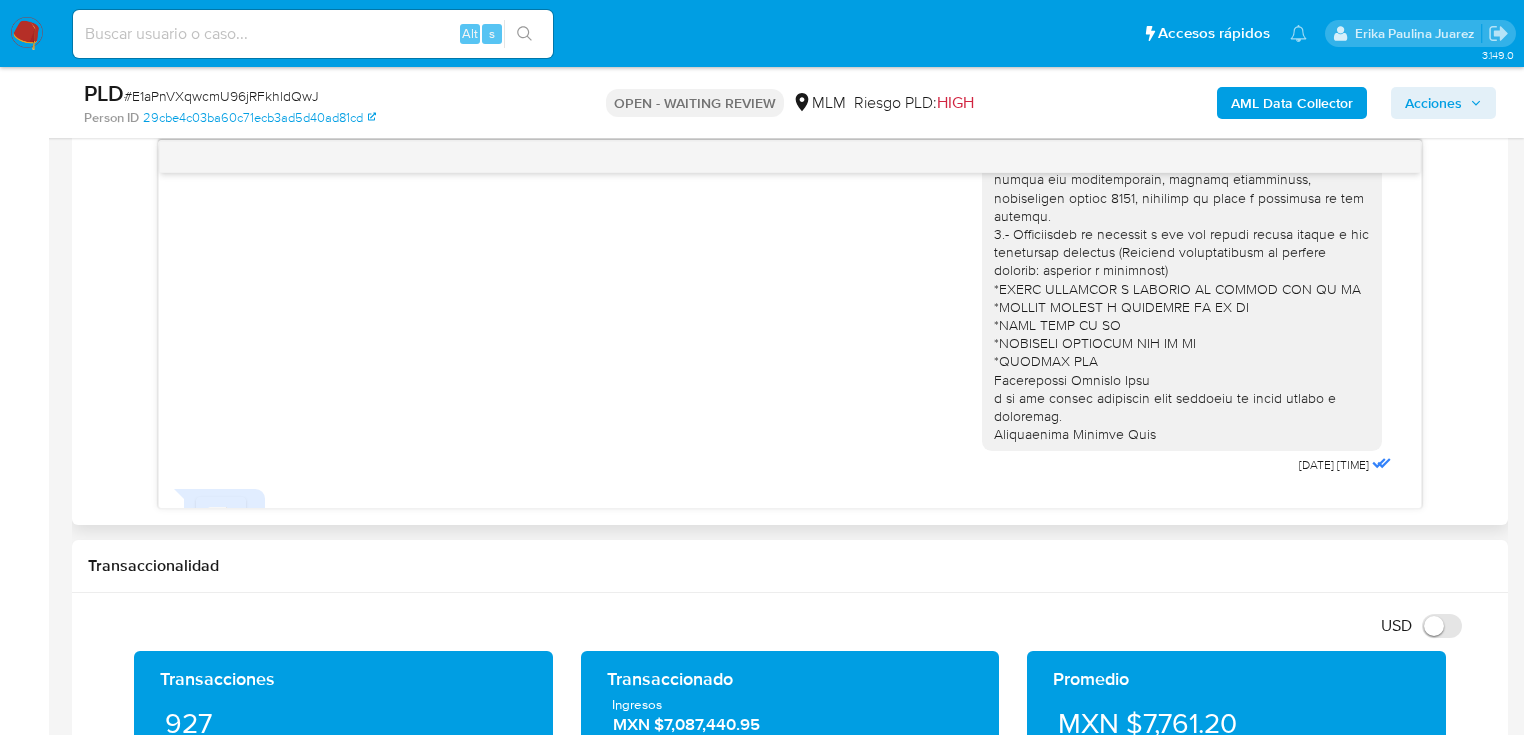 scroll, scrollTop: 0, scrollLeft: 0, axis: both 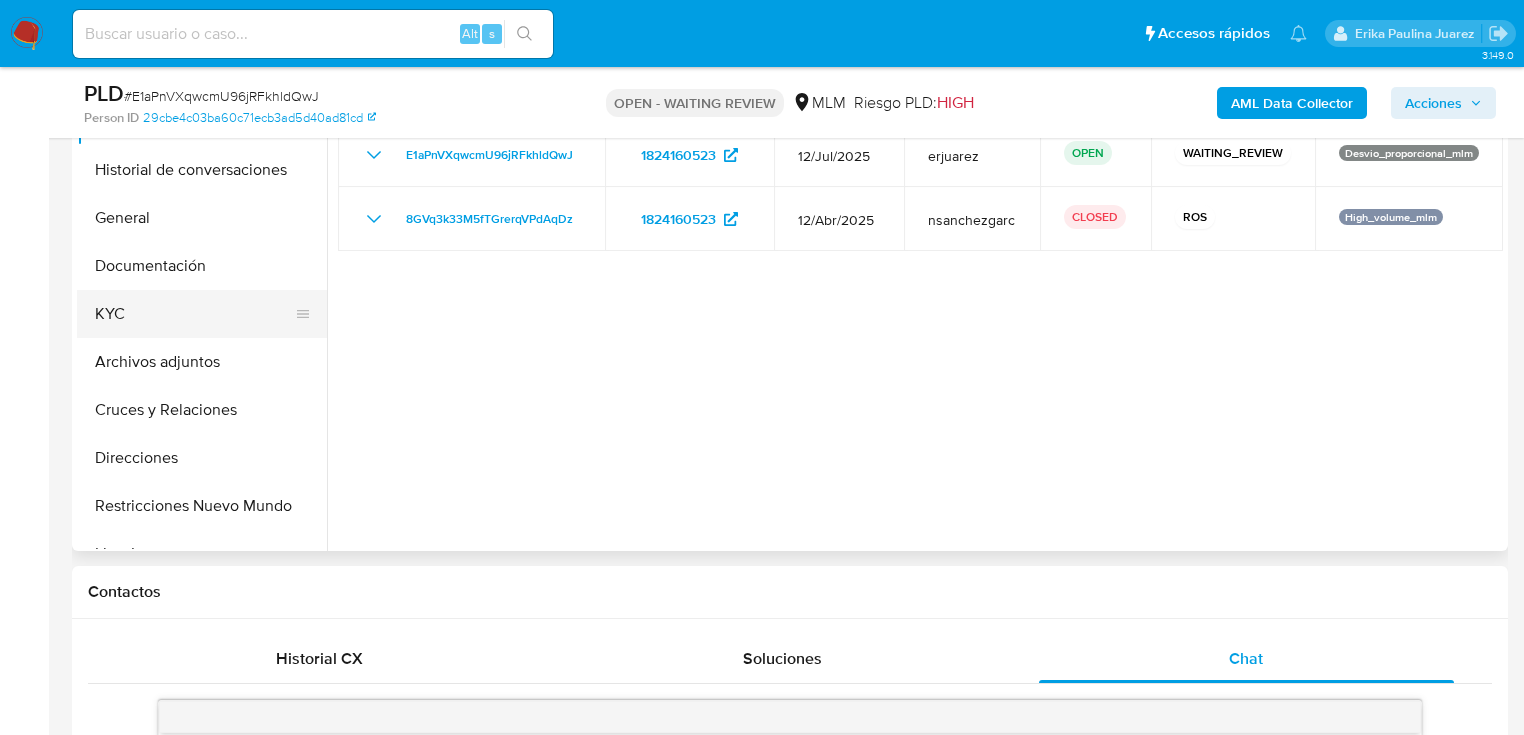 drag, startPoint x: 197, startPoint y: 291, endPoint x: 232, endPoint y: 291, distance: 35 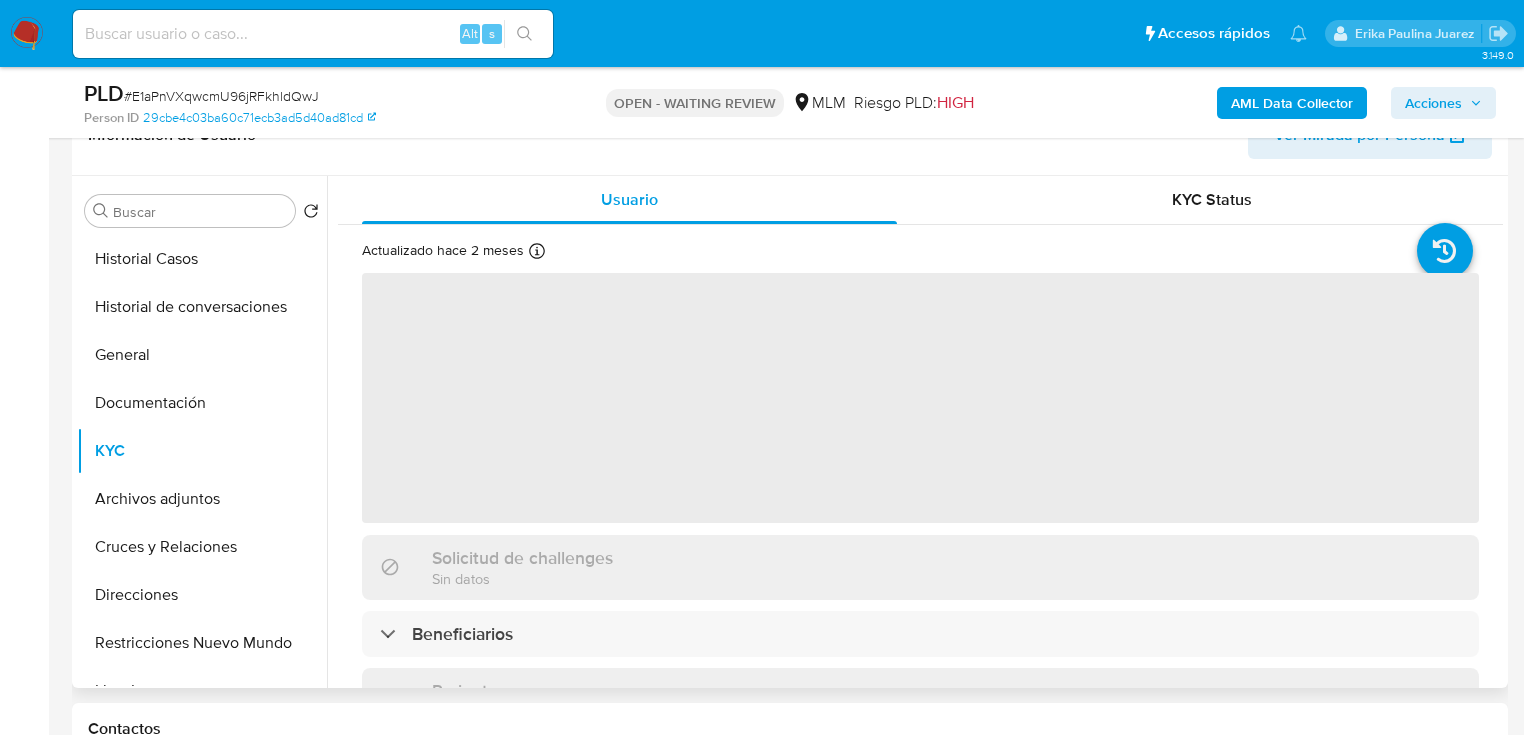 scroll, scrollTop: 320, scrollLeft: 0, axis: vertical 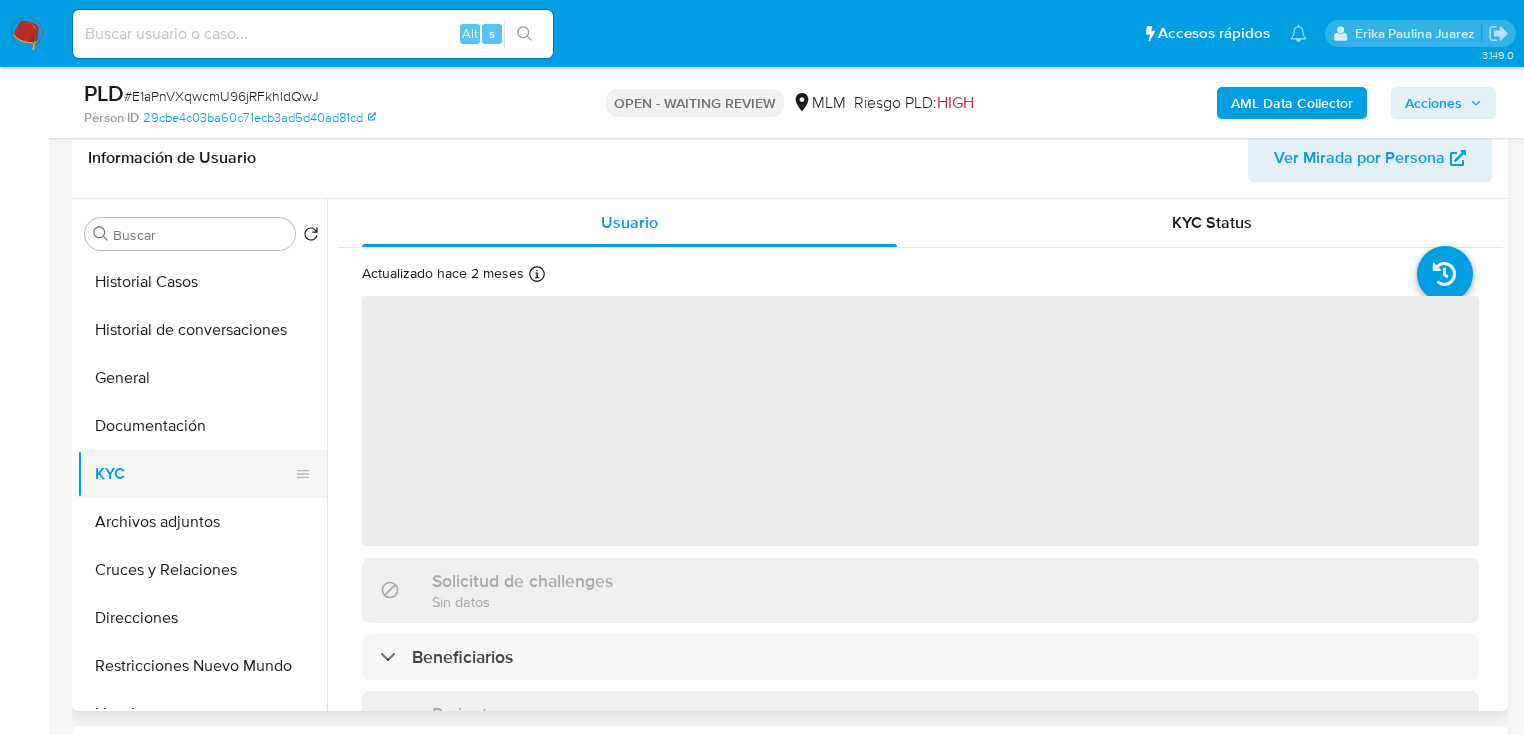 click on "KYC" at bounding box center [194, 474] 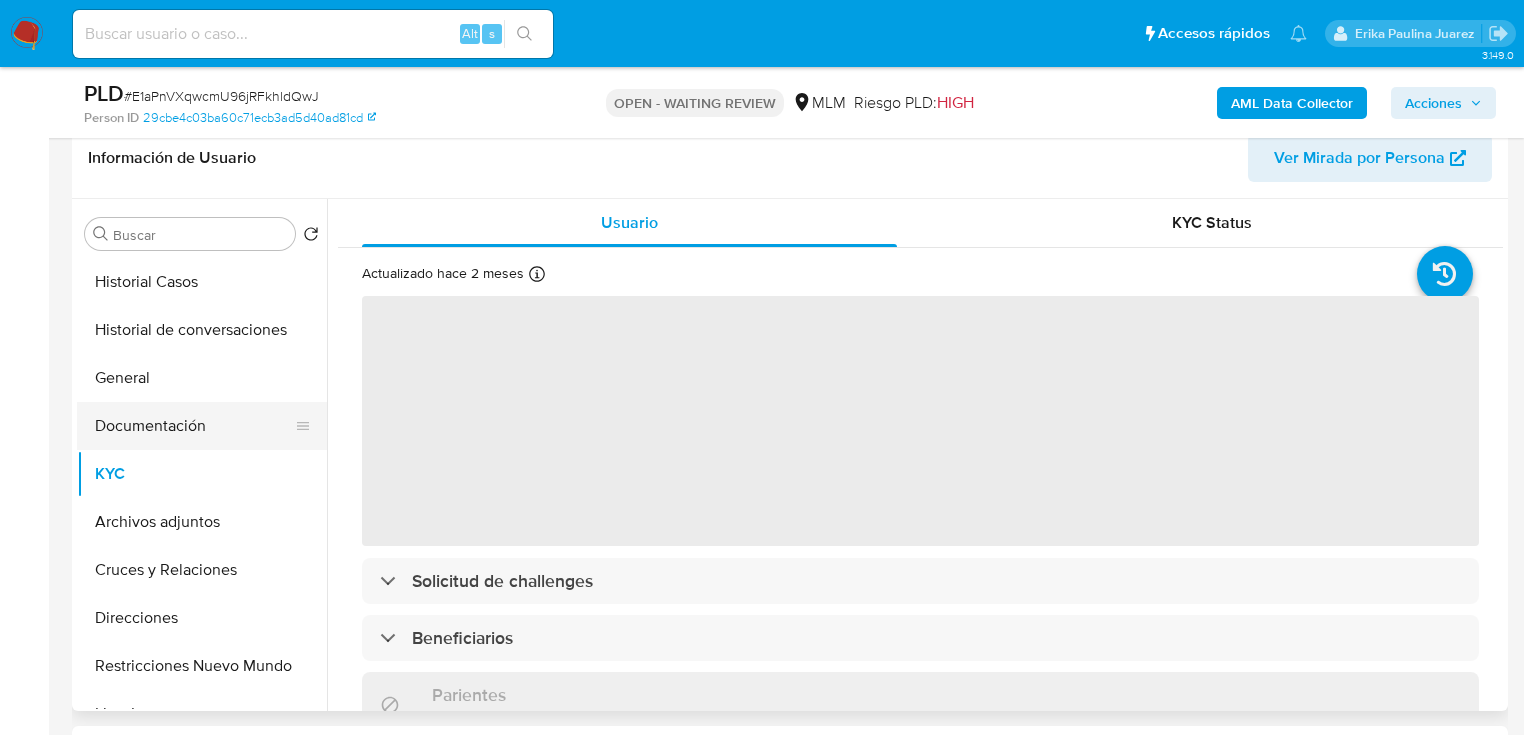 click on "Documentación" at bounding box center (194, 426) 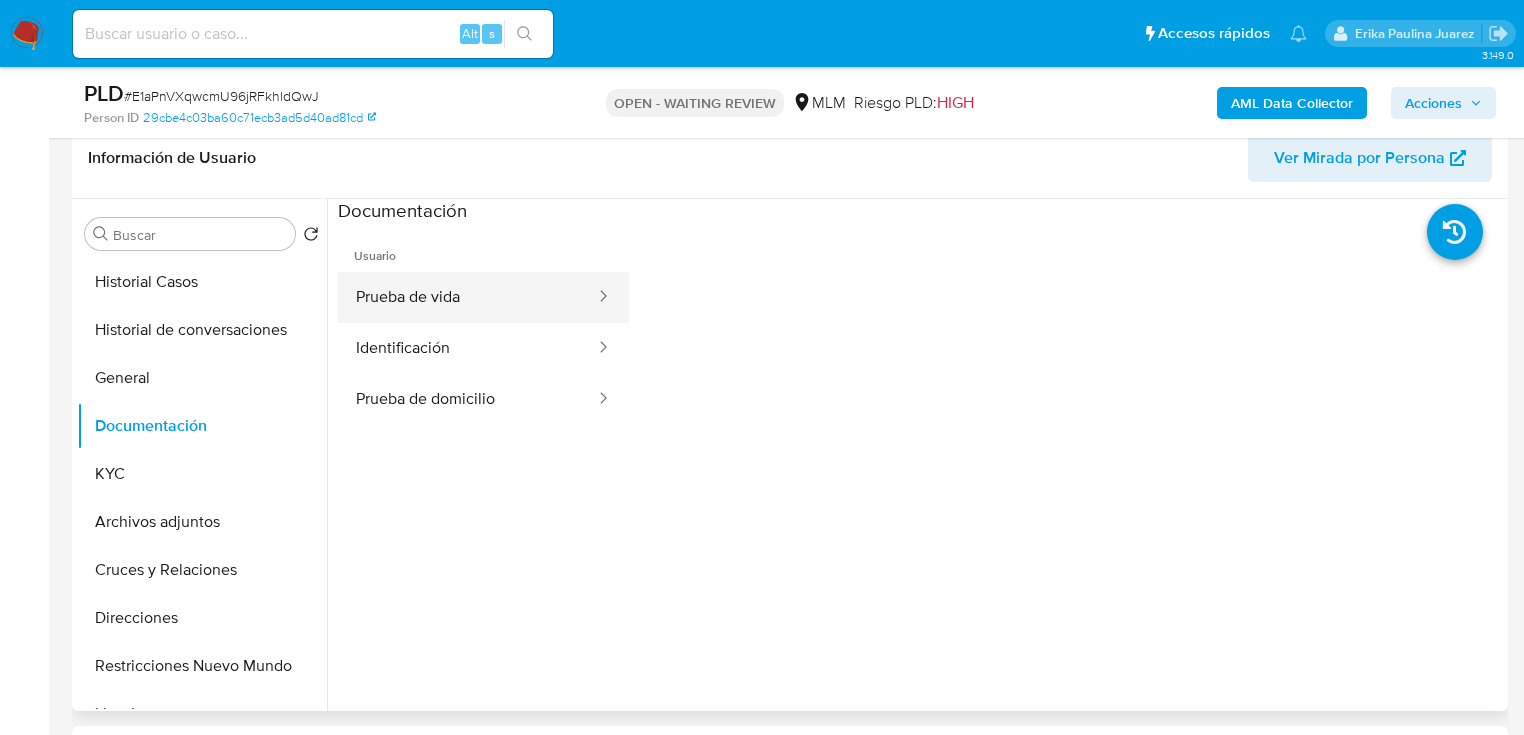 click on "Prueba de vida" at bounding box center [467, 297] 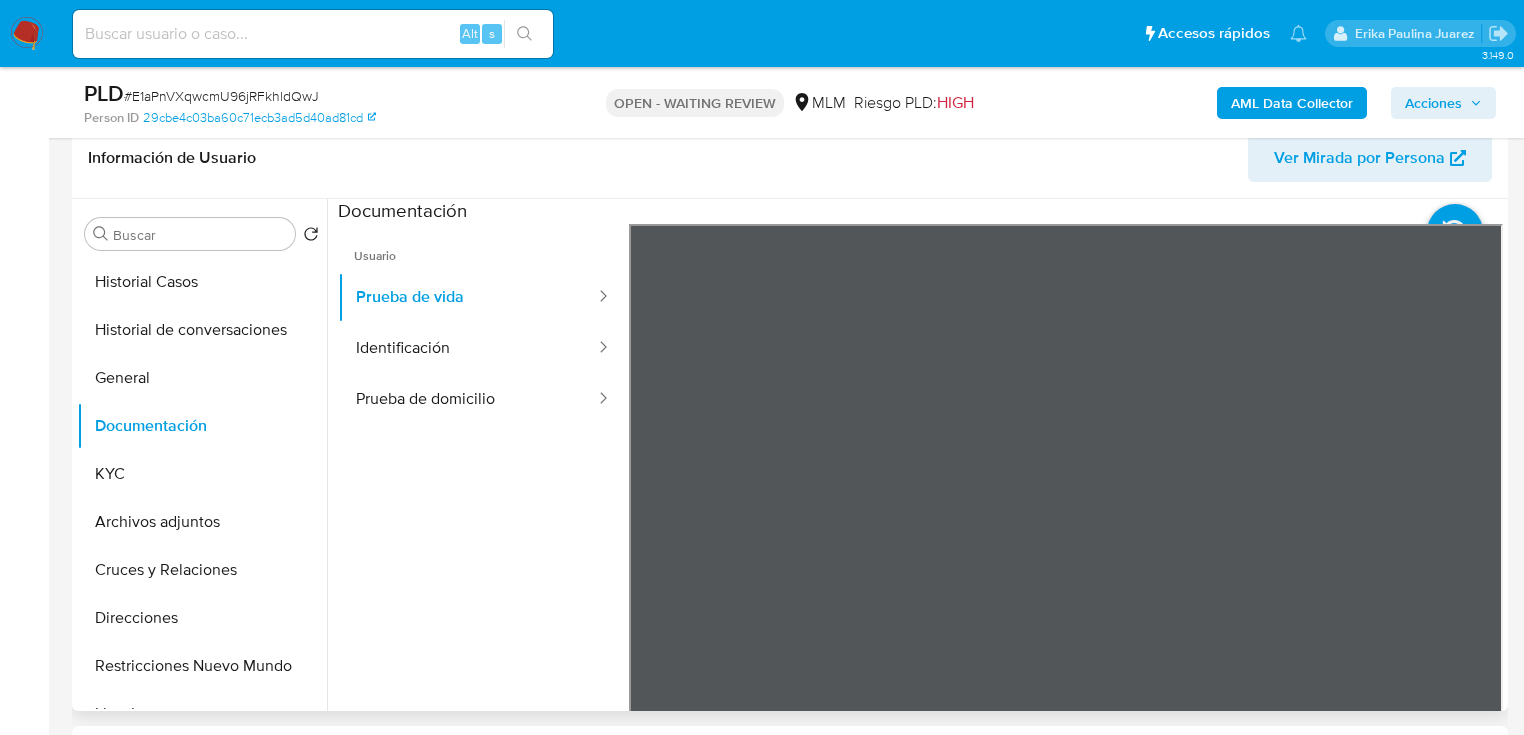 click on "Usuario Prueba de vida Identificación Prueba de domicilio" at bounding box center (483, 512) 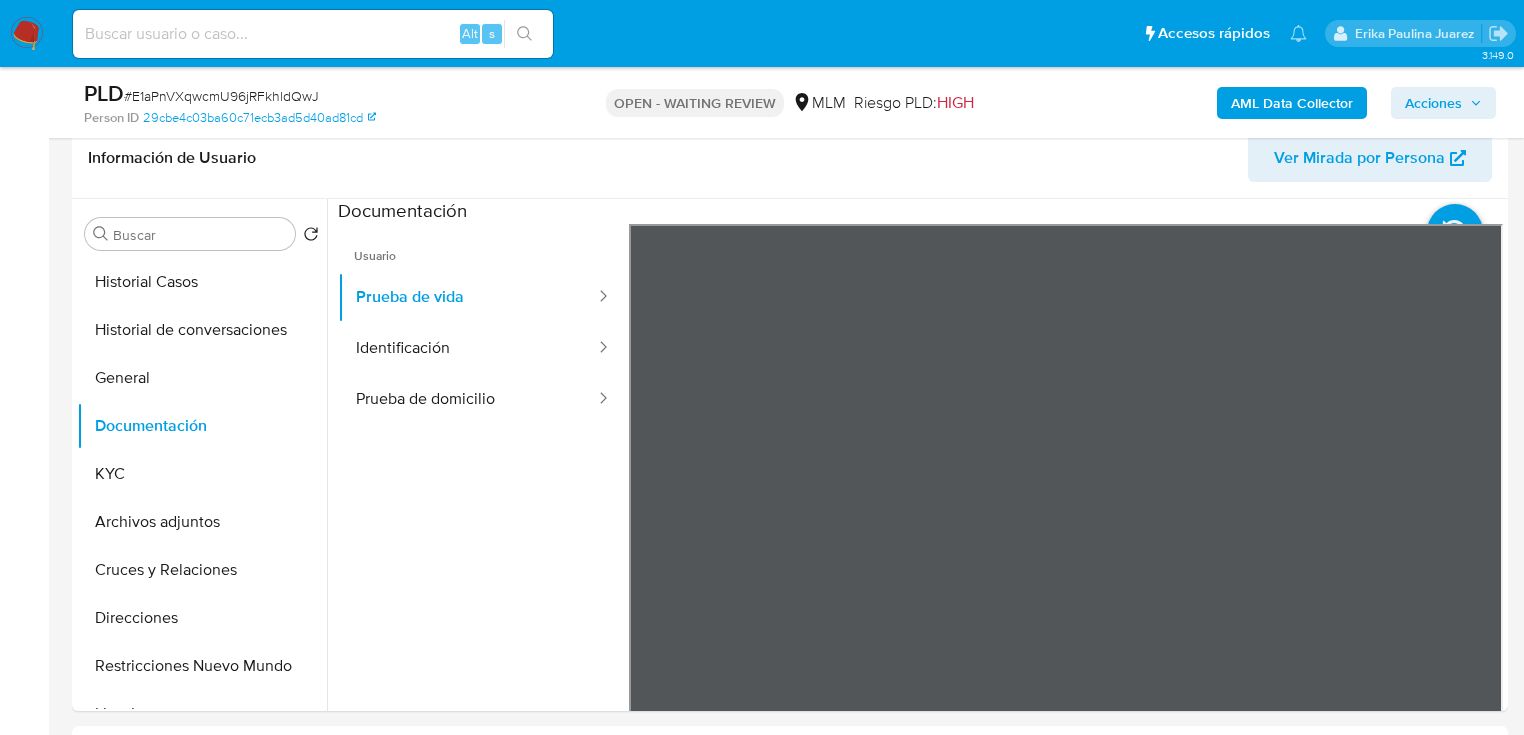 click on "Pausado Ver notificaciones Alt s Accesos rápidos   Presiona las siguientes teclas para acceder a algunas de las funciones Buscar caso o usuario Alt s Volver al home Alt h Agregar un comentario Alt c Ir a la resolucion de un caso Alt r Agregar un archivo adjunto Alt a Erika Paulina Juarez" at bounding box center [762, 33] 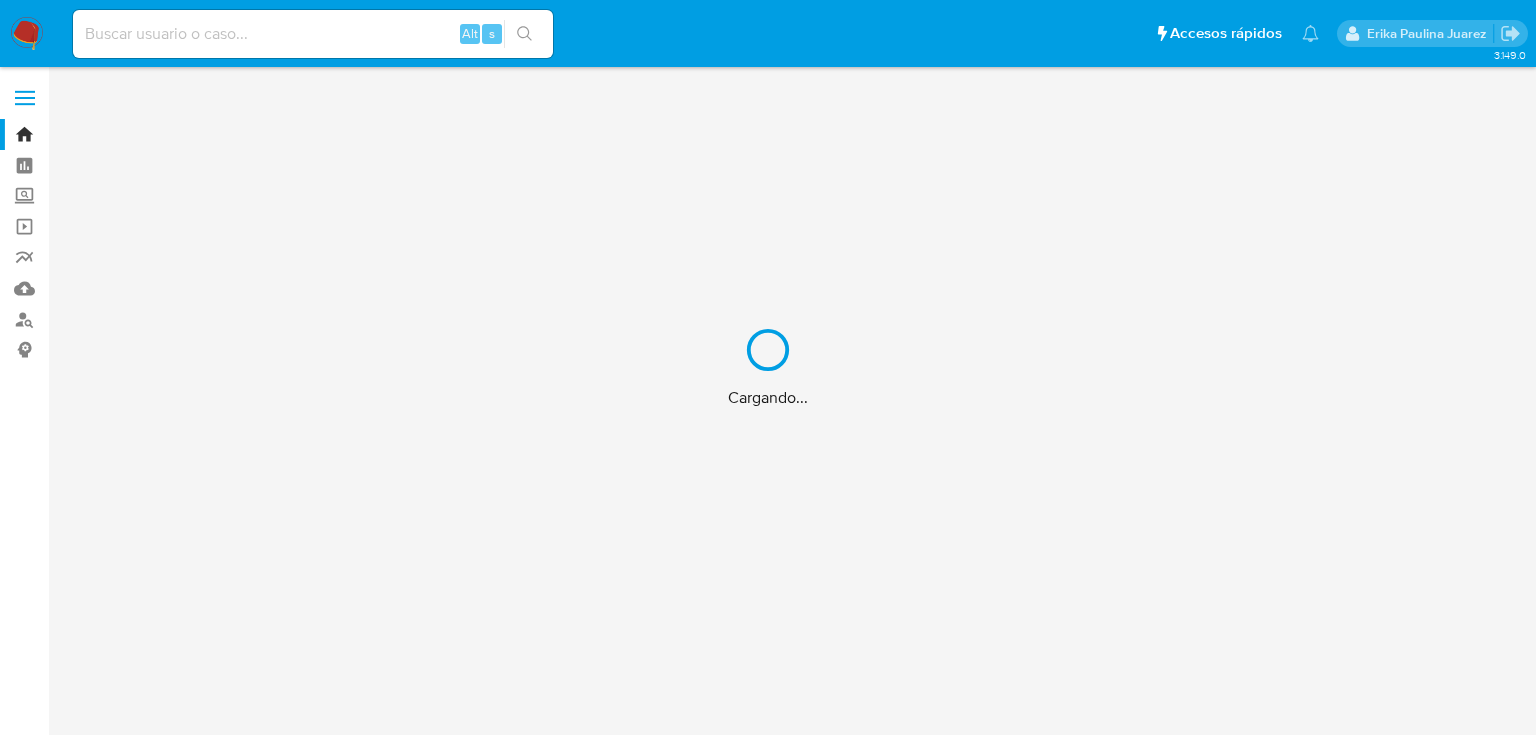 scroll, scrollTop: 0, scrollLeft: 0, axis: both 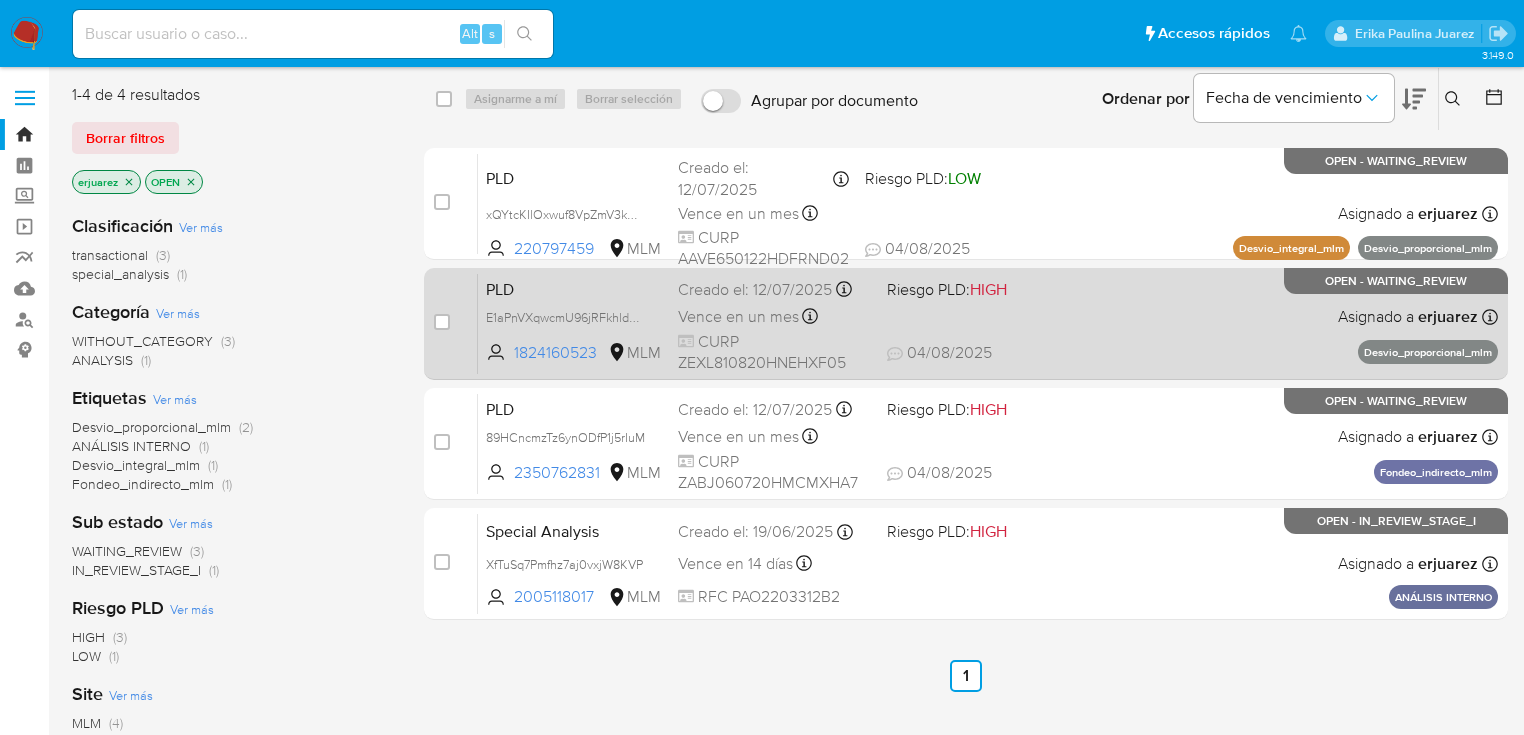 click on "PLD E1aPnVXqwcmU96jRFkhldQwJ 1824160523 MLM Riesgo PLD:  HIGH Creado el: 12/07/2025   Creado el: 12/07/2025 02:10:13 Vence en un mes   Vence el 10/09/2025 02:10:14 CURP   ZEXL810820HNEHXF05 04/08/2025   04/08/2025 12:38 Asignado a   erjuarez   Asignado el: 04/08/2025 09:11:34 Desvio_proporcional_mlm OPEN - WAITING_REVIEW" at bounding box center [988, 323] 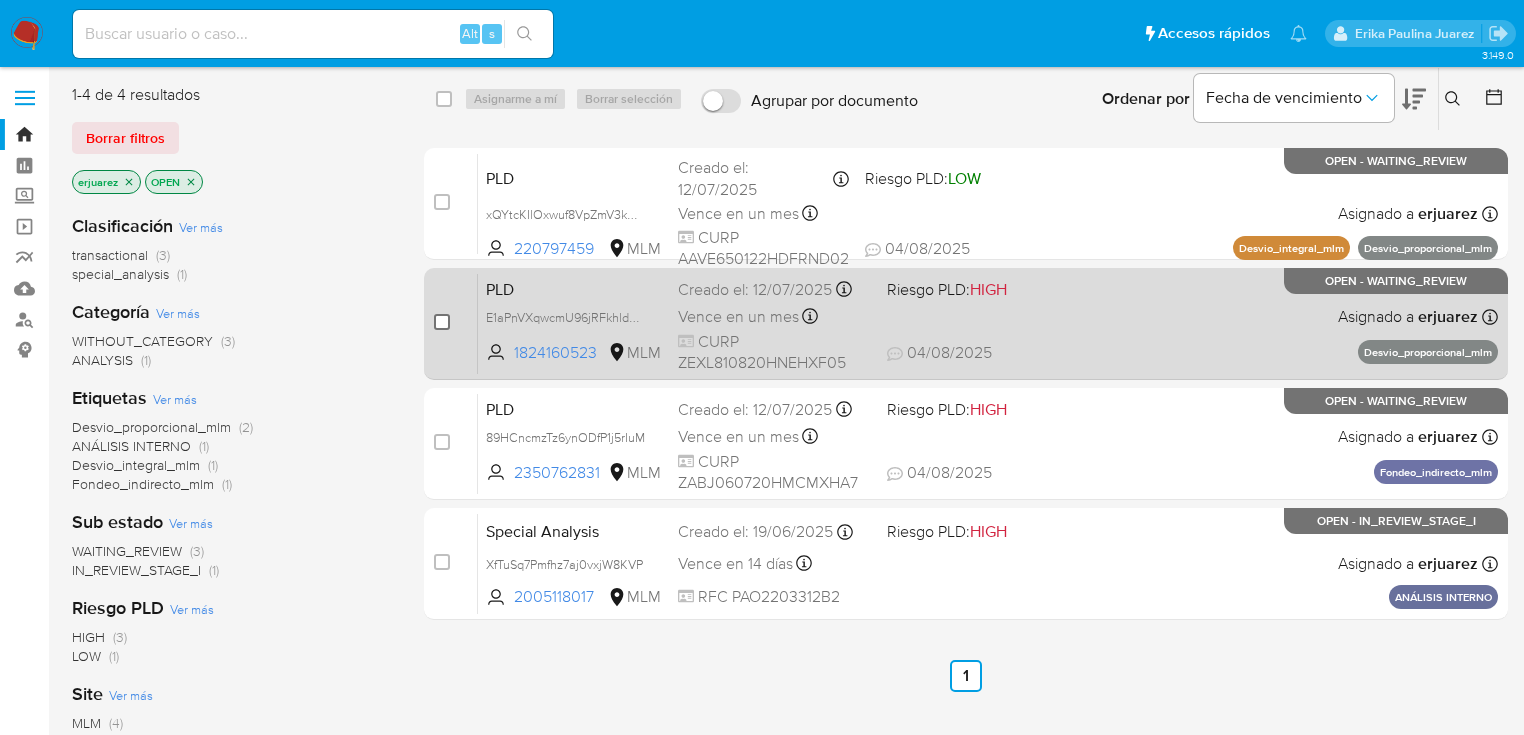 drag, startPoint x: 444, startPoint y: 327, endPoint x: 515, endPoint y: 169, distance: 173.21951 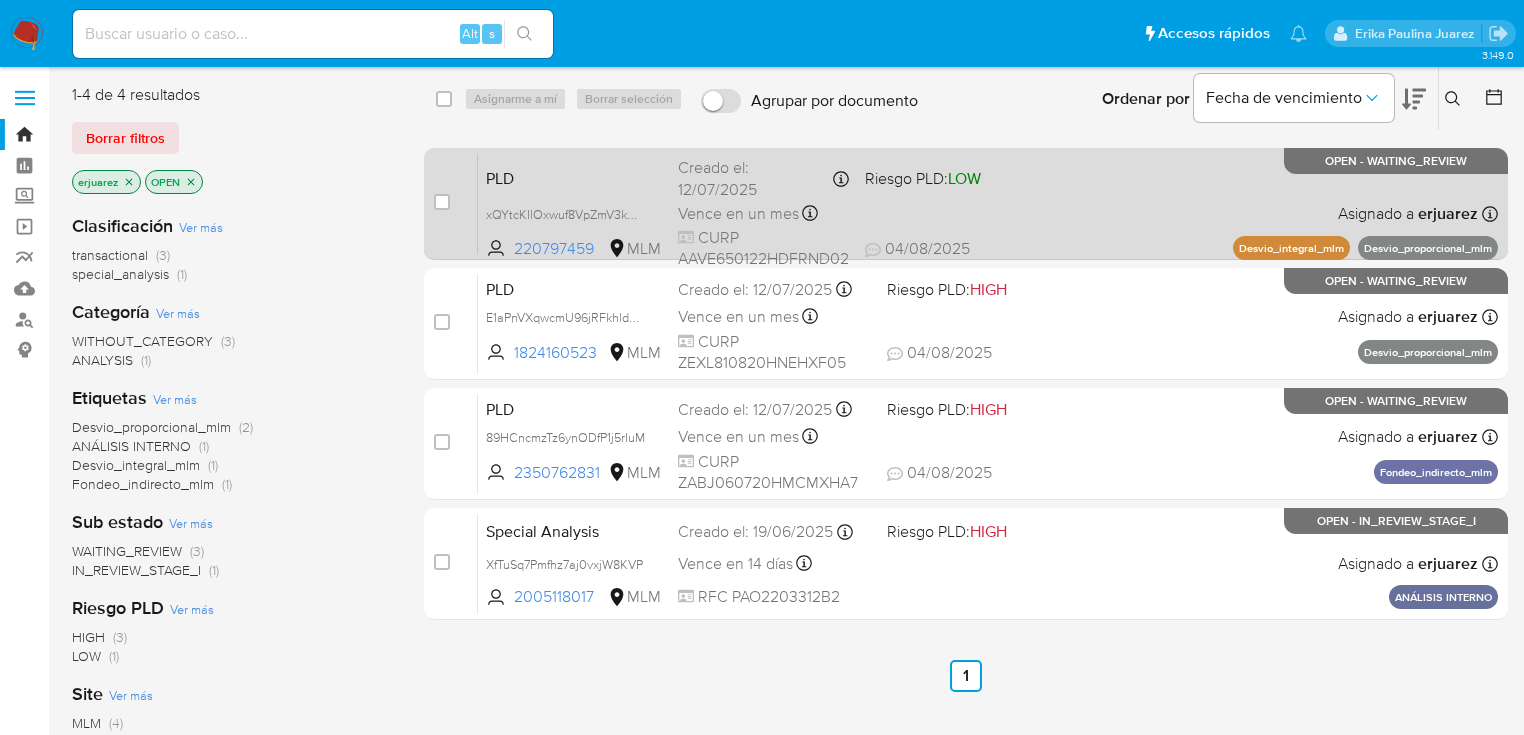click at bounding box center [442, 322] 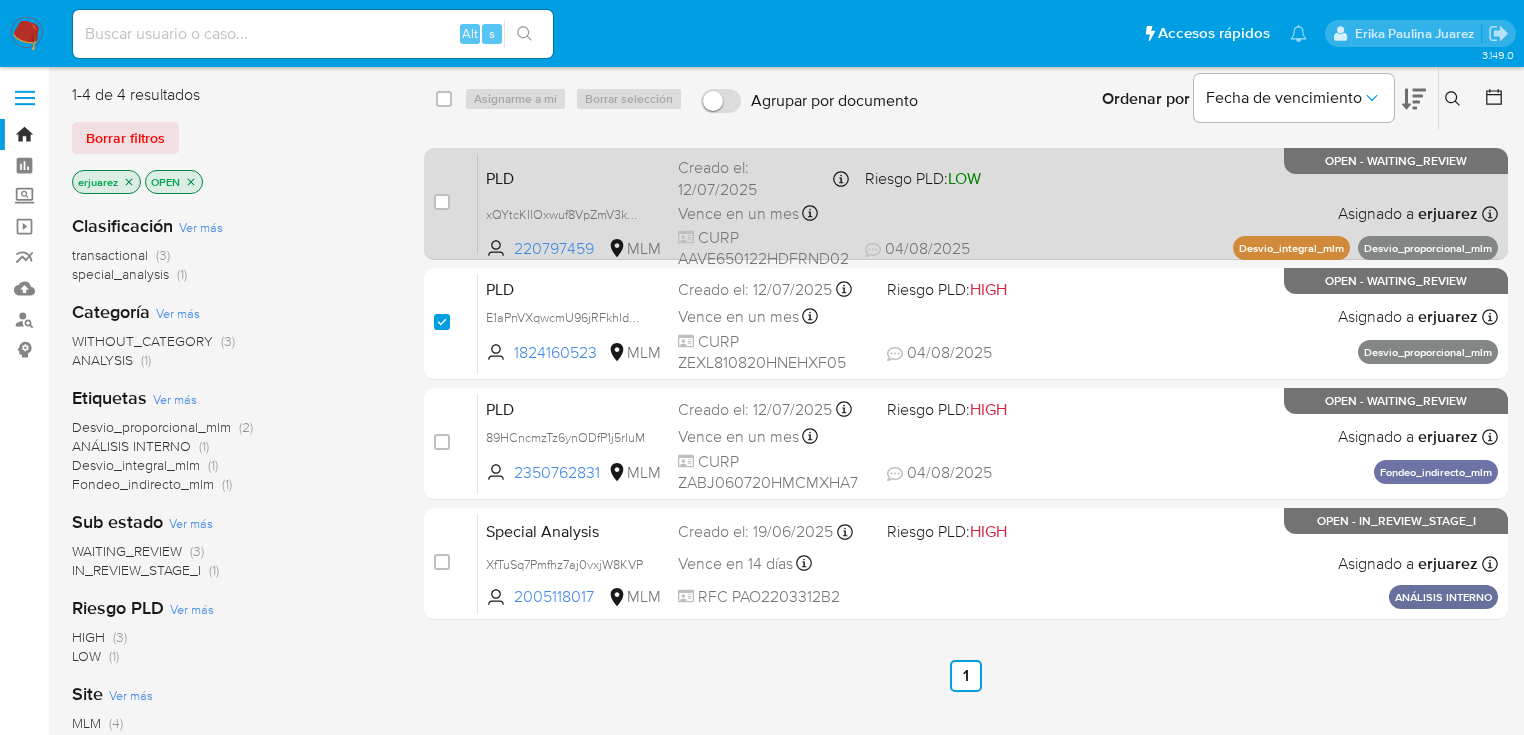 checkbox on "true" 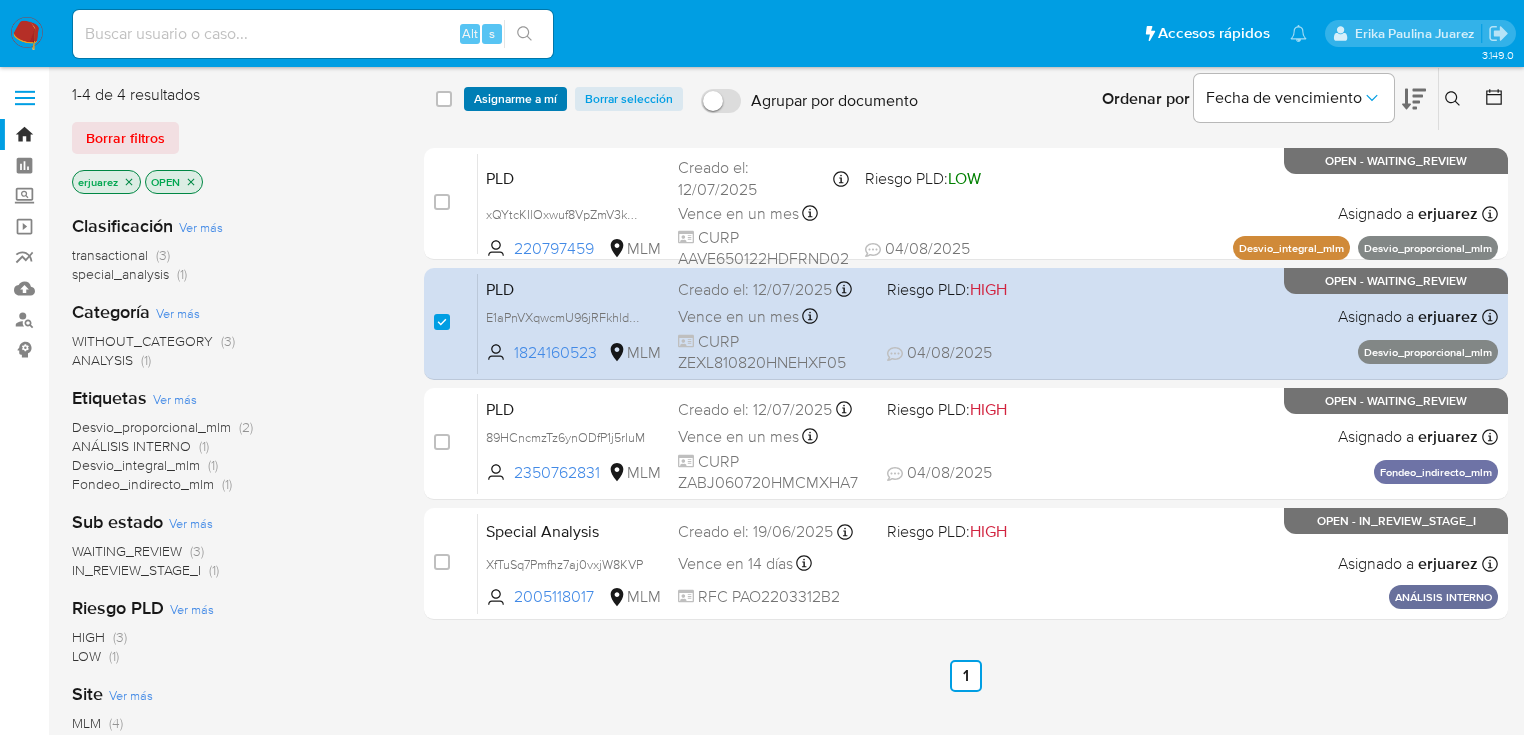 click on "Asignarme a mí" at bounding box center [515, 99] 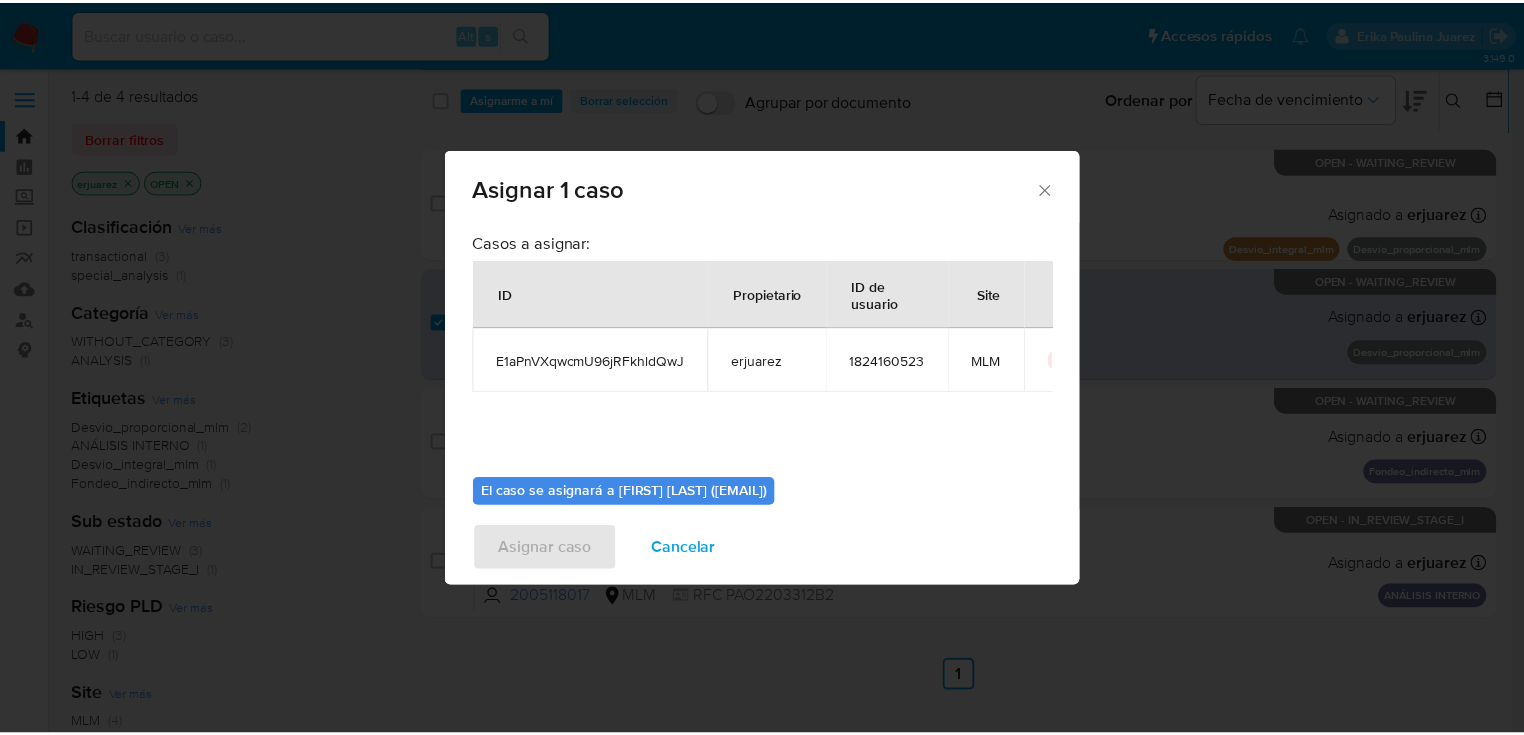 scroll, scrollTop: 103, scrollLeft: 0, axis: vertical 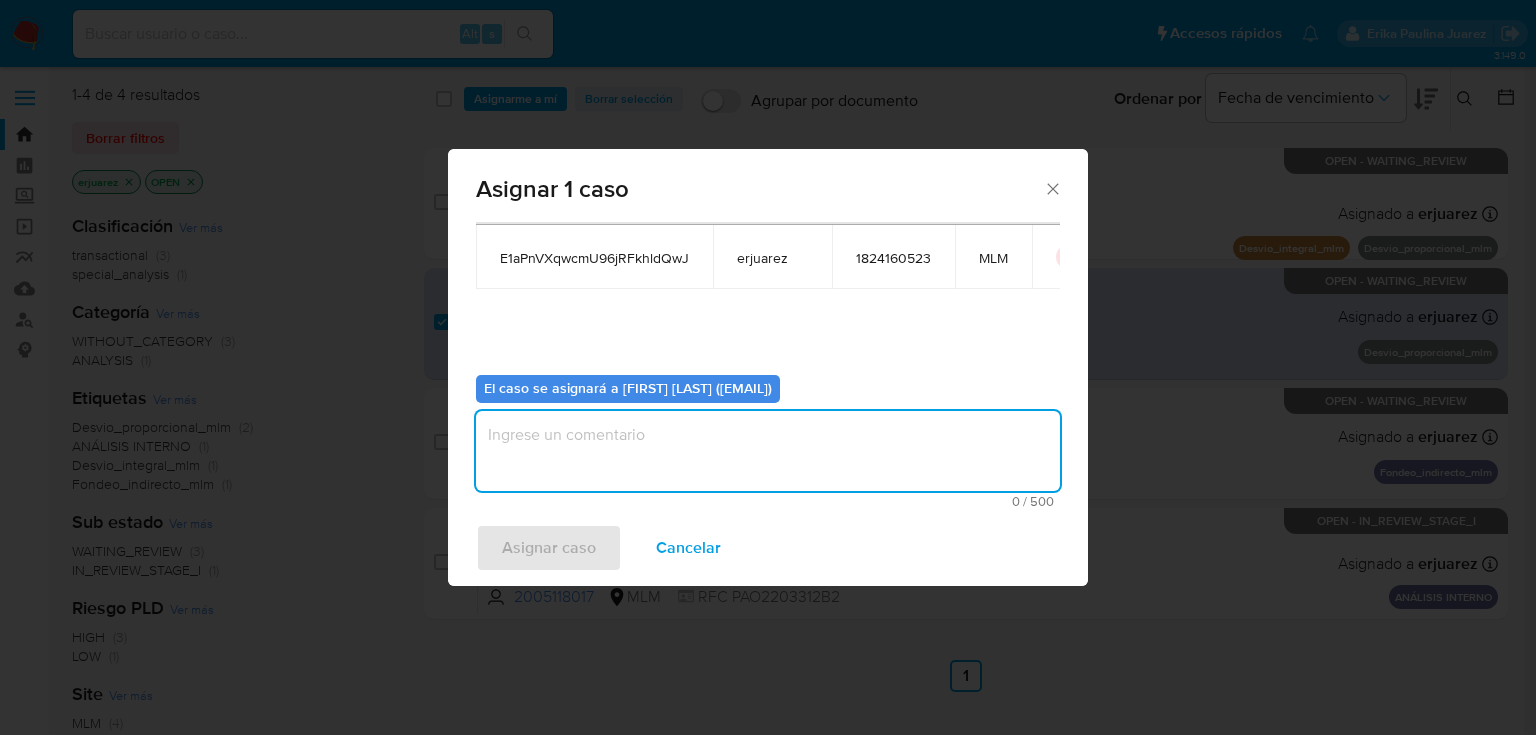 click at bounding box center [768, 451] 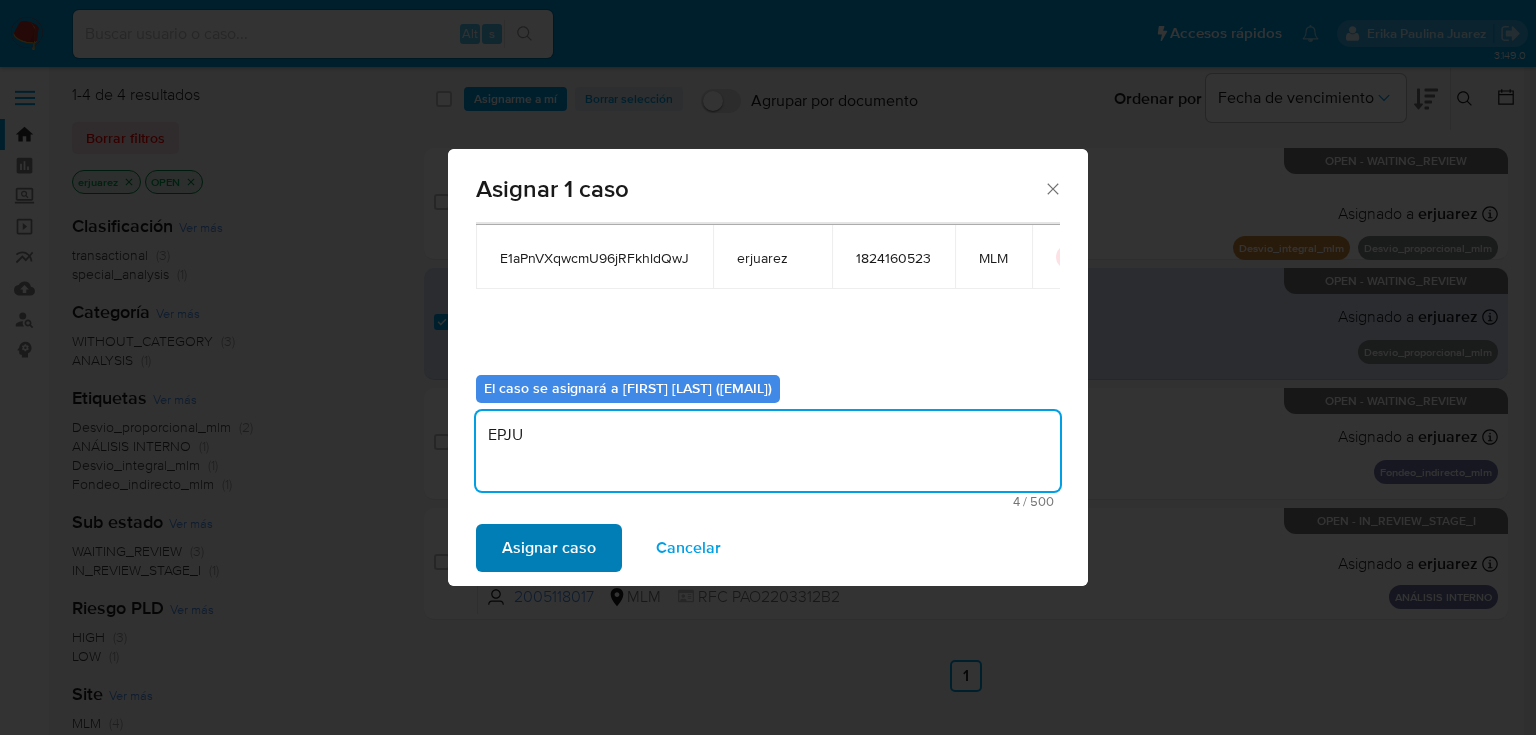 type on "EPJU" 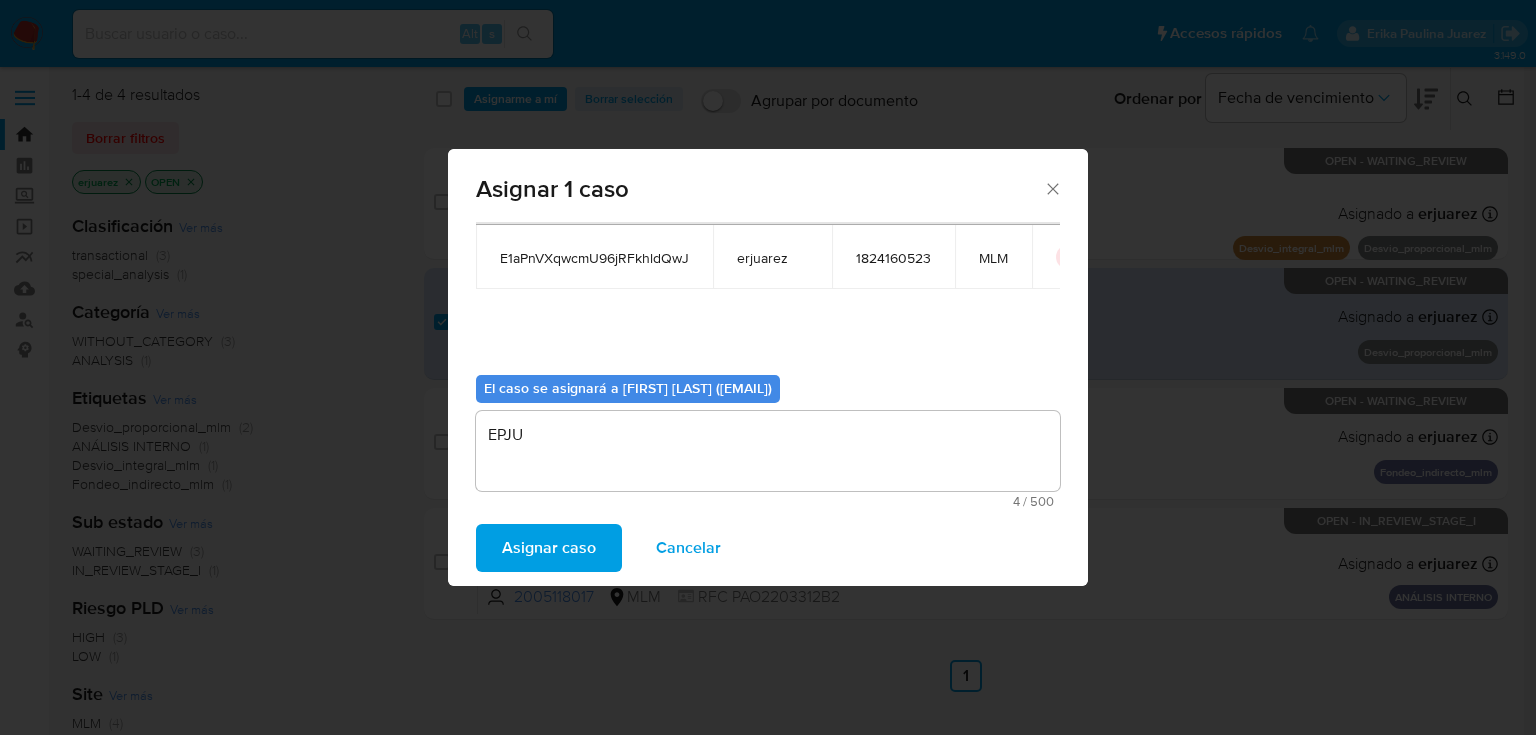 click on "Asignar caso" at bounding box center (549, 548) 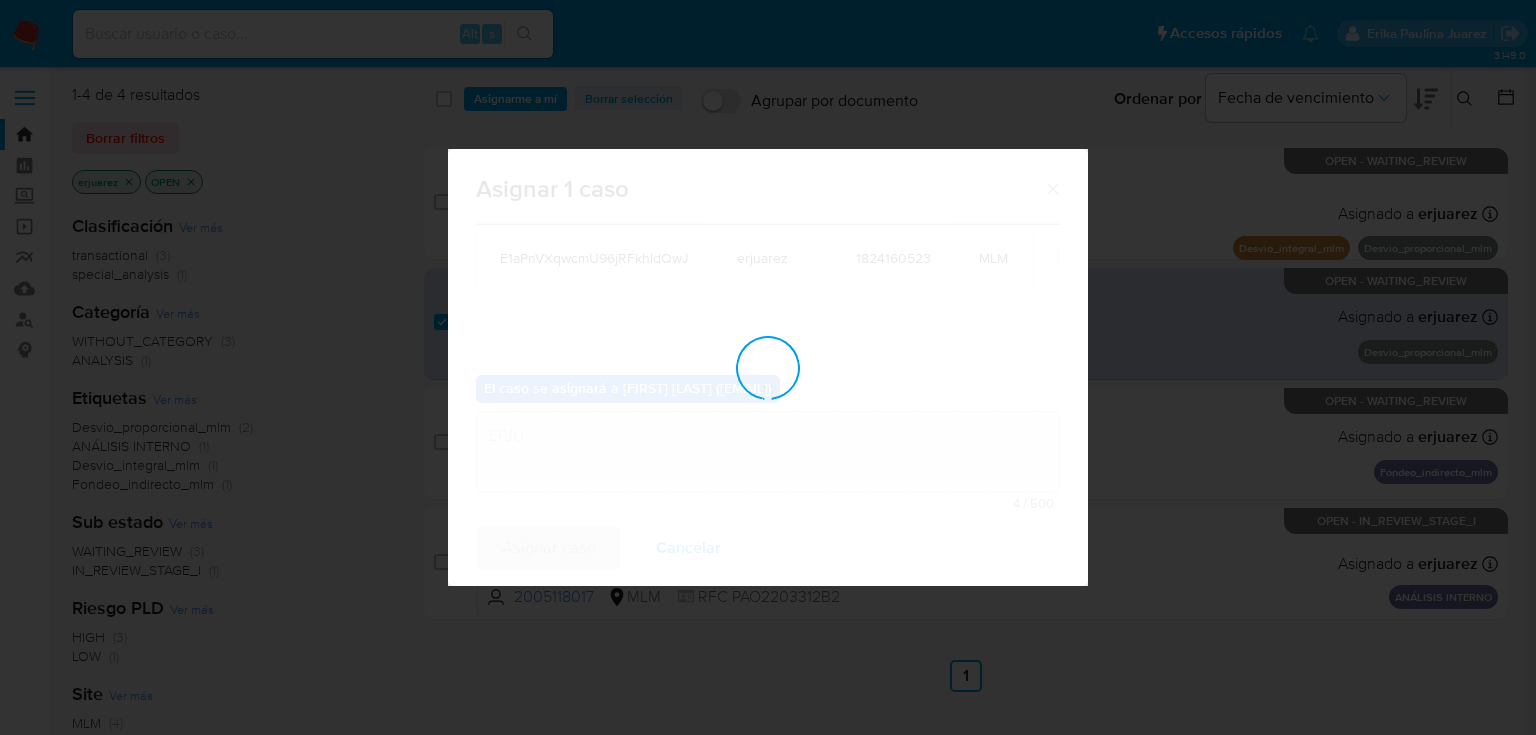 type 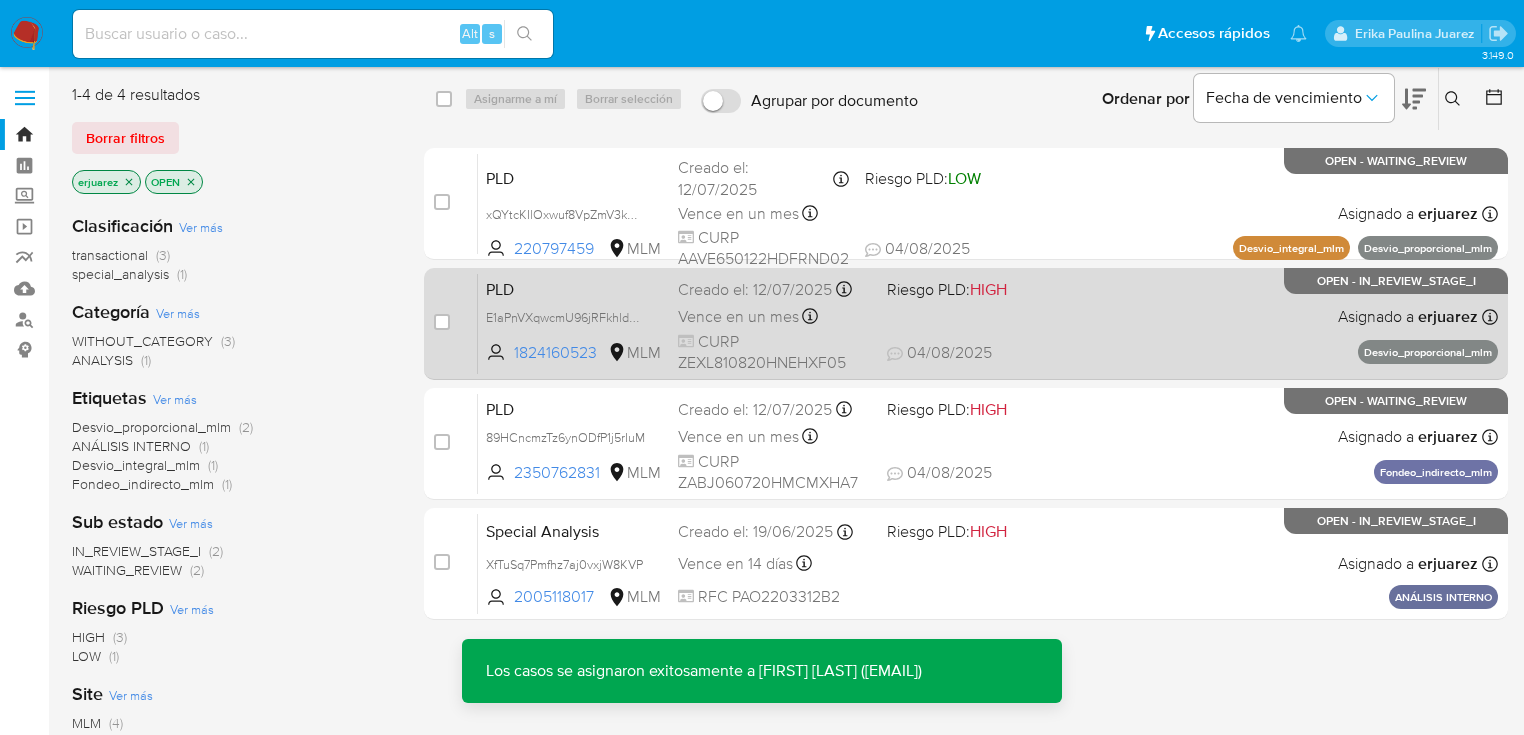 click on "Riesgo PLD:  HIGH" at bounding box center (983, 288) 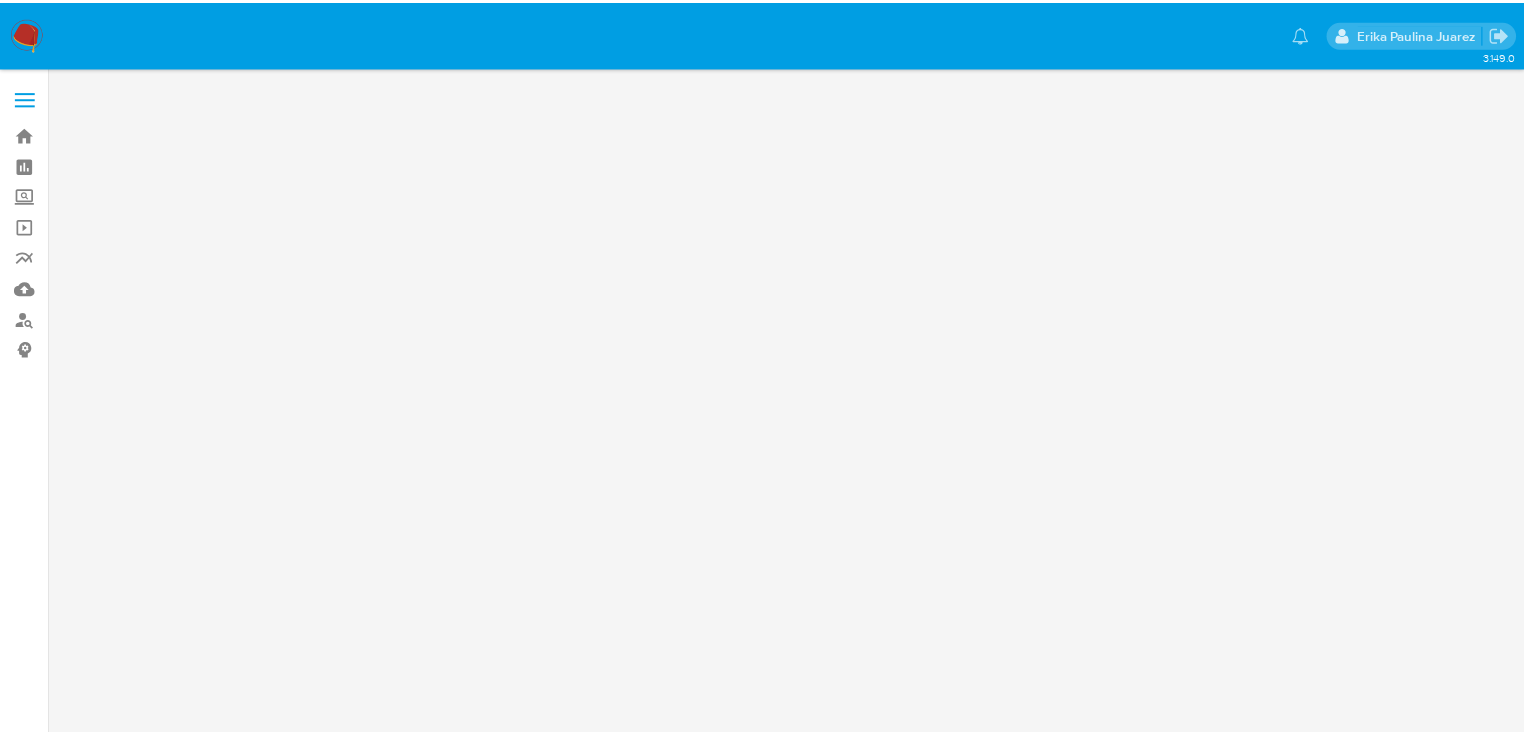 scroll, scrollTop: 0, scrollLeft: 0, axis: both 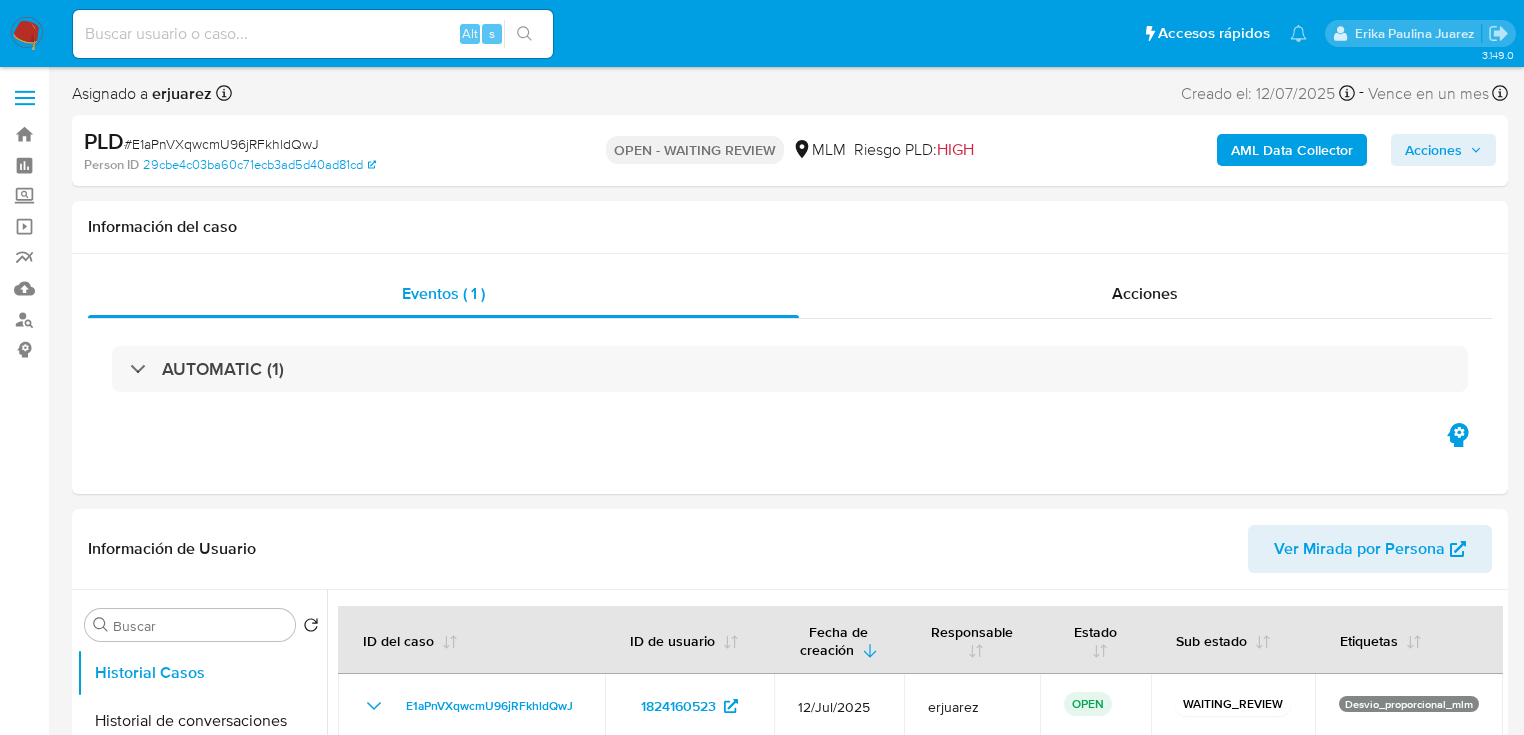 select on "10" 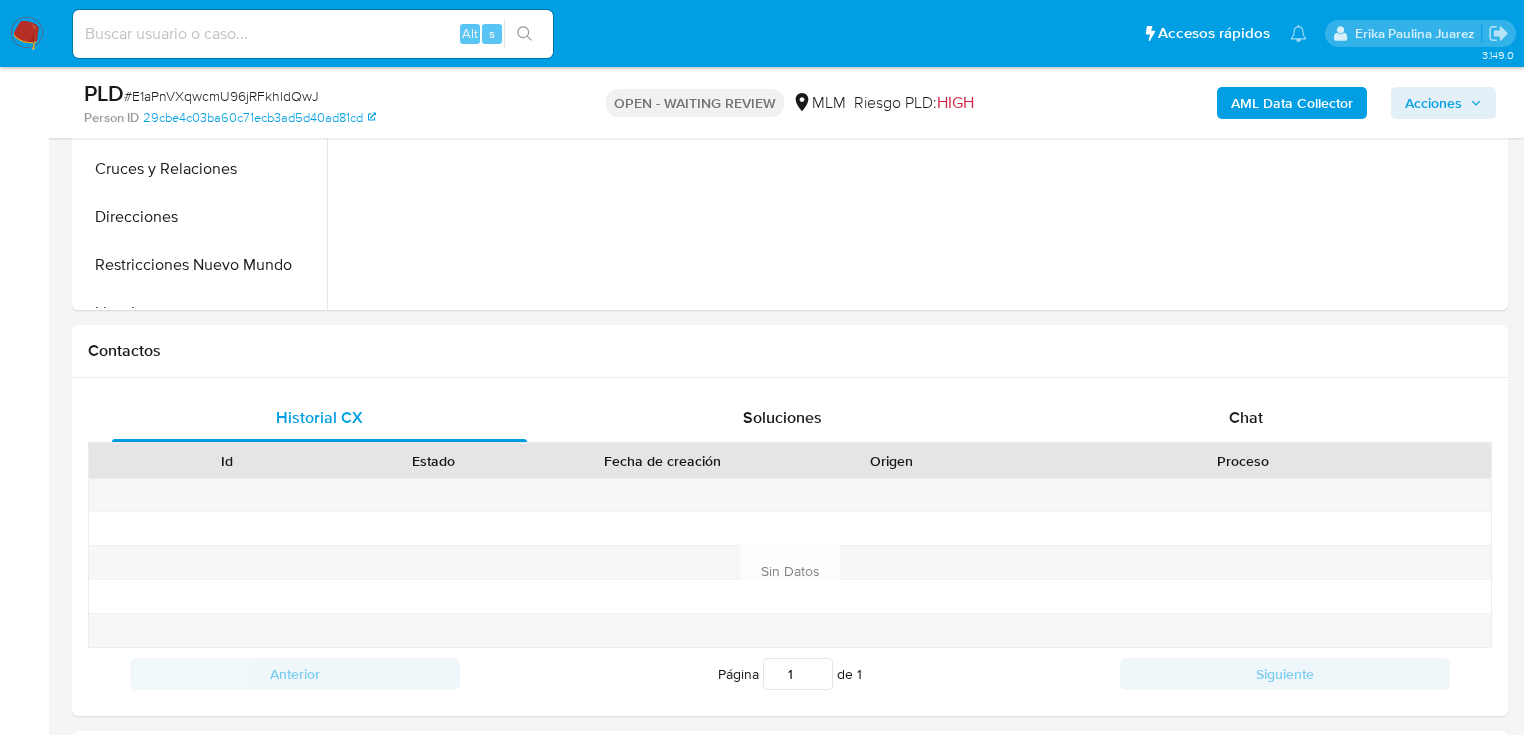 scroll, scrollTop: 880, scrollLeft: 0, axis: vertical 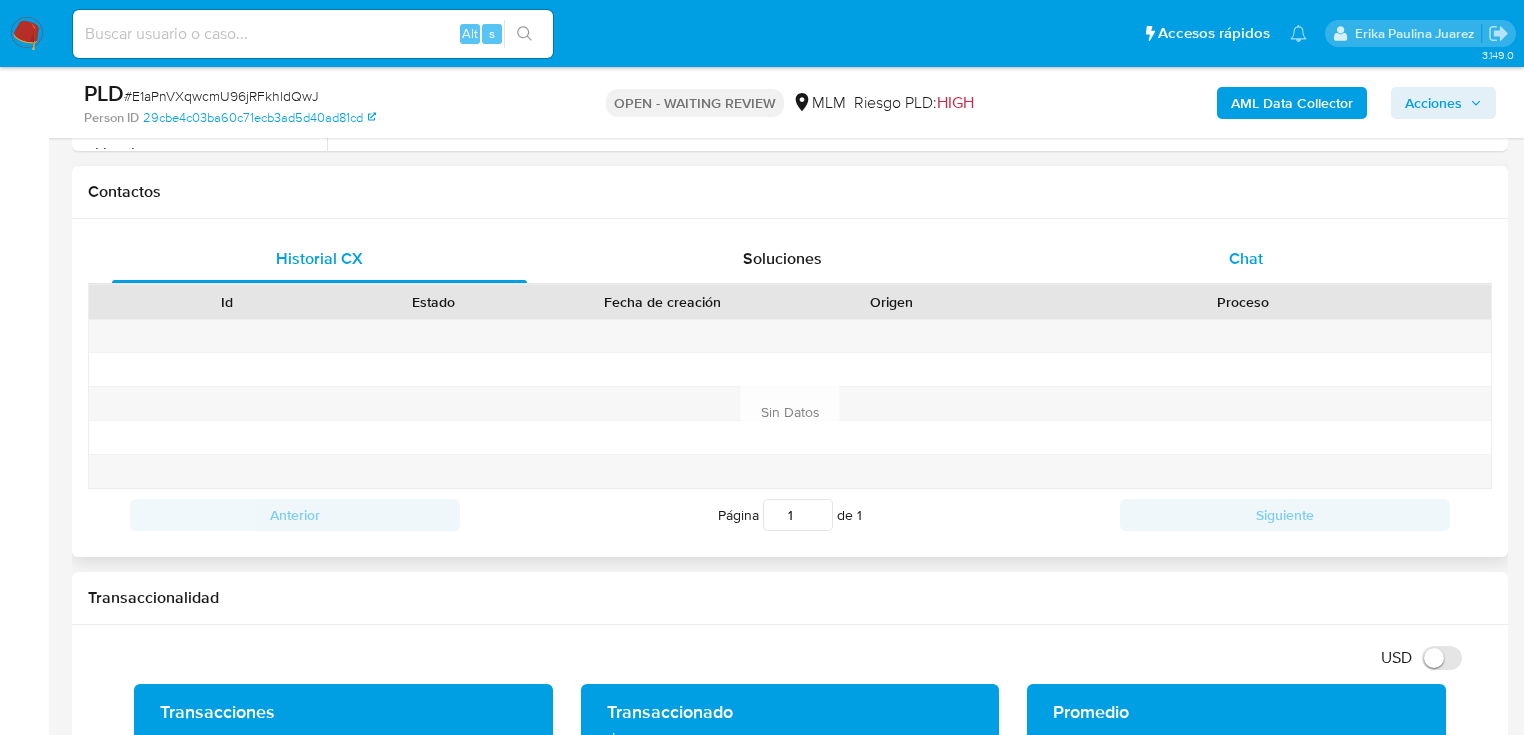 click on "Chat" at bounding box center (1246, 258) 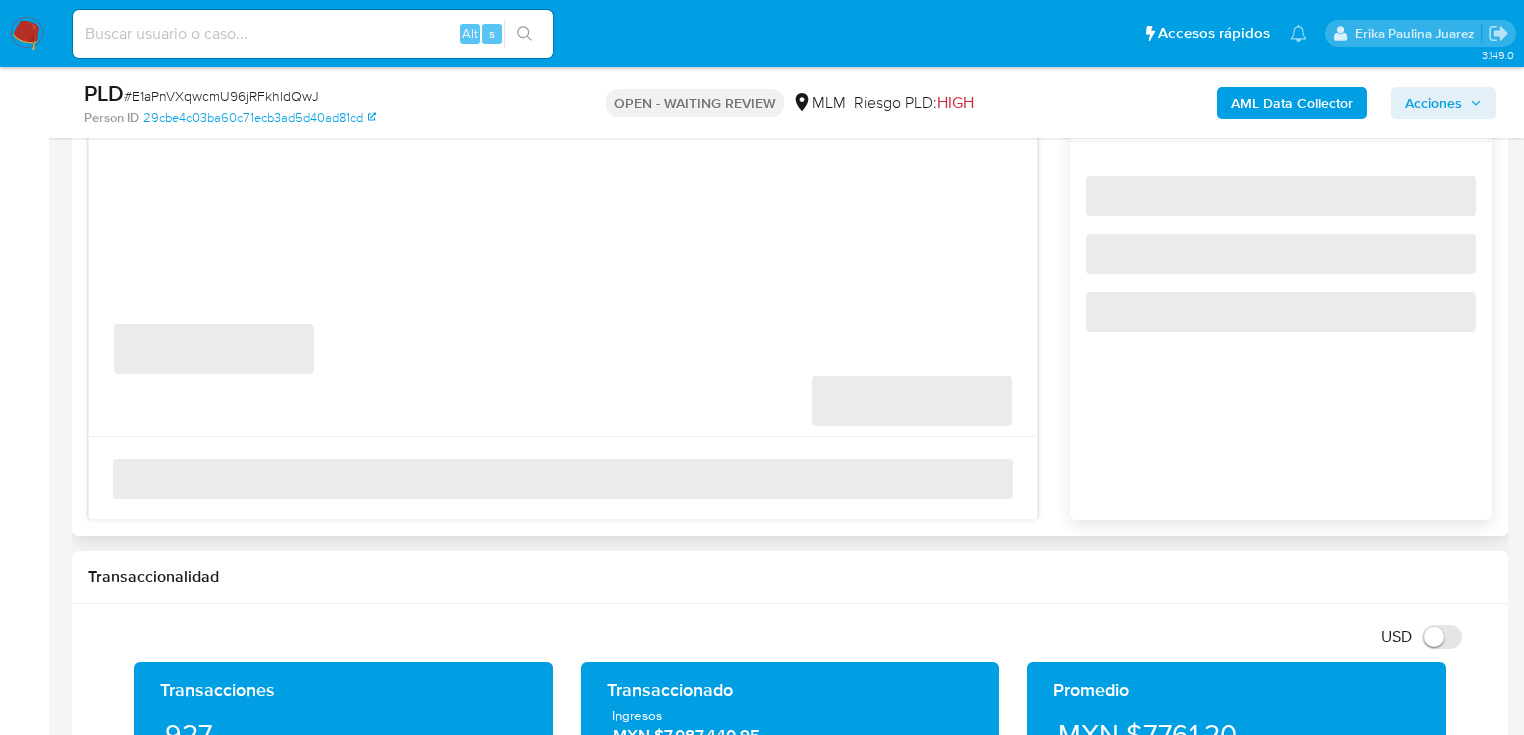scroll, scrollTop: 1120, scrollLeft: 0, axis: vertical 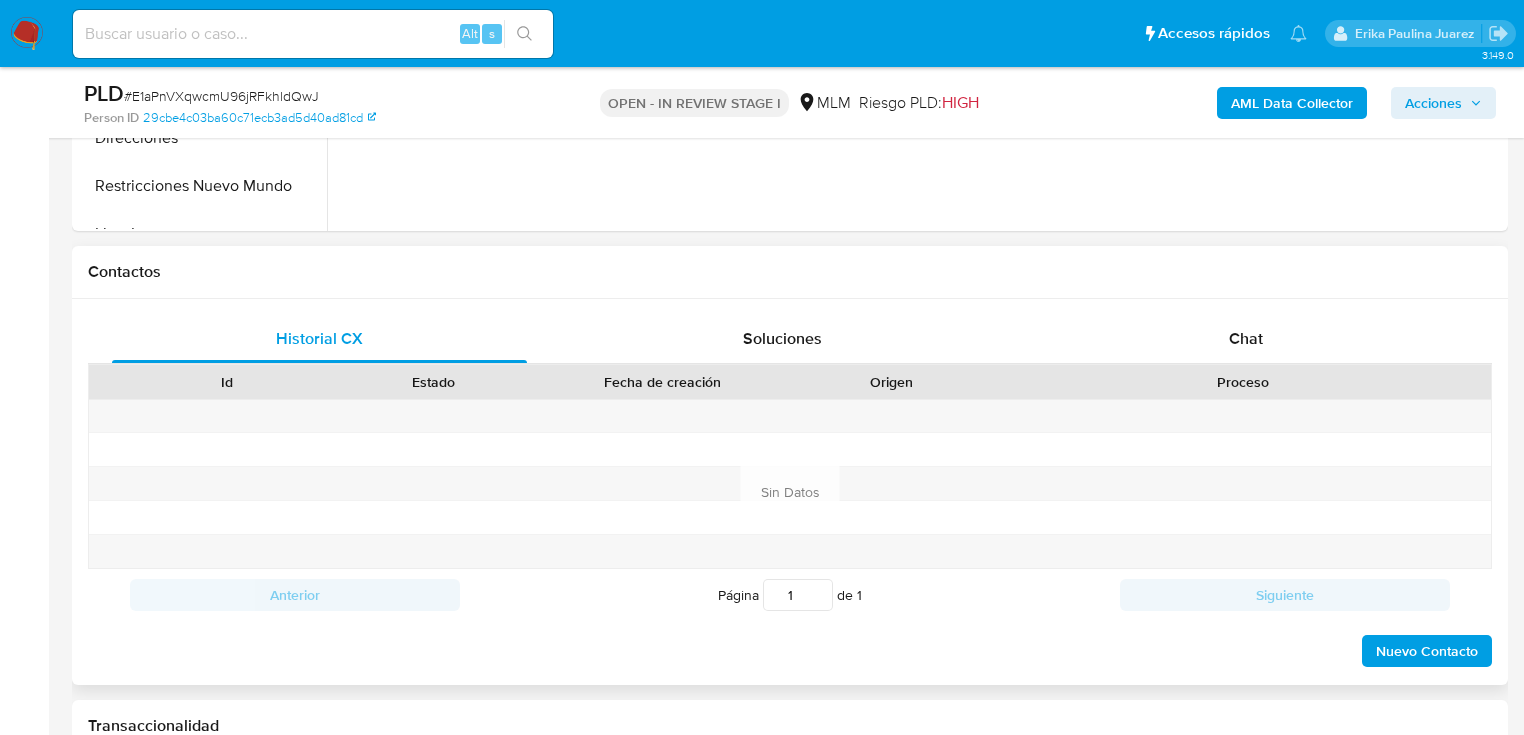 click at bounding box center (1243, 416) 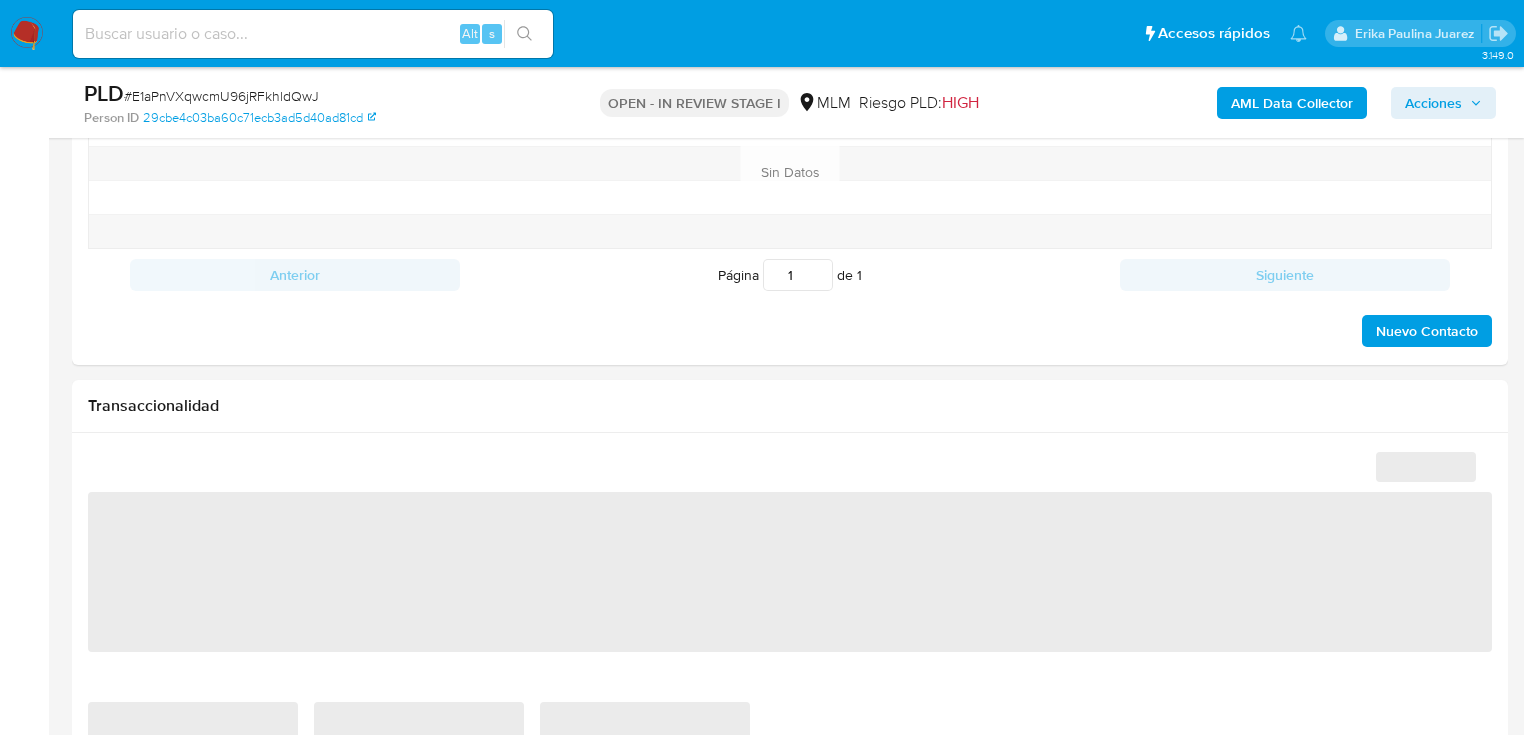 scroll, scrollTop: 800, scrollLeft: 0, axis: vertical 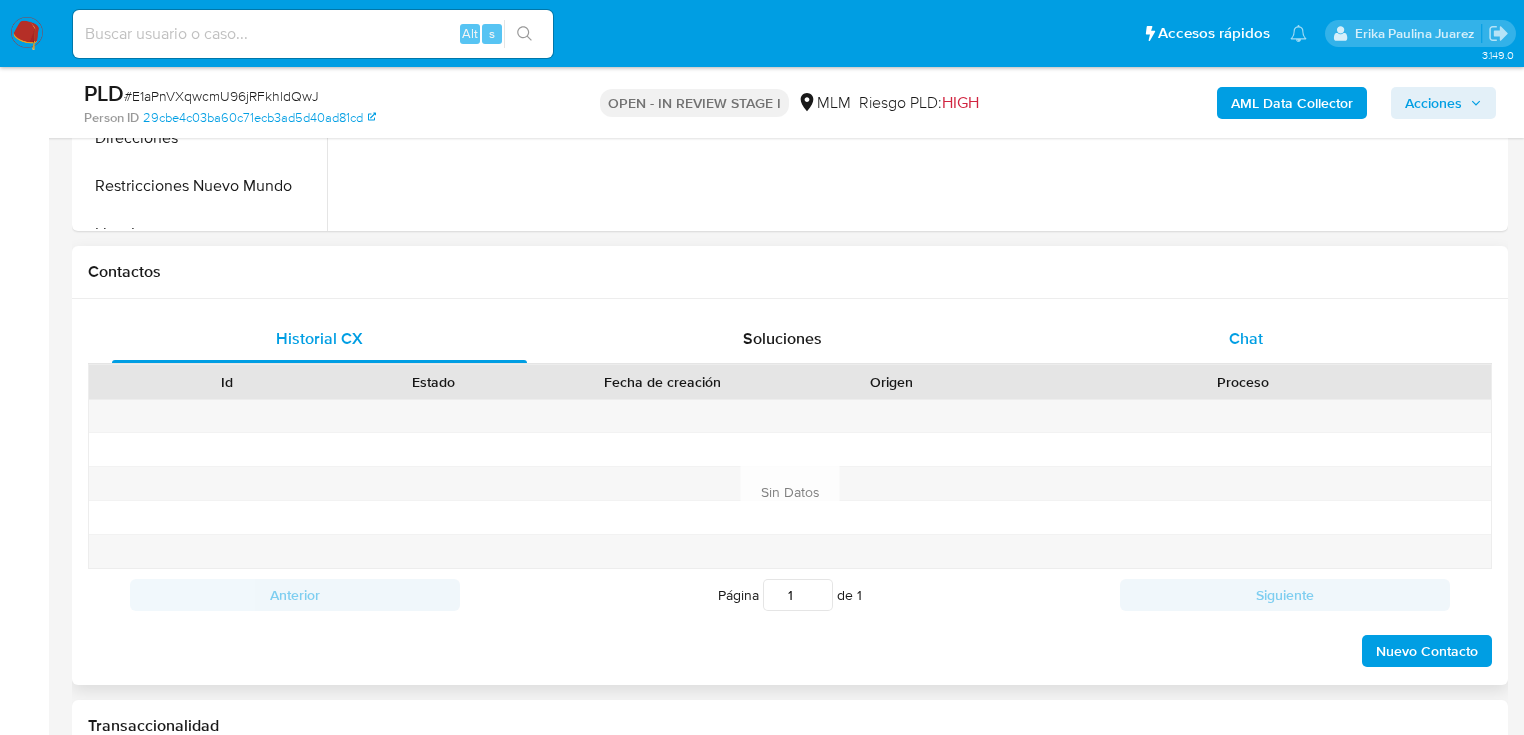 select on "10" 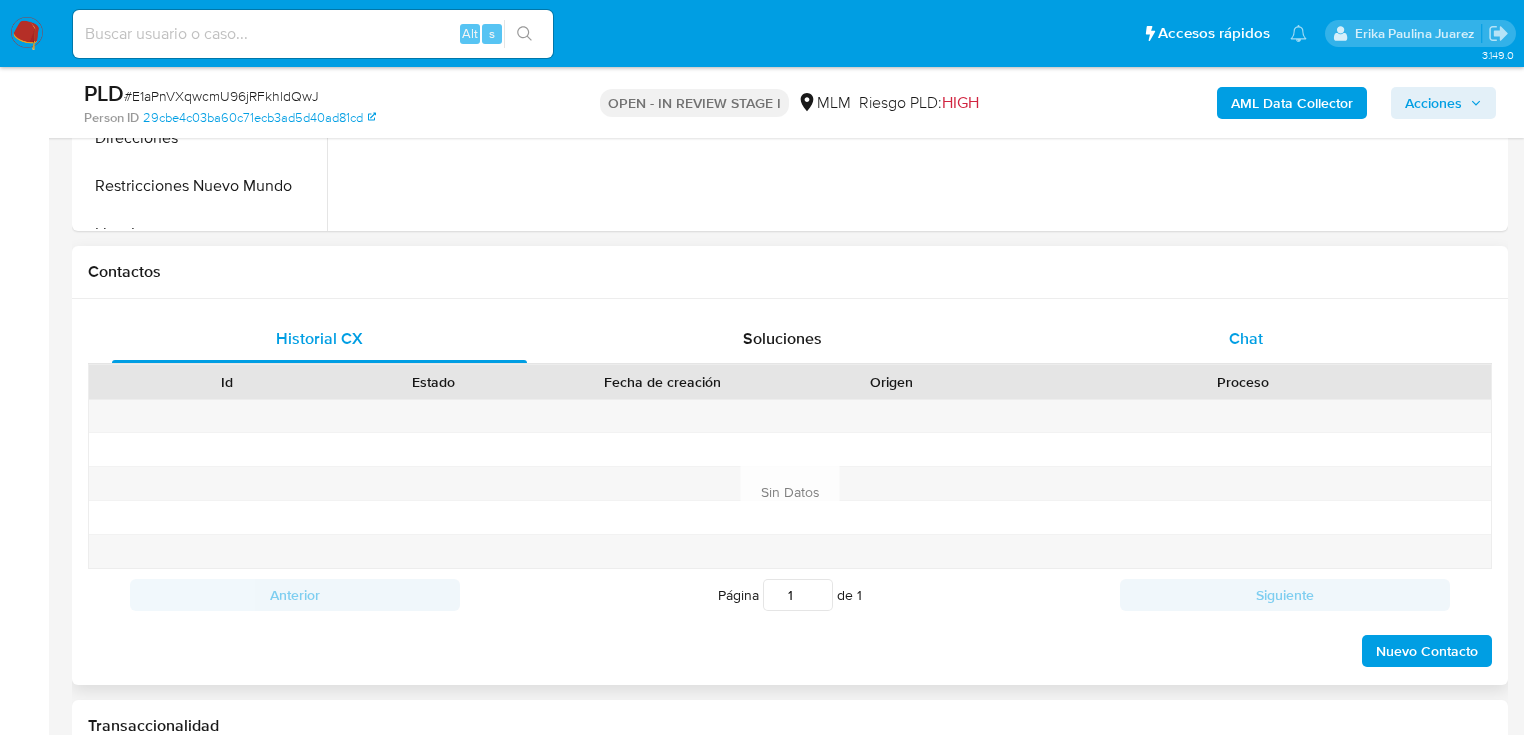 click on "Chat" at bounding box center [1246, 338] 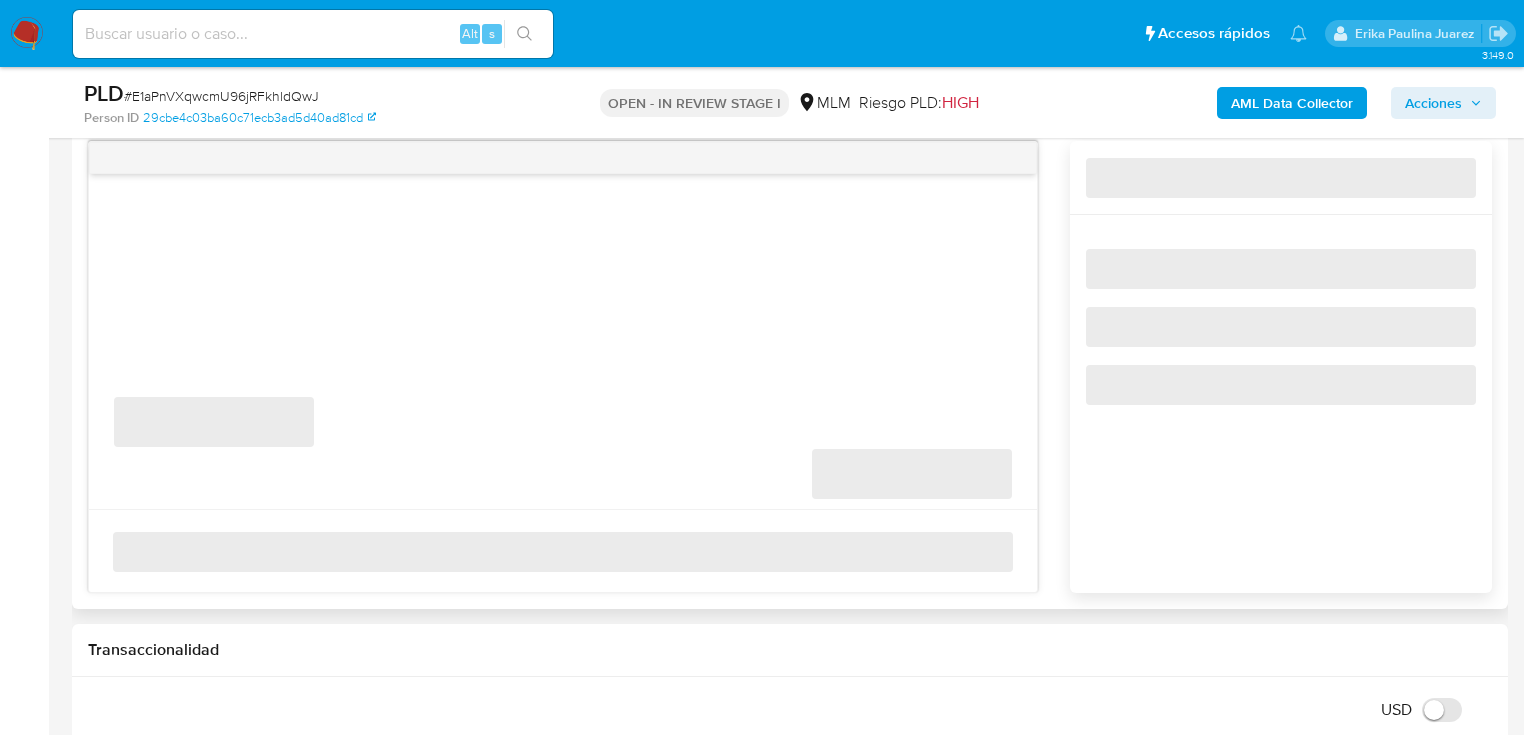 scroll, scrollTop: 1040, scrollLeft: 0, axis: vertical 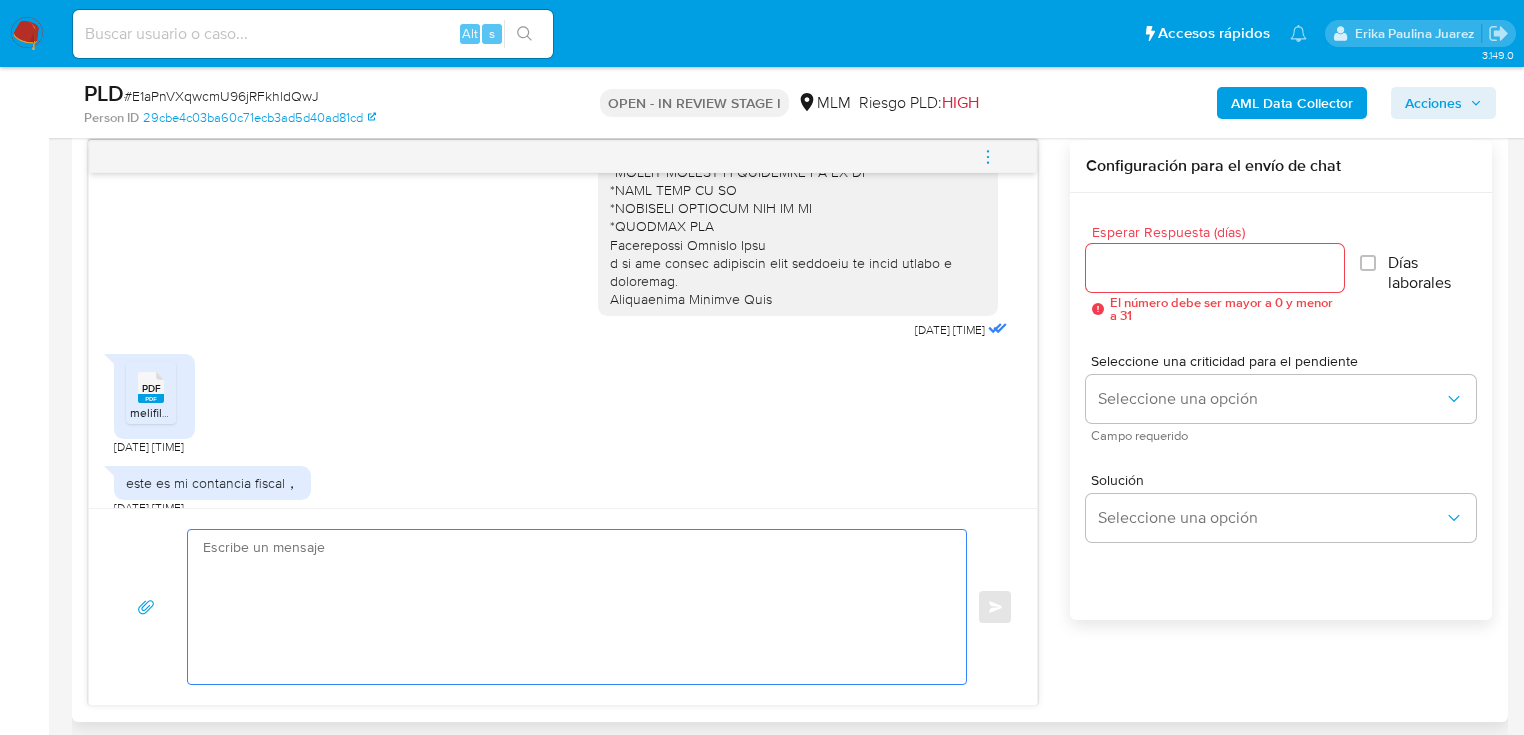 click at bounding box center [572, 607] 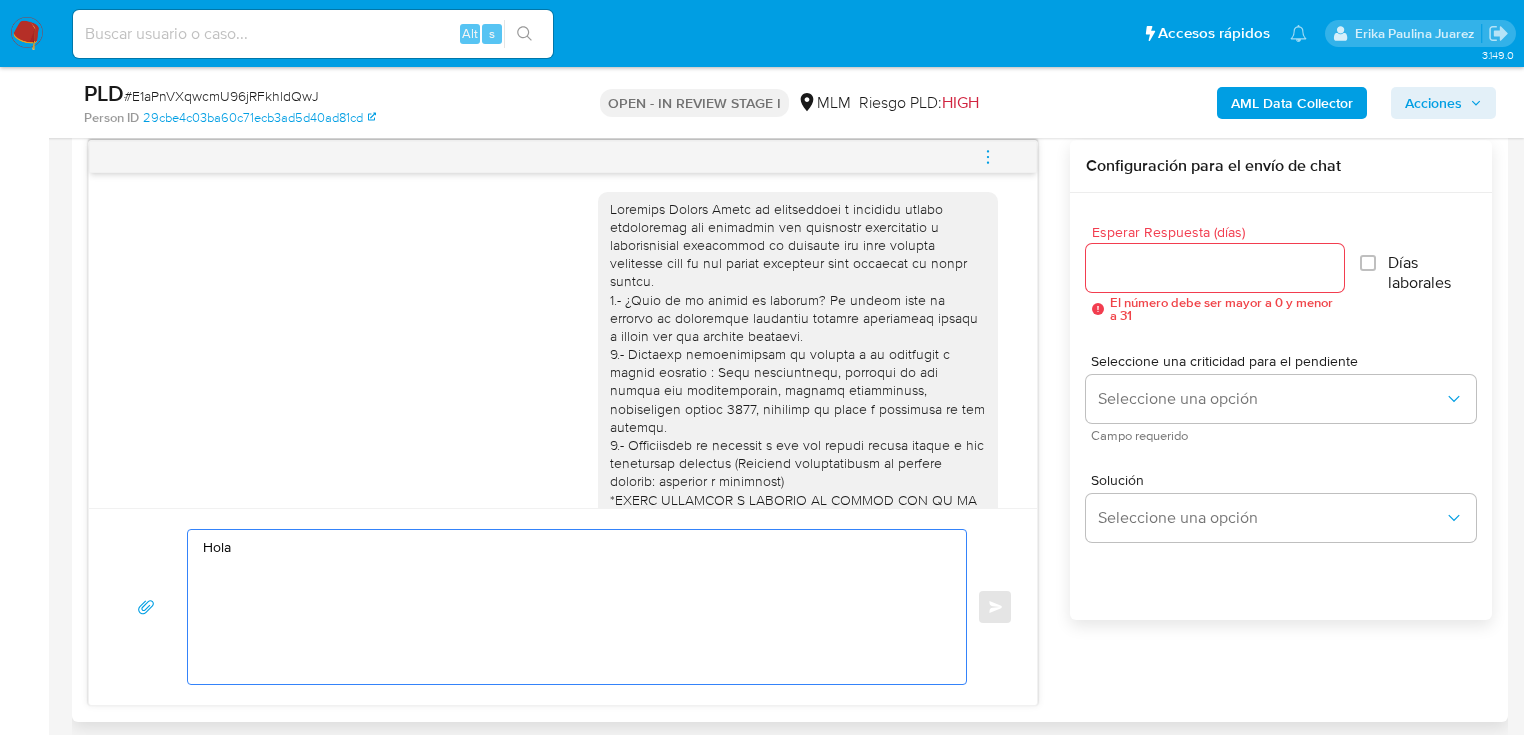 scroll, scrollTop: 0, scrollLeft: 0, axis: both 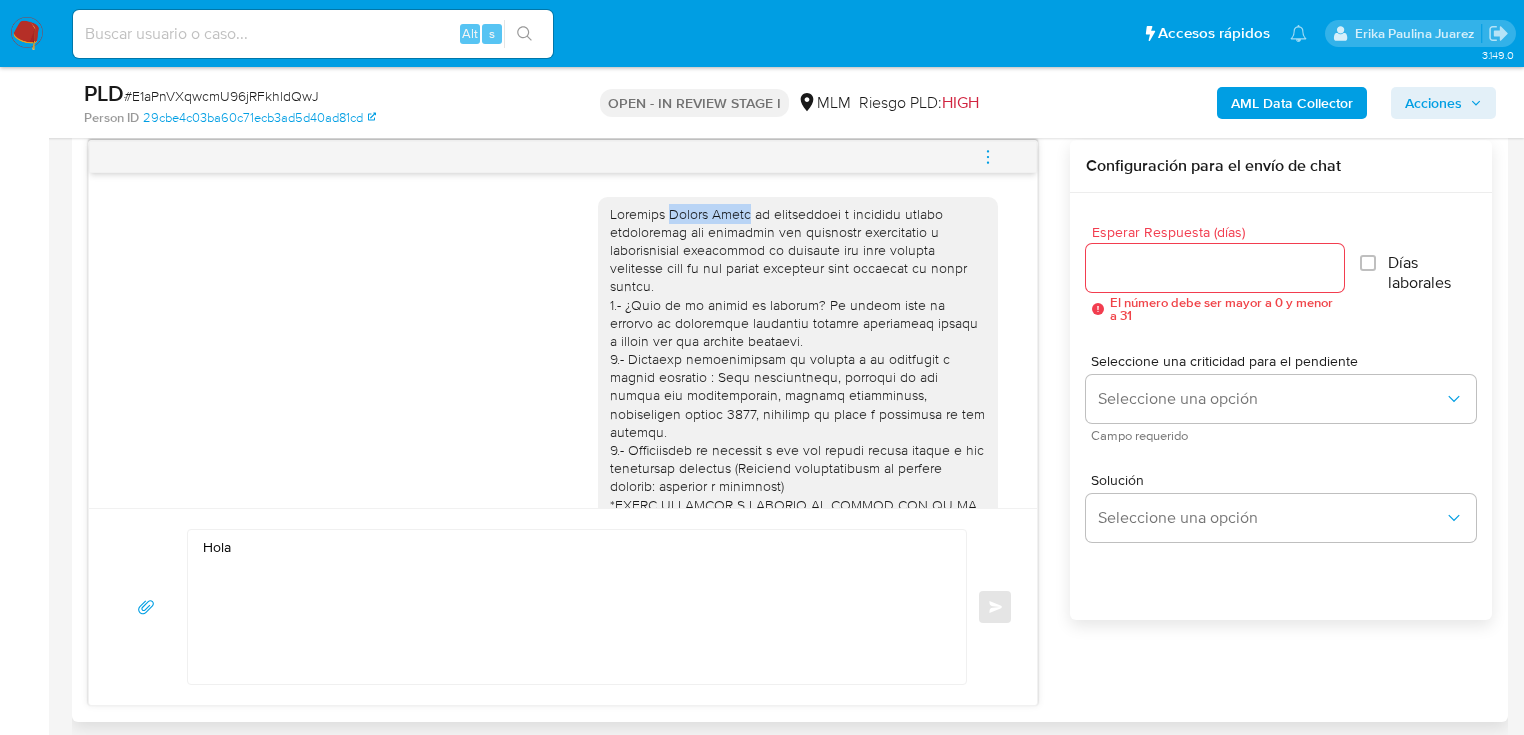 drag, startPoint x: 658, startPoint y: 214, endPoint x: 737, endPoint y: 209, distance: 79.15807 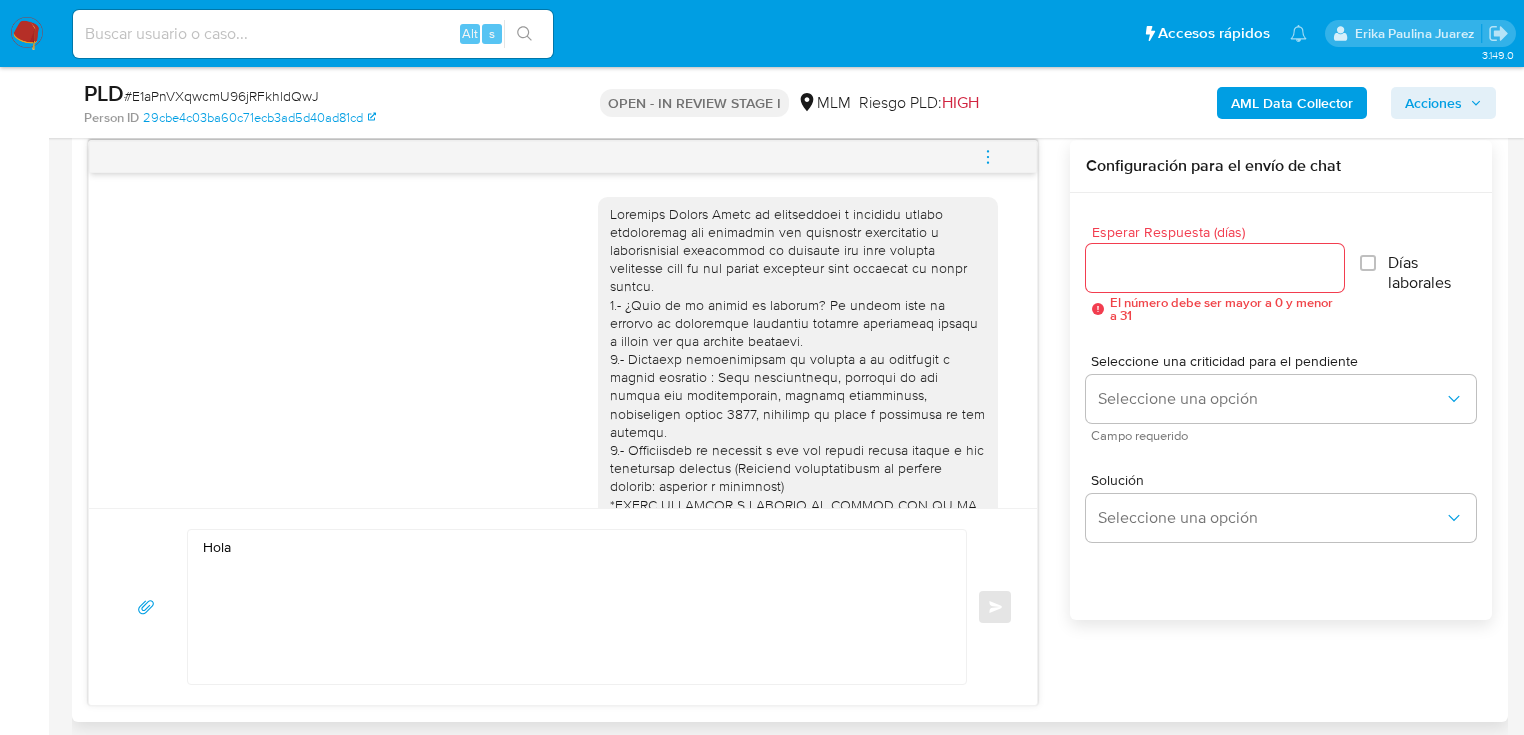 drag, startPoint x: 437, startPoint y: 545, endPoint x: 419, endPoint y: 538, distance: 19.313208 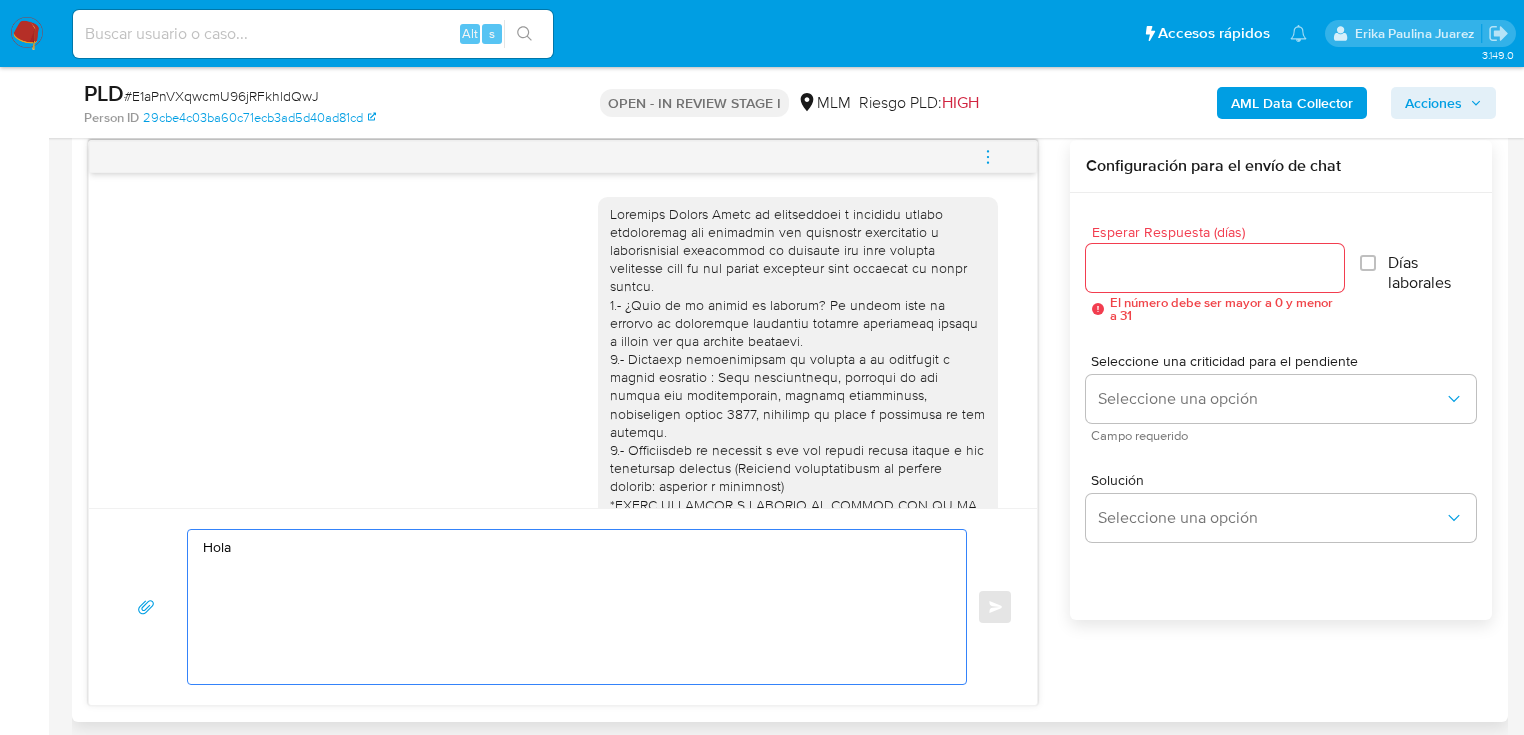 paste on "Lifeng Zheng" 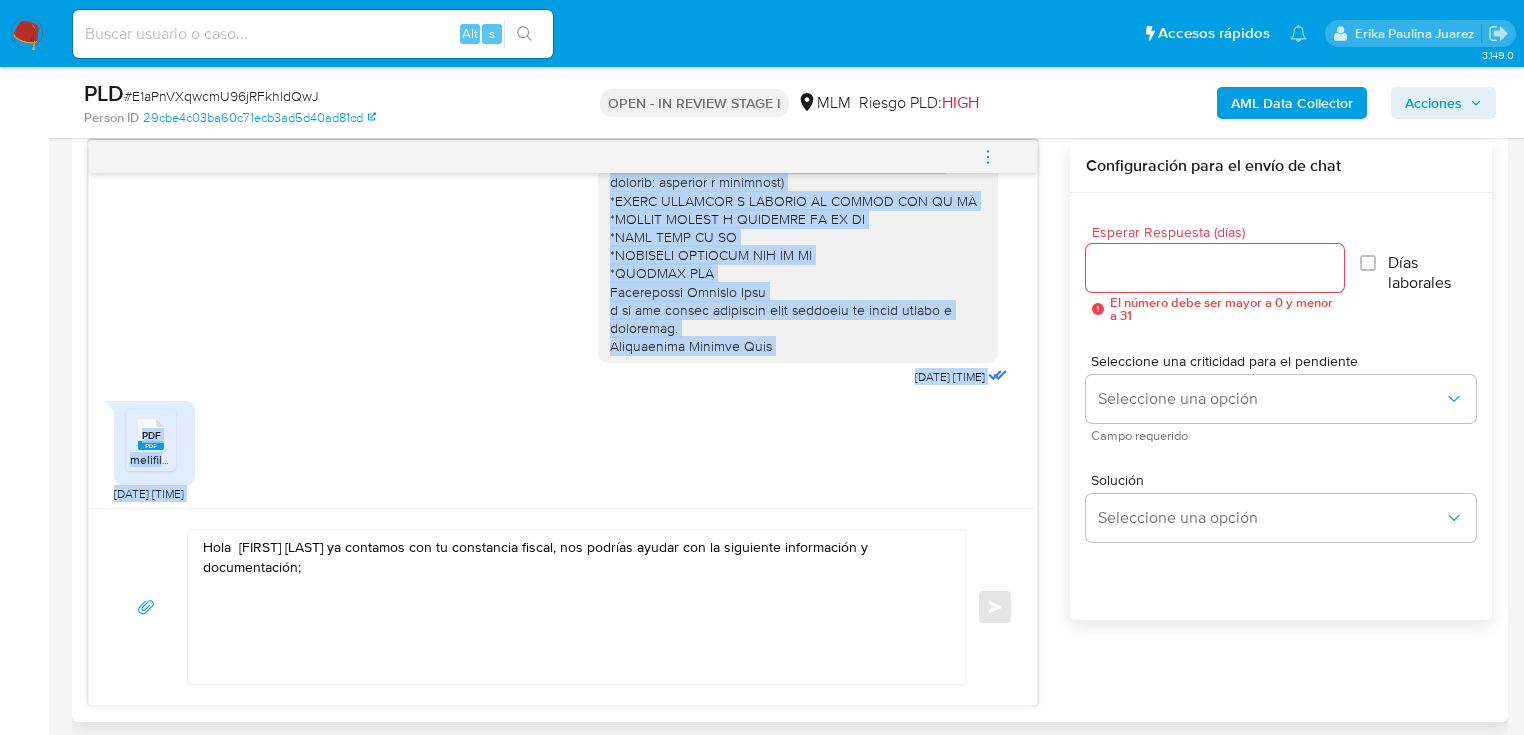 scroll, scrollTop: 328, scrollLeft: 0, axis: vertical 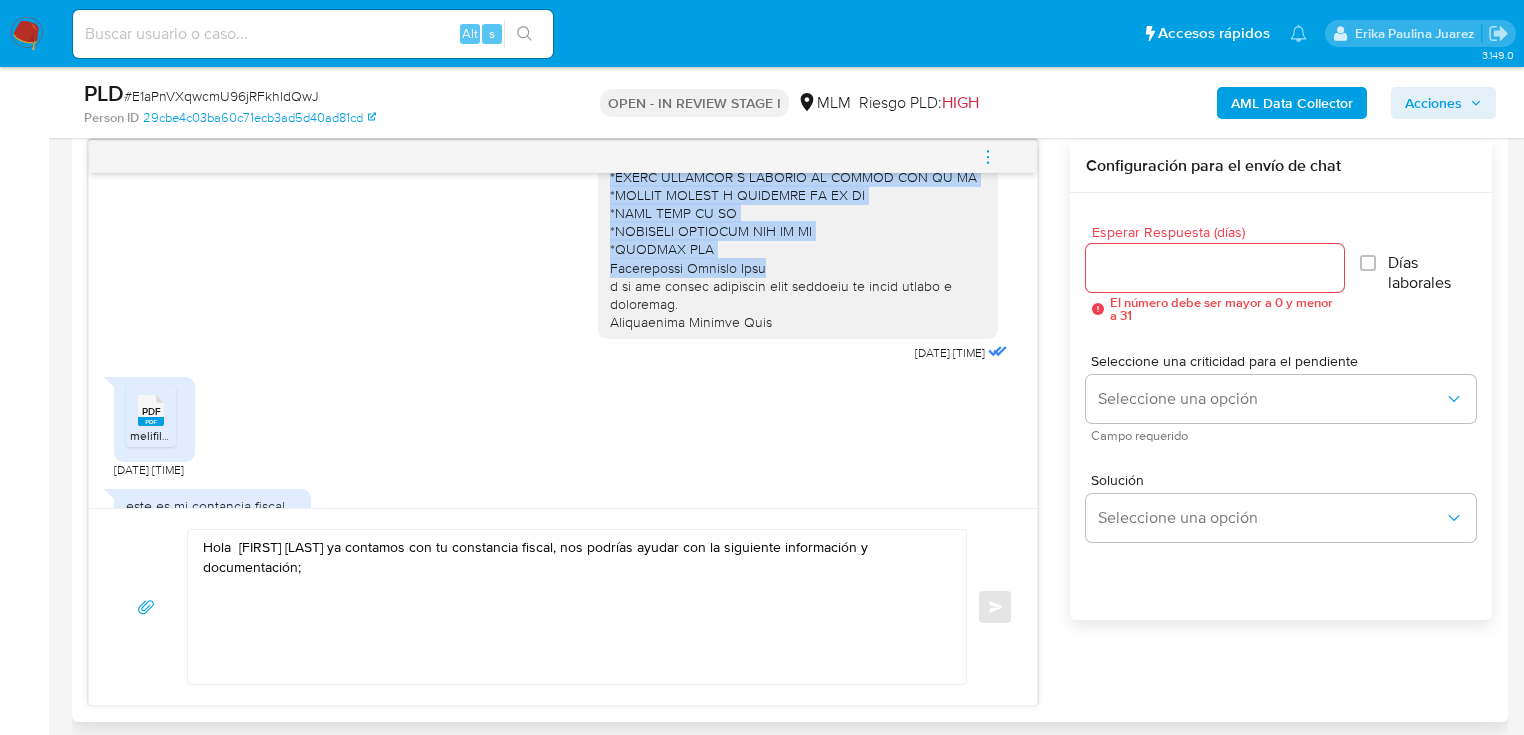 drag, startPoint x: 599, startPoint y: 304, endPoint x: 833, endPoint y: 251, distance: 239.92708 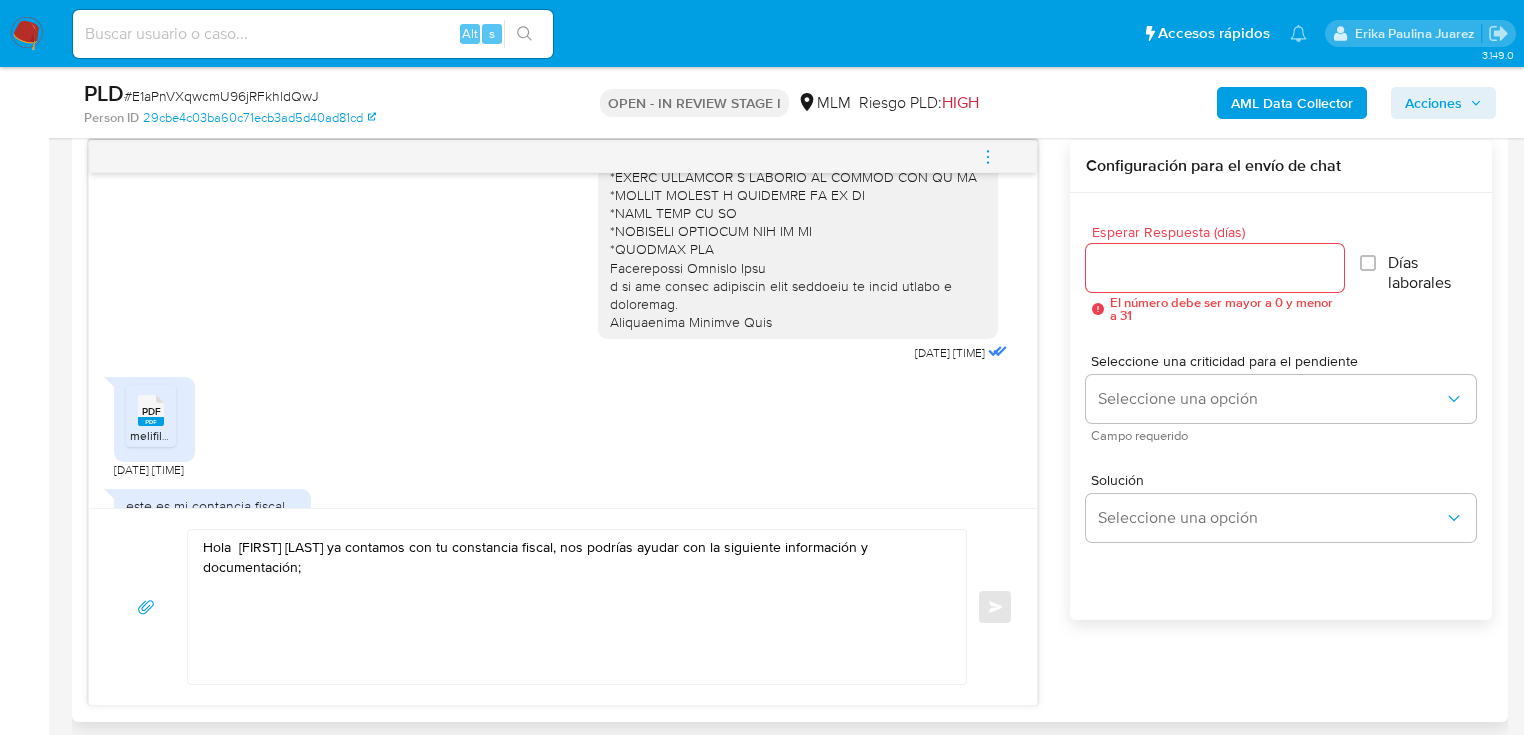 click on "Hola  Lifeng Zheng ya contamos con tu constancia fiscal, nos podrías ayudar con la siguiente información y documentación;" at bounding box center [572, 607] 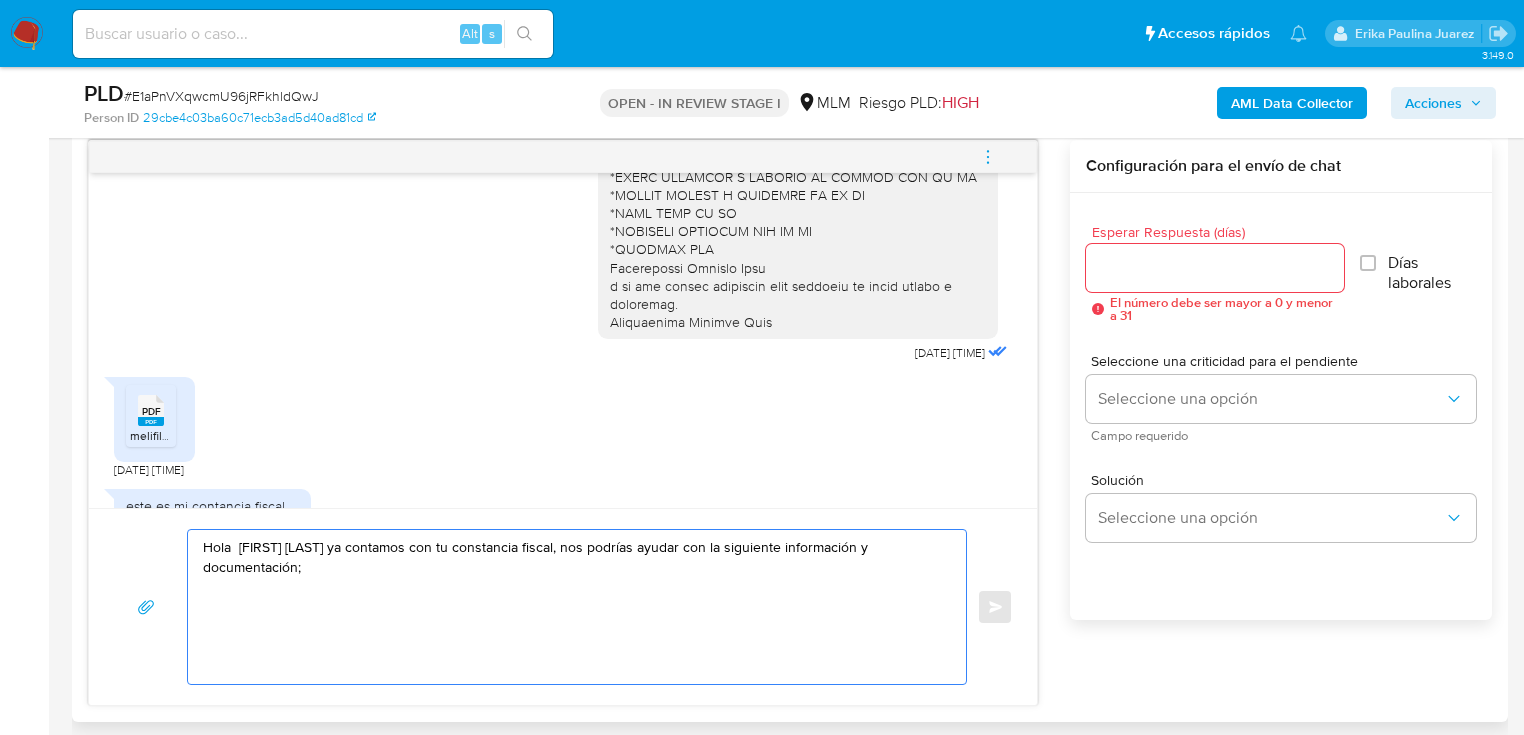 paste on "1.- ¿Cuál es tu modelo de negocio? Si operas bajo el esquema de franquicia espeficar cuantas sucursales tienes y cuales son sus razones sociales.
2.- Adjuntar documentación de soporte a tu actividad y montos operados : Acta constitutiva, facturas de los bienes que comercializas, estados financieros, declaración fiscal 2024, facturas de renta o propiedad de tus locales.
3.- Especificar tu relación o por que motivo envías fondos a las siguientes empresas (Adjuntar documentación de soporte ejemplo: facturas o contratos)
*BONNA TEXTILES Y PRENDAS DE VESTIR SAS DE CV
*TELLEZ VENTAS Y COMERCIO SA DE CV
*LSMS SAPI DE CV
*SORTELAS EXPERTOS SAS DE CV
*BAOBIAO GUO
Atentamente Mercado Pago" 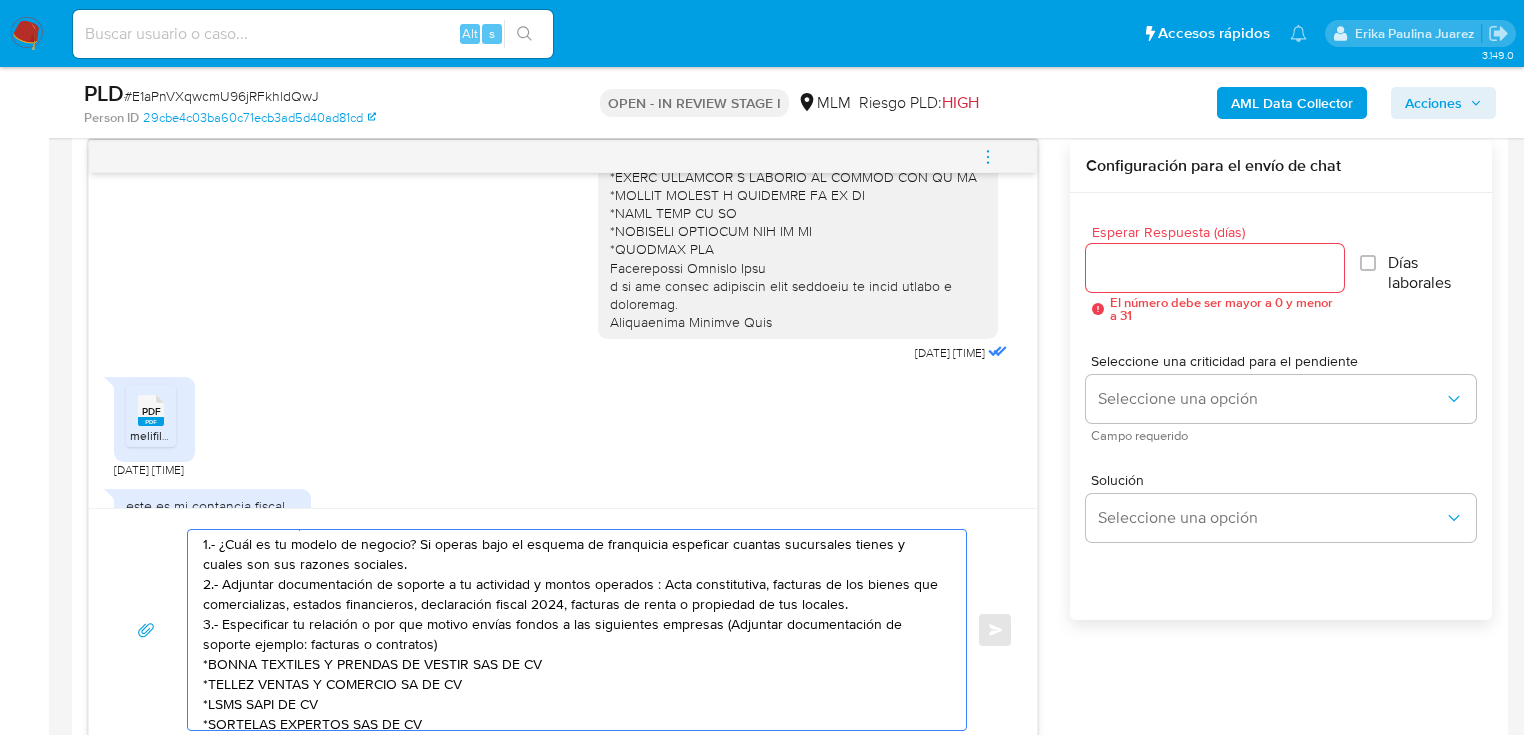 scroll, scrollTop: 0, scrollLeft: 0, axis: both 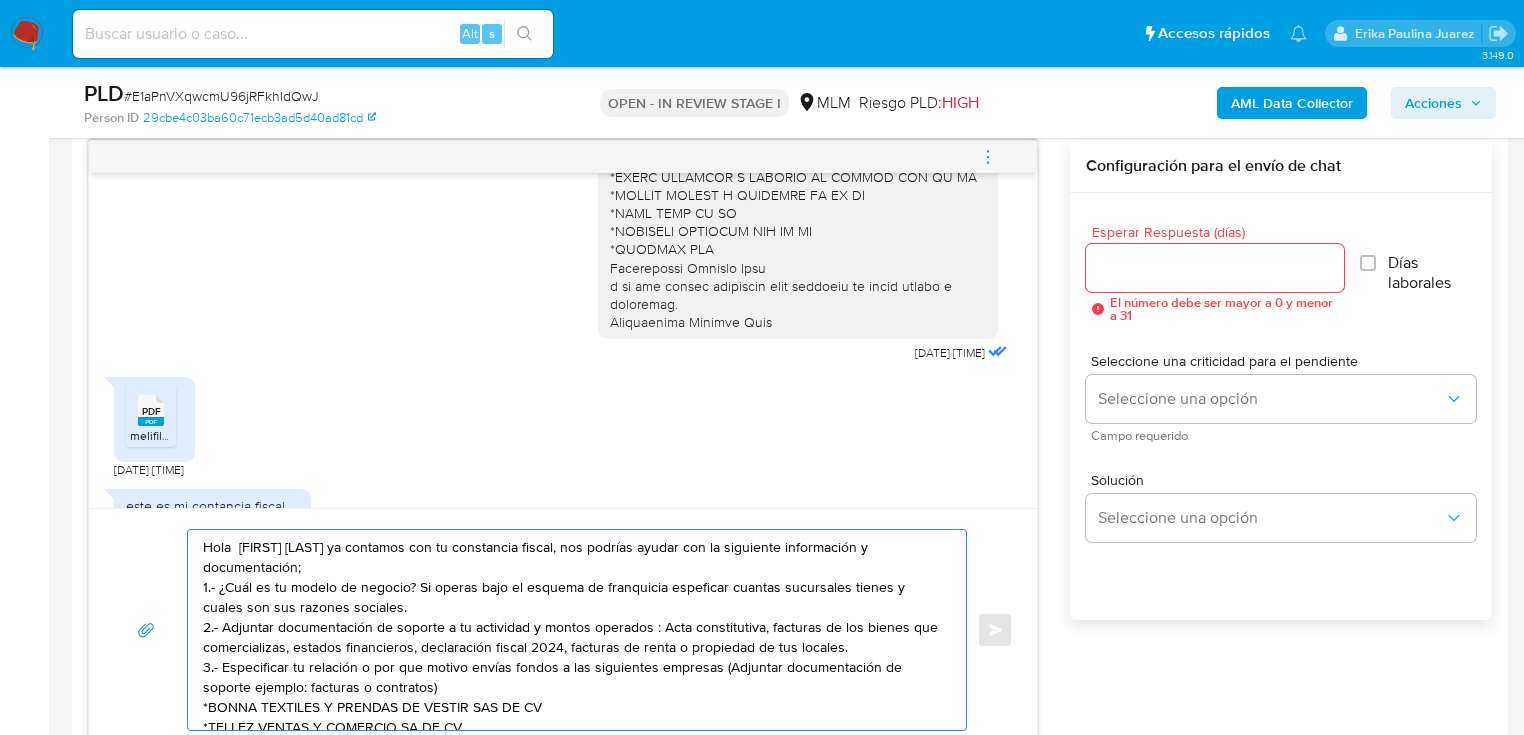 click on "Hola  Lifeng Zheng ya contamos con tu constancia fiscal, nos podrías ayudar con la siguiente información y documentación;
1.- ¿Cuál es tu modelo de negocio? Si operas bajo el esquema de franquicia espeficar cuantas sucursales tienes y cuales son sus razones sociales.
2.- Adjuntar documentación de soporte a tu actividad y montos operados : Acta constitutiva, facturas de los bienes que comercializas, estados financieros, declaración fiscal 2024, facturas de renta o propiedad de tus locales.
3.- Especificar tu relación o por que motivo envías fondos a las siguientes empresas (Adjuntar documentación de soporte ejemplo: facturas o contratos)
*BONNA TEXTILES Y PRENDAS DE VESTIR SAS DE CV
*TELLEZ VENTAS Y COMERCIO SA DE CV
*LSMS SAPI DE CV
*SORTELAS EXPERTOS SAS DE CV
*BAOBIAO GUO
Atentamente Mercado Pago" at bounding box center [572, 630] 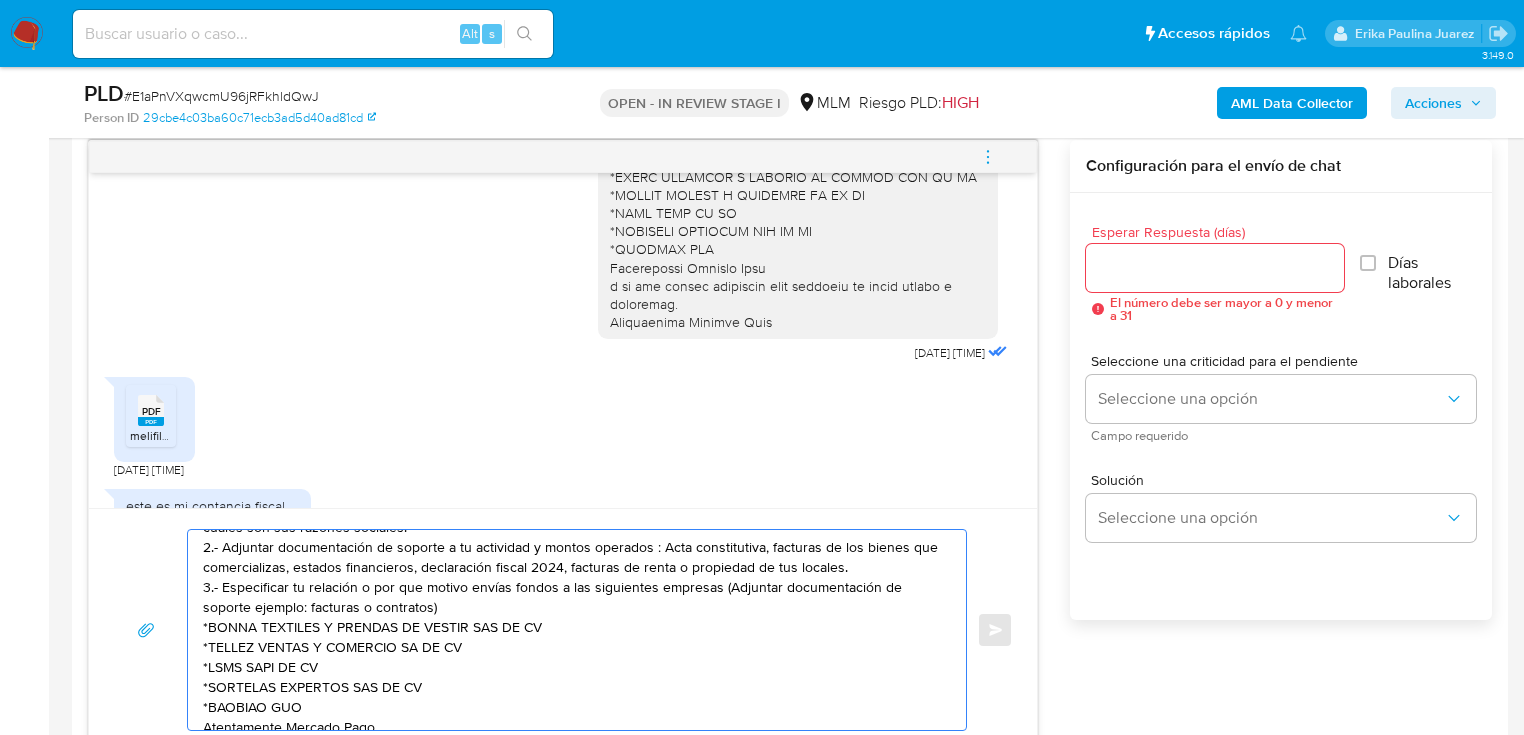 scroll, scrollTop: 94, scrollLeft: 0, axis: vertical 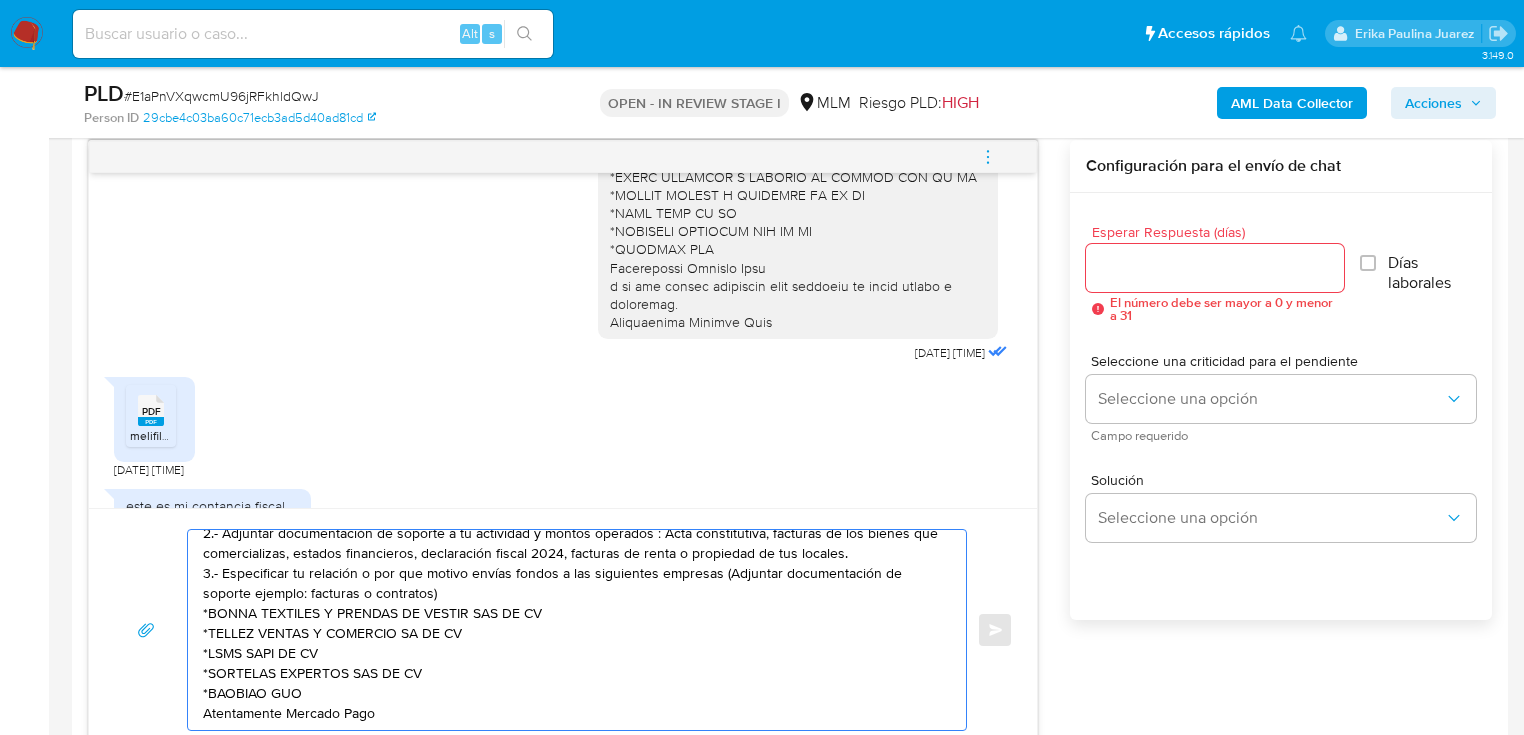 type on "Hola  [PERSON] ya contamos con tu constancia fiscal, nos podrías ayudar con la siguiente información y documentación:
1.- ¿Cuál es tu modelo de negocio? Si operas bajo el esquema de franquicia espeficar cuantas sucursales tienes y cuales son sus razones sociales.
2.- Adjuntar documentación de soporte a tu actividad y montos operados : Acta constitutiva, facturas de los bienes que comercializas, estados financieros, declaración fiscal 2024, facturas de renta o propiedad de tus locales.
3.- Especificar tu relación o por que motivo envías fondos a las siguientes empresas (Adjuntar documentación de soporte ejemplo: facturas o contratos)
*BONNA TEXTILES Y PRENDAS DE VESTIR SAS DE CV
*TELLEZ VENTAS Y COMERCIO SA DE CV
*LSMS SAPI DE CV
*SORTELAS EXPERTOS SAS DE CV
*BAOBIAO GUO
Atentamente Mercado Pago" 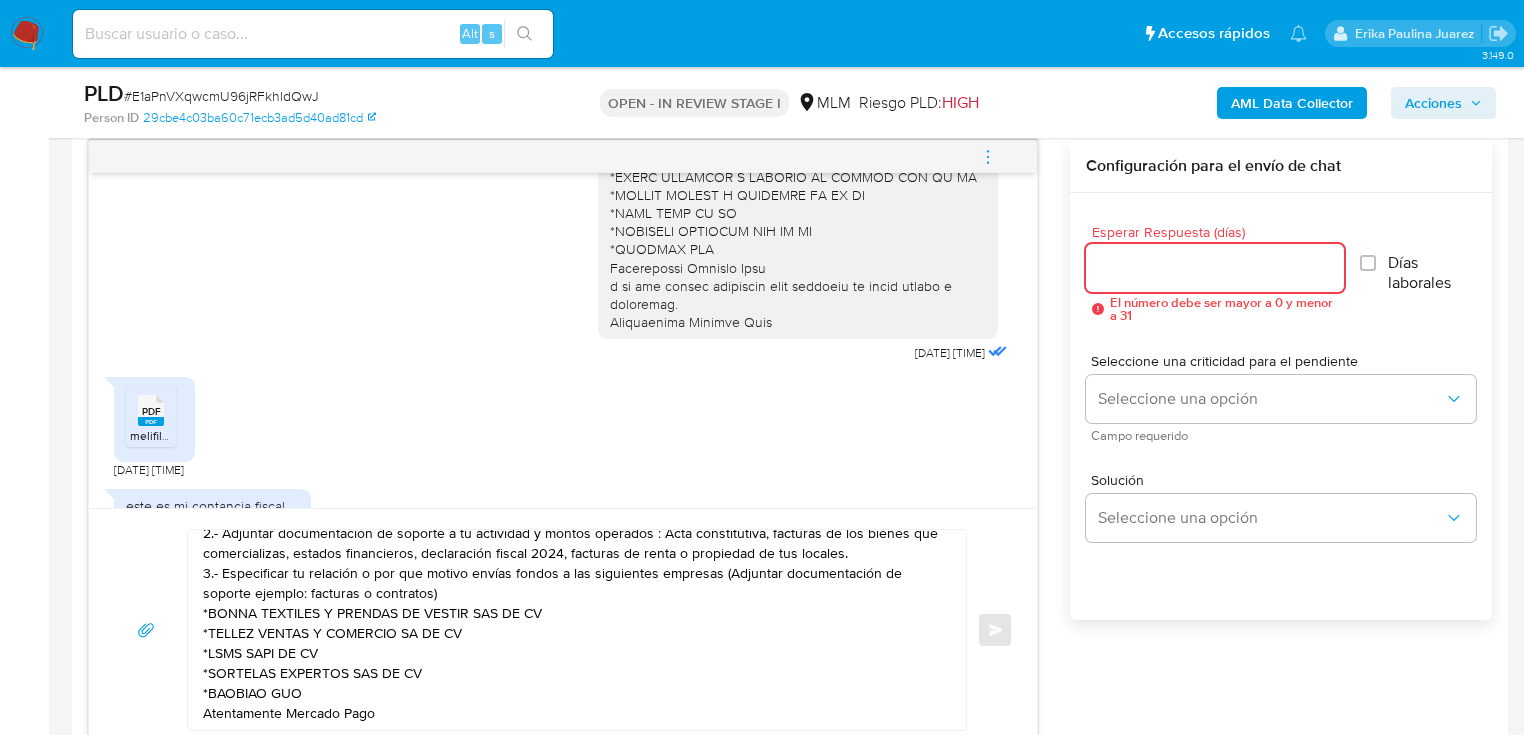 click on "Esperar Respuesta (días)" at bounding box center [1215, 268] 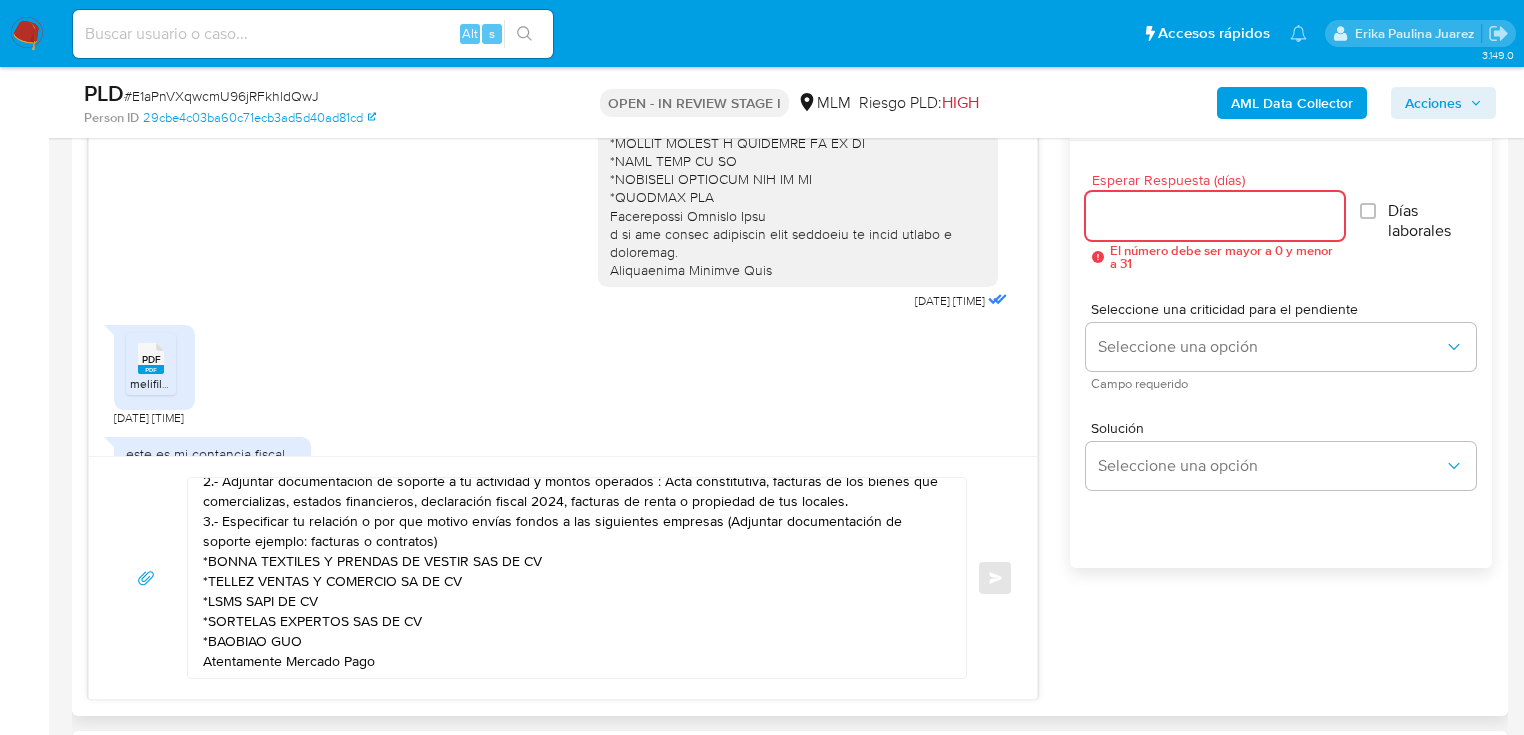 scroll, scrollTop: 1120, scrollLeft: 0, axis: vertical 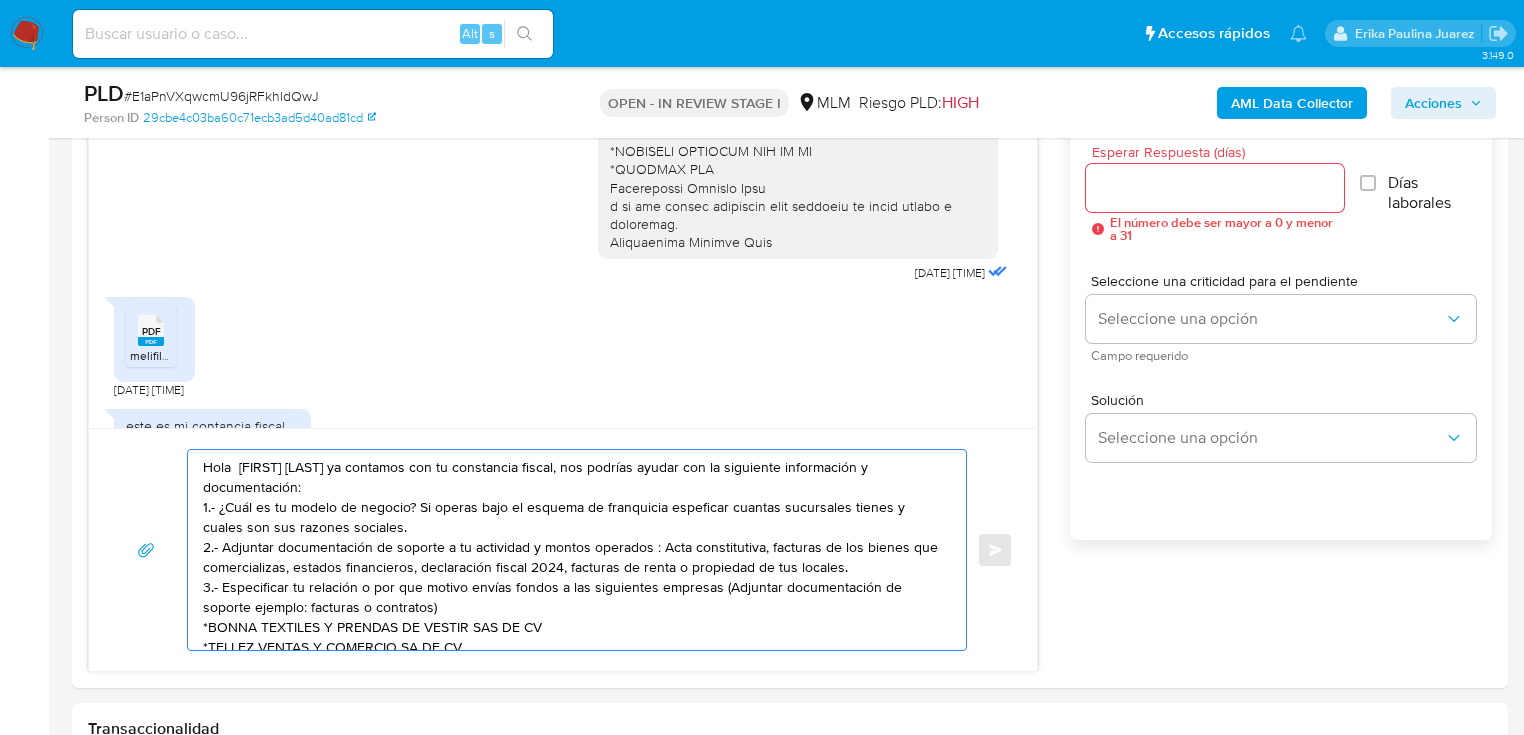 drag, startPoint x: 422, startPoint y: 621, endPoint x: 44, endPoint y: 334, distance: 474.60825 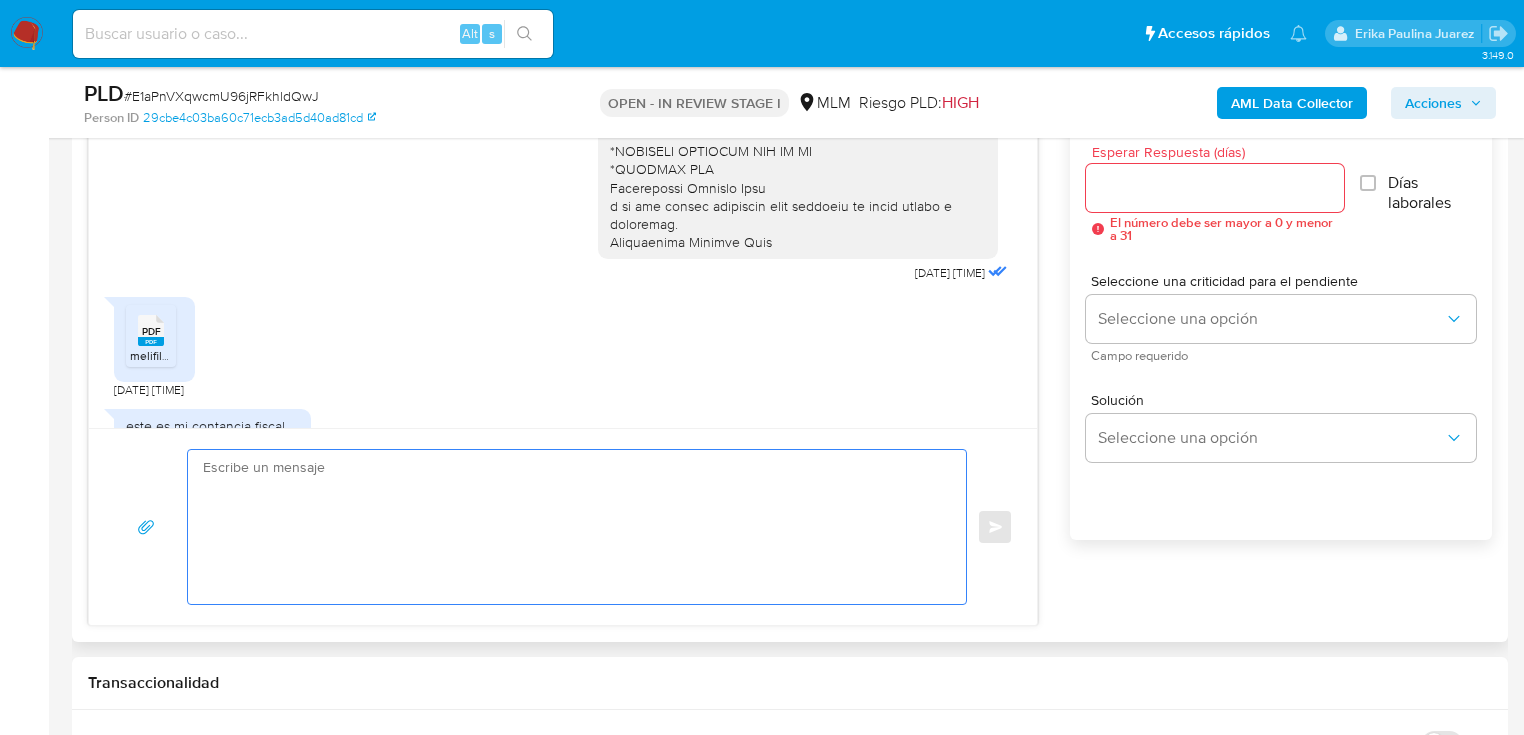 type 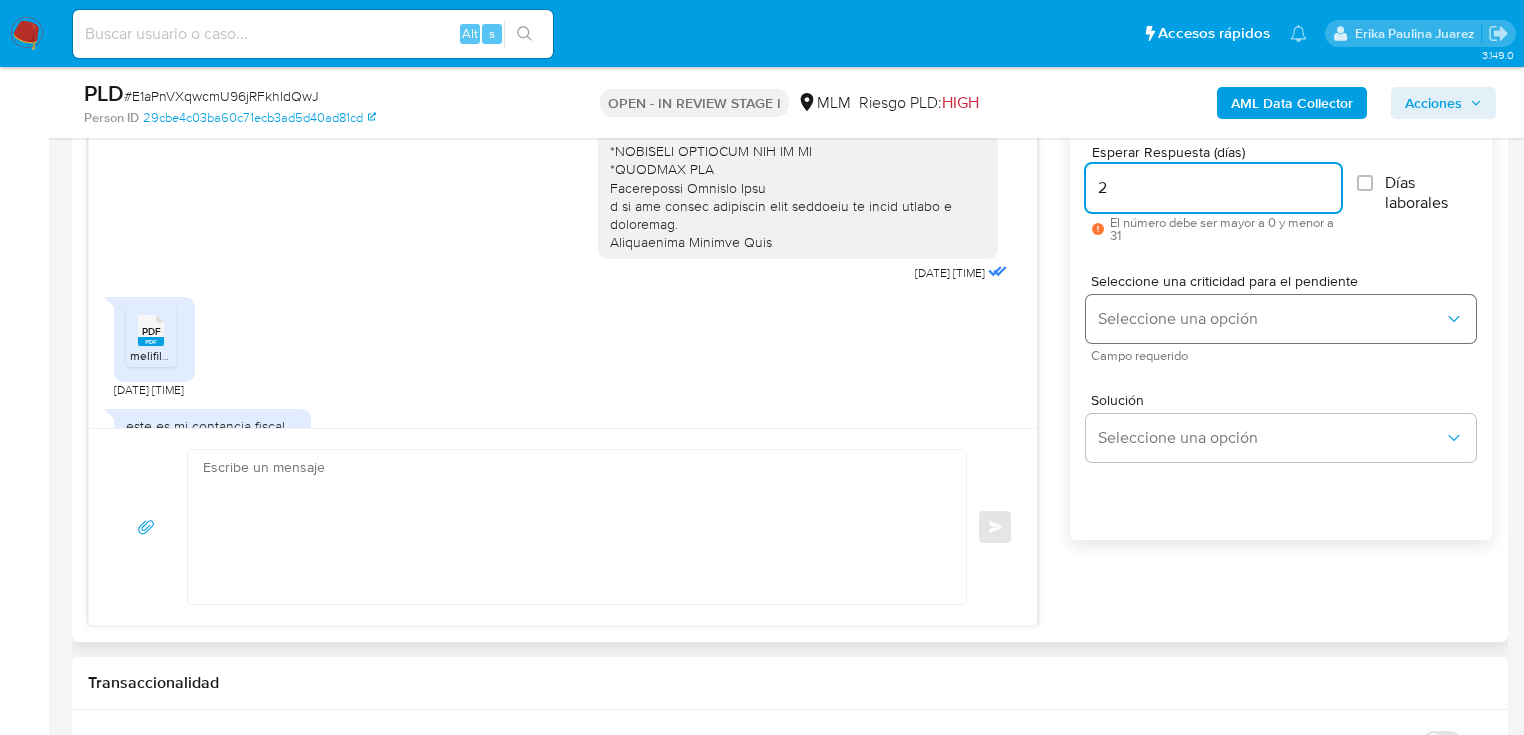 type on "2" 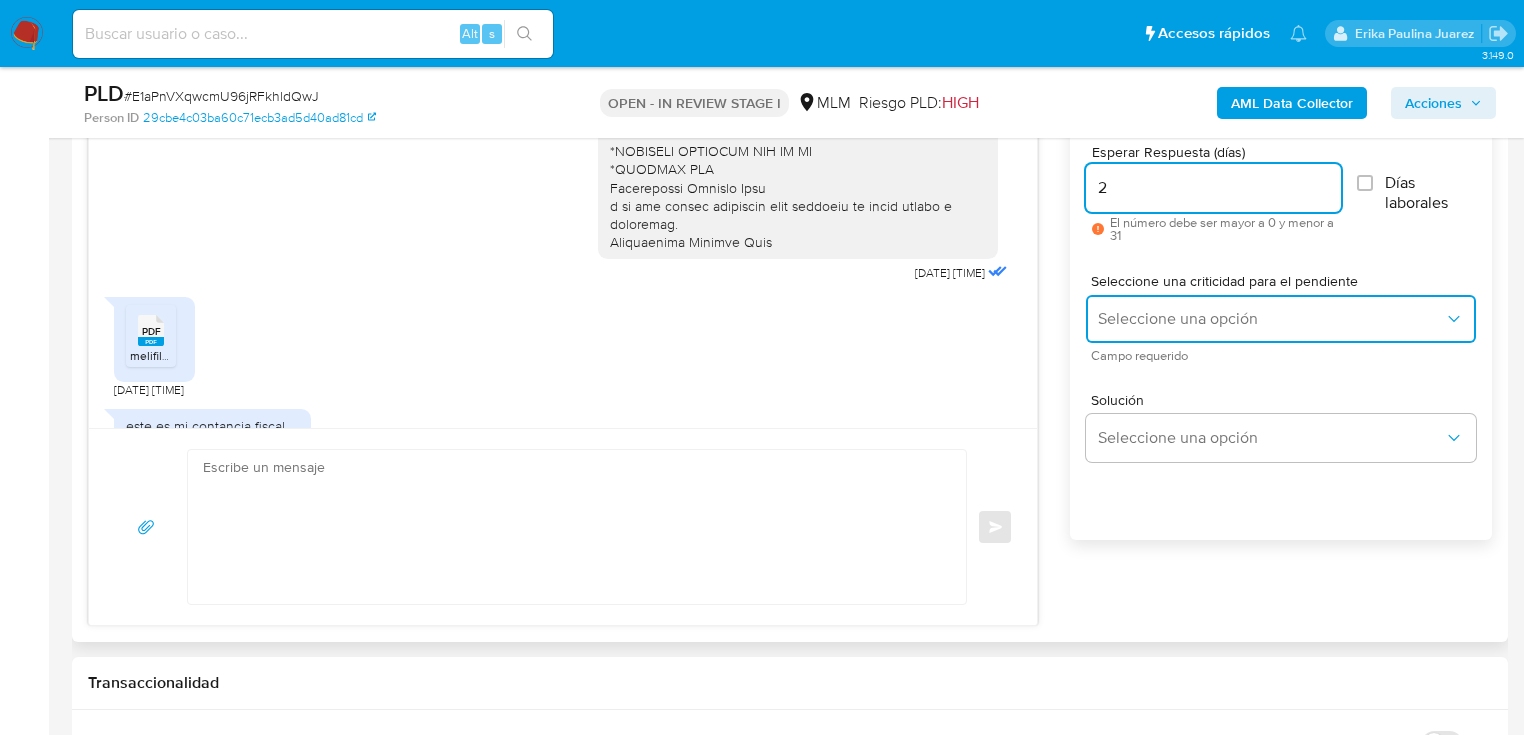 drag, startPoint x: 1152, startPoint y: 308, endPoint x: 1153, endPoint y: 329, distance: 21.023796 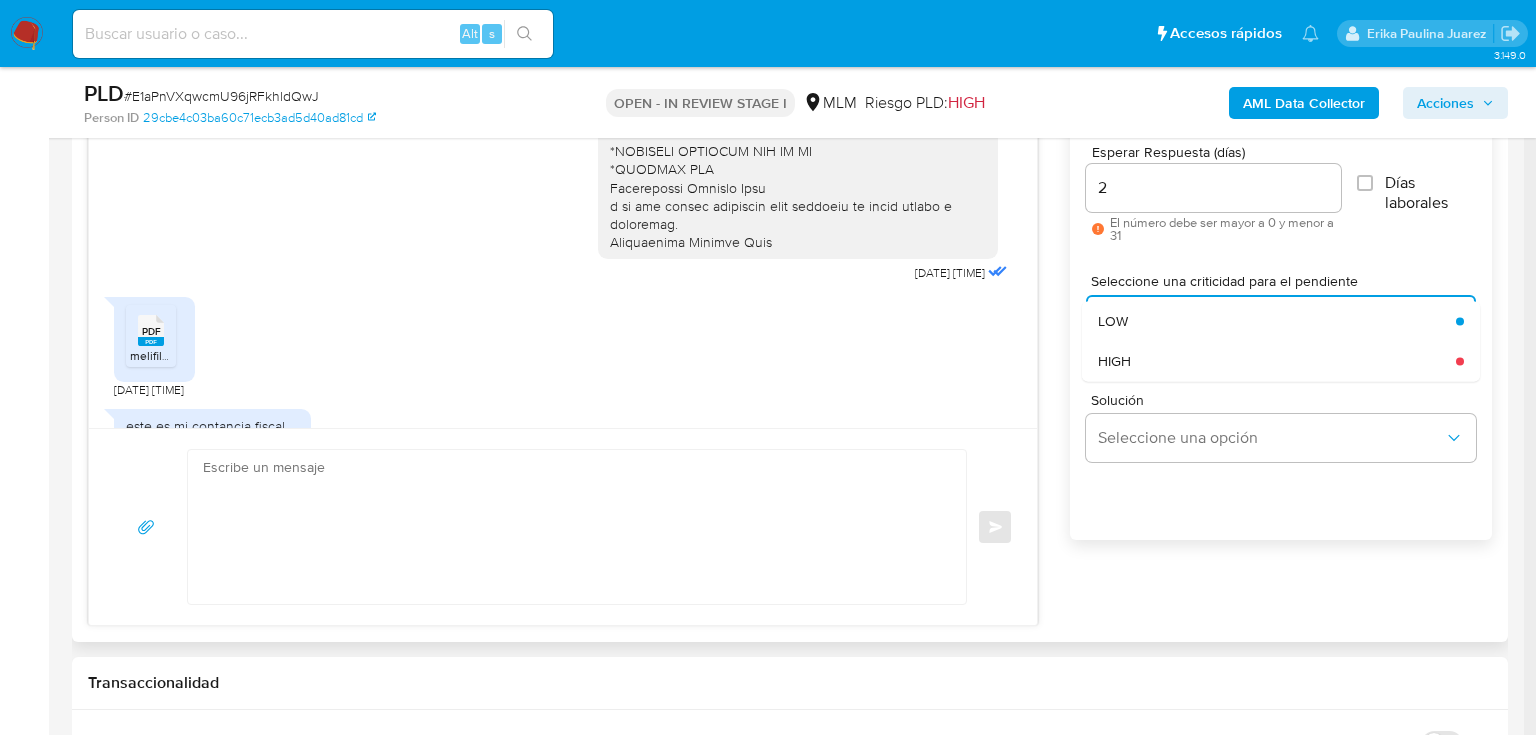 click on "HIGH" at bounding box center (1271, 361) 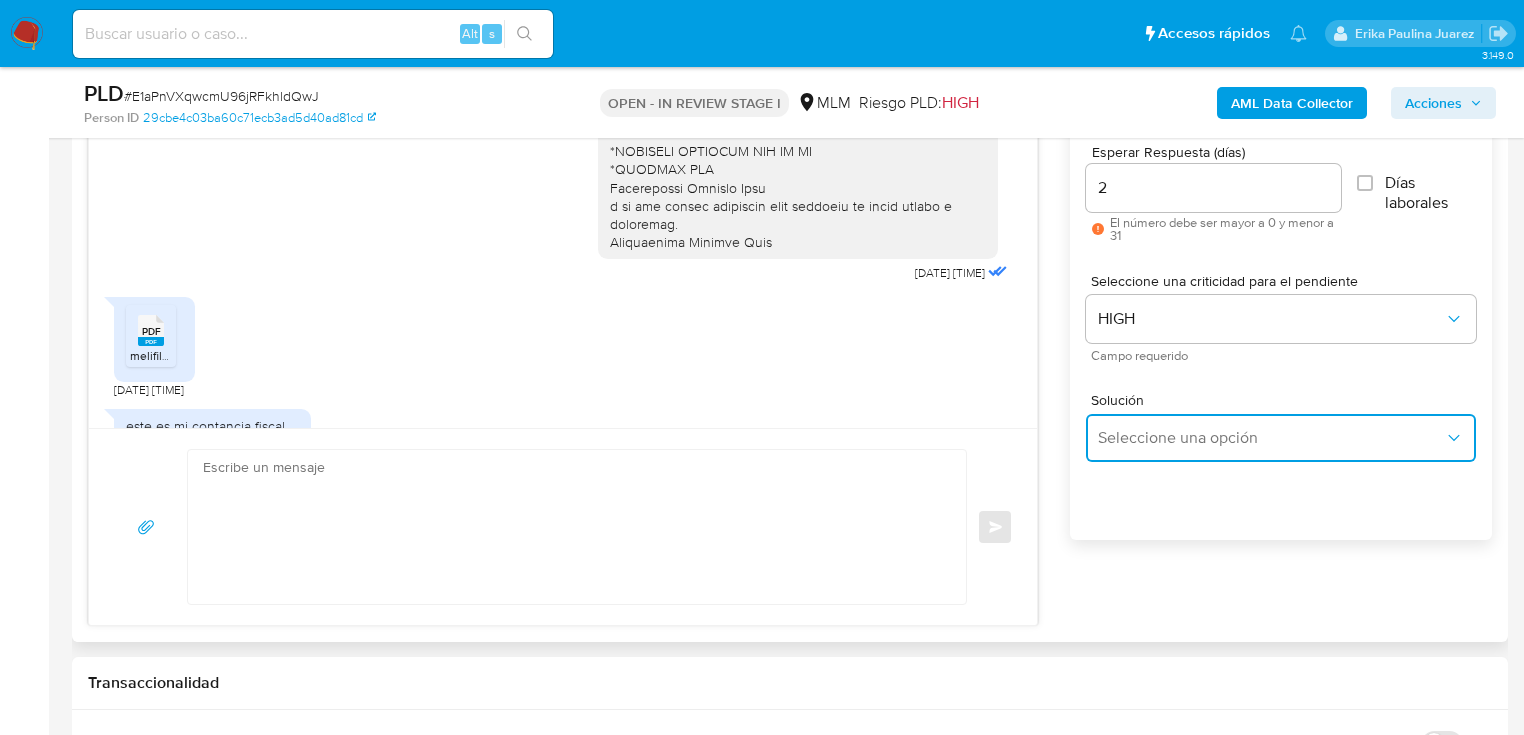 drag, startPoint x: 1156, startPoint y: 447, endPoint x: 1308, endPoint y: 434, distance: 152.5549 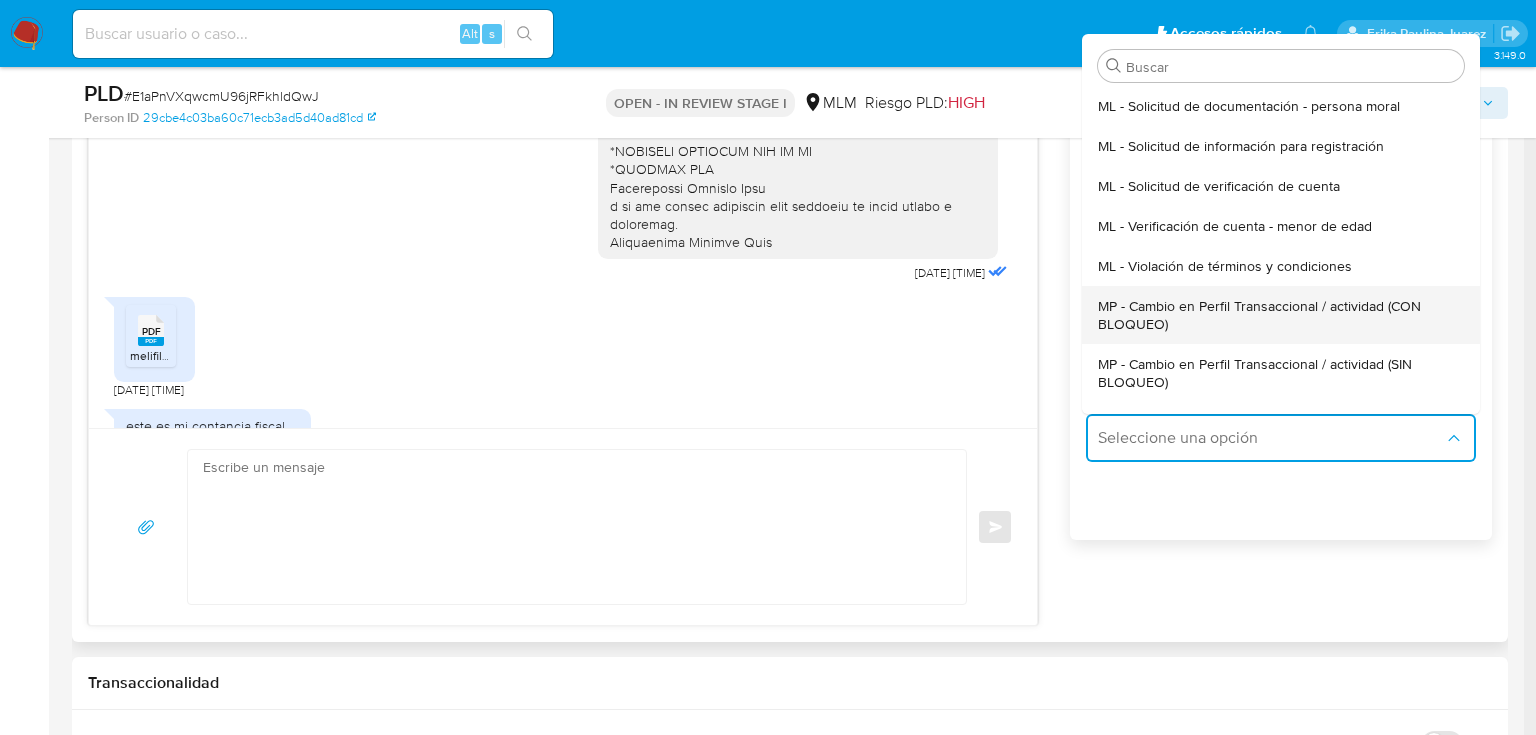 click on "MP - Cambio en Perfil Transaccional / actividad (CON BLOQUEO)" at bounding box center (1275, 315) 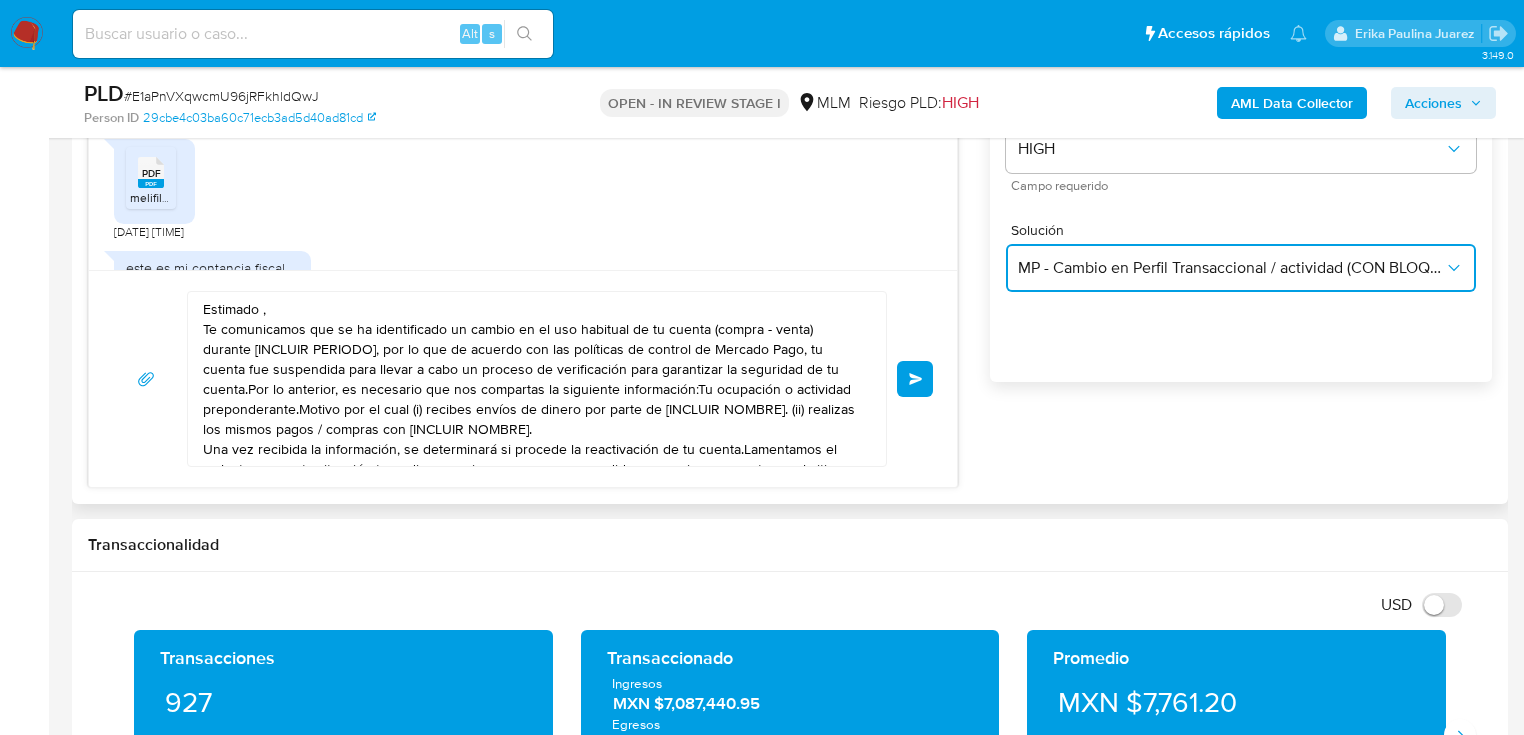 scroll, scrollTop: 1280, scrollLeft: 0, axis: vertical 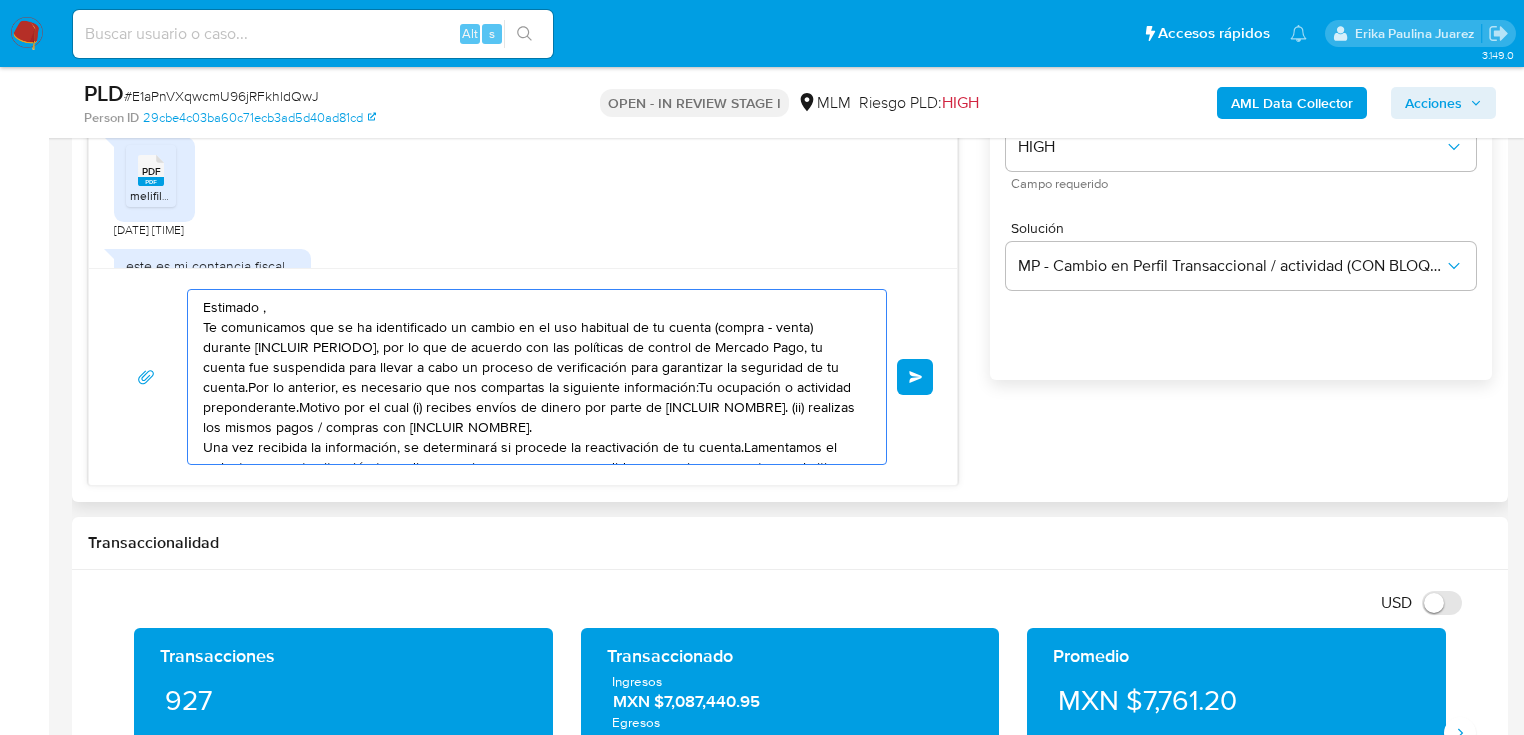 drag, startPoint x: 556, startPoint y: 410, endPoint x: 288, endPoint y: 290, distance: 293.63922 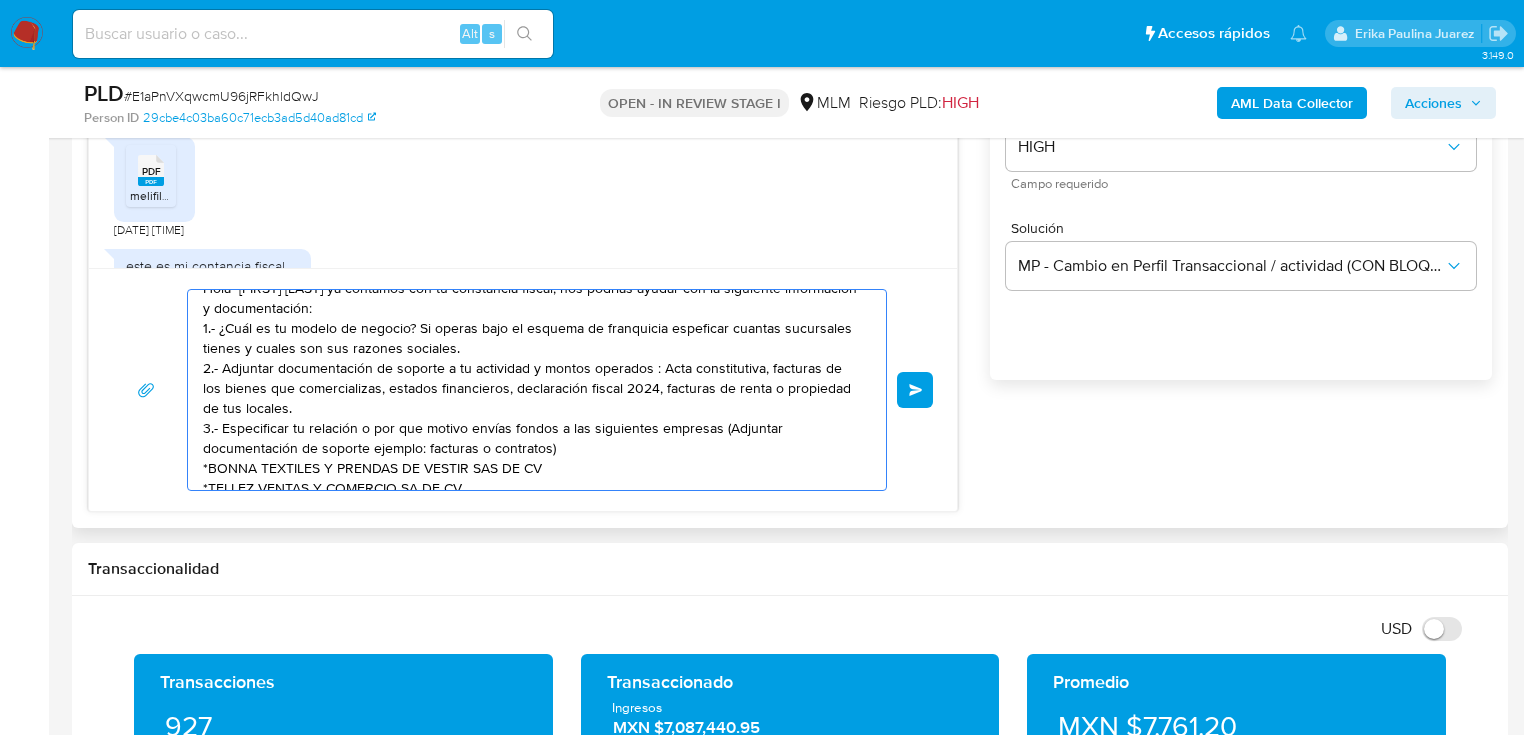 scroll, scrollTop: 0, scrollLeft: 0, axis: both 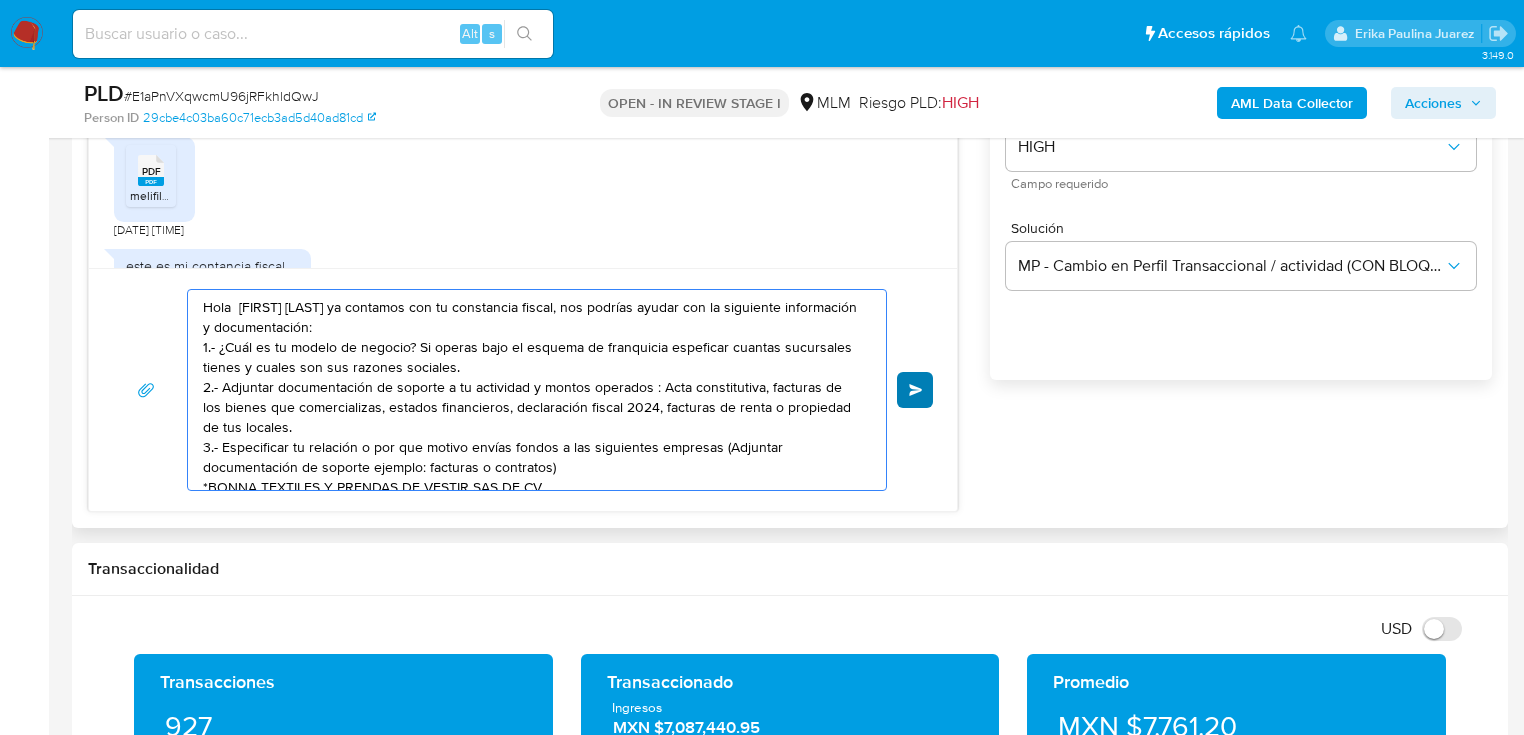 type on "Hola  Lifeng Zheng ya contamos con tu constancia fiscal, nos podrías ayudar con la siguiente información y documentación:
1.- ¿Cuál es tu modelo de negocio? Si operas bajo el esquema de franquicia espeficar cuantas sucursales tienes y cuales son sus razones sociales.
2.- Adjuntar documentación de soporte a tu actividad y montos operados : Acta constitutiva, facturas de los bienes que comercializas, estados financieros, declaración fiscal 2024, facturas de renta o propiedad de tus locales.
3.- Especificar tu relación o por que motivo envías fondos a las siguientes empresas (Adjuntar documentación de soporte ejemplo: facturas o contratos)
*BONNA TEXTILES Y PRENDAS DE VESTIR SAS DE CV
*TELLEZ VENTAS Y COMERCIO SA DE CV
*LSMS SAPI DE CV
*SORTELAS EXPERTOS SAS DE CV
*BAOBIAO GUO
Atentamente Mercado Pago" 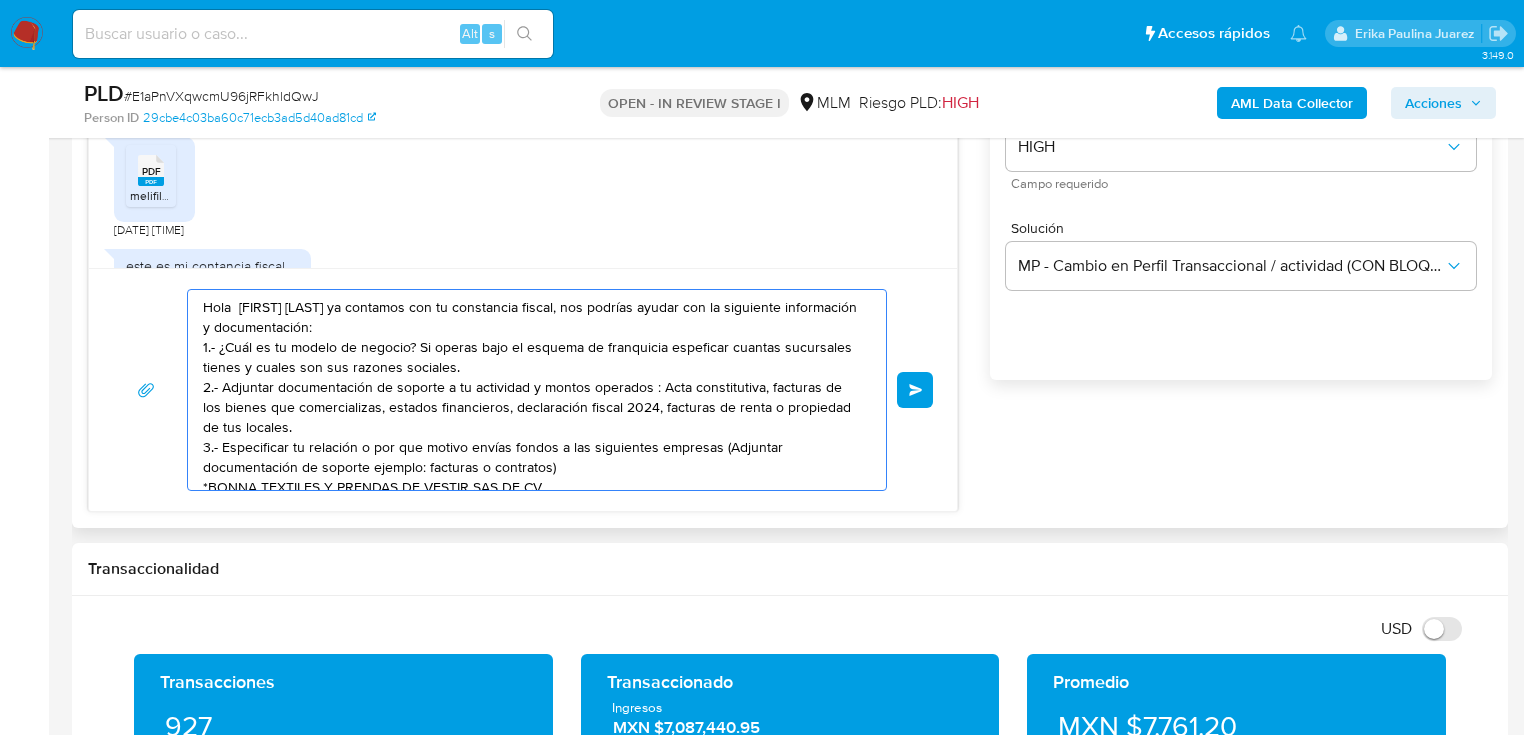 click on "Enviar" at bounding box center (915, 390) 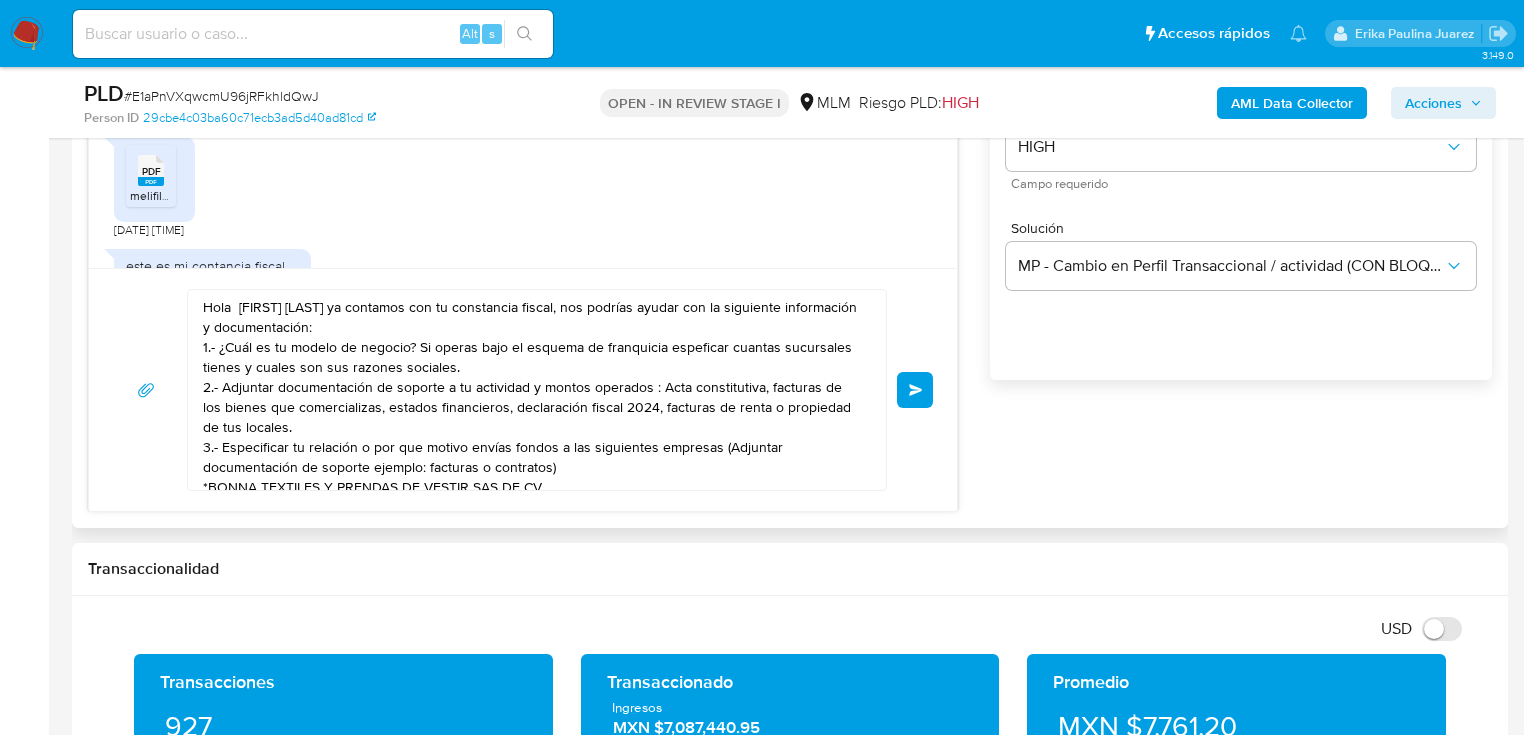 type 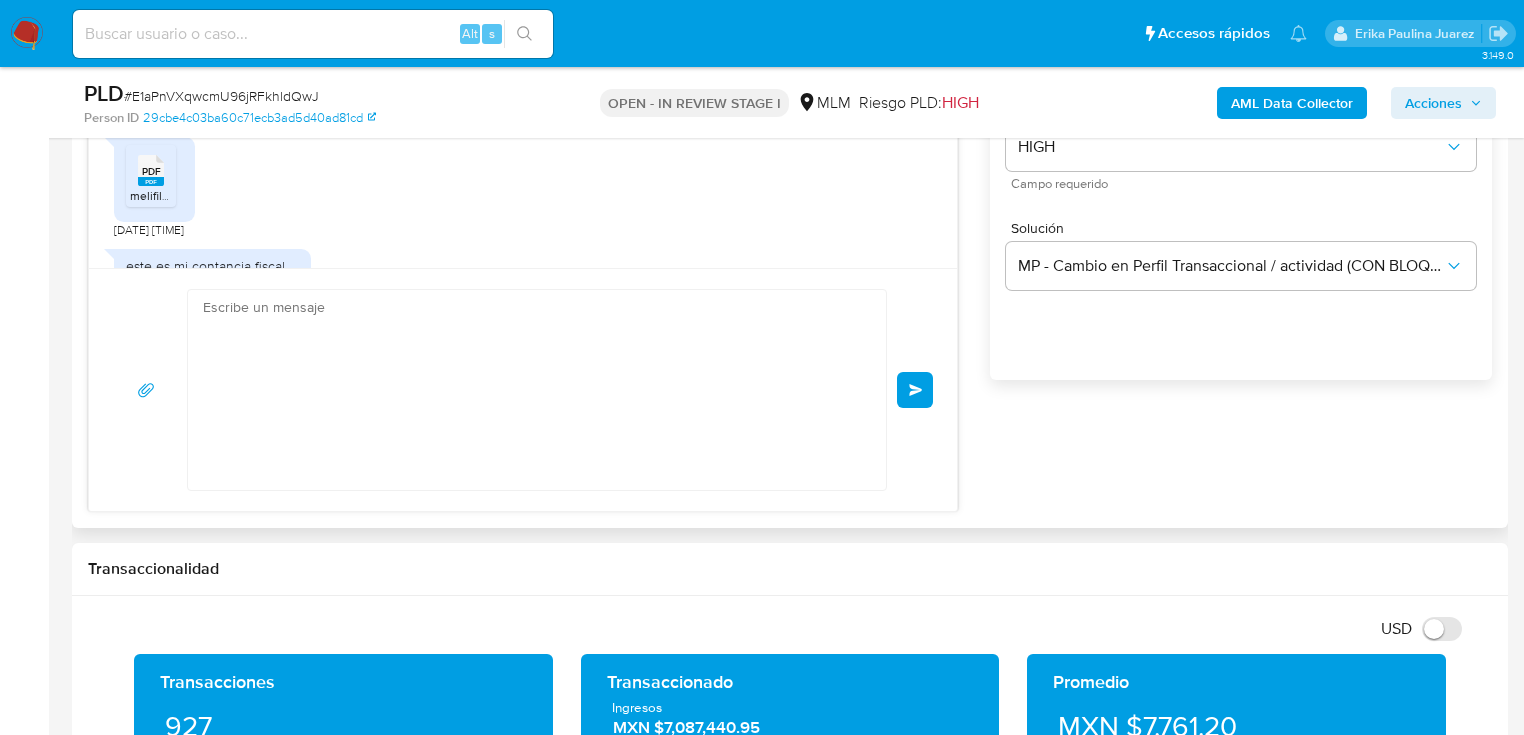 scroll, scrollTop: 737, scrollLeft: 0, axis: vertical 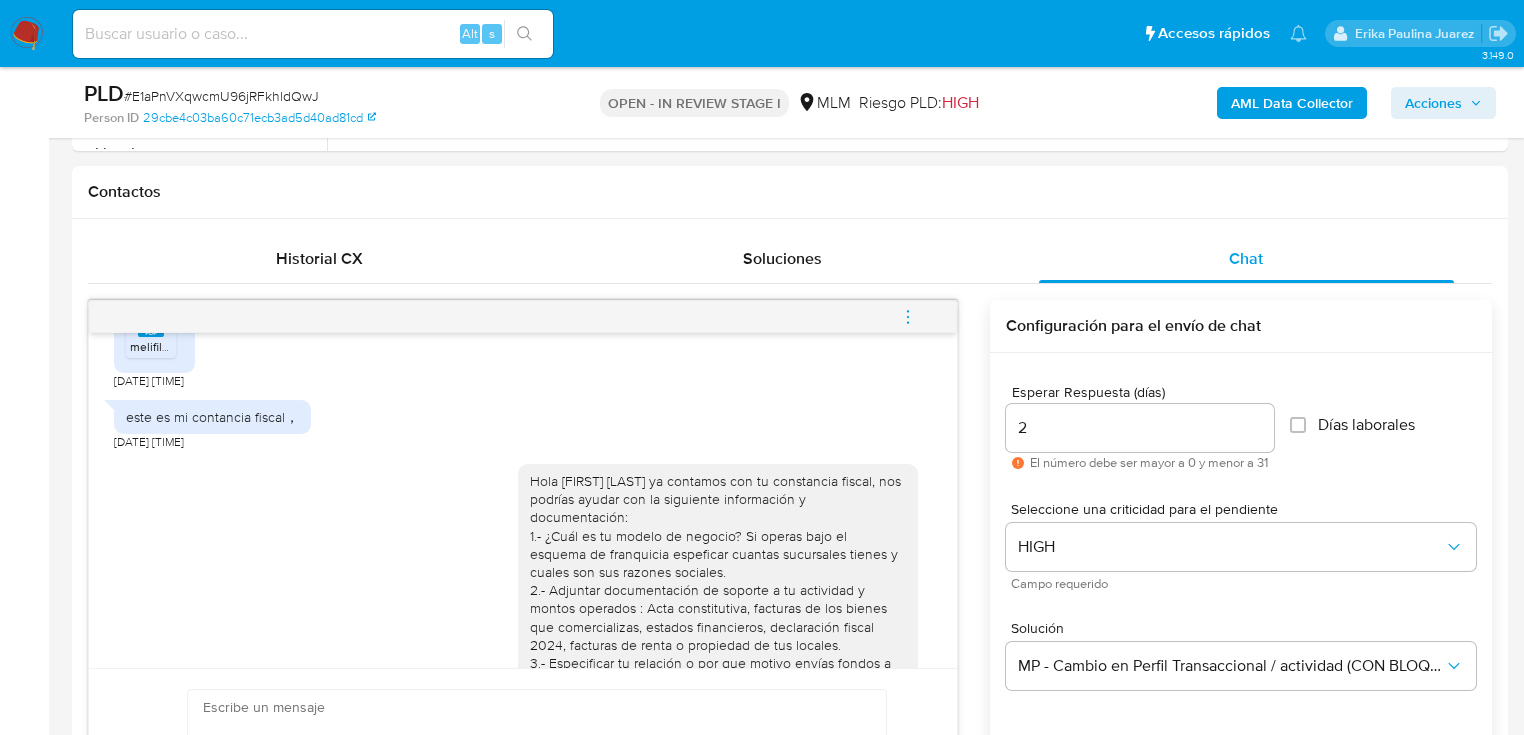 drag, startPoint x: 24, startPoint y: 34, endPoint x: 52, endPoint y: 6, distance: 39.59798 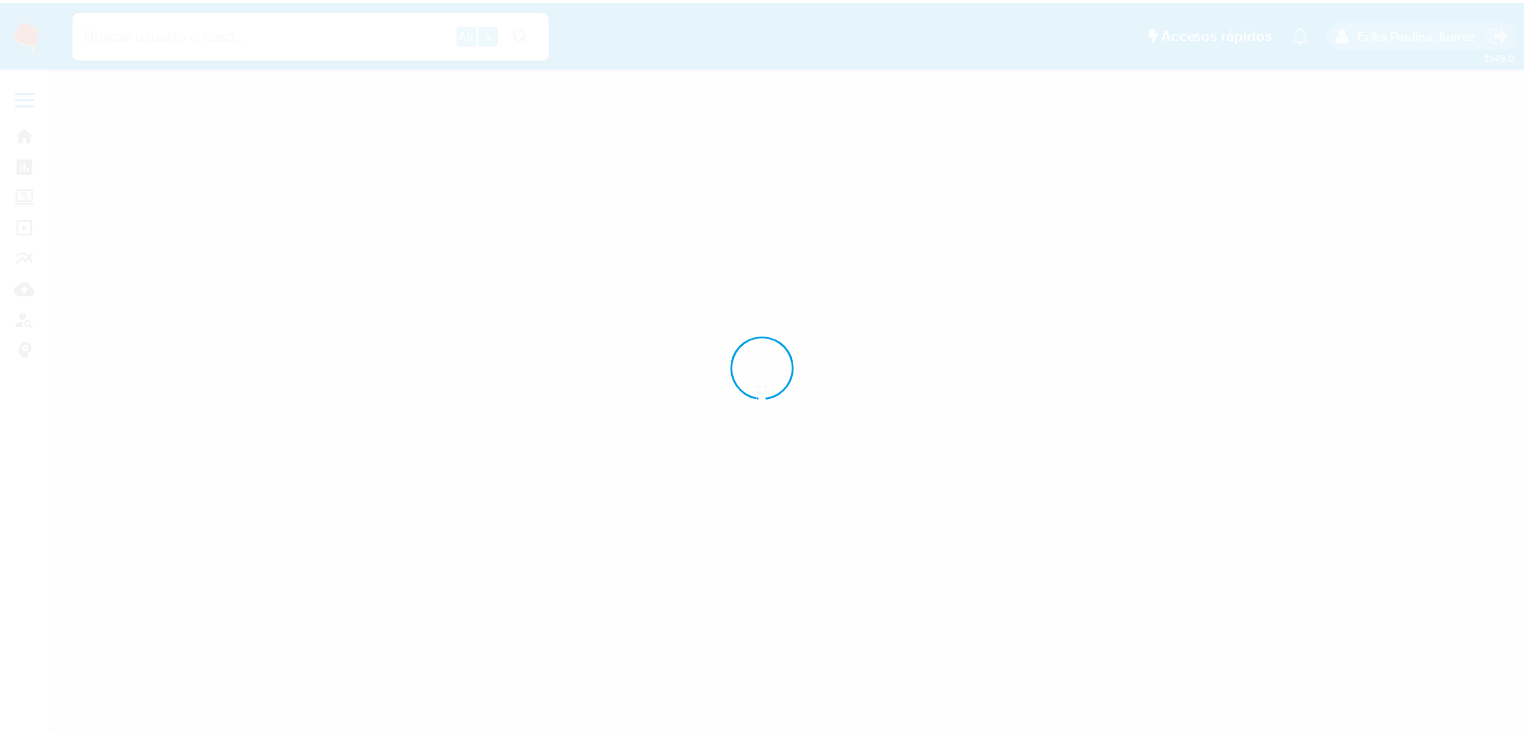 scroll, scrollTop: 0, scrollLeft: 0, axis: both 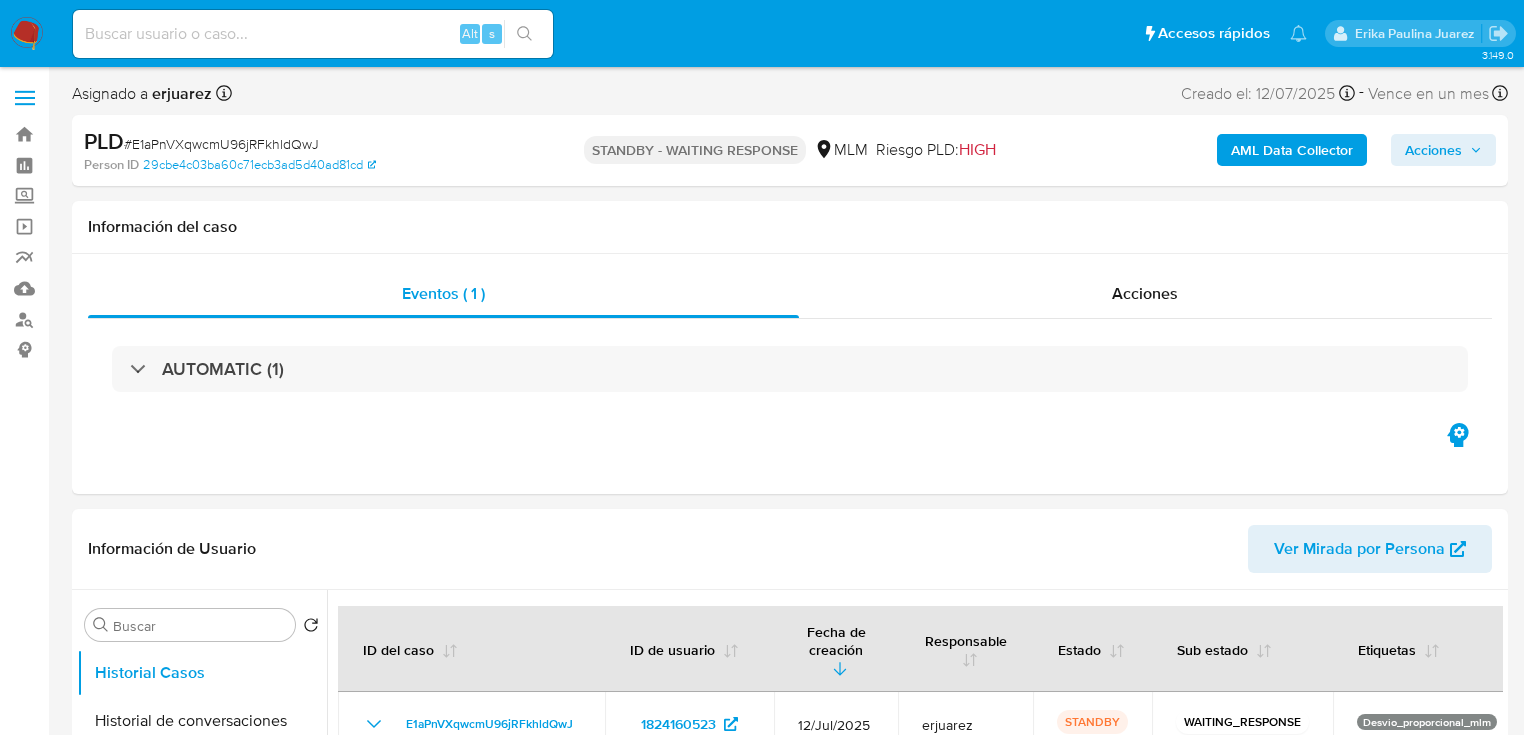 select on "10" 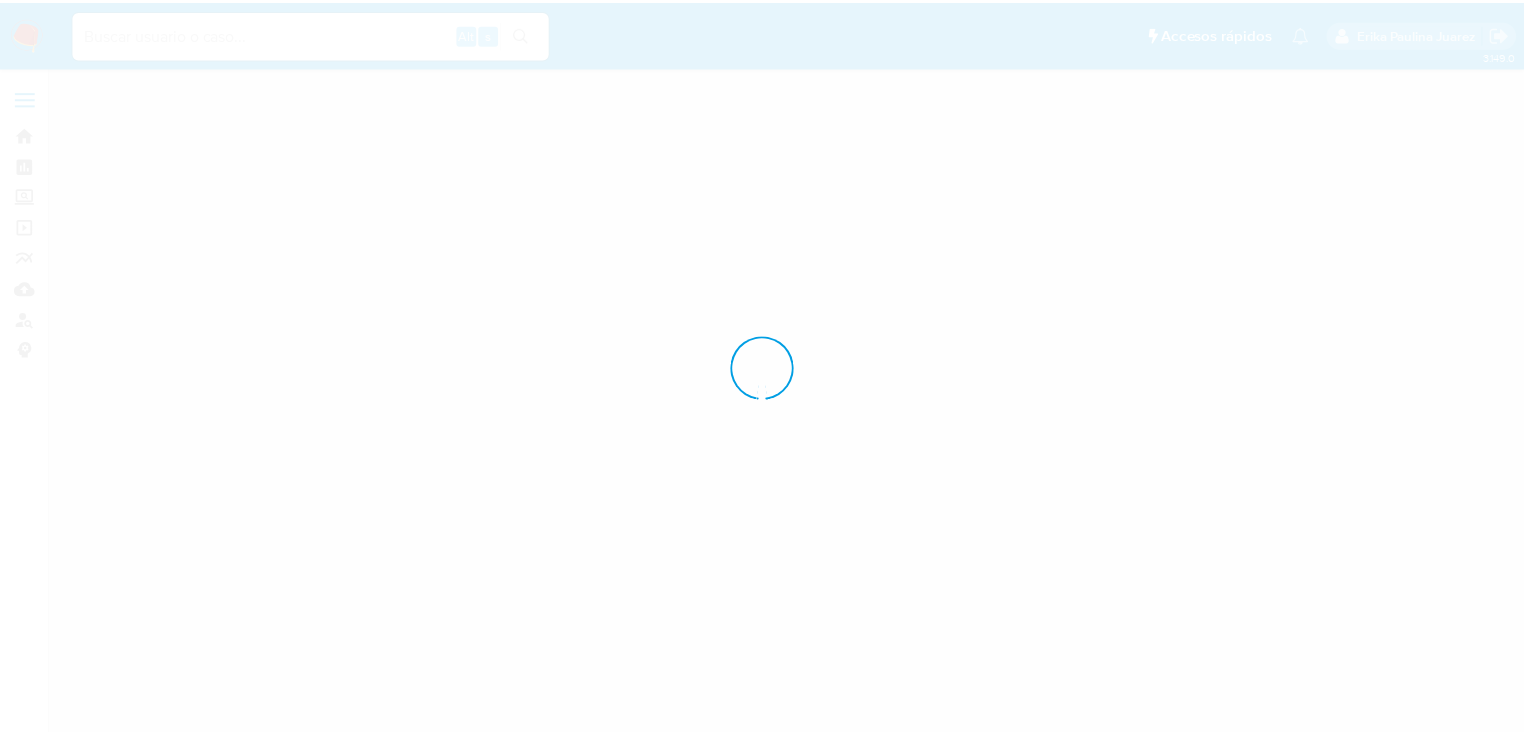 scroll, scrollTop: 0, scrollLeft: 0, axis: both 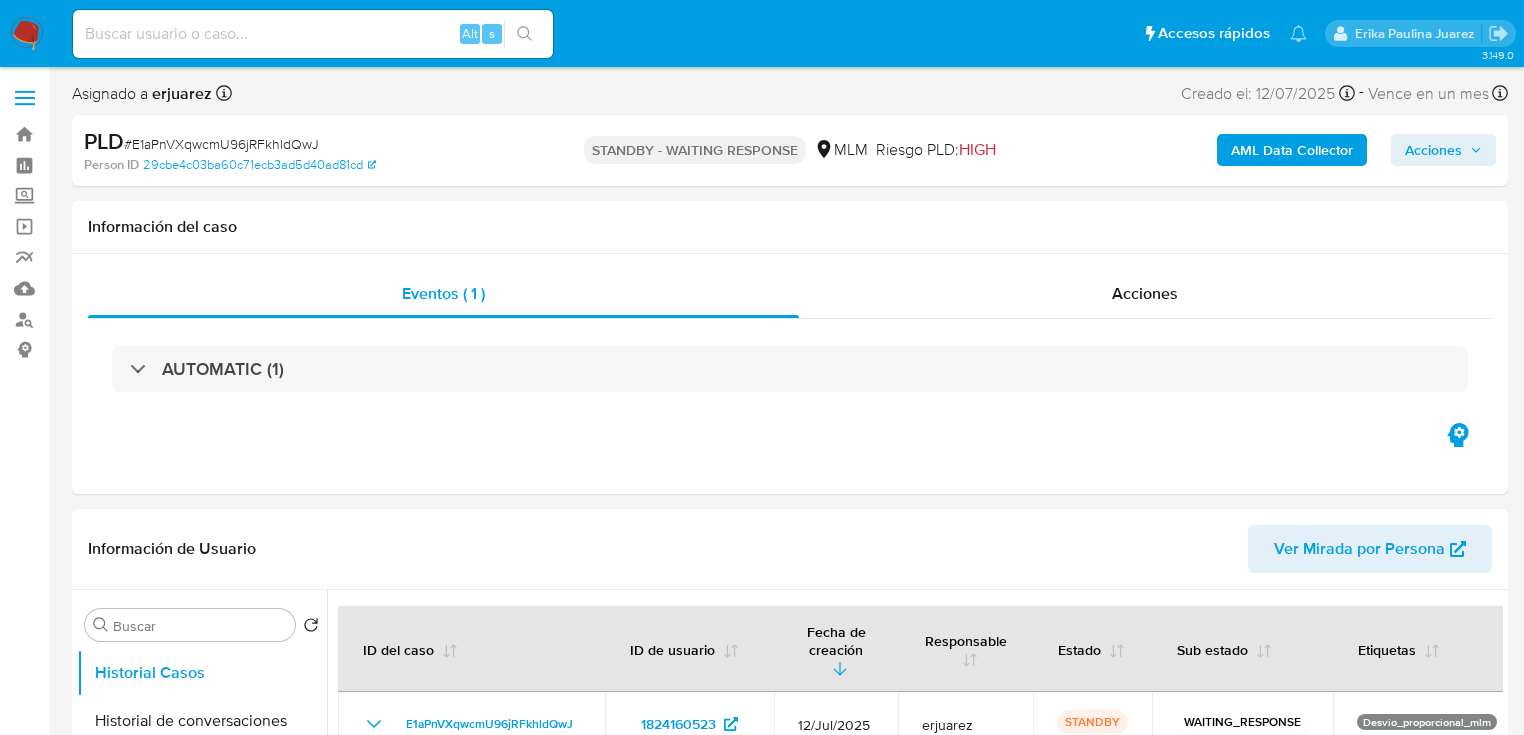 select on "10" 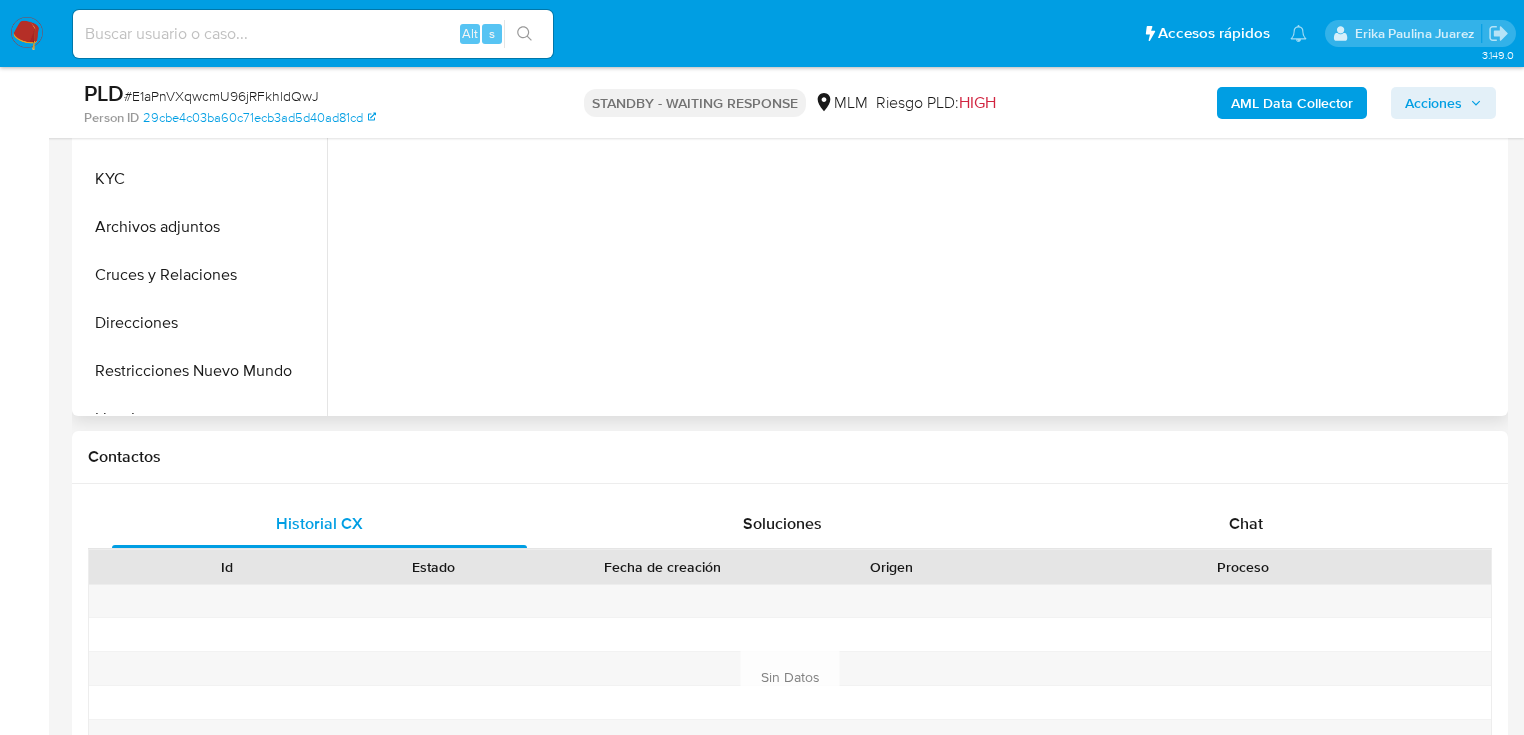 scroll, scrollTop: 400, scrollLeft: 0, axis: vertical 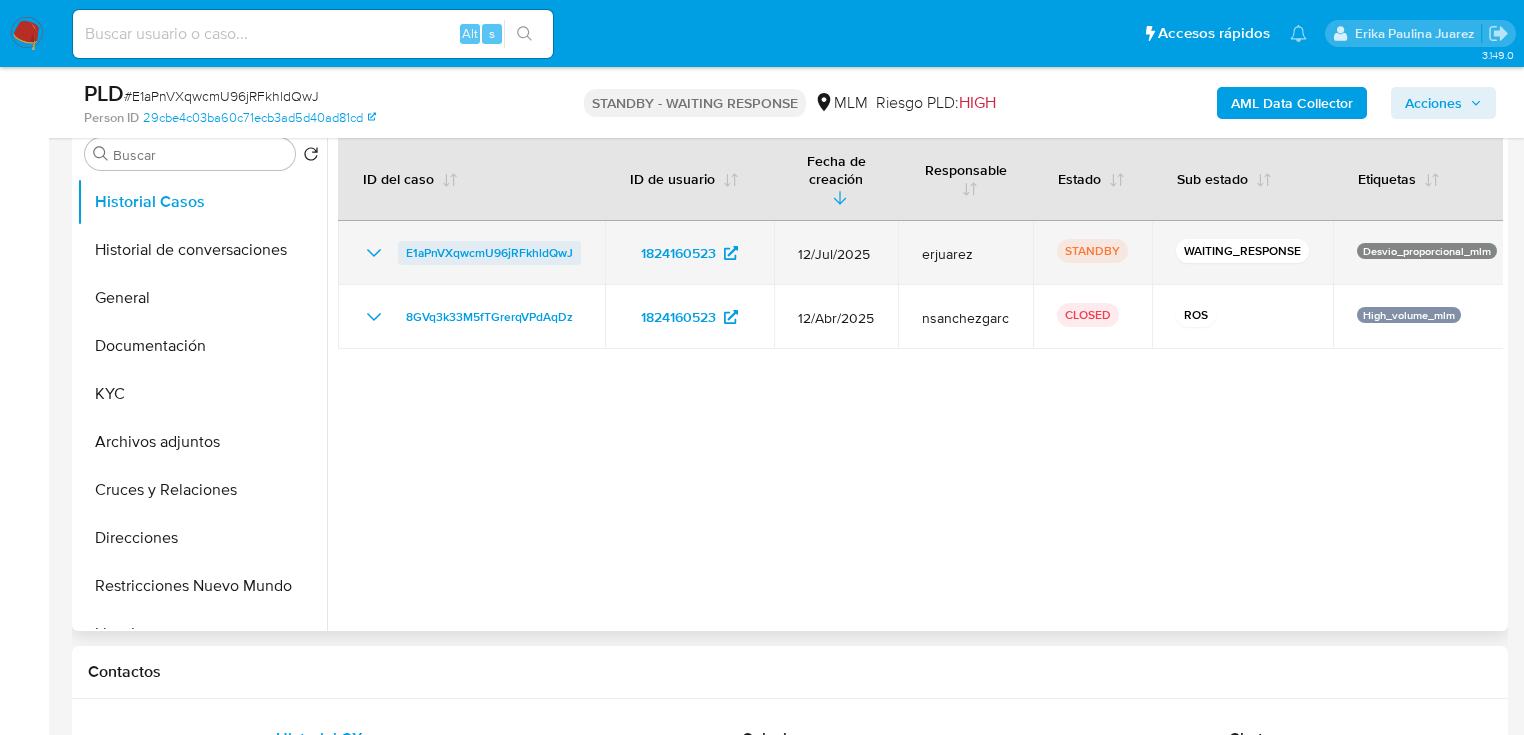 click on "E1aPnVXqwcmU96jRFkhldQwJ" at bounding box center [489, 253] 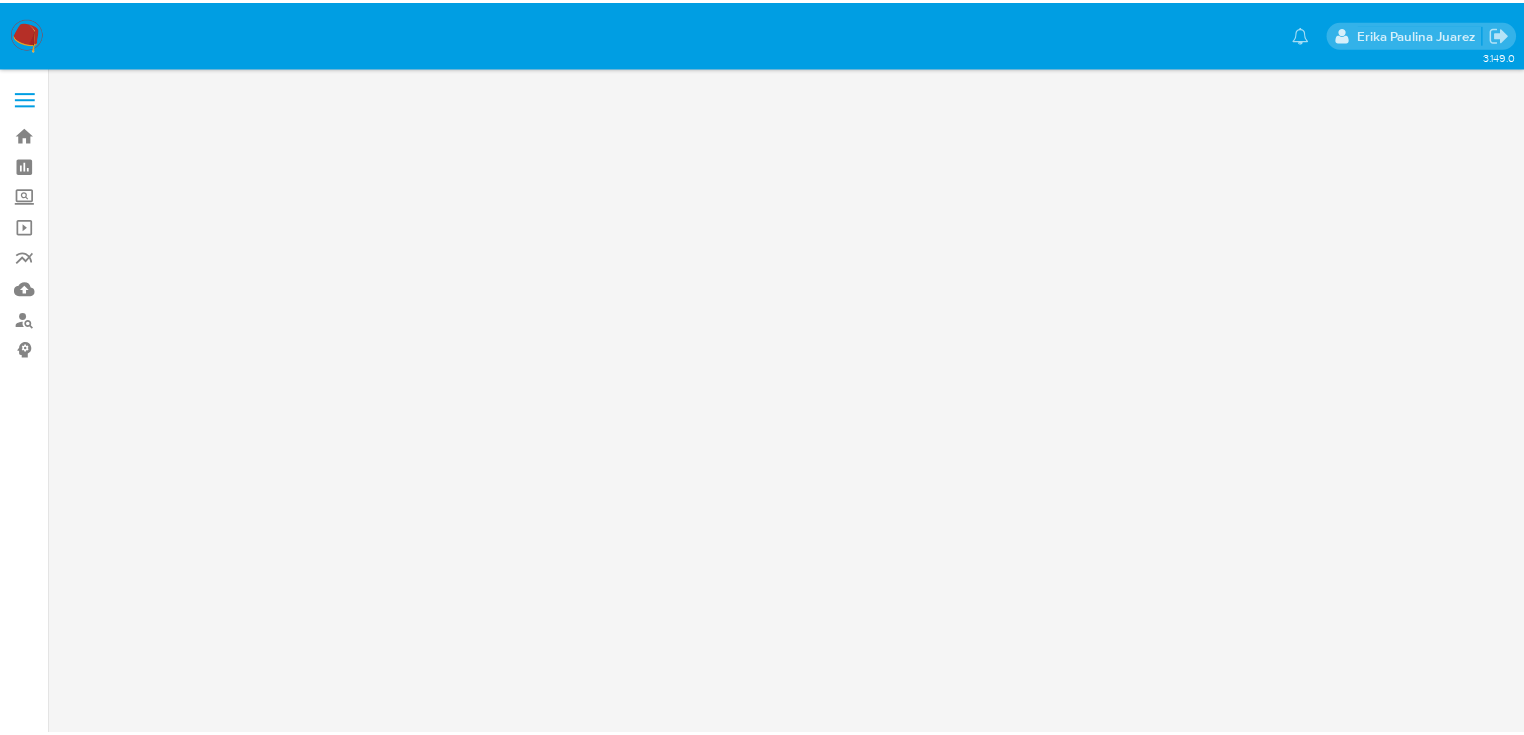scroll, scrollTop: 0, scrollLeft: 0, axis: both 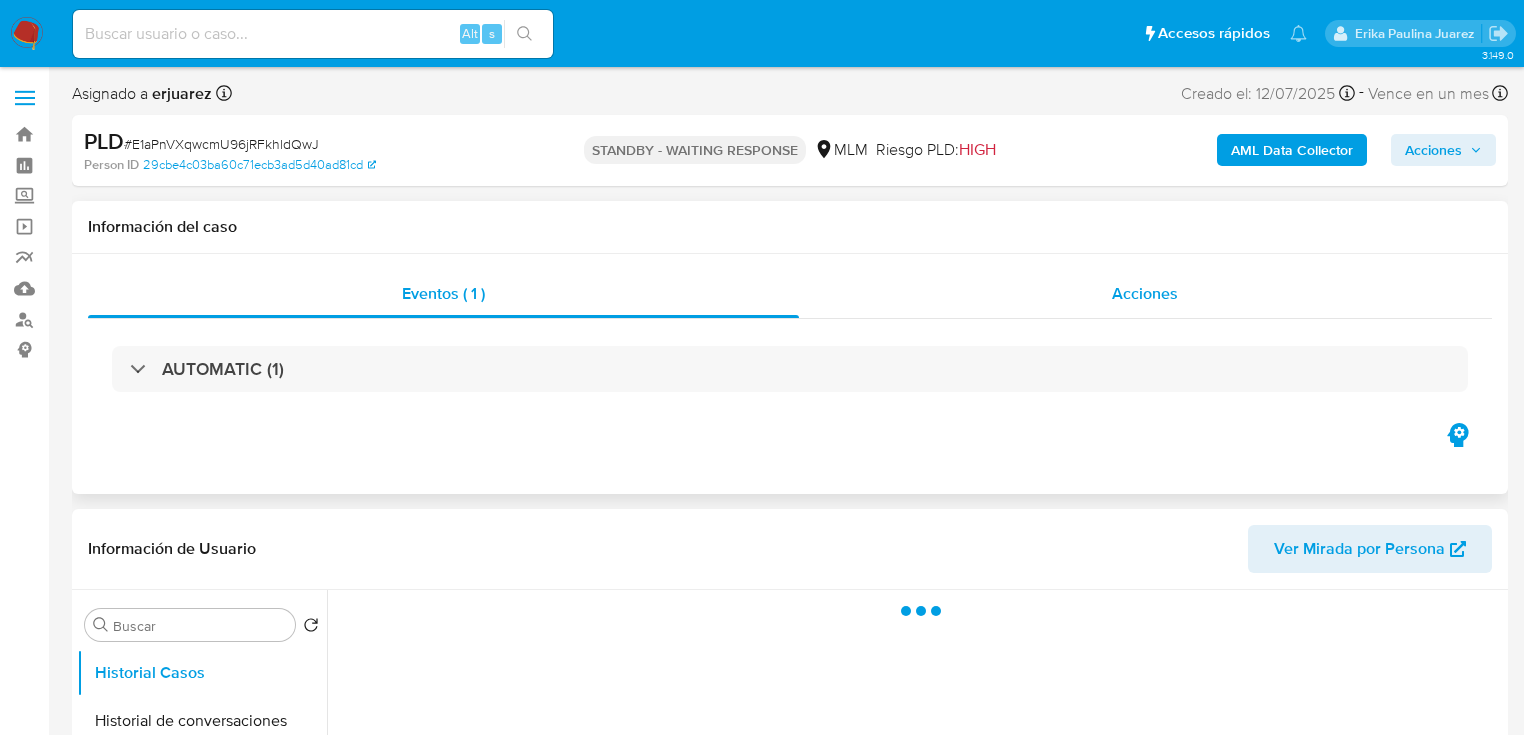 click on "Acciones" at bounding box center [1145, 293] 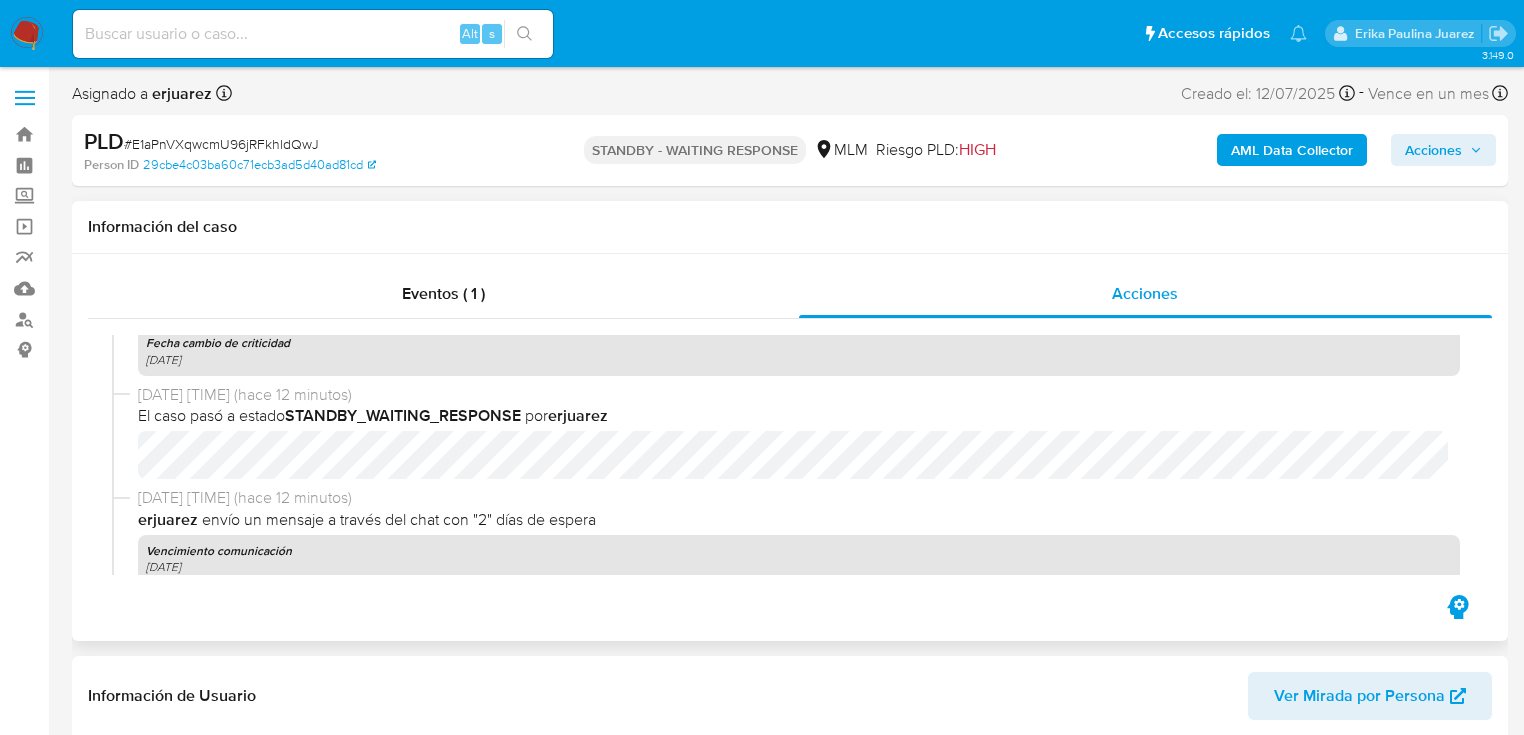 scroll, scrollTop: 320, scrollLeft: 0, axis: vertical 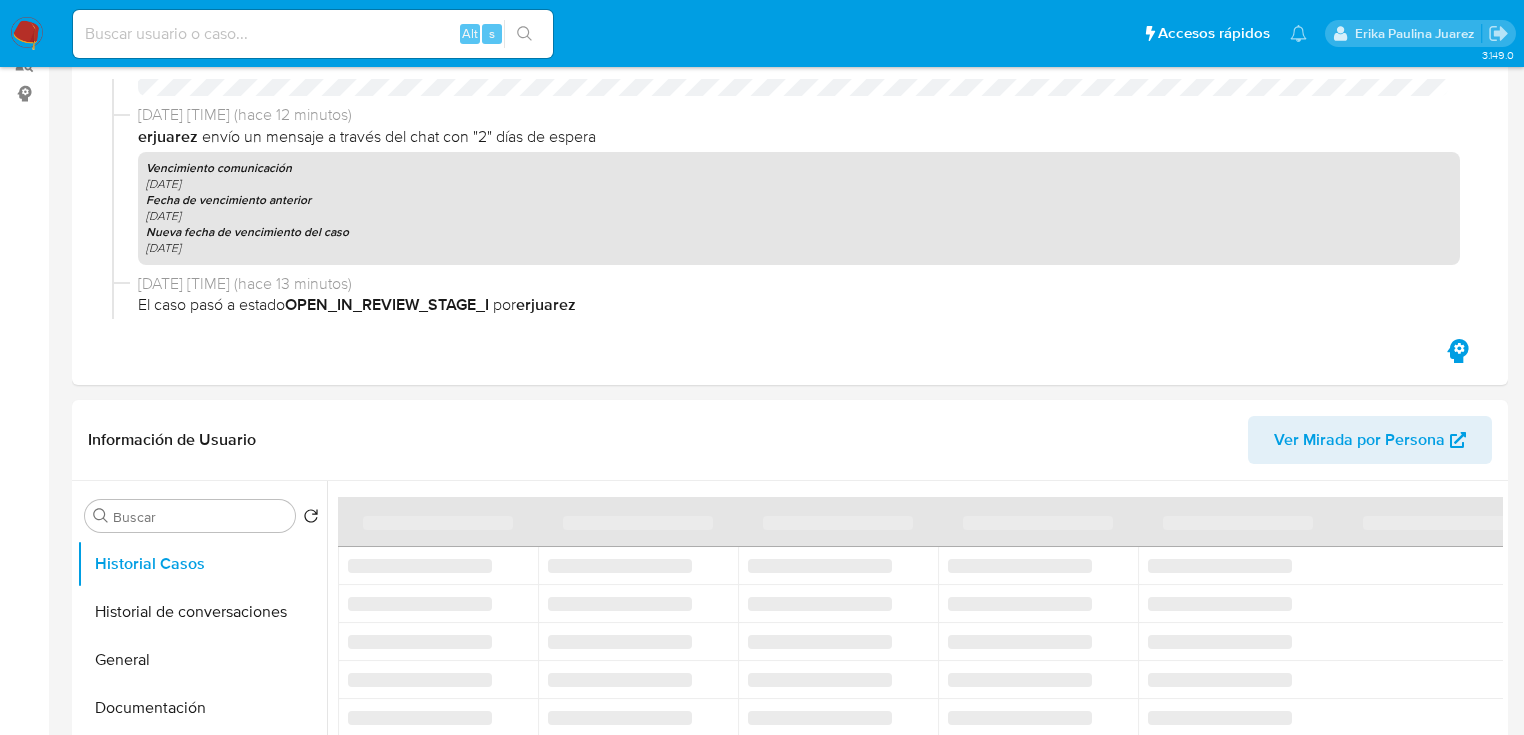 select on "10" 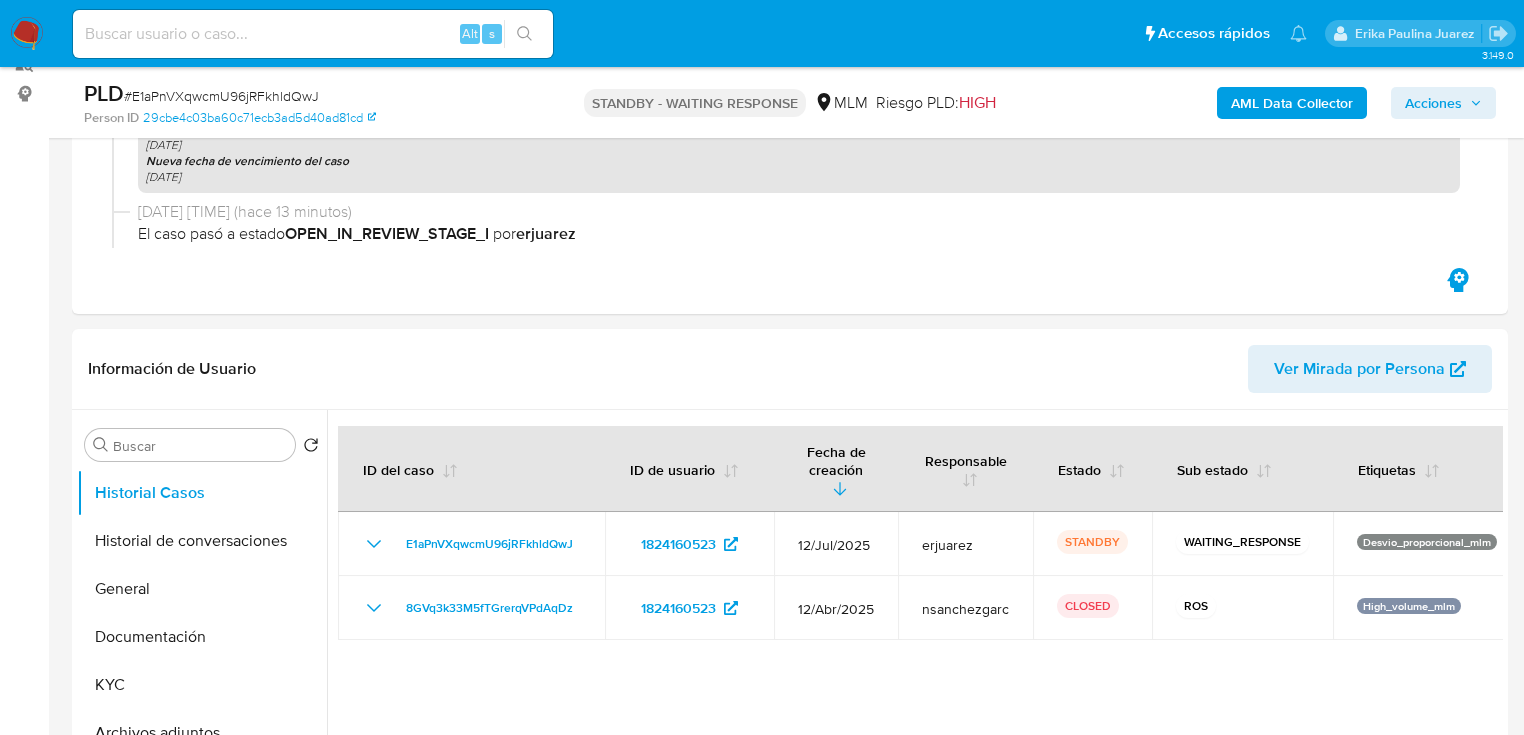 scroll, scrollTop: 320, scrollLeft: 0, axis: vertical 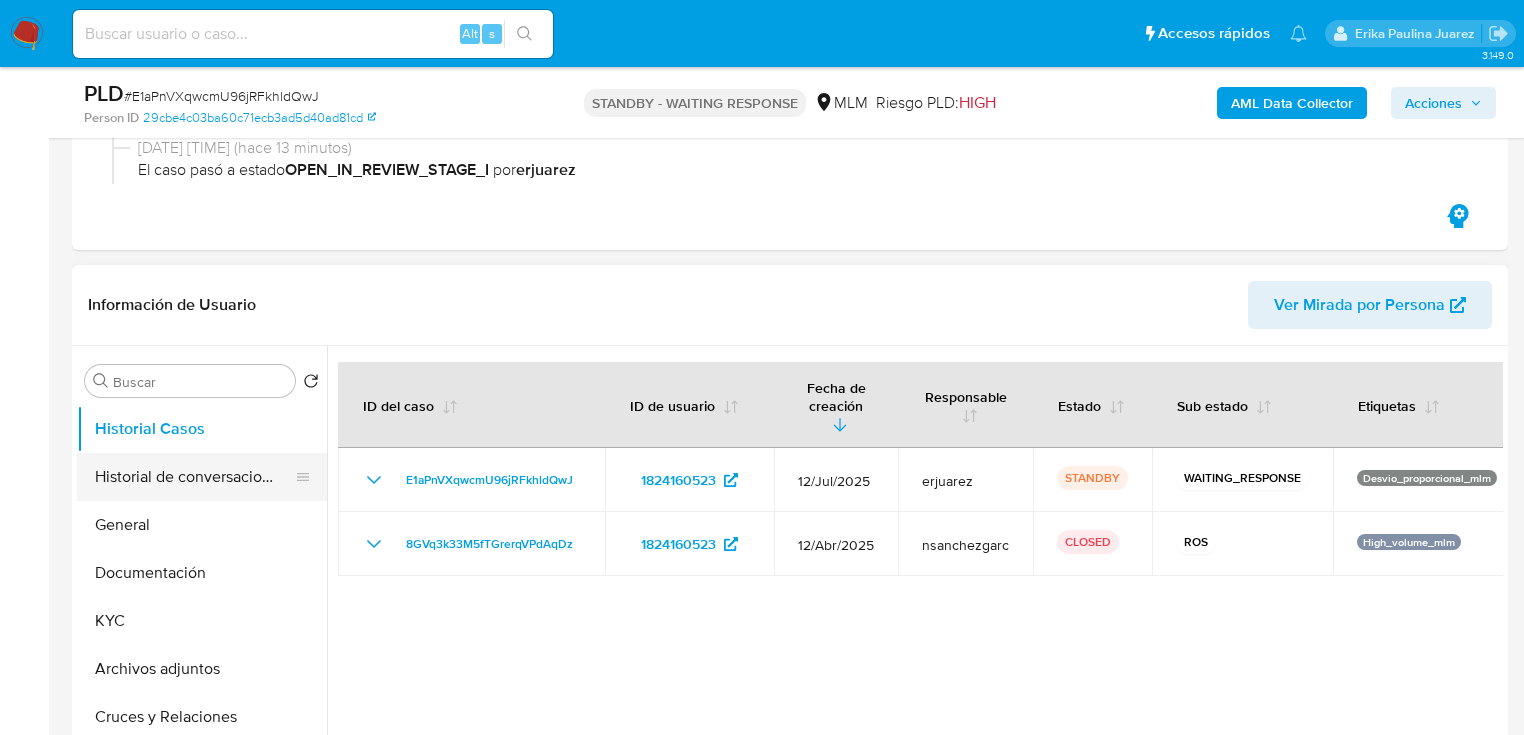 click on "Historial de conversaciones" at bounding box center [194, 477] 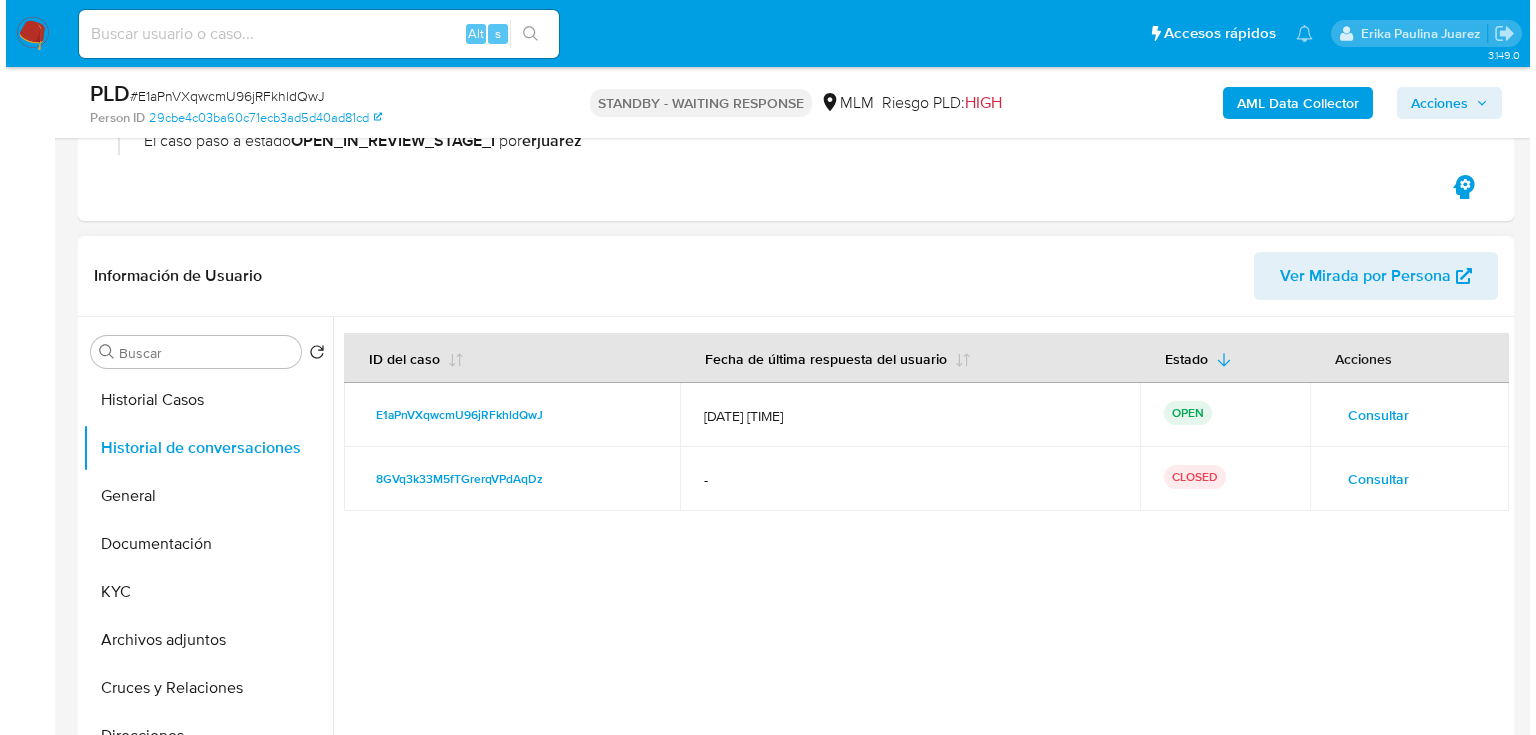 scroll, scrollTop: 400, scrollLeft: 0, axis: vertical 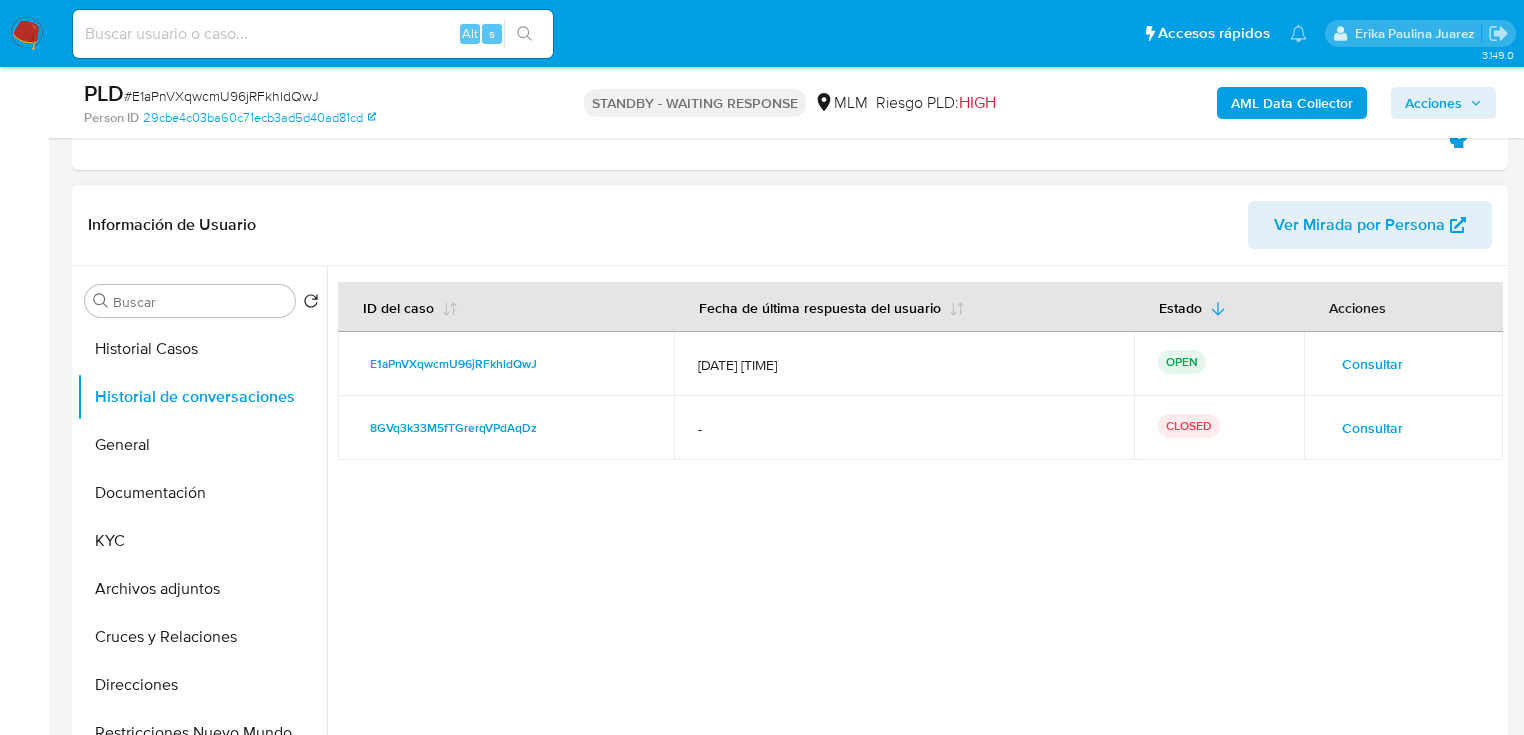 click on "Consultar" at bounding box center (1372, 364) 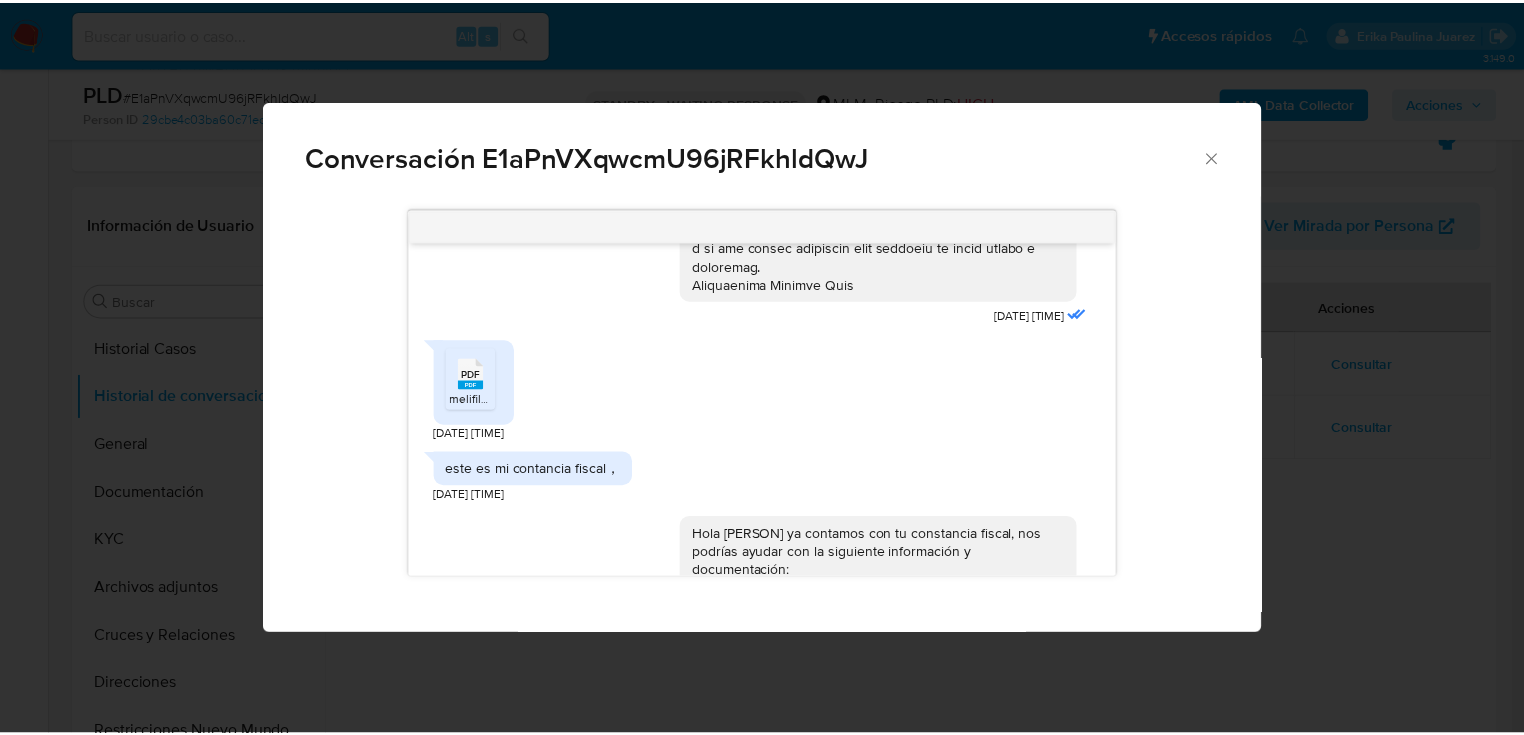 scroll, scrollTop: 756, scrollLeft: 0, axis: vertical 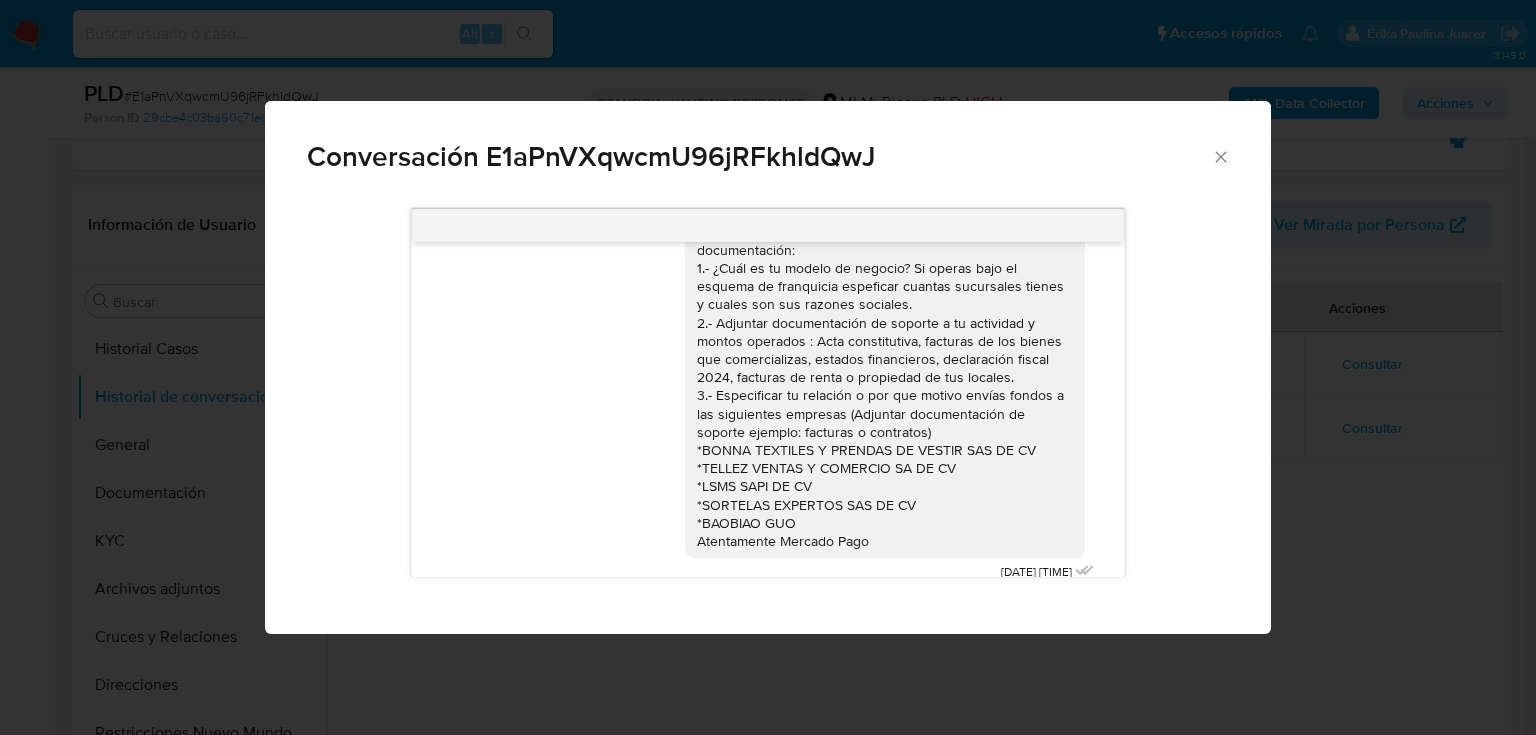 click on "Conversación E1aPnVXqwcmU96jRFkhldQwJ [DATE] [TIME] PDF PDF melifile3691969875235933557.pdf [DATE] [TIME] este es mi contancia fiscal， [DATE] [TIME] Hola  [PERSON] ya contamos con tu constancia fiscal, nos podrías ayudar con la siguiente información y documentación:
1.- ¿Cuál es tu modelo de negocio? Si operas bajo el esquema de franquicia espeficar cuantas sucursales tienes y cuales son sus razones sociales.
2.- Adjuntar documentación de soporte a tu actividad y montos operados : Acta constitutiva, facturas de los bienes que comercializas, estados financieros, declaración fiscal 2024, facturas de renta o propiedad de tus locales.
3.- Especificar tu relación o por que motivo envías fondos a las siguientes empresas (Adjuntar documentación de soporte ejemplo: facturas o contratos)
*BONNA TEXTILES Y PRENDAS DE VESTIR SAS DE CV
*TELLEZ VENTAS Y COMERCIO SA DE CV
*LSMS SAPI DE CV
*SORTELAS EXPERTOS SAS DE CV
*BAOBIAO GUO
Atentamente Mercado Pago [DATE] [TIME]" at bounding box center [768, 367] 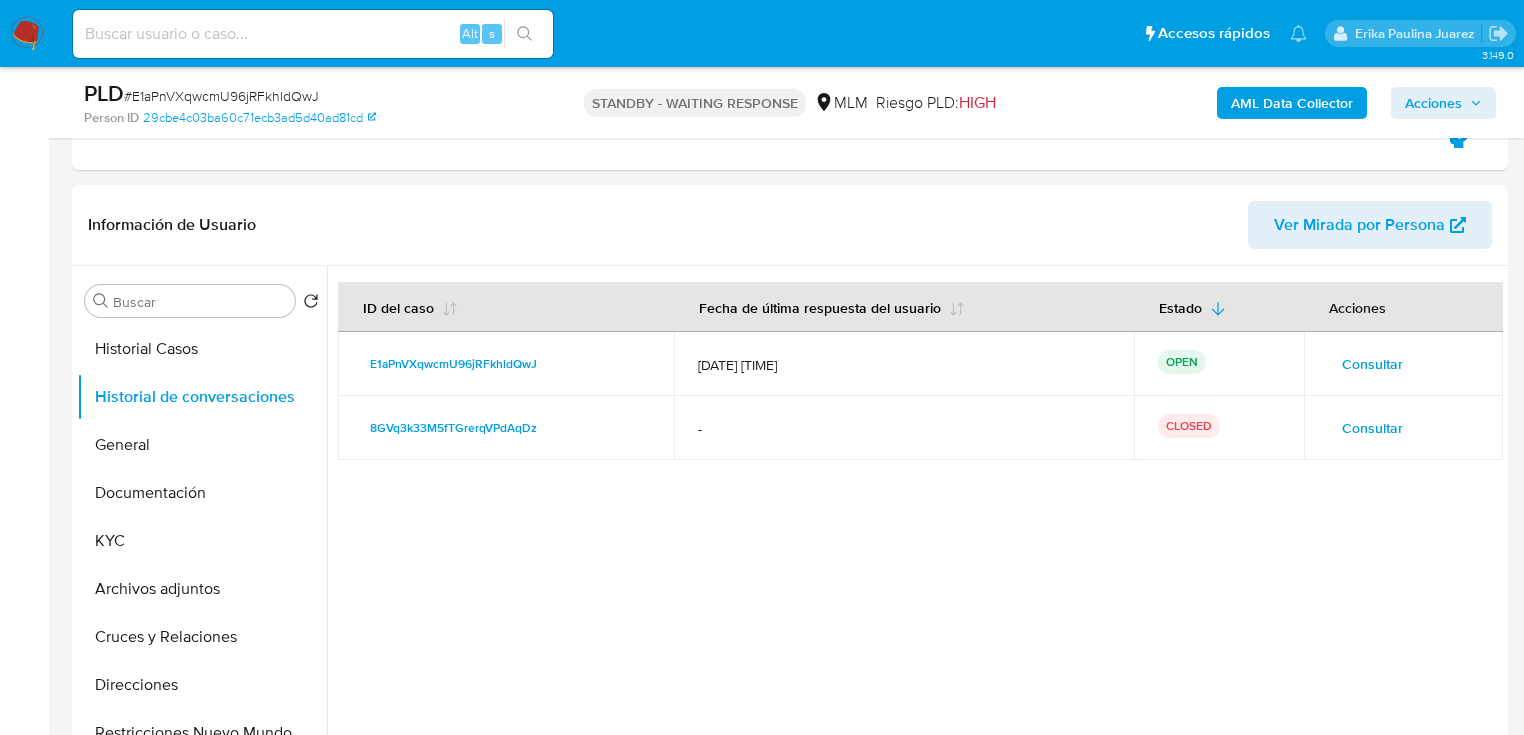 click at bounding box center [27, 34] 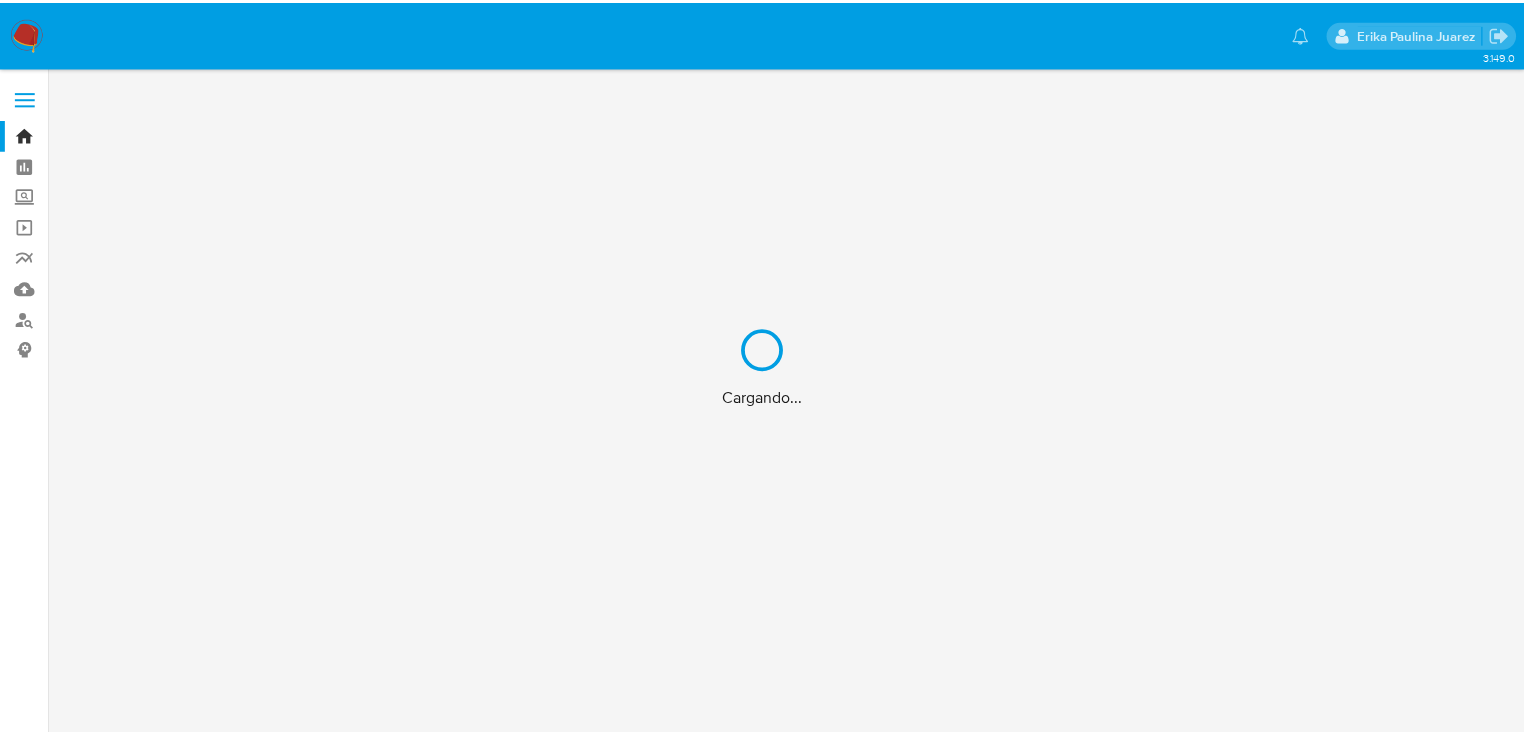 scroll, scrollTop: 0, scrollLeft: 0, axis: both 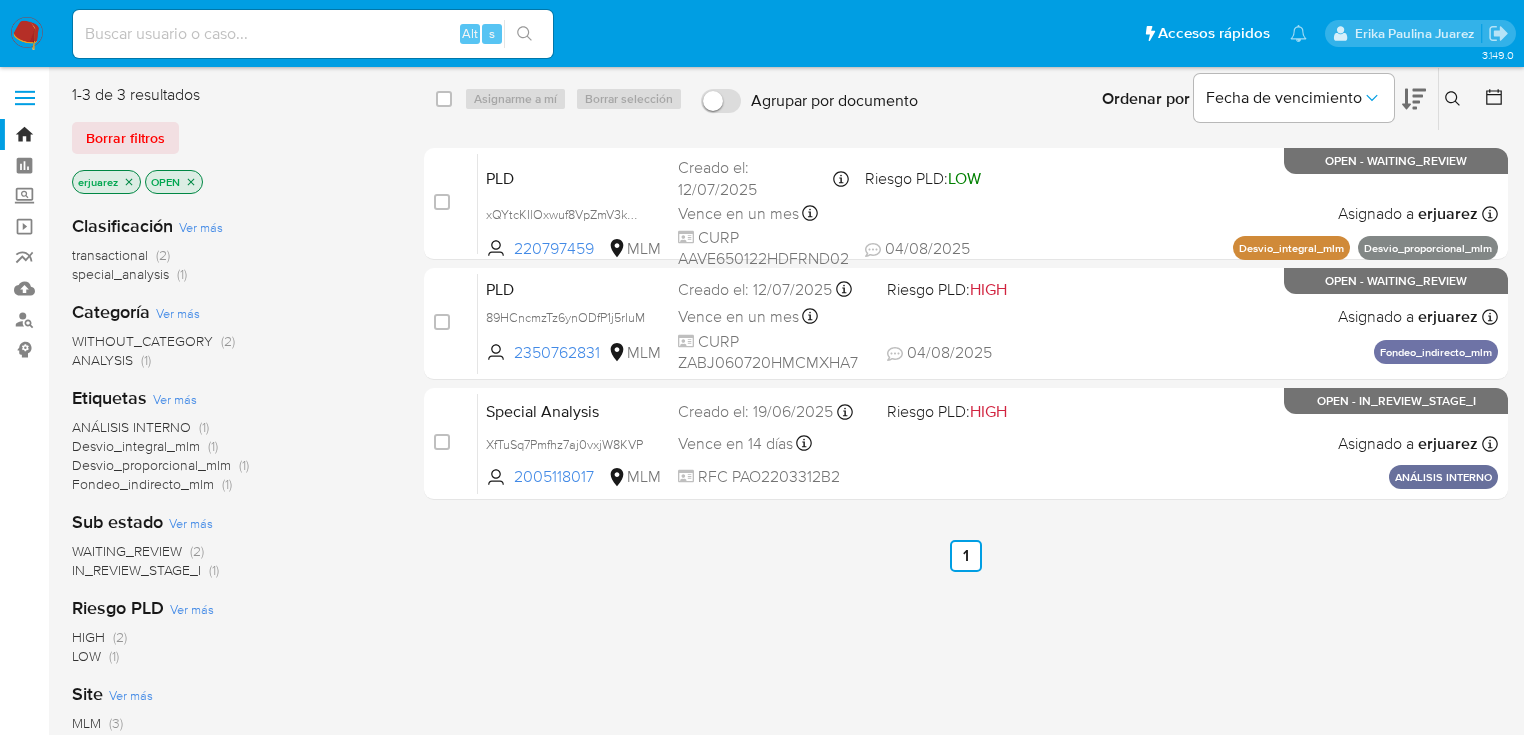 click 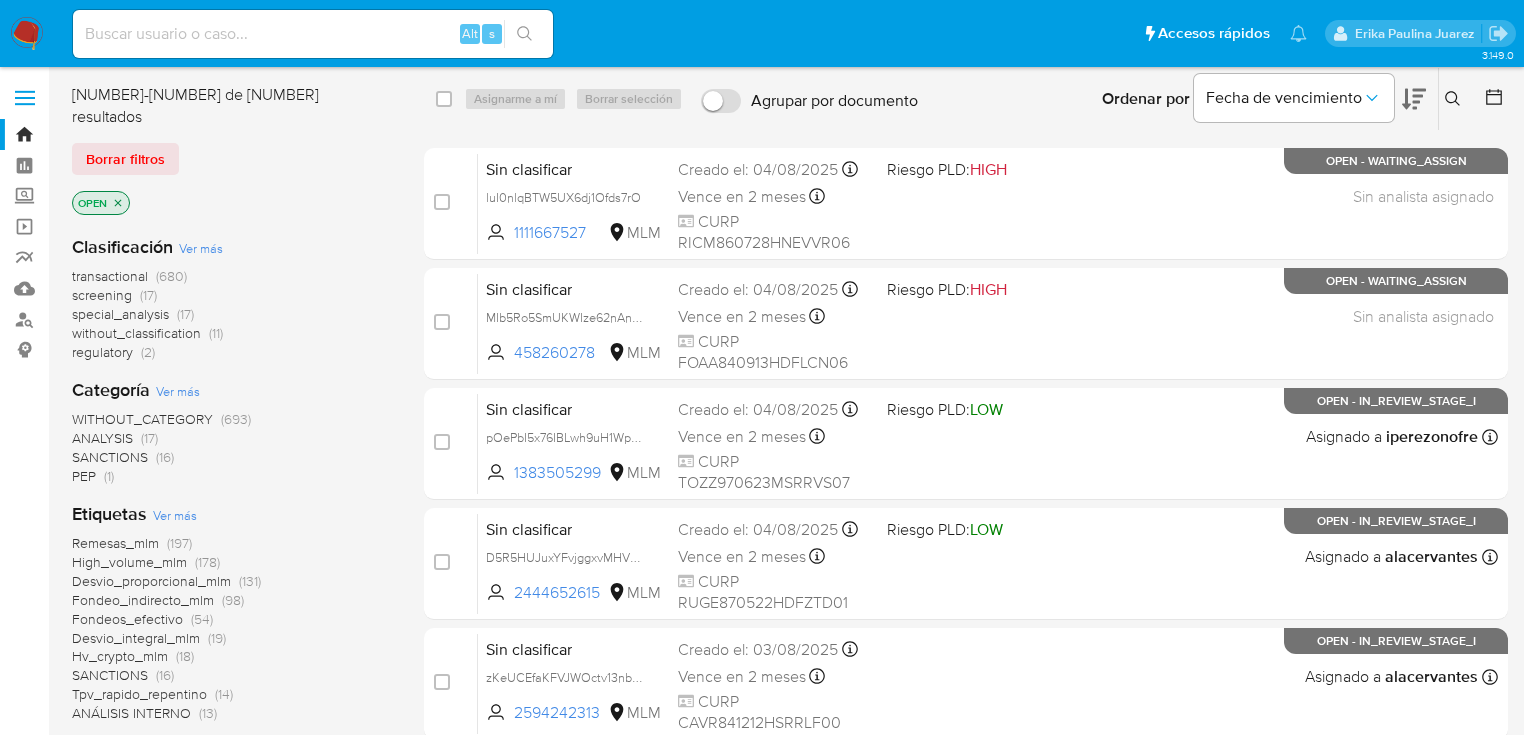 click 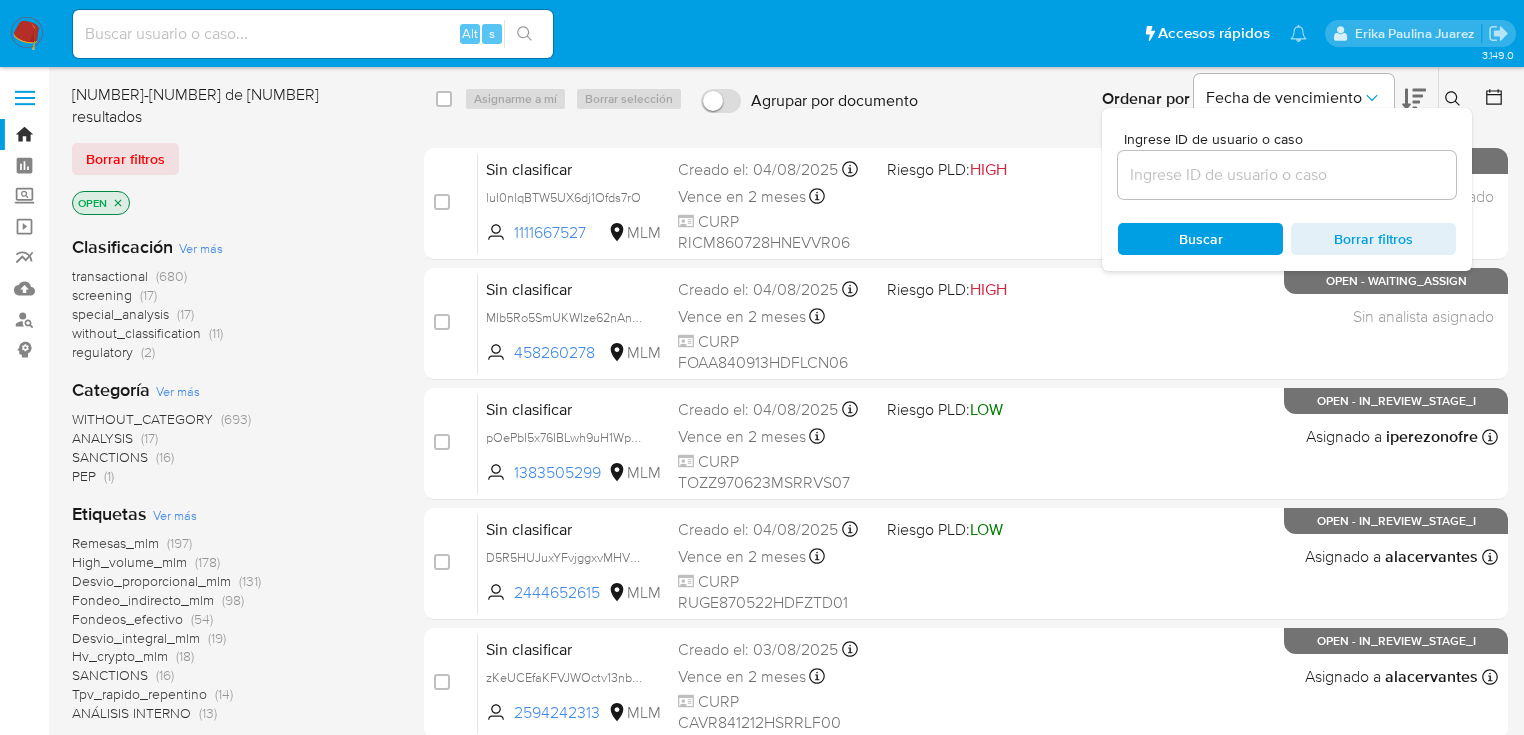 click at bounding box center (1287, 175) 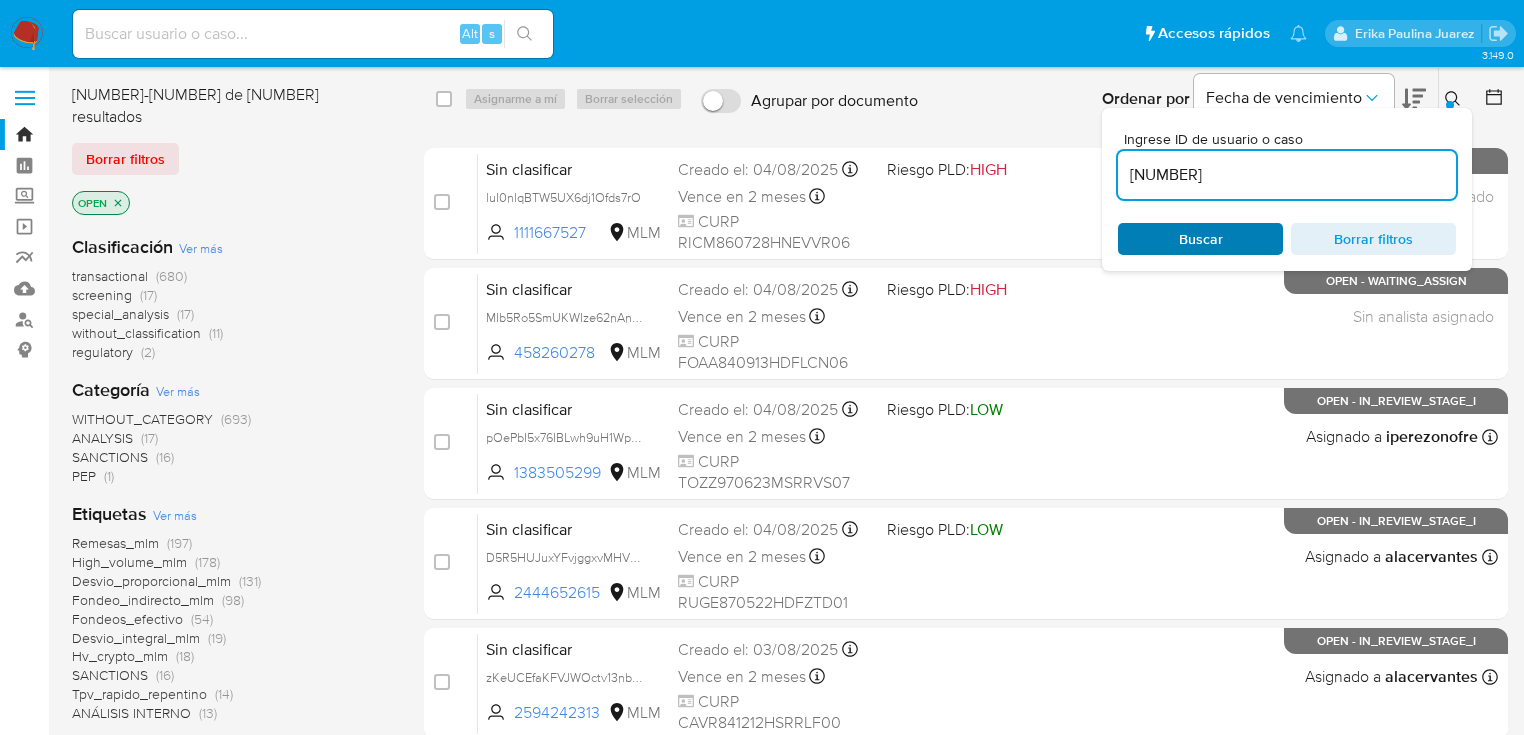type on "2085069572" 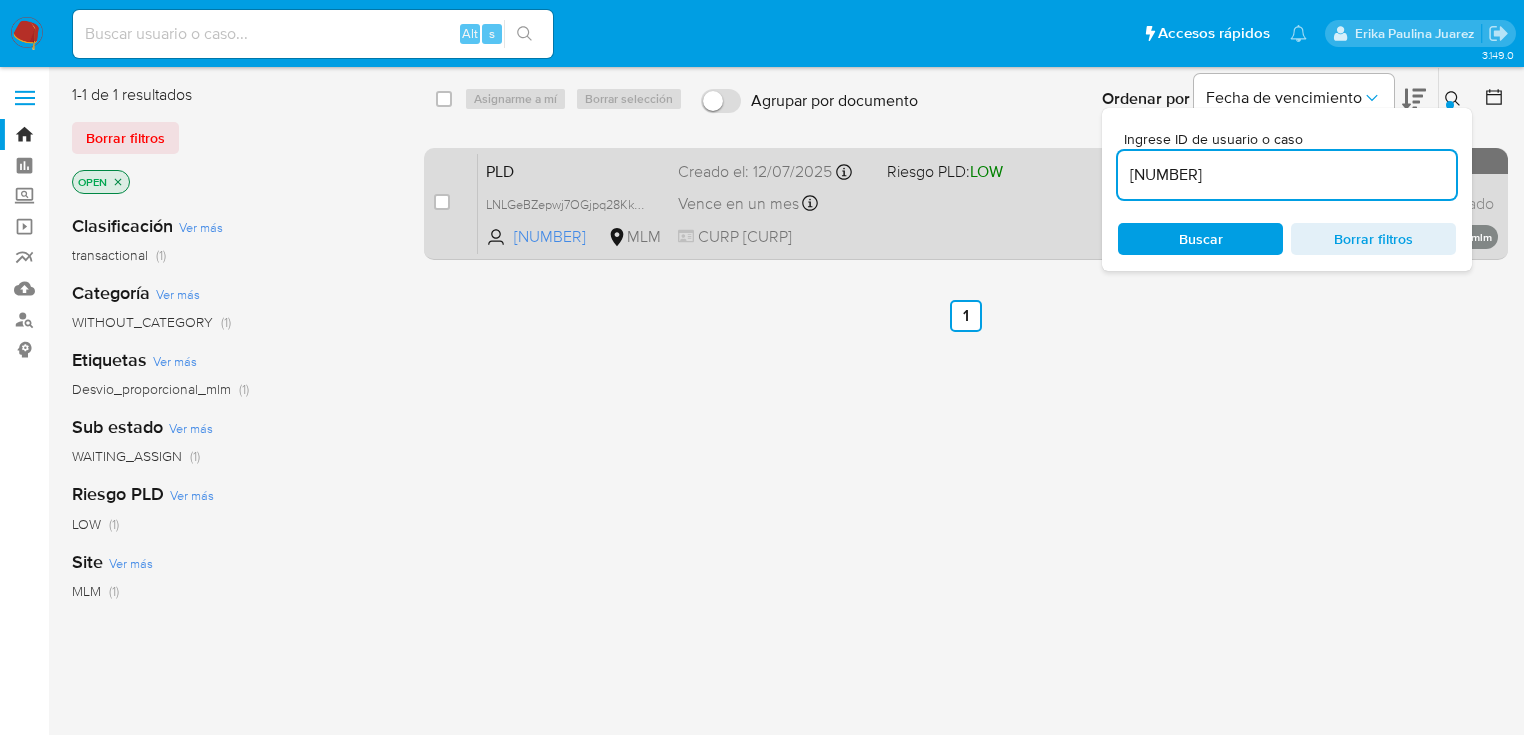 click on "PLD LNLGeBZepwj7OGjpq28Kk9qU 2085069572 MLM Riesgo PLD:  LOW Creado el: 12/07/2025   Creado el: 12/07/2025 02:07:53 Vence en un mes   Vence el 10/09/2025 02:07:54 CURP   PERC850930HDFRMS08 Sin analista asignado   Asignado el: - Desvio_proporcional_mlm OPEN - WAITING_ASSIGN" at bounding box center [988, 203] 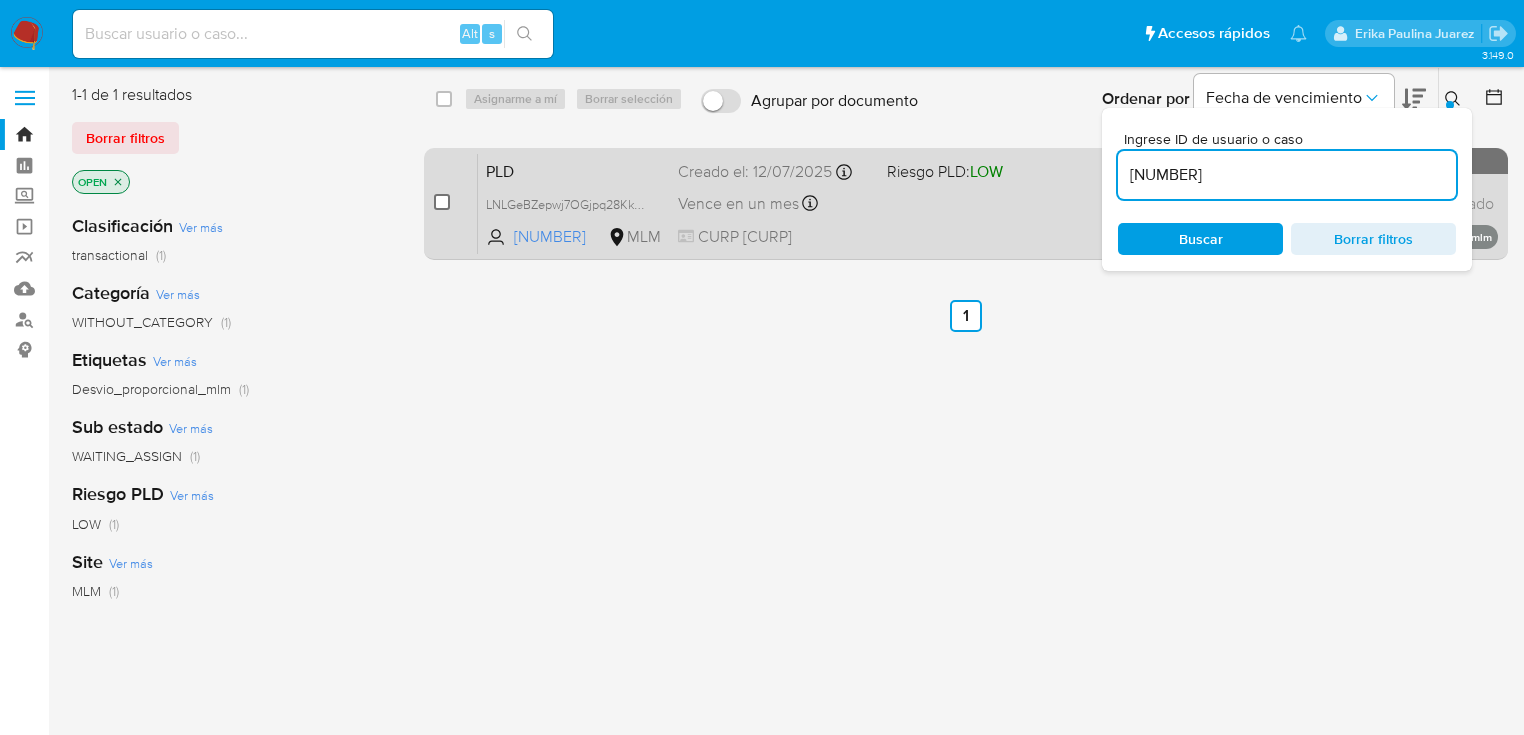 click at bounding box center [442, 202] 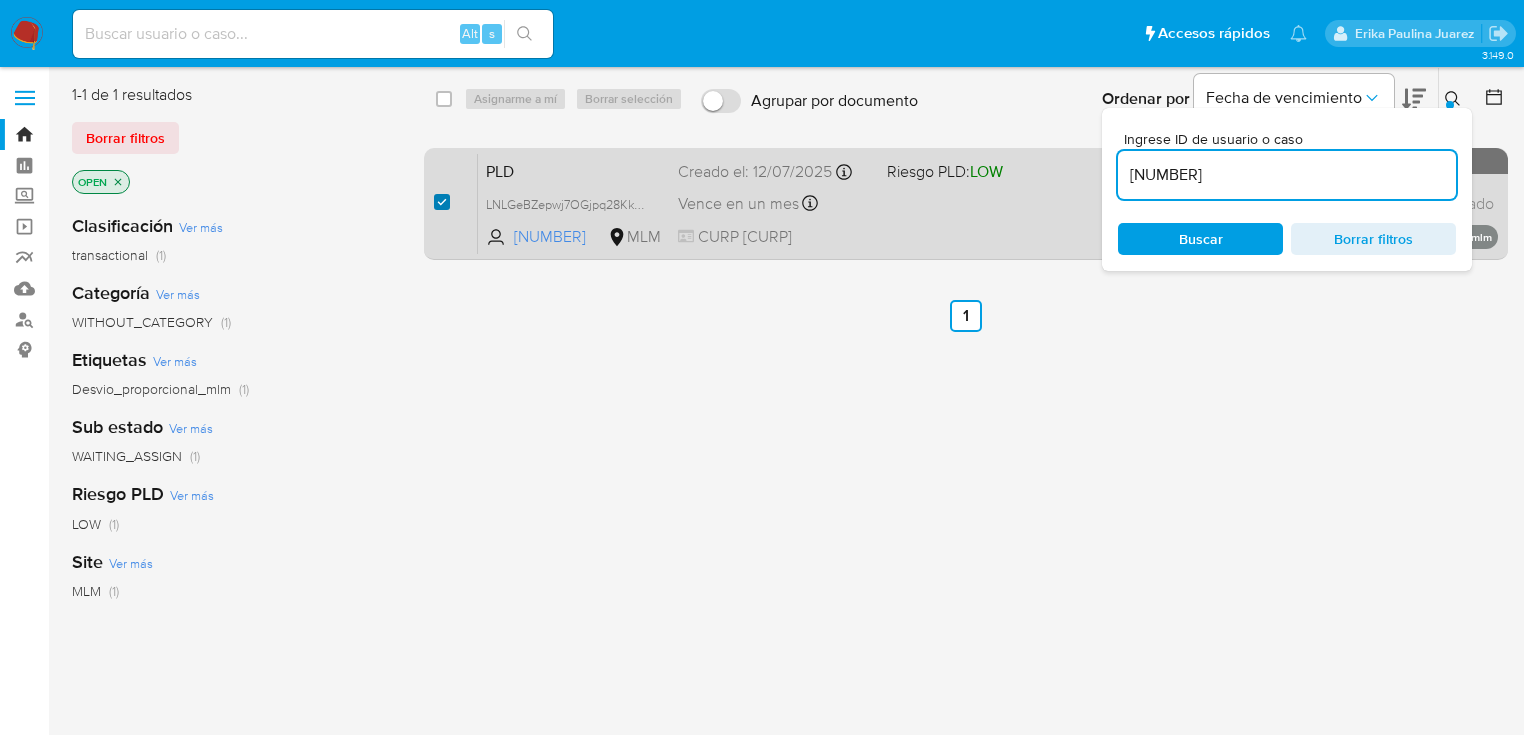 checkbox on "true" 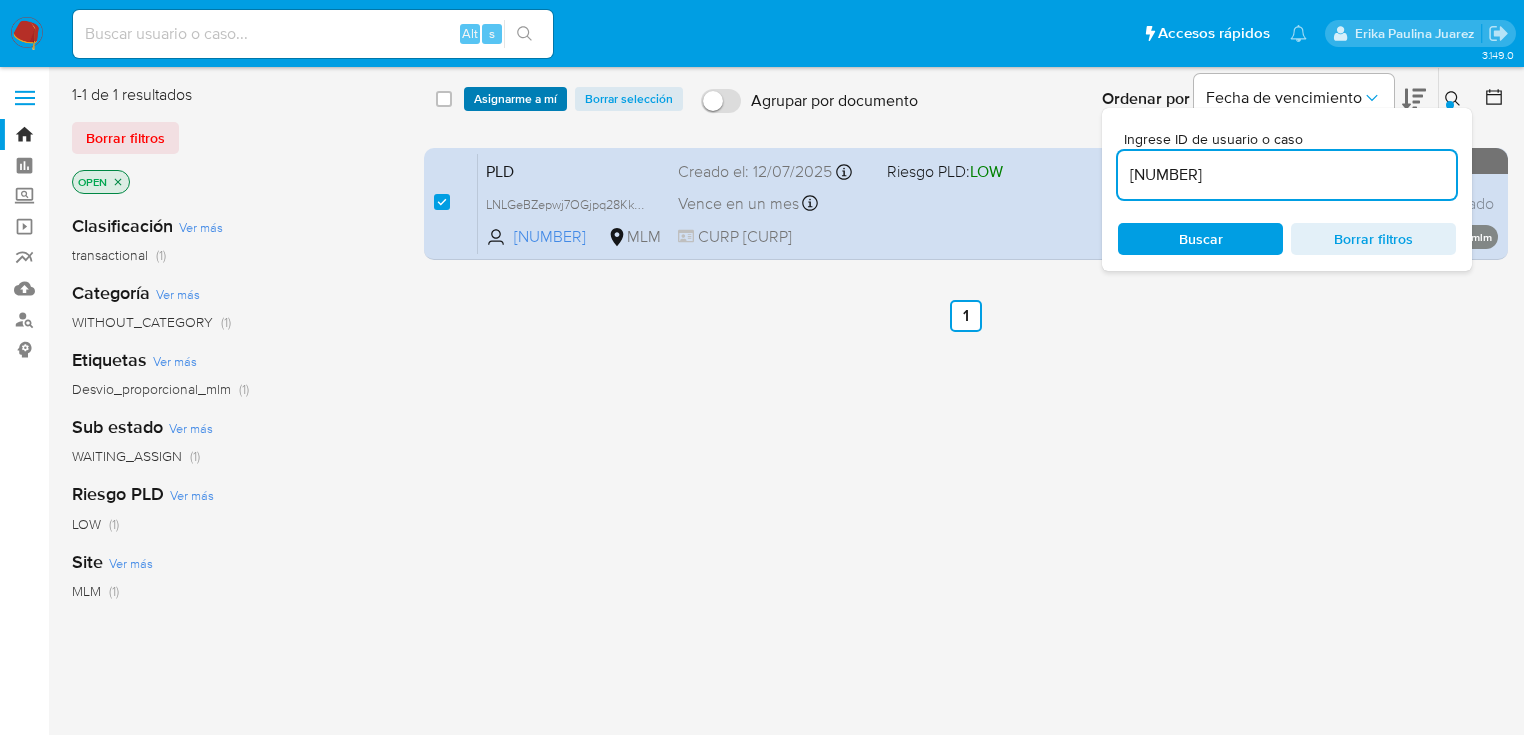 click on "Asignarme a mí" at bounding box center (515, 99) 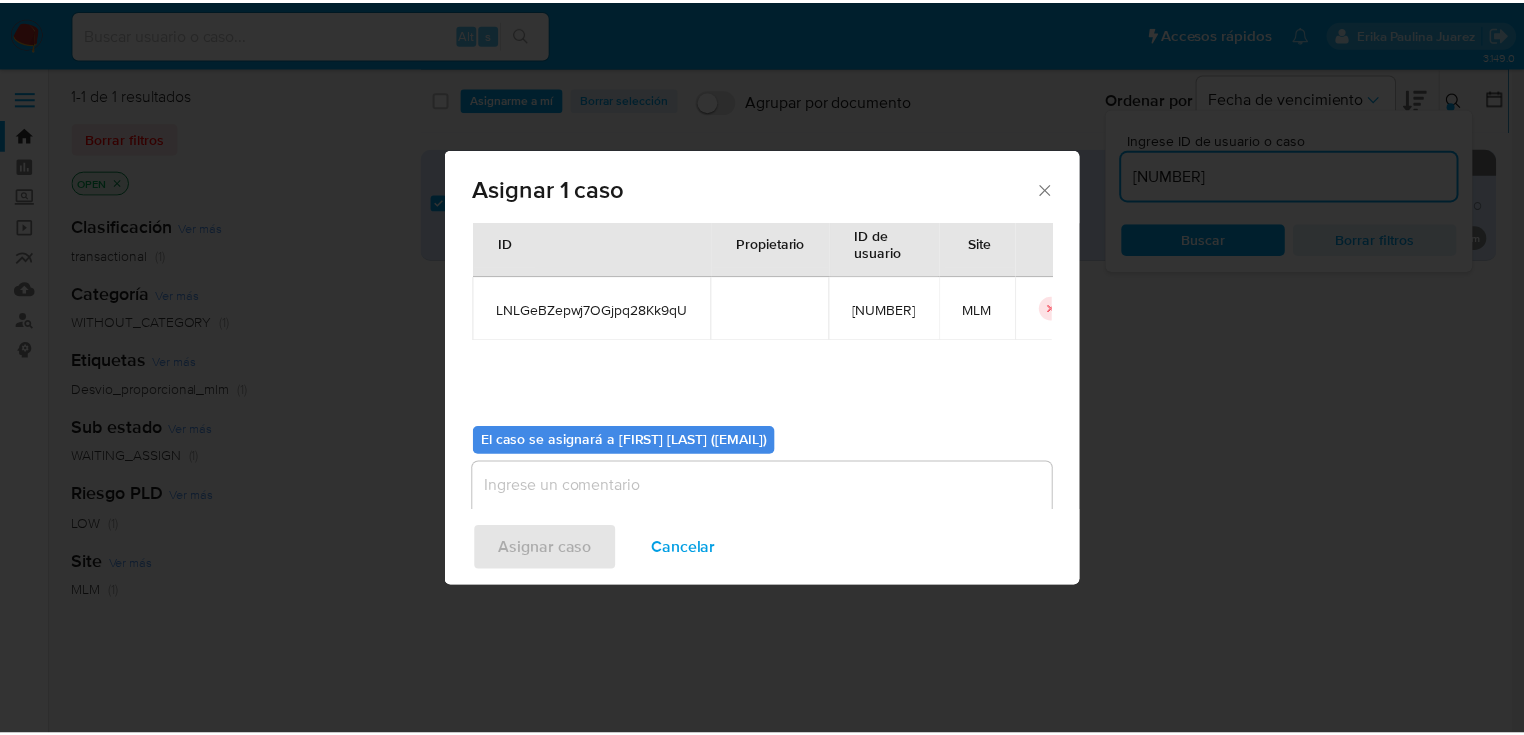 scroll, scrollTop: 103, scrollLeft: 0, axis: vertical 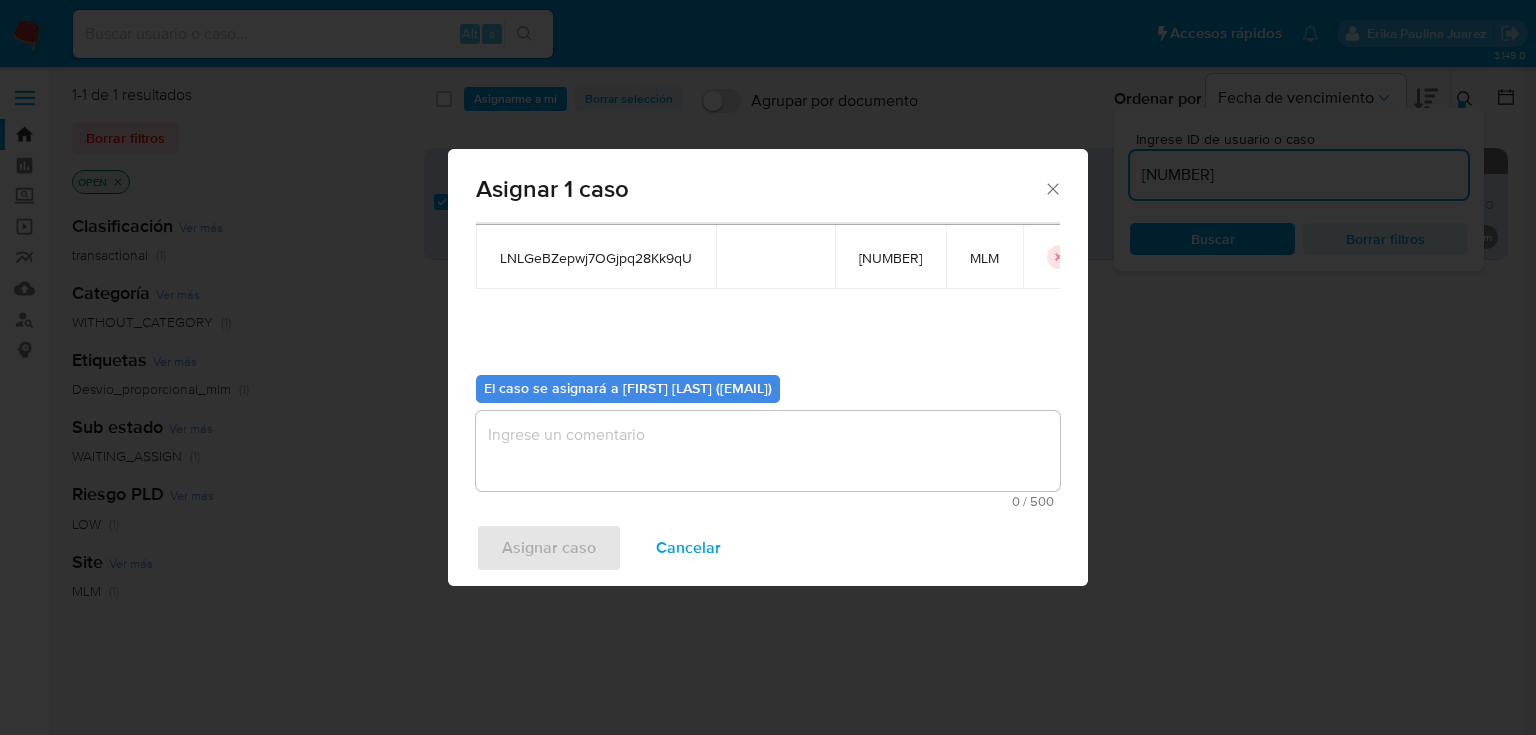 click at bounding box center [768, 451] 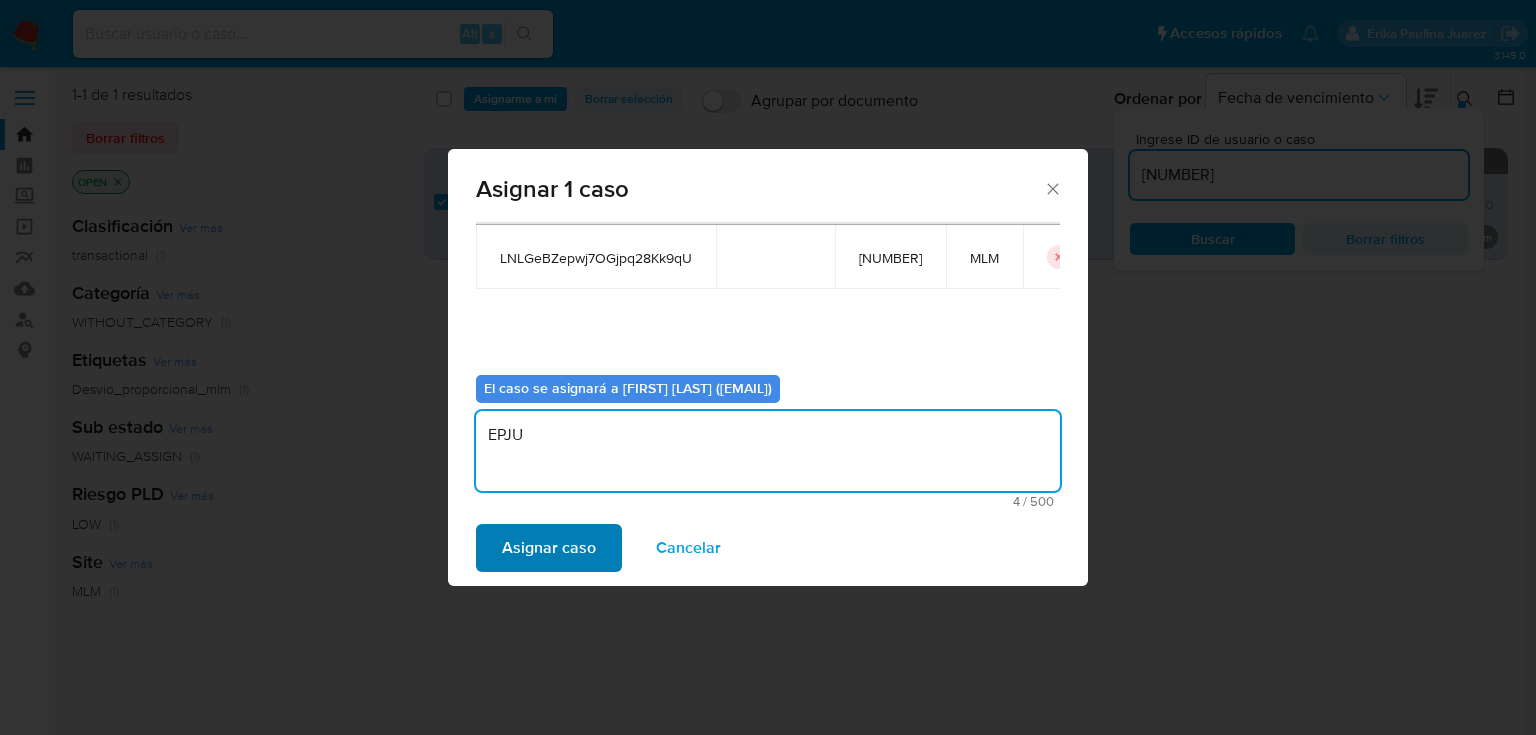 type on "EPJU" 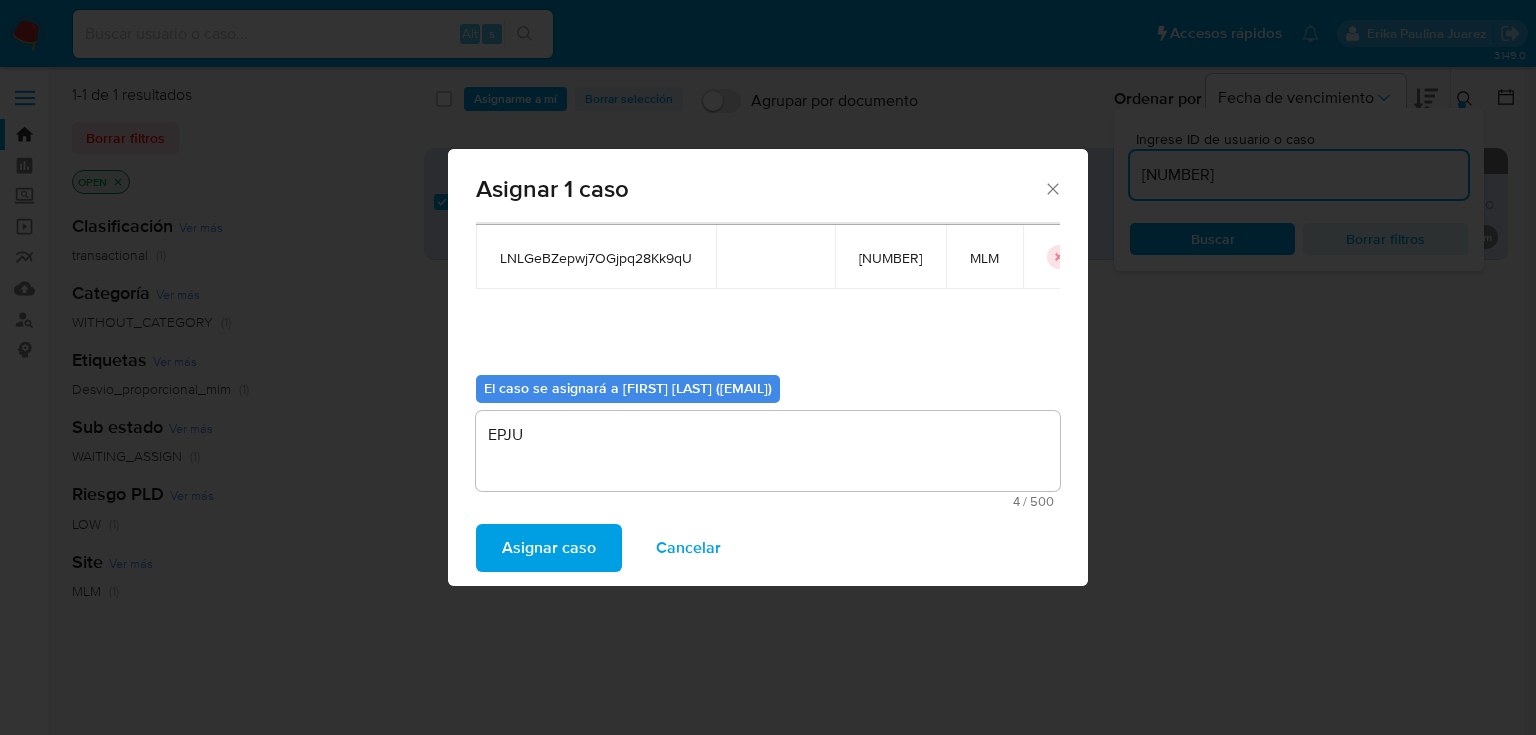click on "Asignar caso" at bounding box center (549, 548) 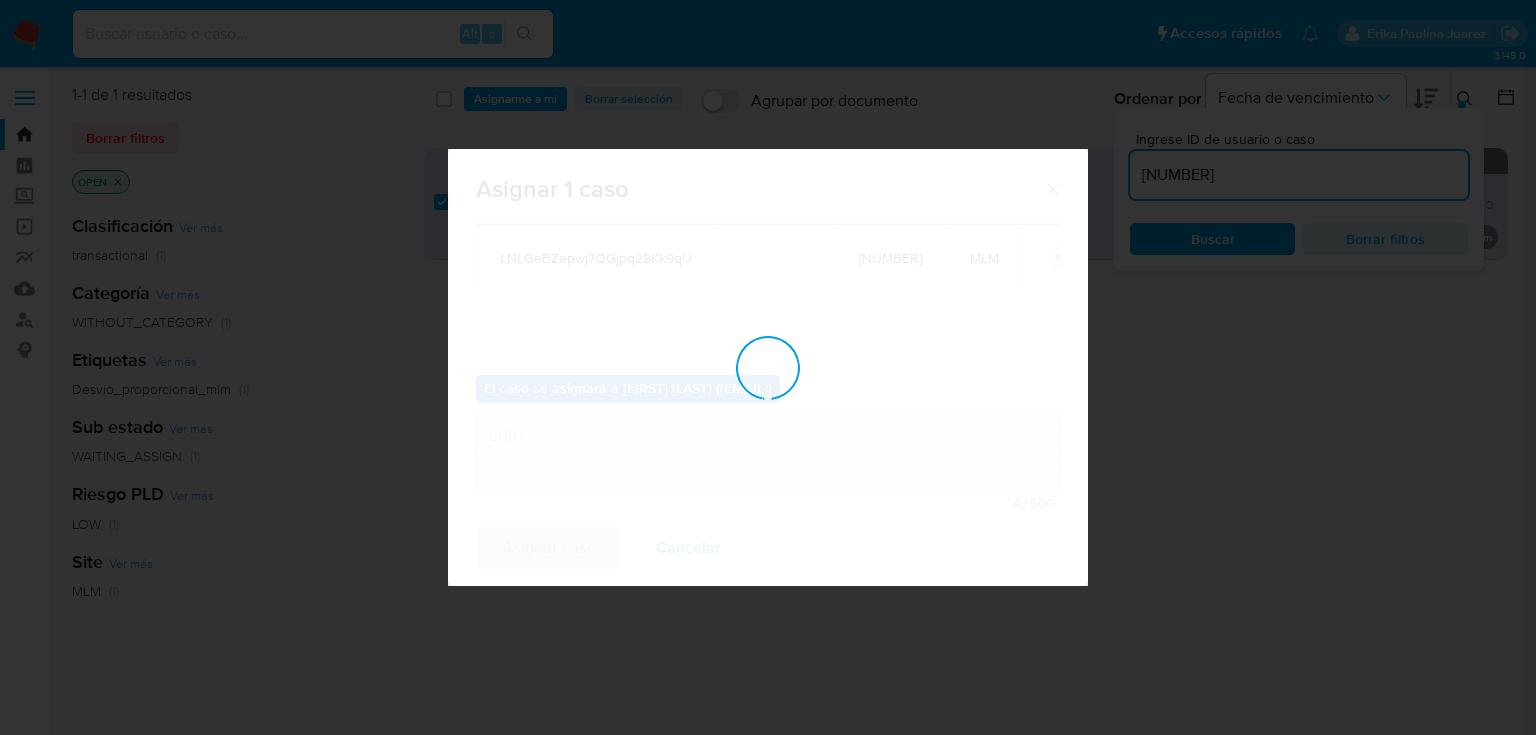 type 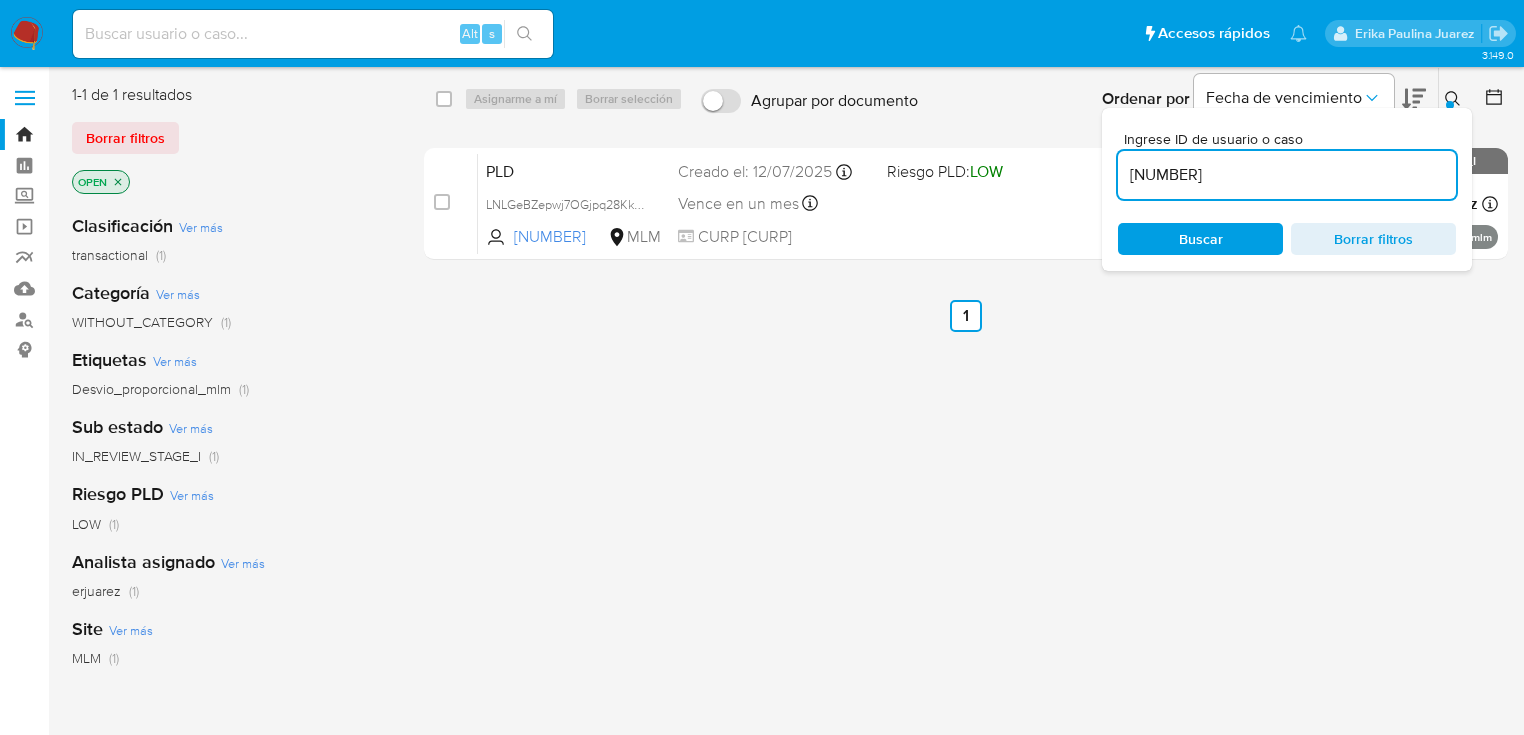 click on "select-all-cases-checkbox Asignarme a mí Borrar selección Agrupar por documento Ordenar por Fecha de vencimiento   No es posible ordenar los resultados mientras se encuentren agrupados. Ingrese ID de usuario o caso 2085069572 Buscar Borrar filtros case-item-checkbox   No es posible asignar el caso PLD LNLGeBZepwj7OGjpq28Kk9qU 2085069572 MLM Riesgo PLD:  LOW Creado el: 12/07/2025   Creado el: 12/07/2025 02:07:53 Vence en un mes   Vence el 10/09/2025 02:07:54 CURP   PERC850930HDFRMS08 Asignado a   erjuarez   Asignado el: 04/08/2025 13:37:40 Desvio_proporcional_mlm OPEN - IN_REVIEW_STAGE_I  Anterior 1 Siguiente" at bounding box center (966, 529) 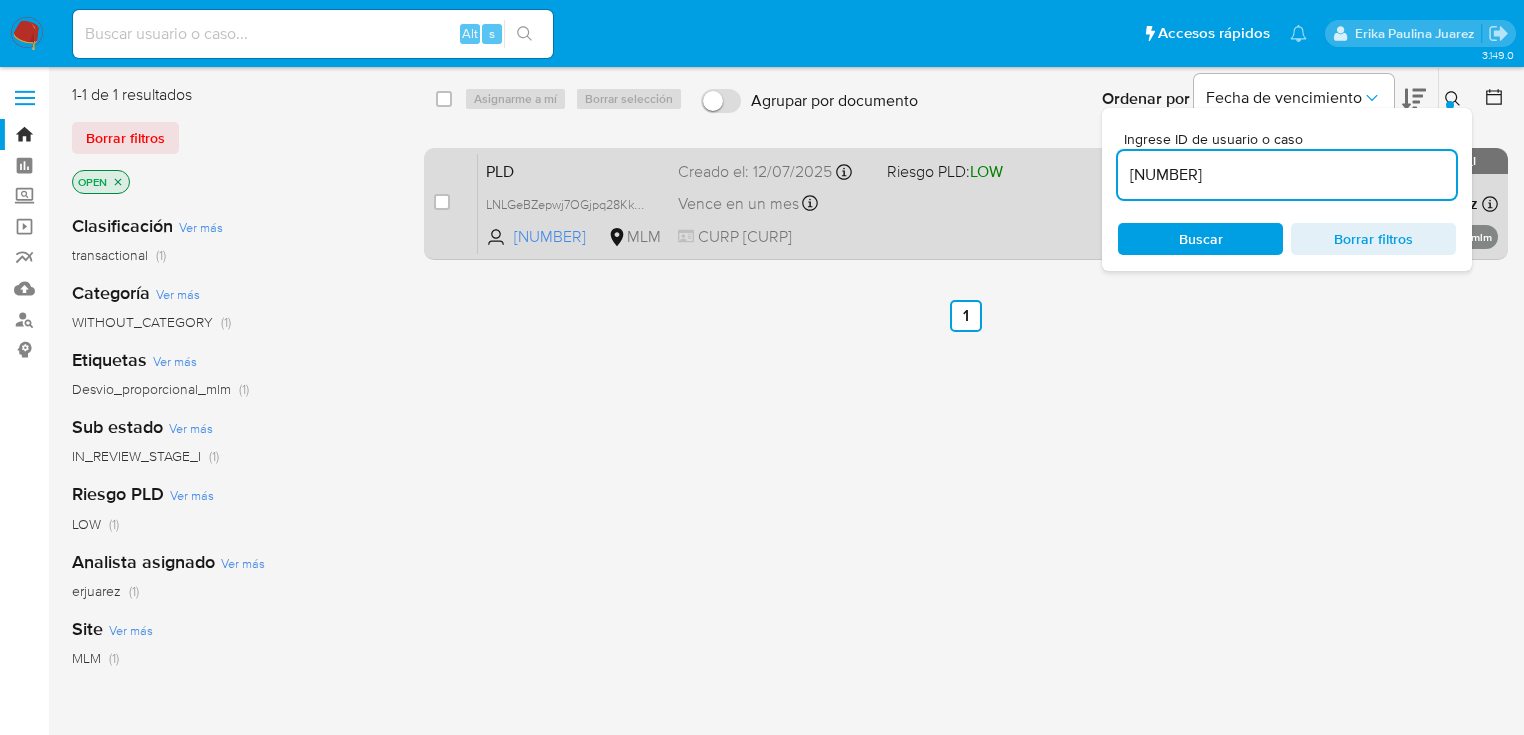 click on "PLD LNLGeBZepwj7OGjpq28Kk9qU 2085069572 MLM Riesgo PLD:  LOW Creado el: 12/07/2025   Creado el: 12/07/2025 02:07:53 Vence en un mes   Vence el 10/09/2025 02:07:54 CURP   PERC850930HDFRMS08 Asignado a   erjuarez   Asignado el: 04/08/2025 13:37:40 Desvio_proporcional_mlm OPEN - IN_REVIEW_STAGE_I" at bounding box center (988, 203) 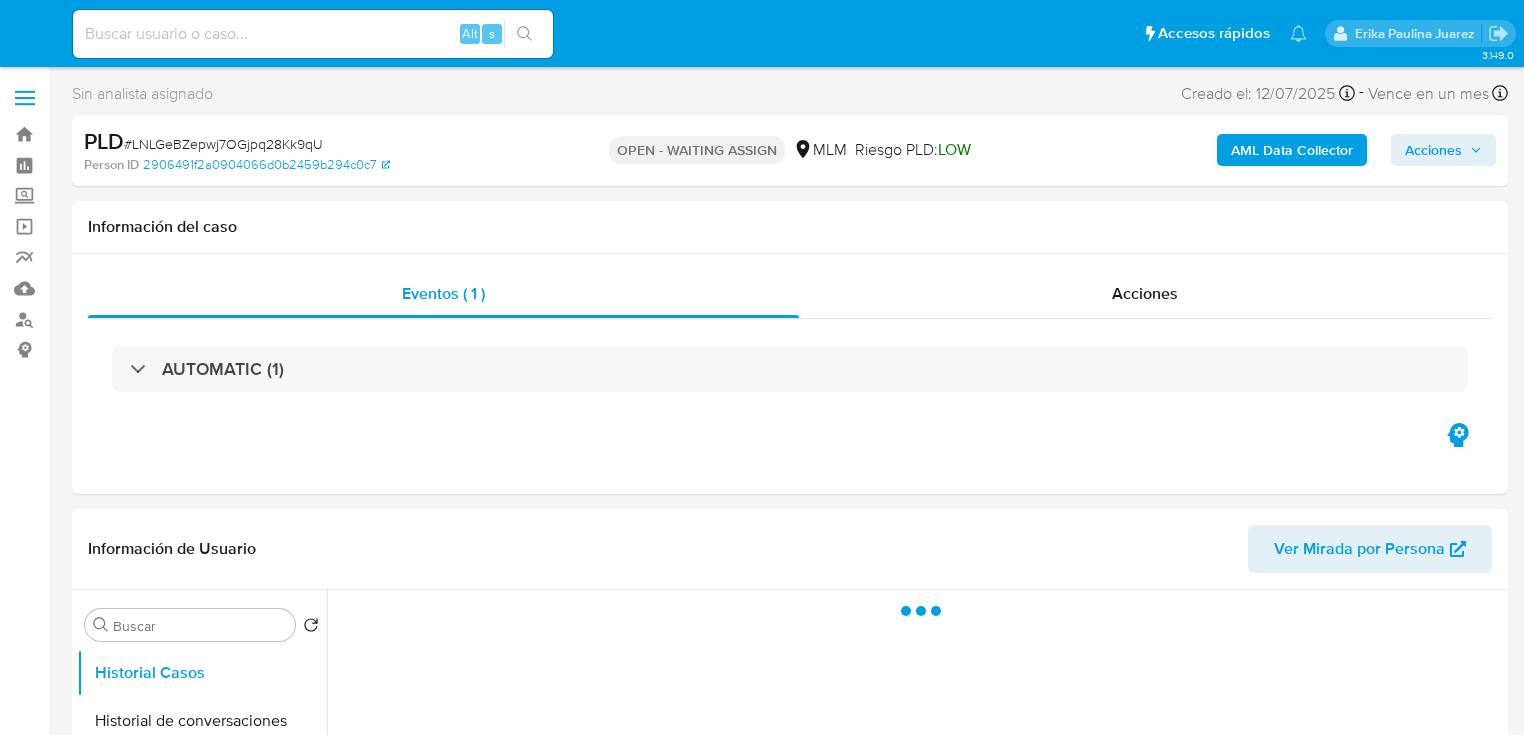 select on "10" 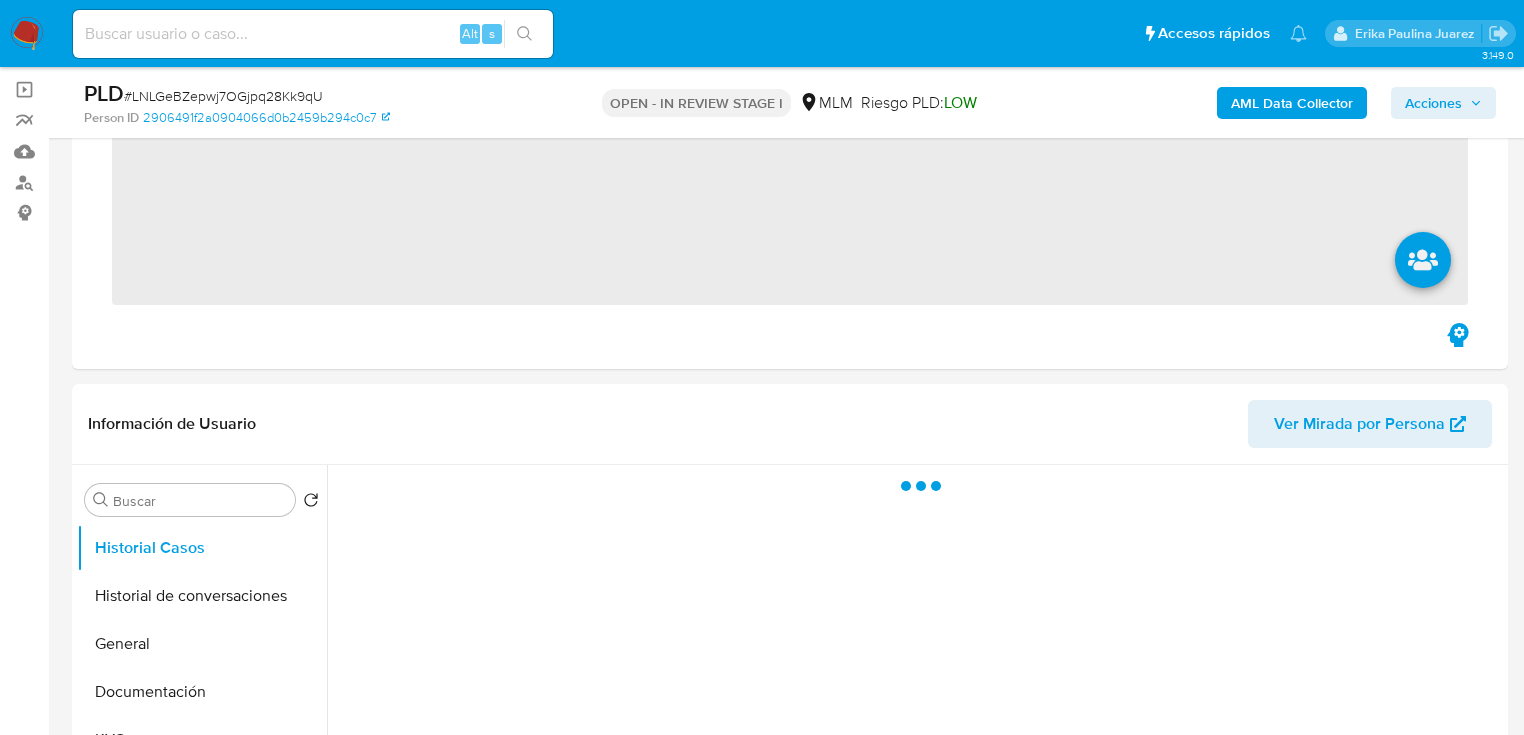 scroll, scrollTop: 160, scrollLeft: 0, axis: vertical 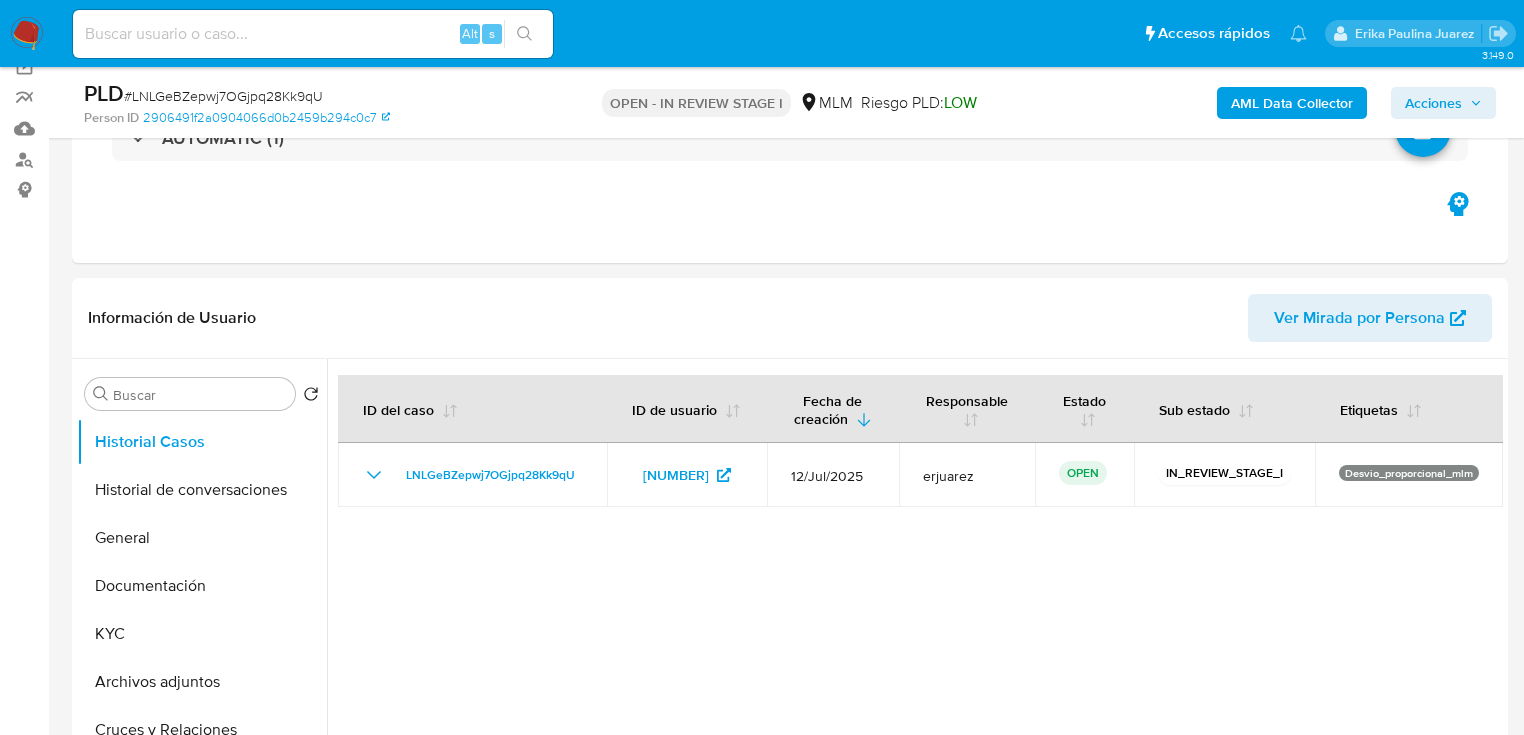 select on "10" 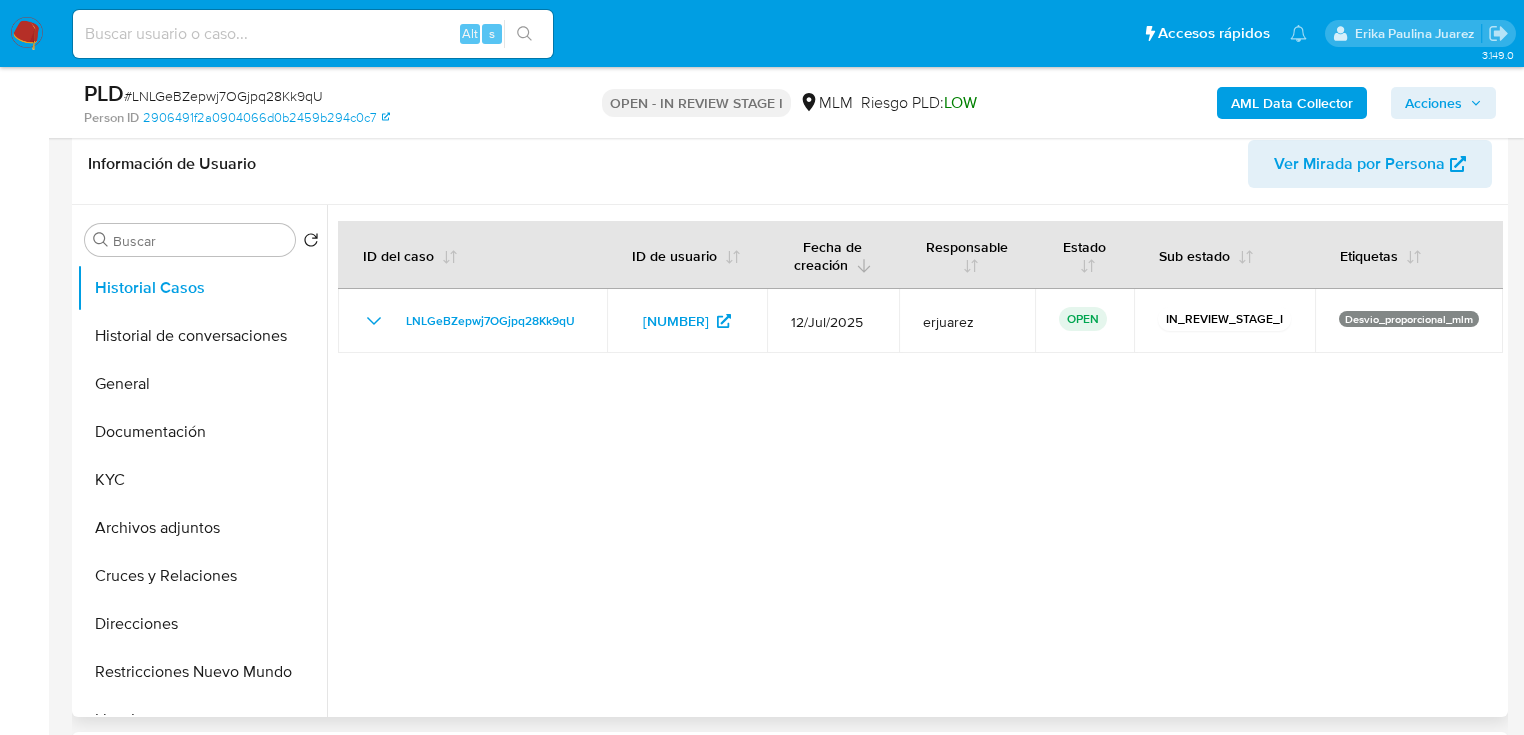 scroll, scrollTop: 320, scrollLeft: 0, axis: vertical 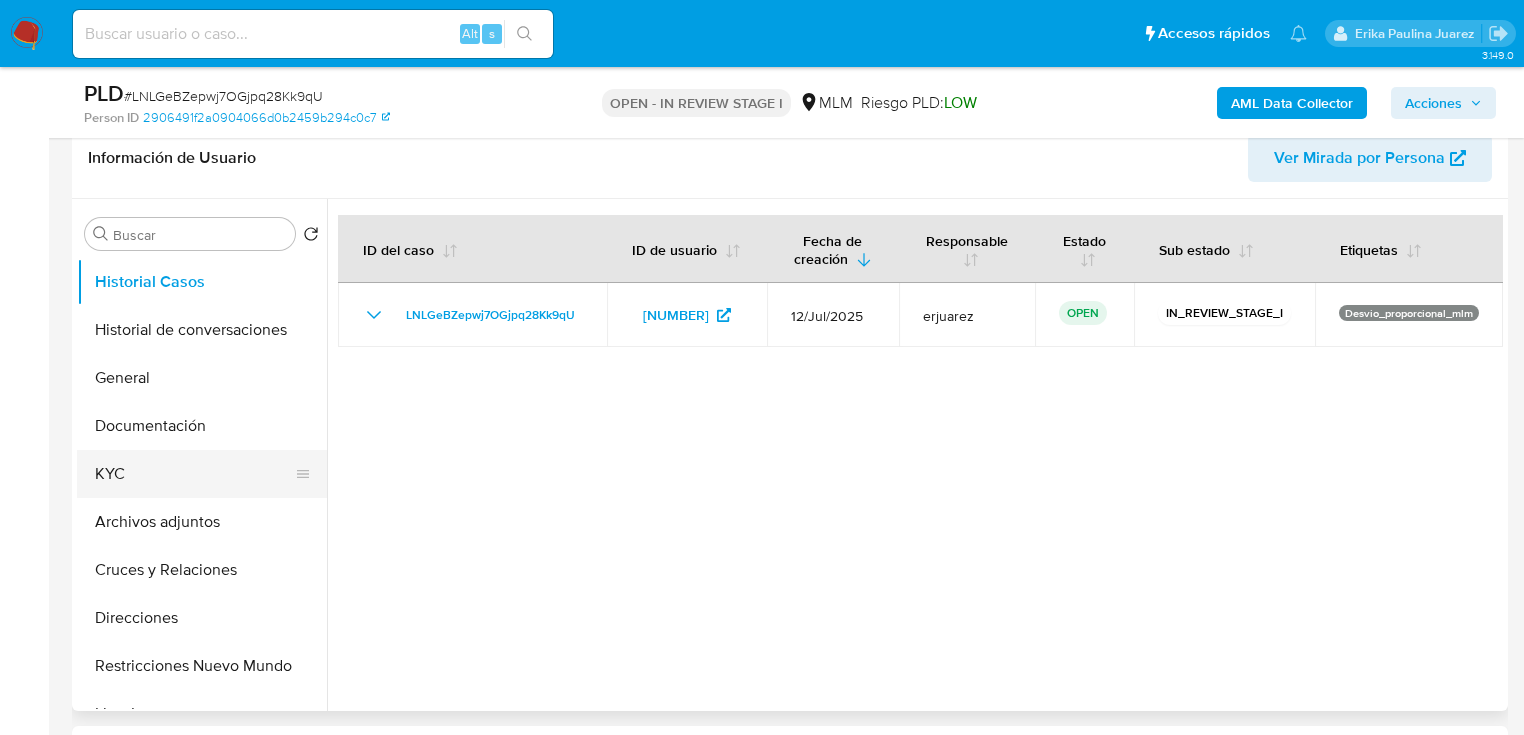 click on "KYC" at bounding box center (194, 474) 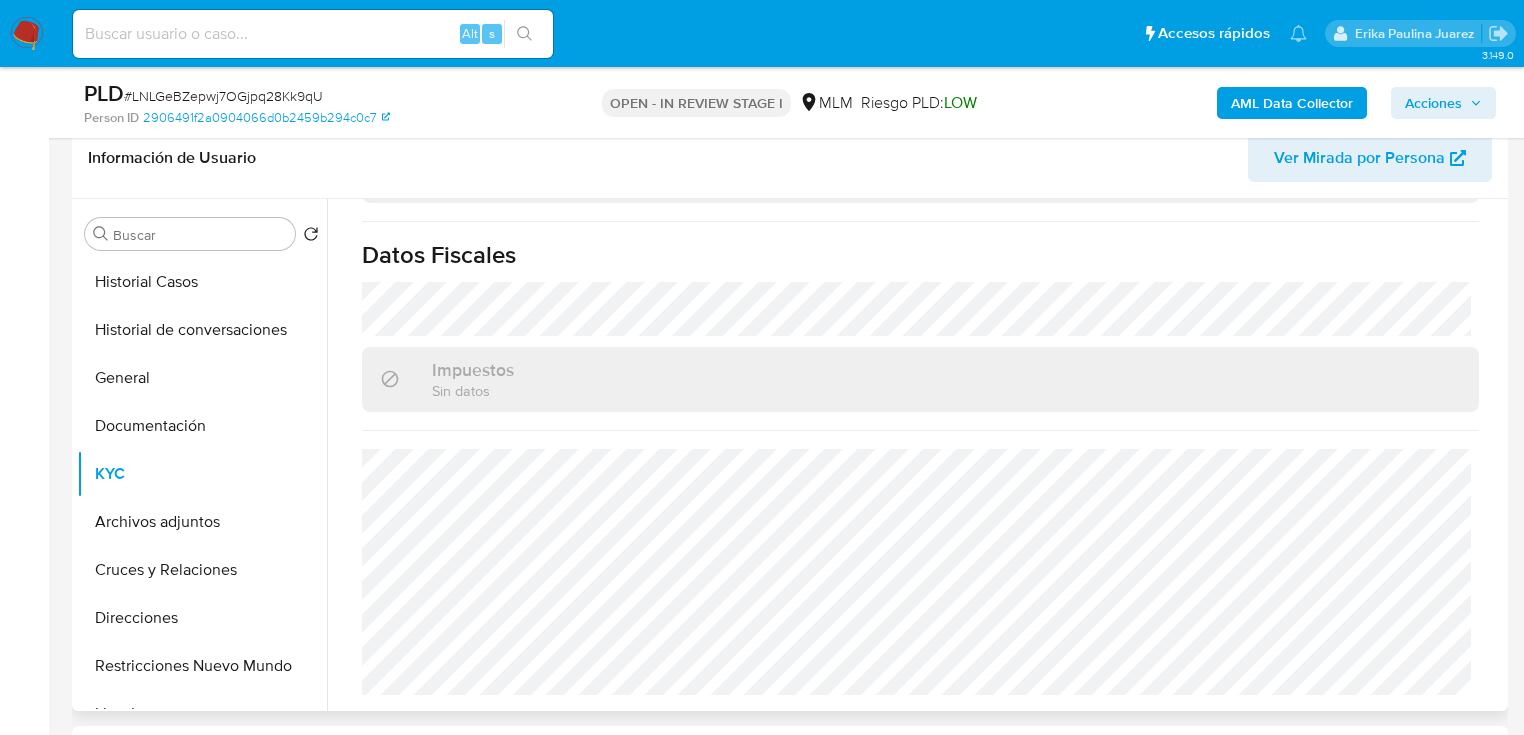 scroll, scrollTop: 1262, scrollLeft: 0, axis: vertical 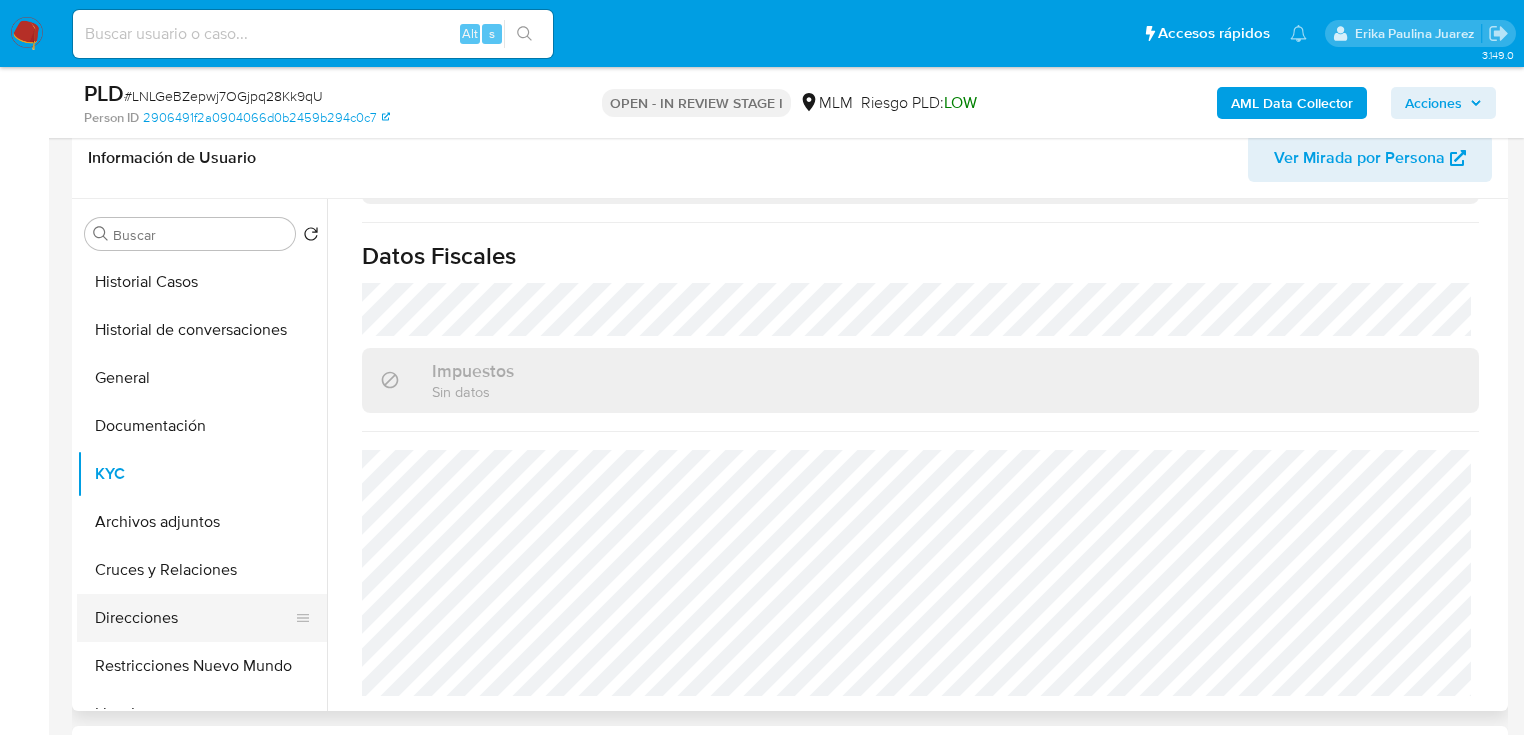 click on "Direcciones" at bounding box center [194, 618] 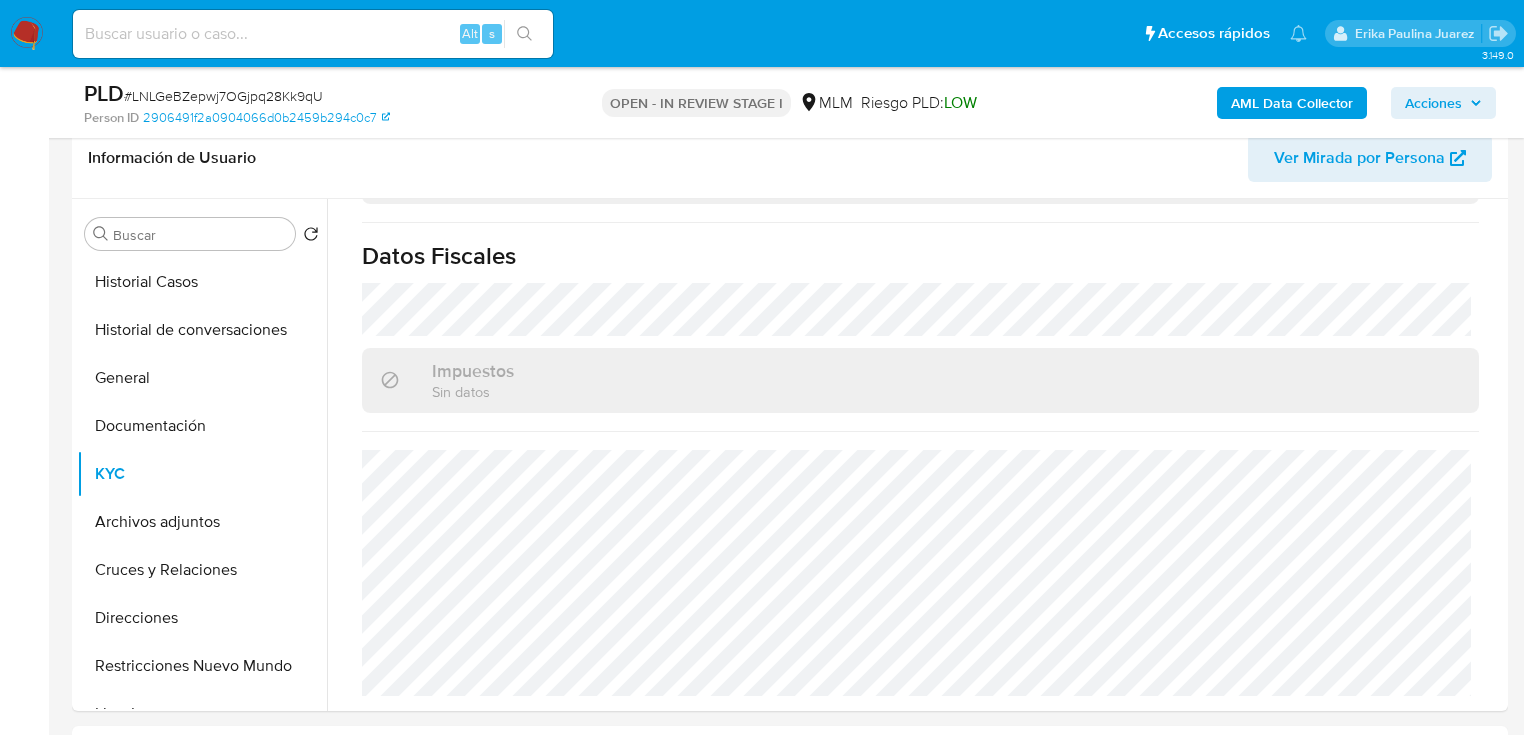 scroll, scrollTop: 0, scrollLeft: 0, axis: both 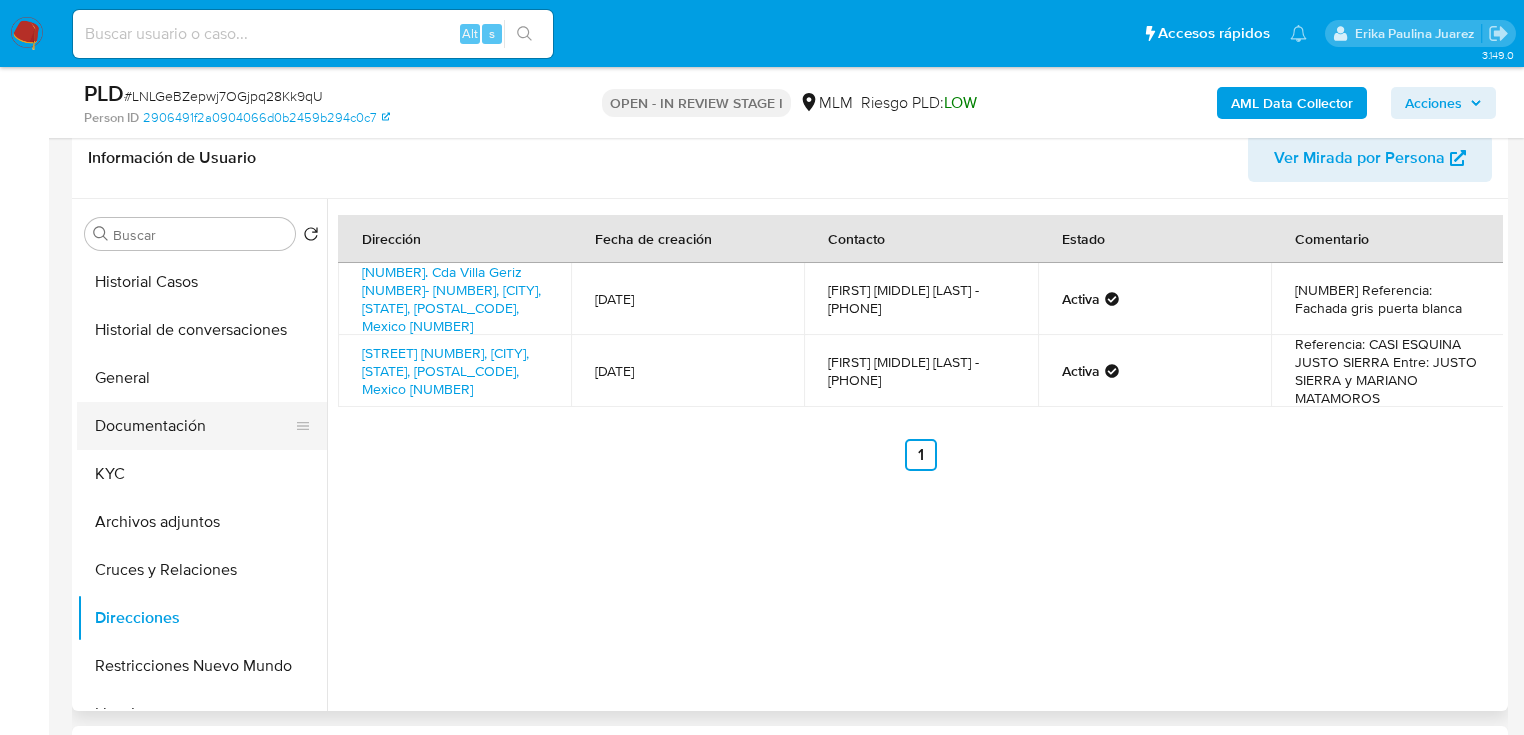 click on "Documentación" at bounding box center [194, 426] 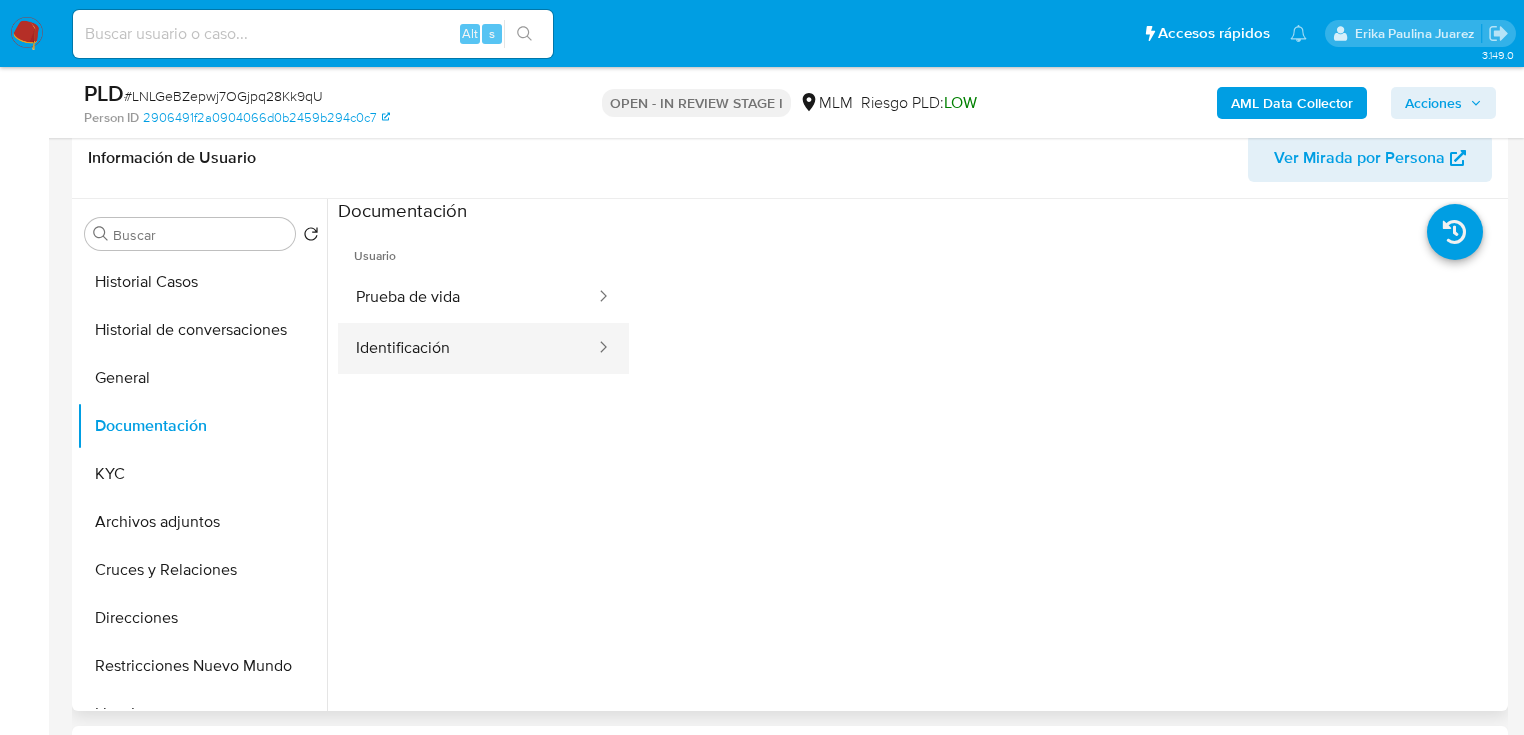 click on "Identificación" at bounding box center [467, 348] 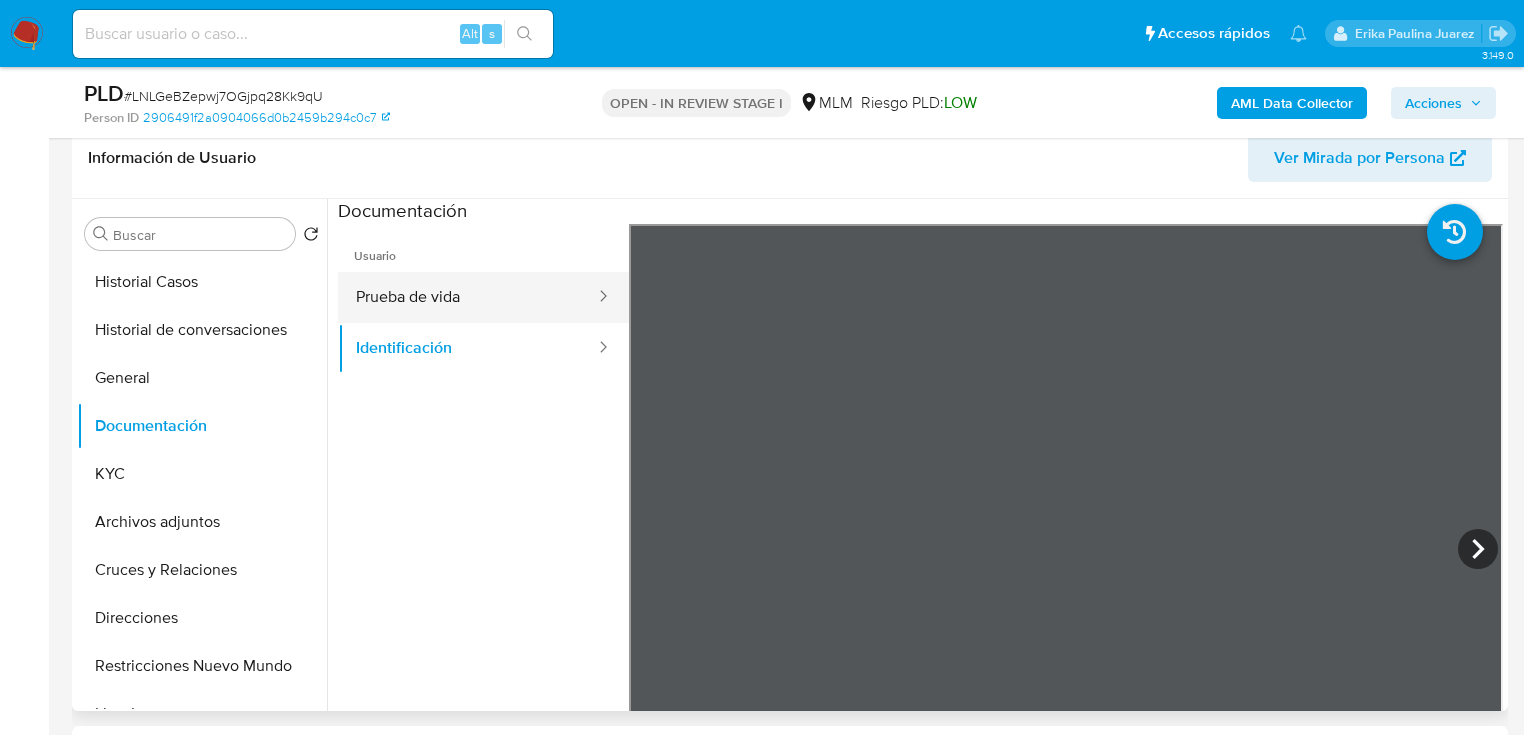 click on "Prueba de vida" at bounding box center (467, 297) 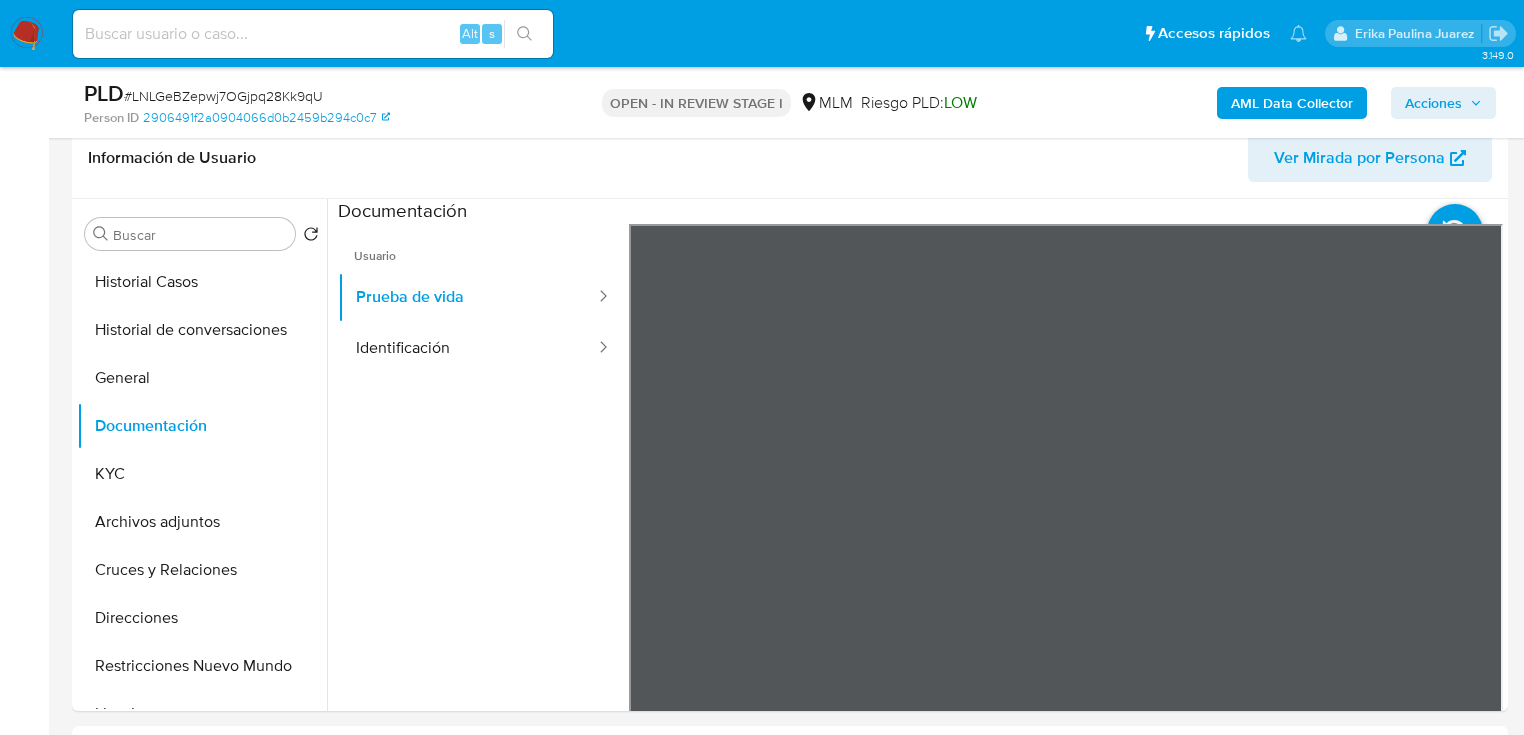 click on "General" at bounding box center [202, 378] 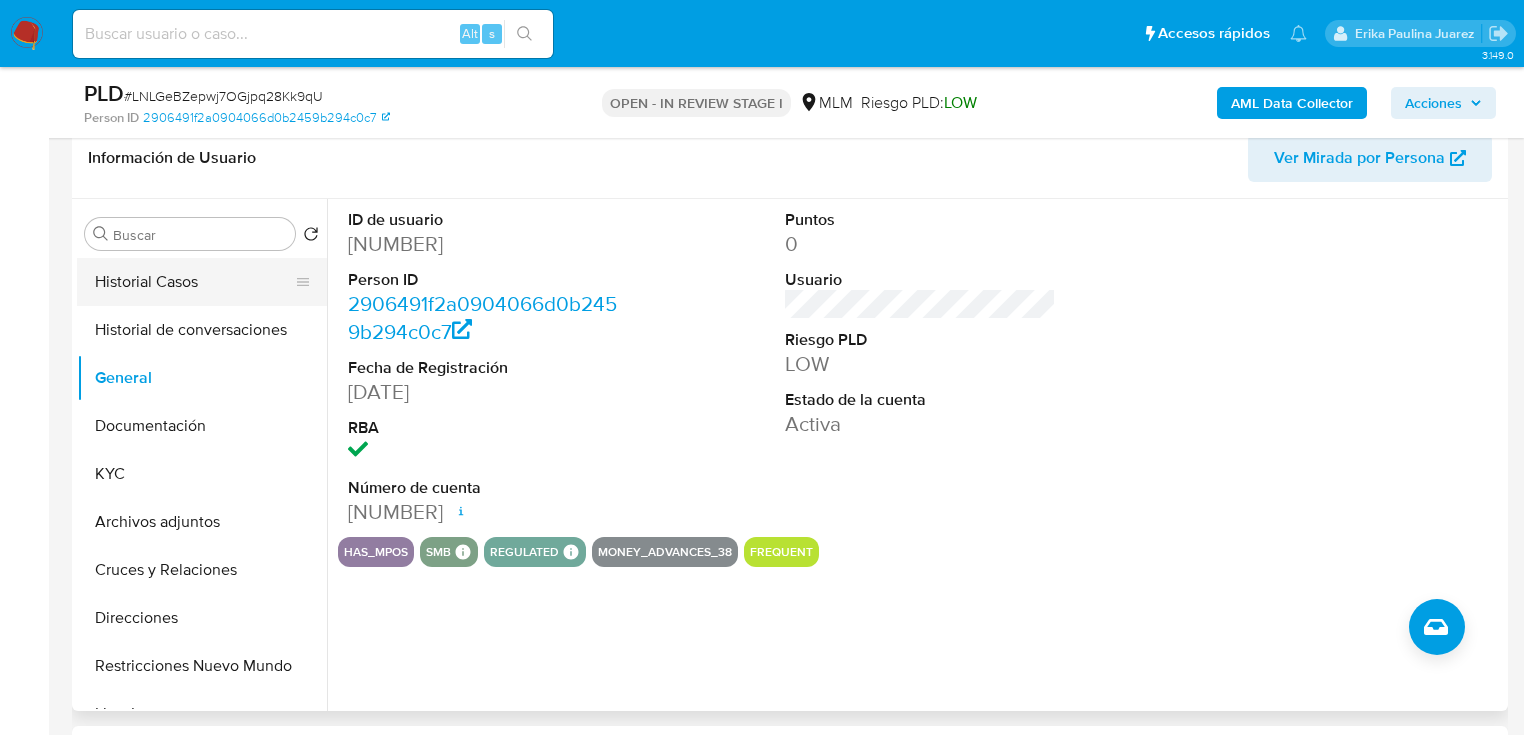 drag, startPoint x: 149, startPoint y: 292, endPoint x: 107, endPoint y: 282, distance: 43.174065 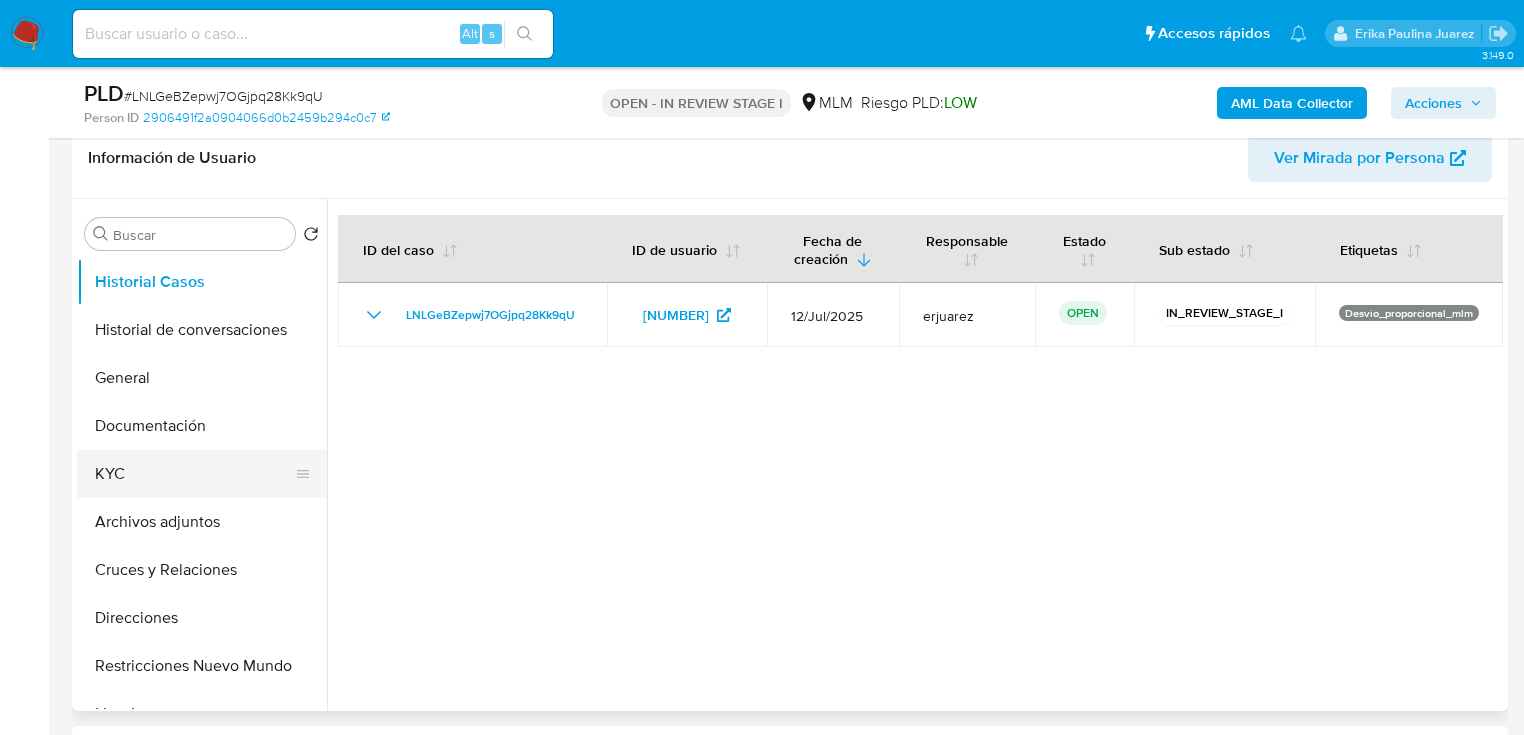 click on "KYC" at bounding box center [194, 474] 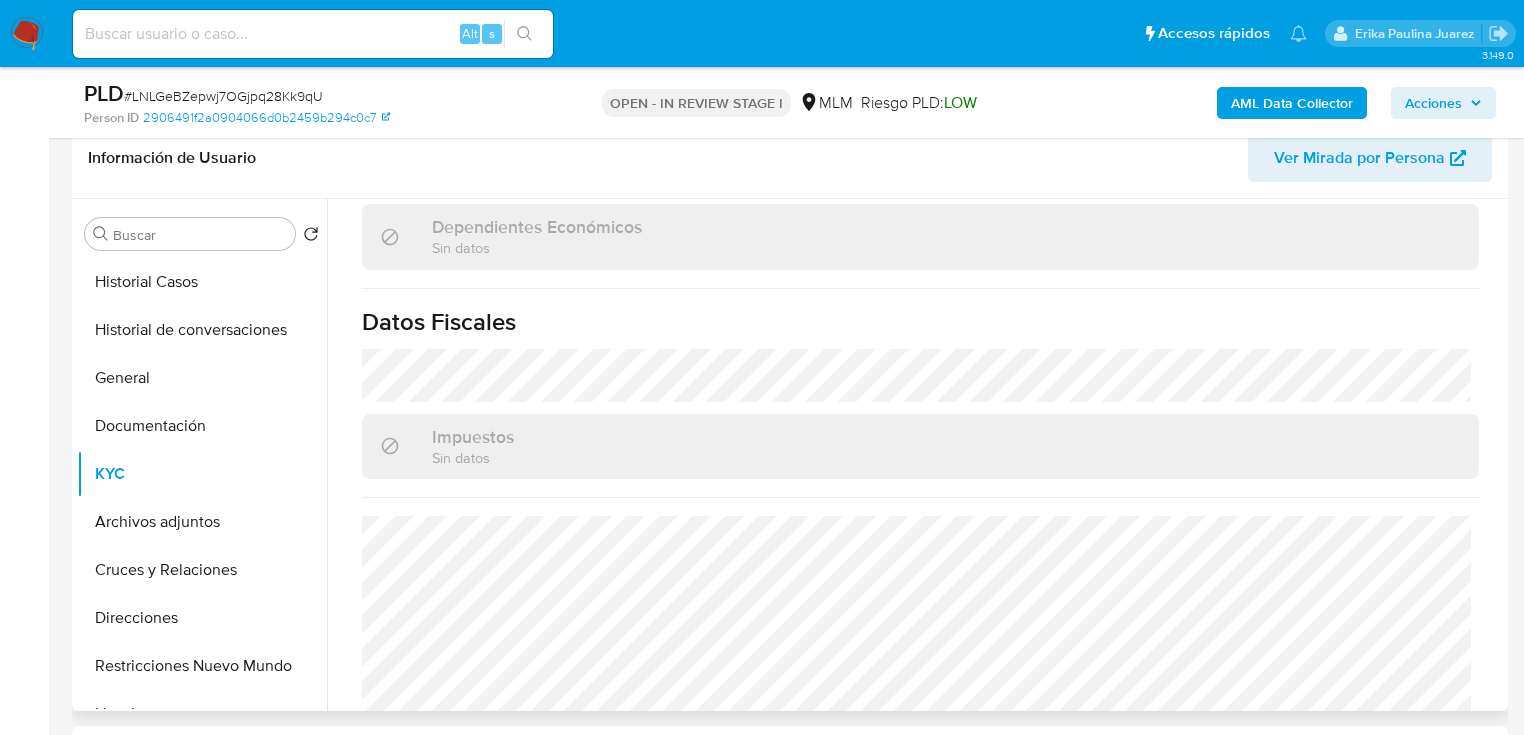 scroll, scrollTop: 1262, scrollLeft: 0, axis: vertical 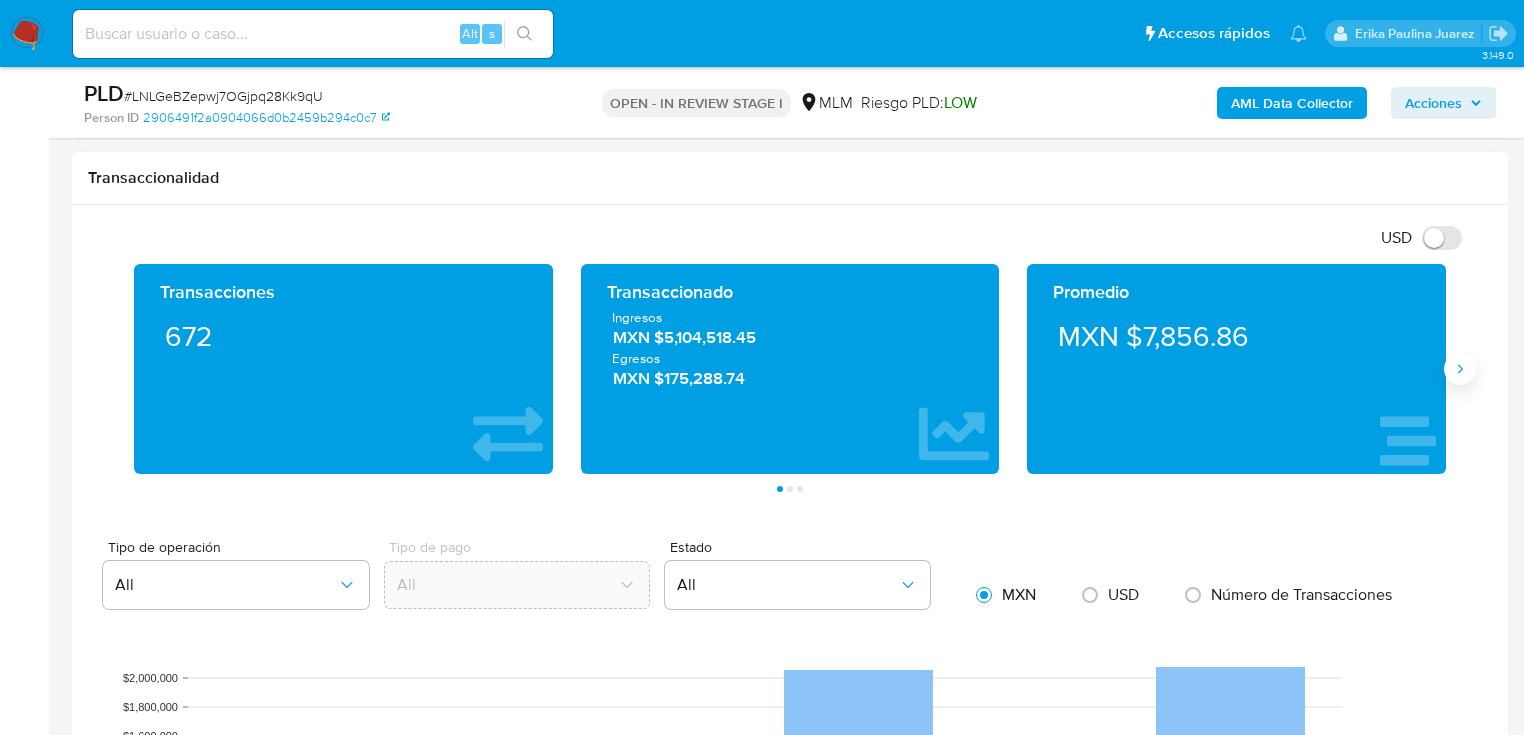 click 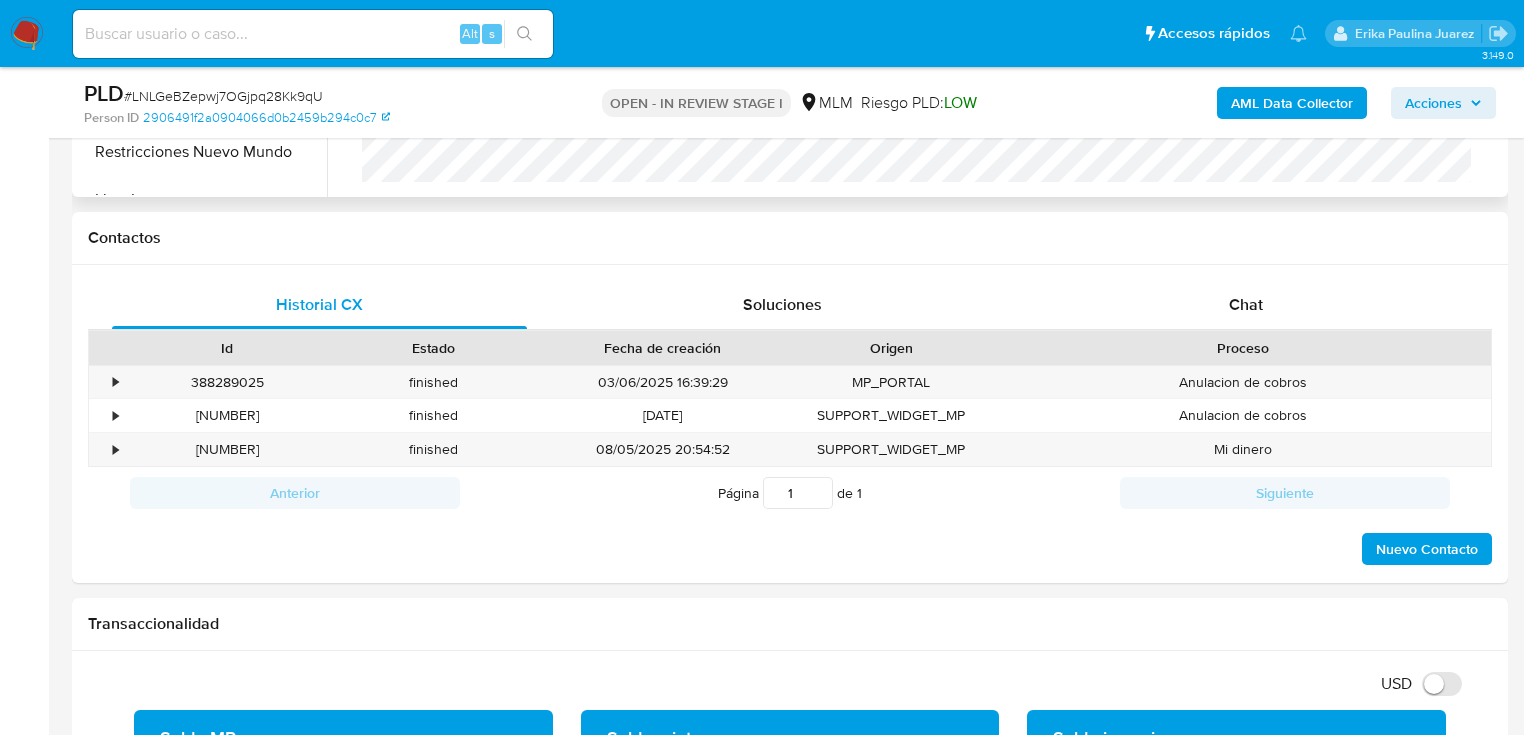scroll, scrollTop: 560, scrollLeft: 0, axis: vertical 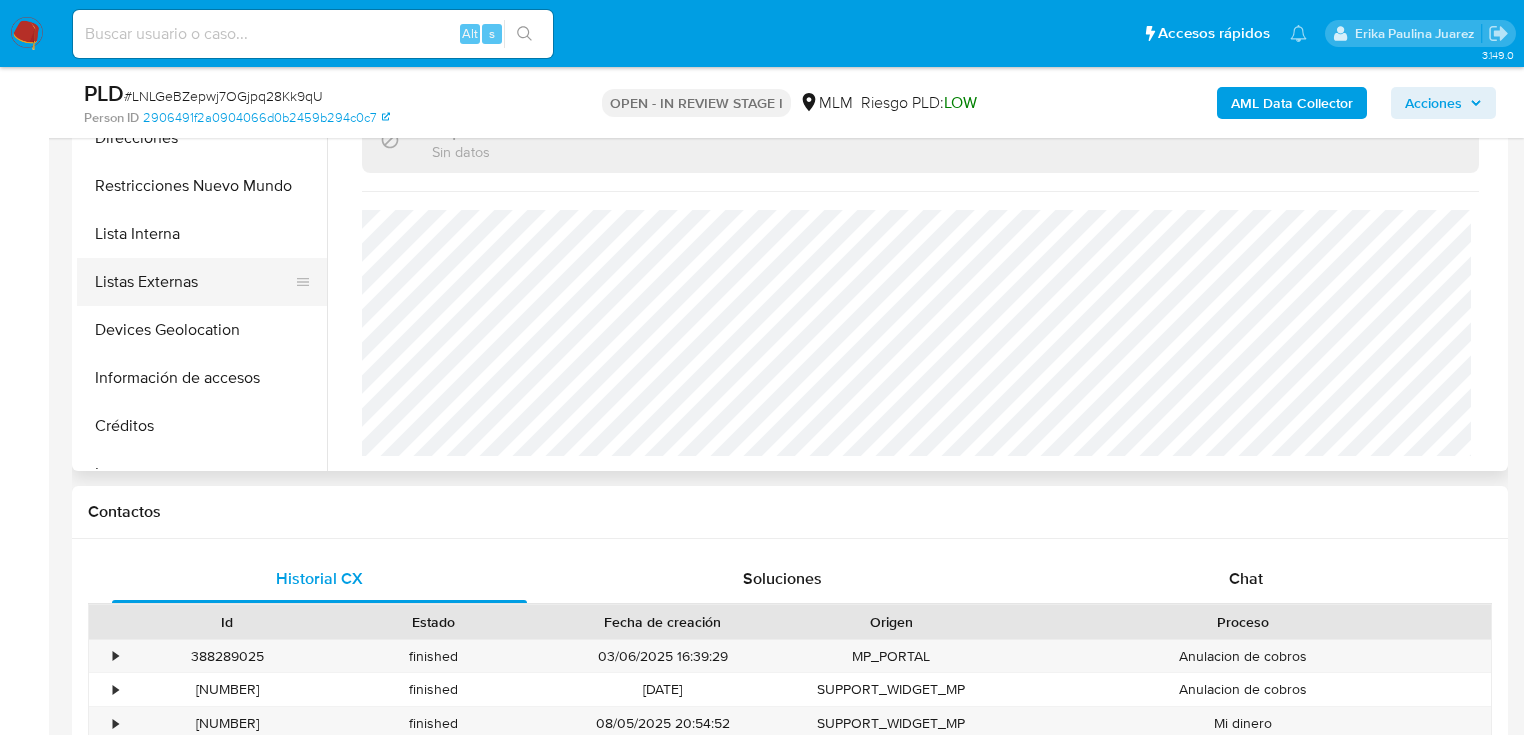 click on "Listas Externas" at bounding box center [194, 282] 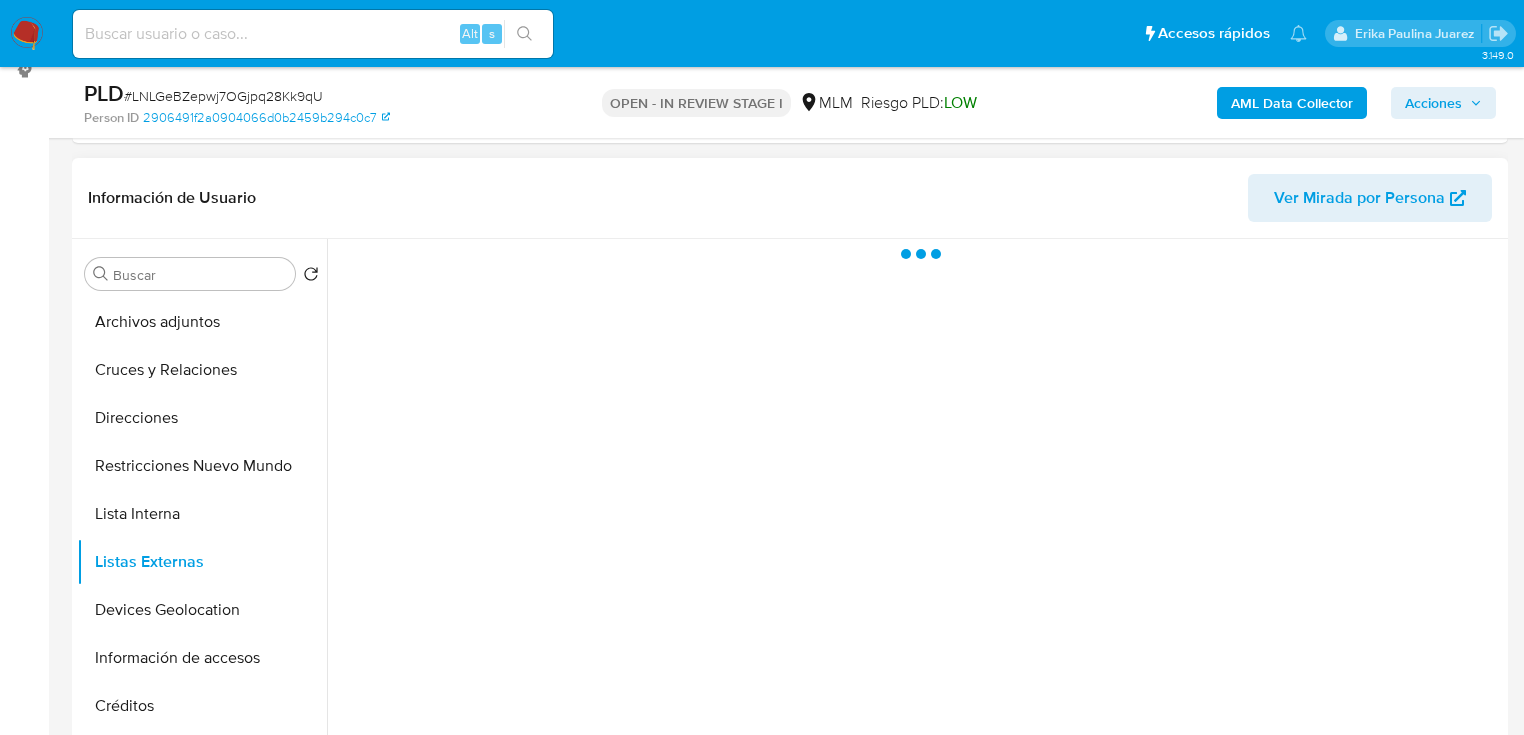 scroll, scrollTop: 320, scrollLeft: 0, axis: vertical 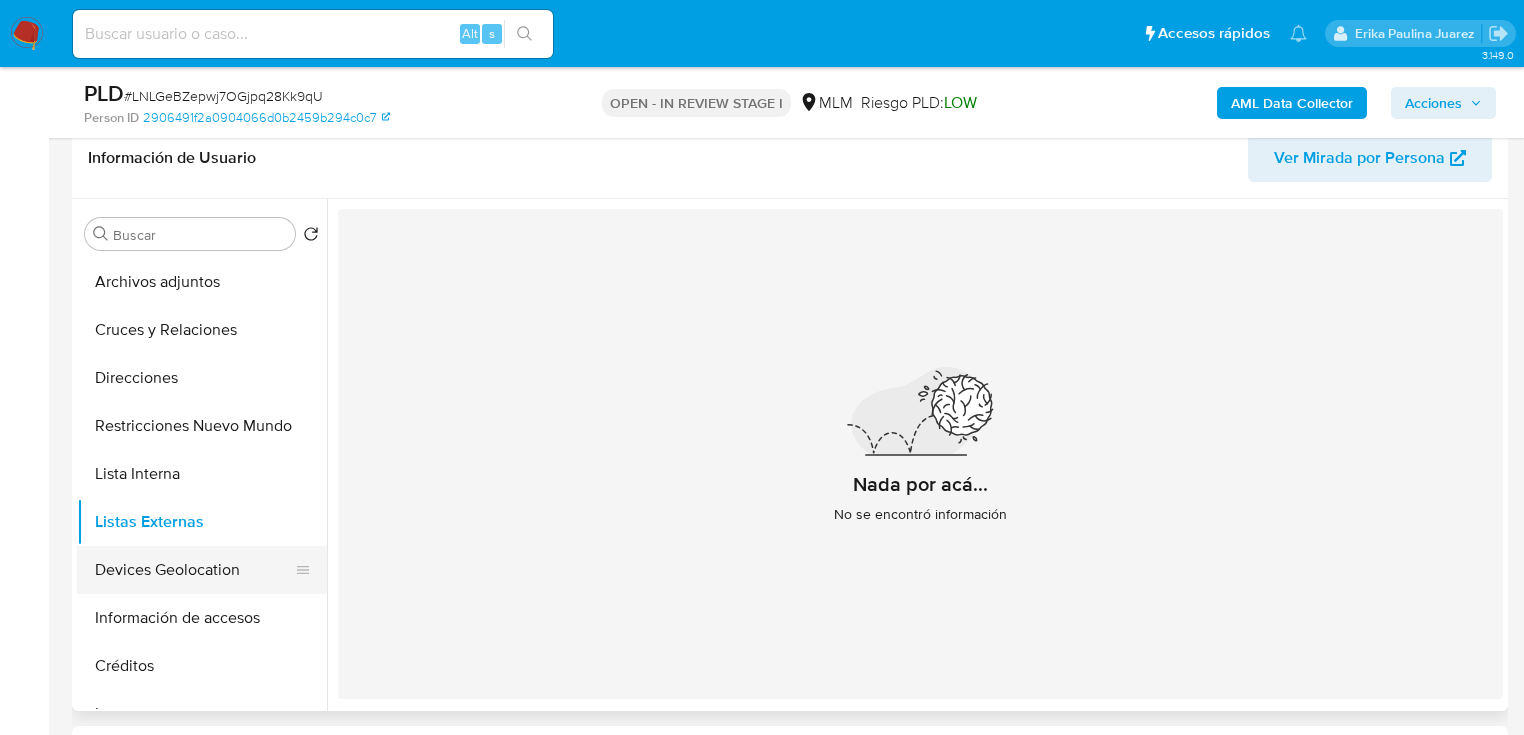 click on "Devices Geolocation" at bounding box center (194, 570) 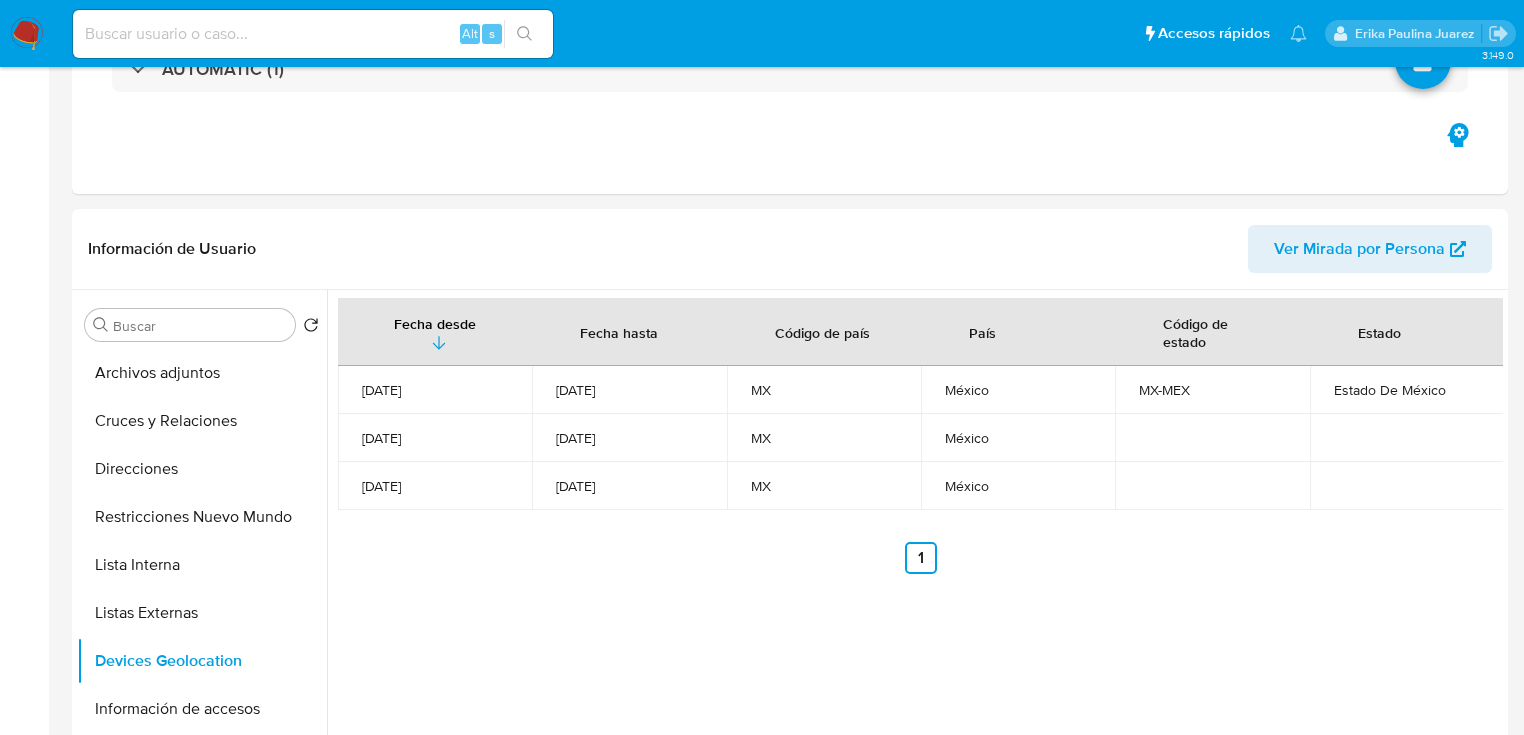 scroll, scrollTop: 480, scrollLeft: 0, axis: vertical 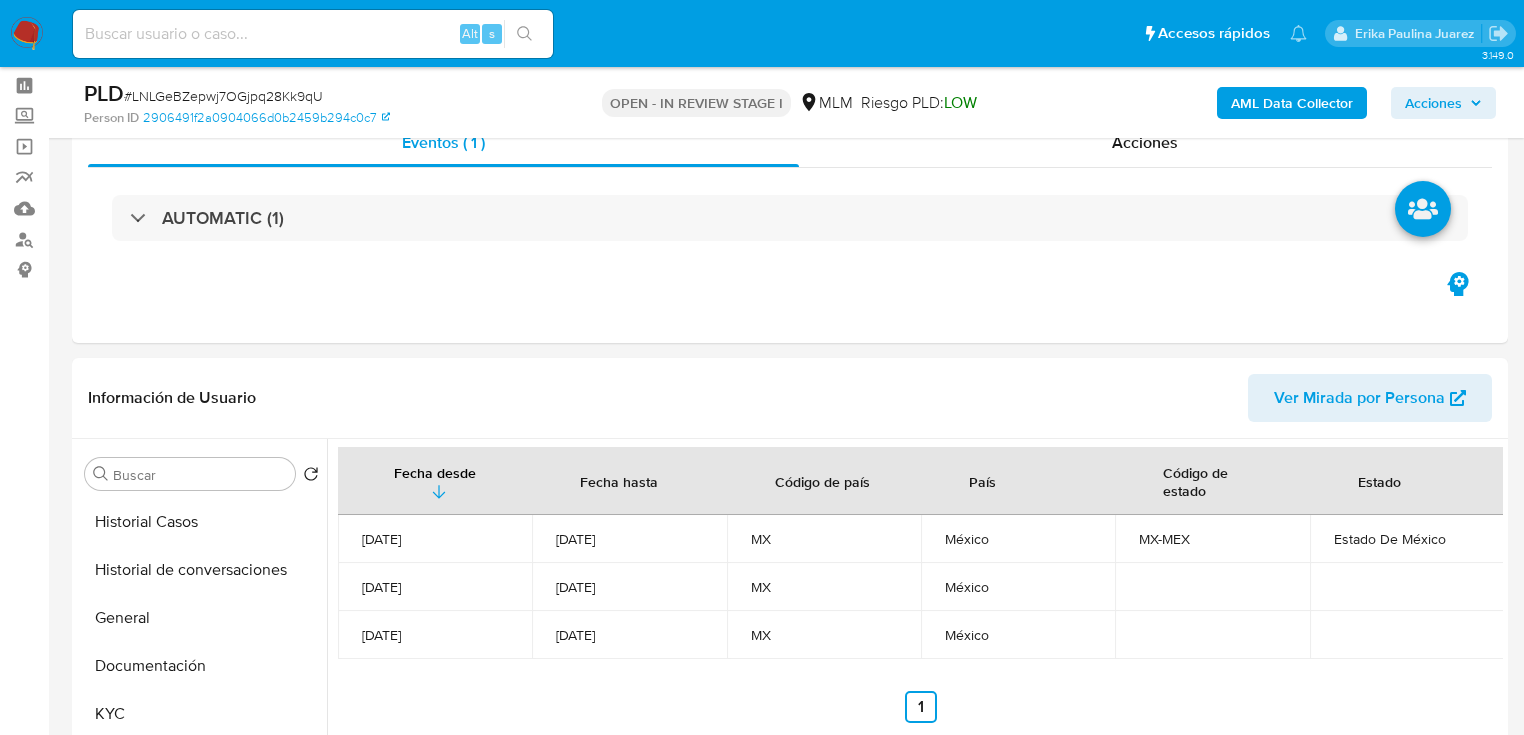 drag, startPoint x: 188, startPoint y: 512, endPoint x: 32, endPoint y: 537, distance: 157.99051 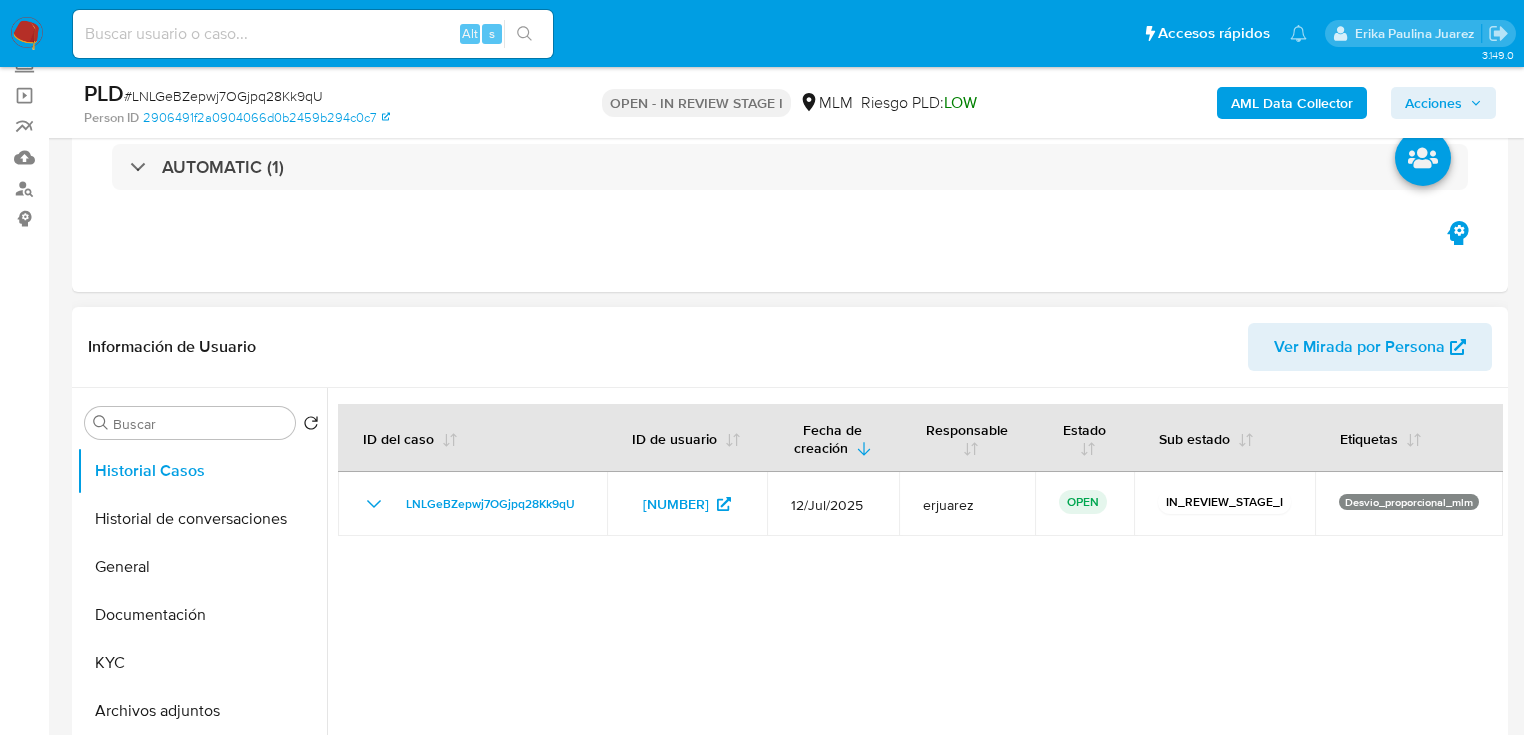 scroll, scrollTop: 160, scrollLeft: 0, axis: vertical 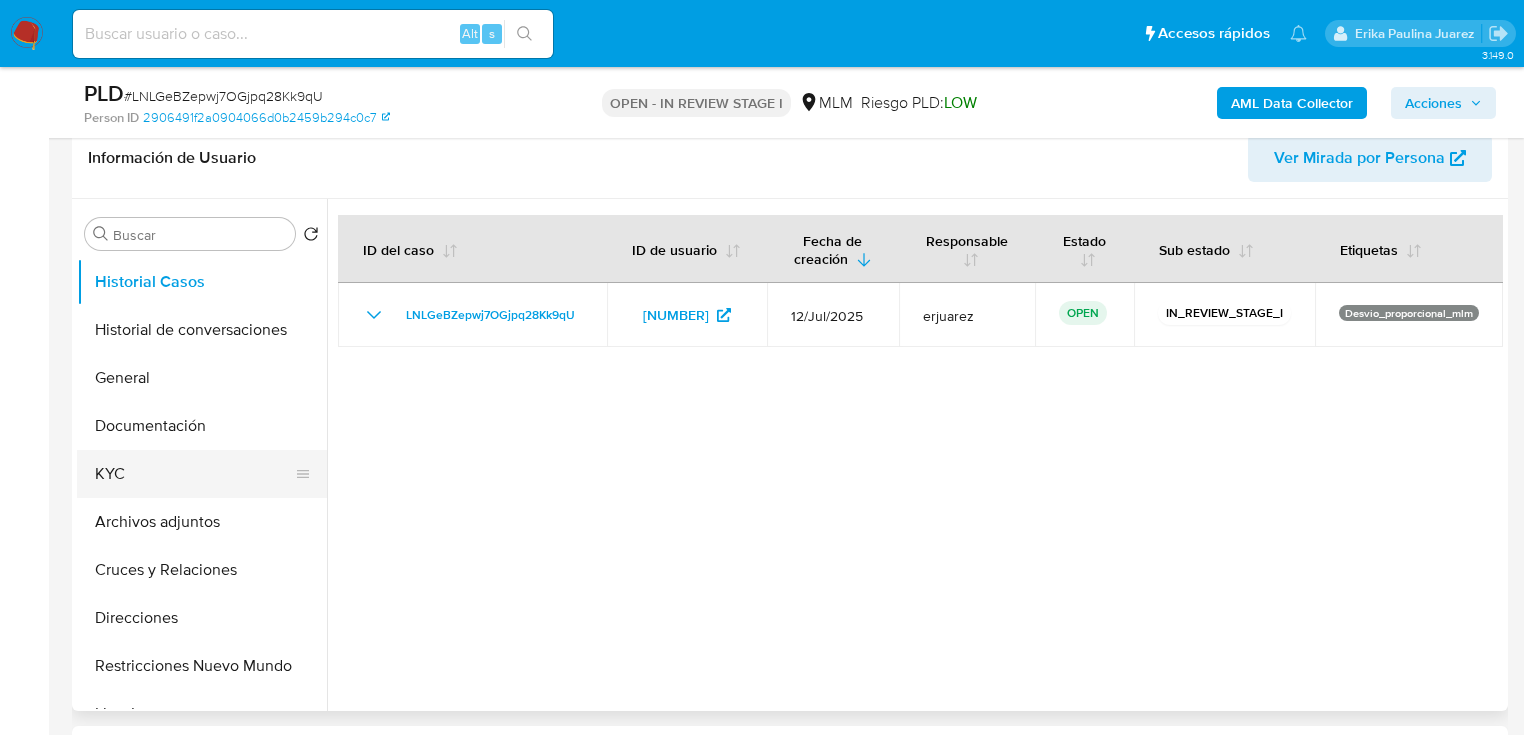 click on "KYC" at bounding box center [194, 474] 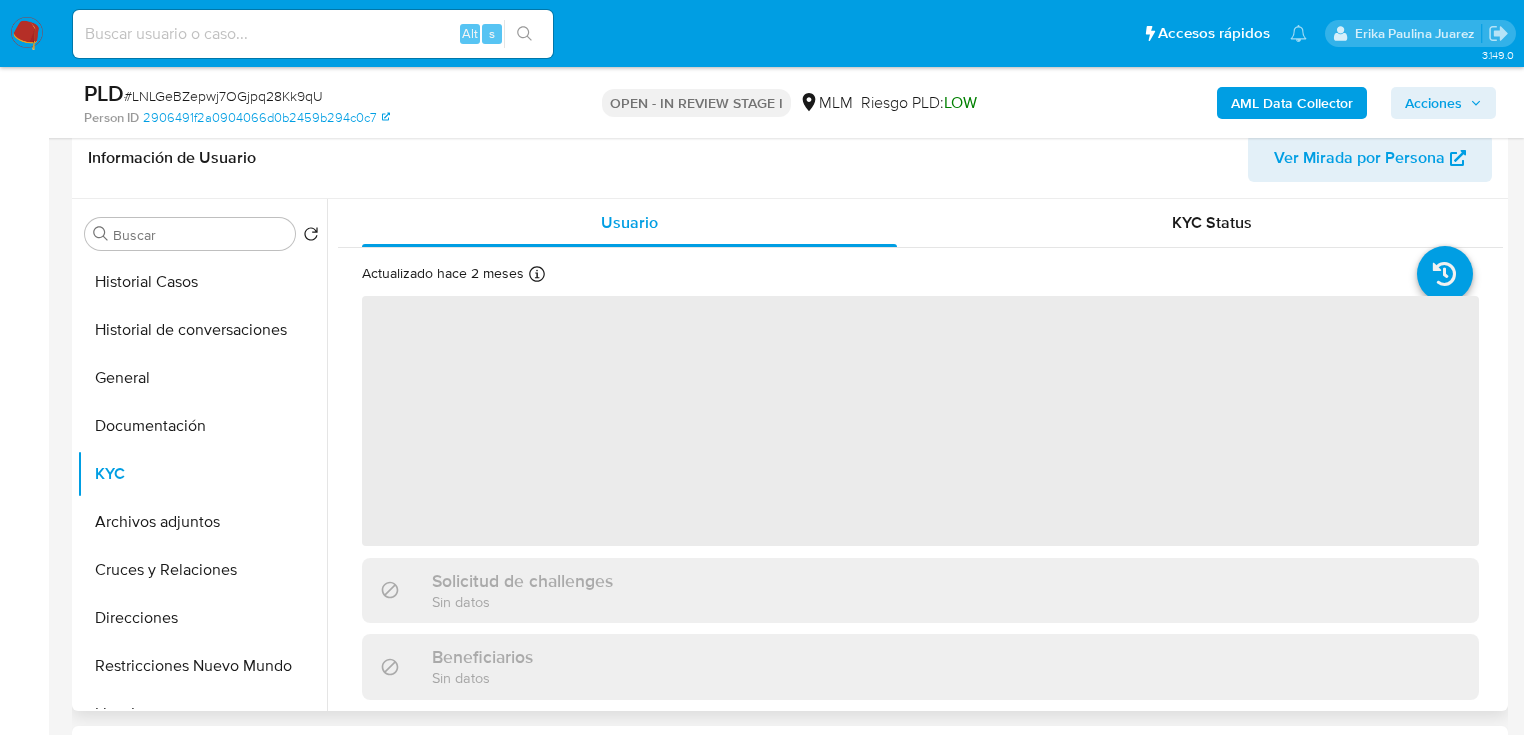 scroll, scrollTop: 80, scrollLeft: 0, axis: vertical 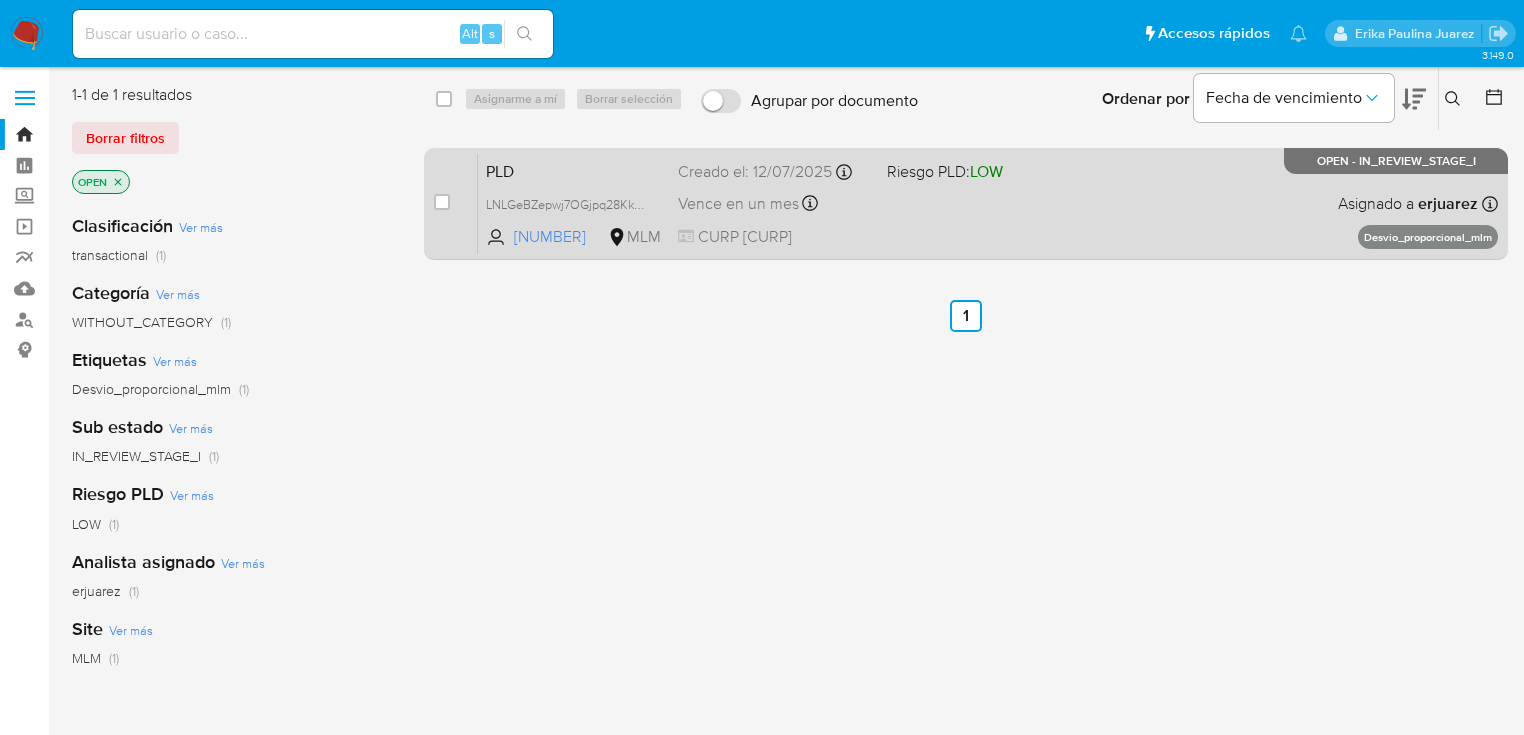 click on "PLD LNLGeBZepwj7OGjpq28Kk9qU [NUMBER] MLM Riesgo PLD:  LOW Creado el: [DATE]   Creado el: [DATE] [TIME] Vence en un mes   Vence el [DATE] [TIME] CURP   [CURP] Asignado a   [USERNAME]   Asignado el: [DATE] [TIME] Desvio_proporcional_mlm OPEN - IN_REVIEW_STAGE_I" at bounding box center [988, 203] 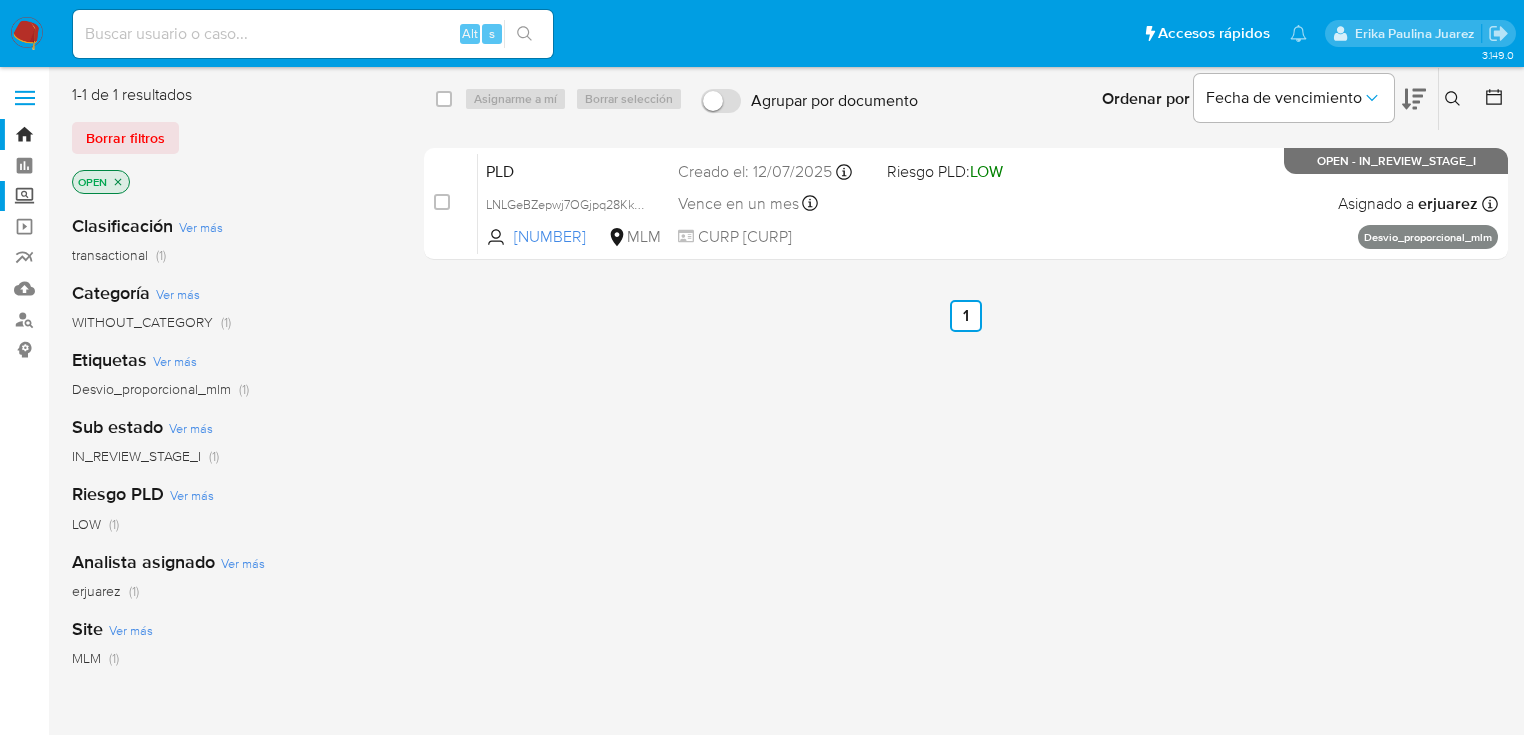 click on "Screening" at bounding box center (119, 196) 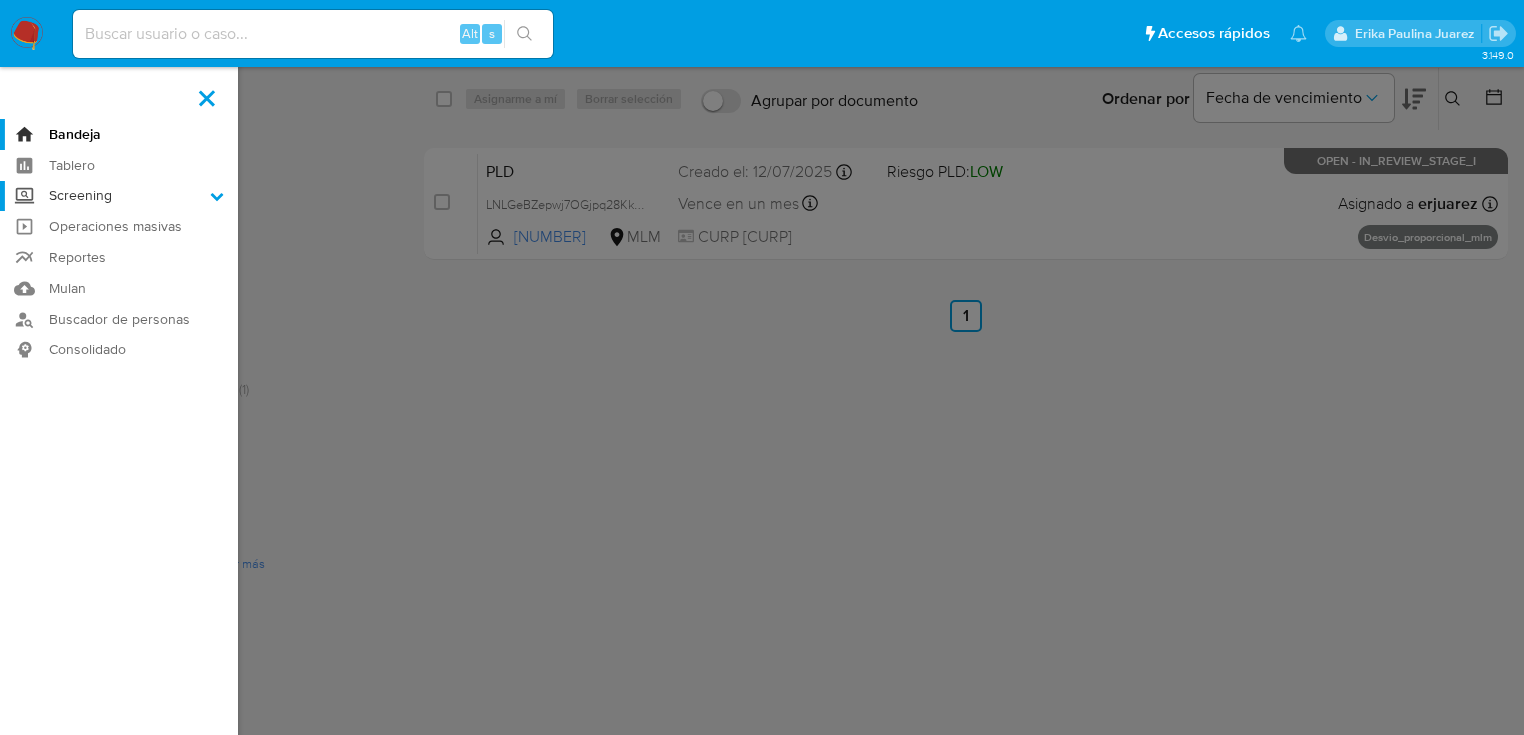 click on "Screening" at bounding box center [0, 0] 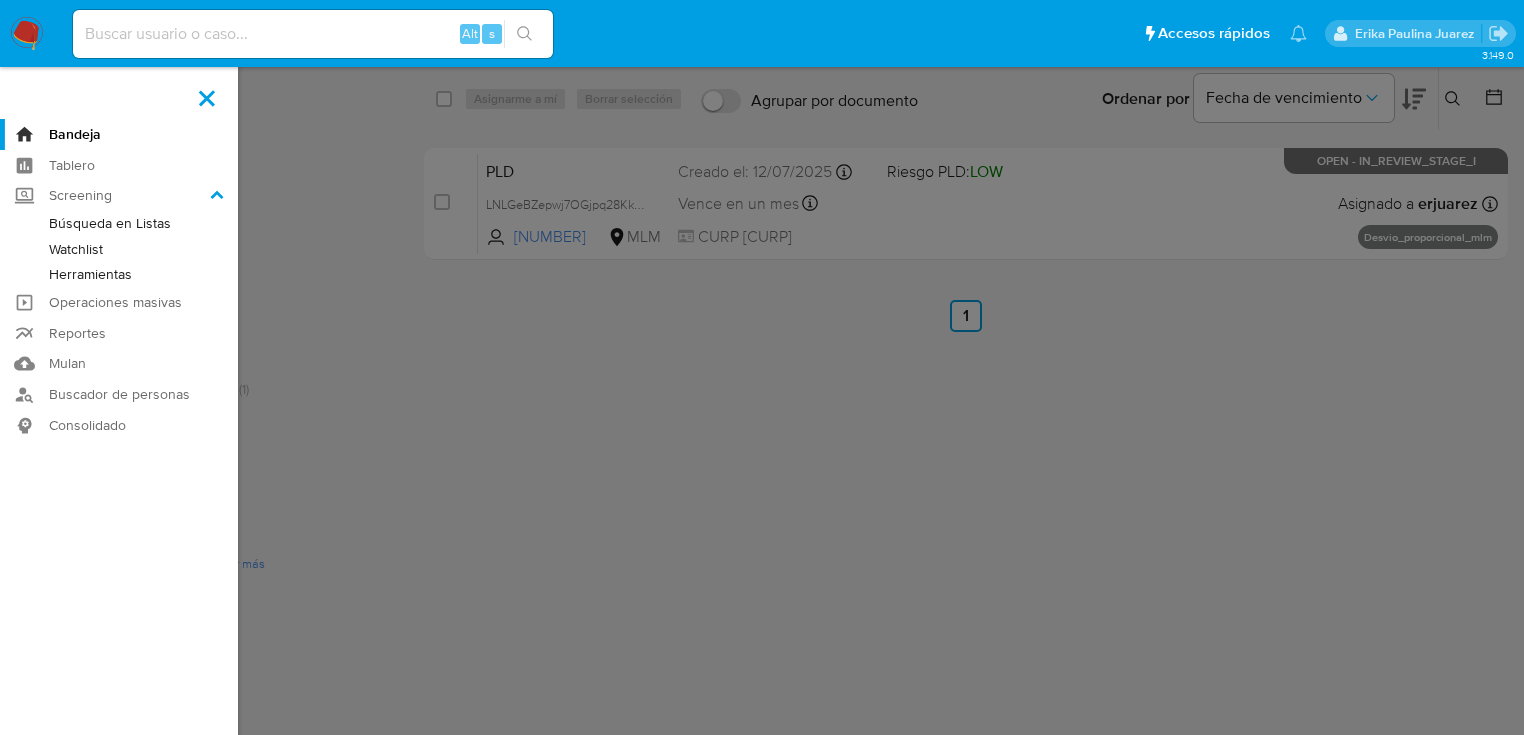 click on "Herramientas" at bounding box center [119, 274] 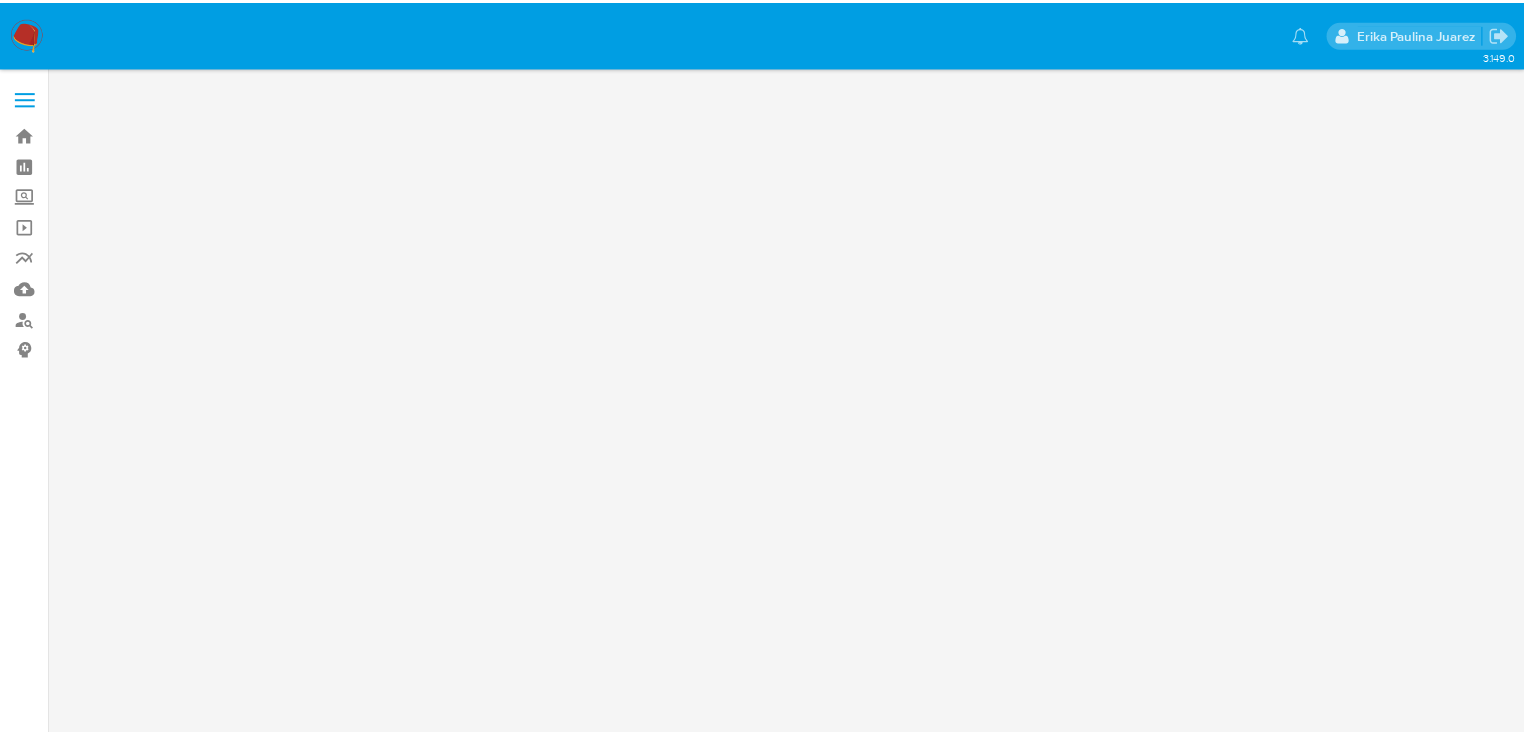scroll, scrollTop: 0, scrollLeft: 0, axis: both 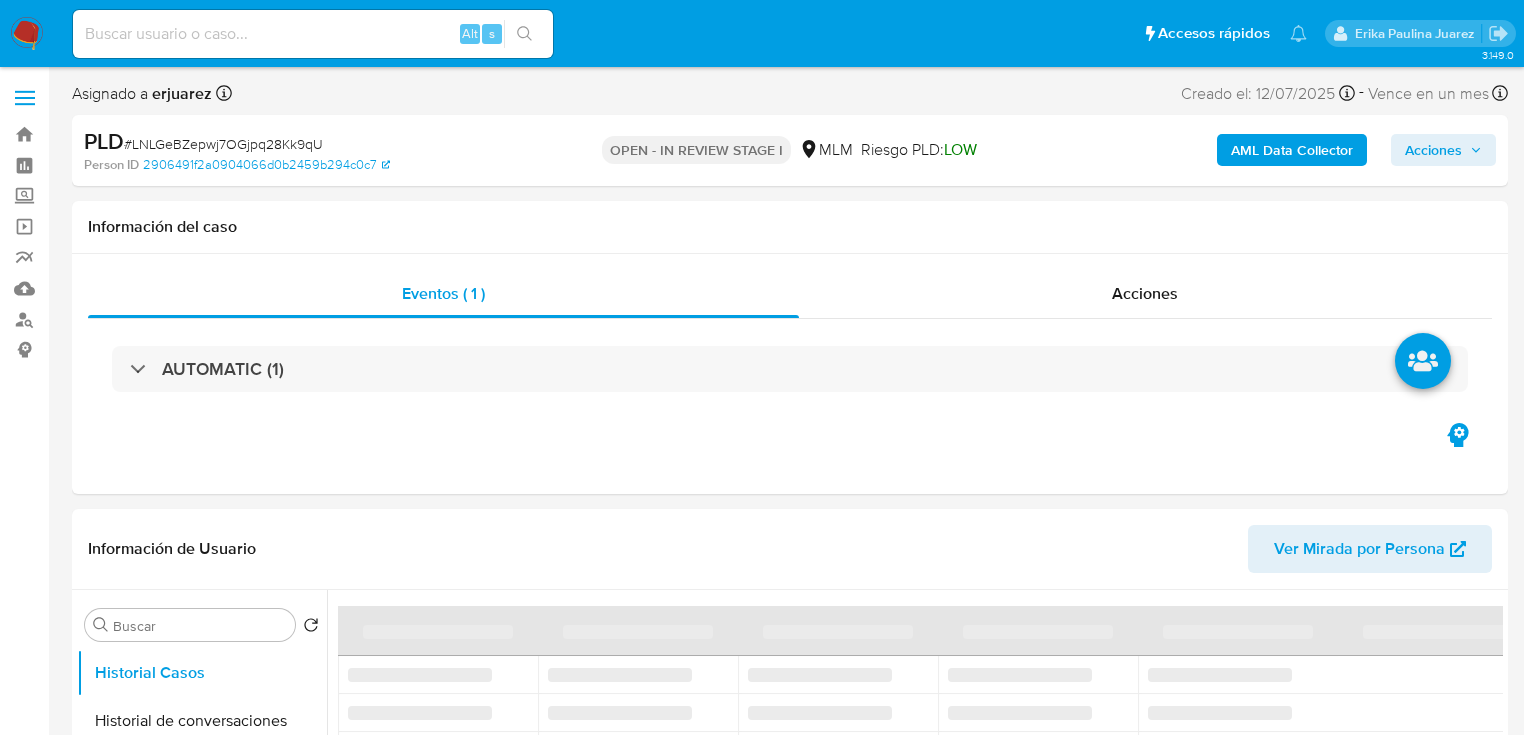 select on "10" 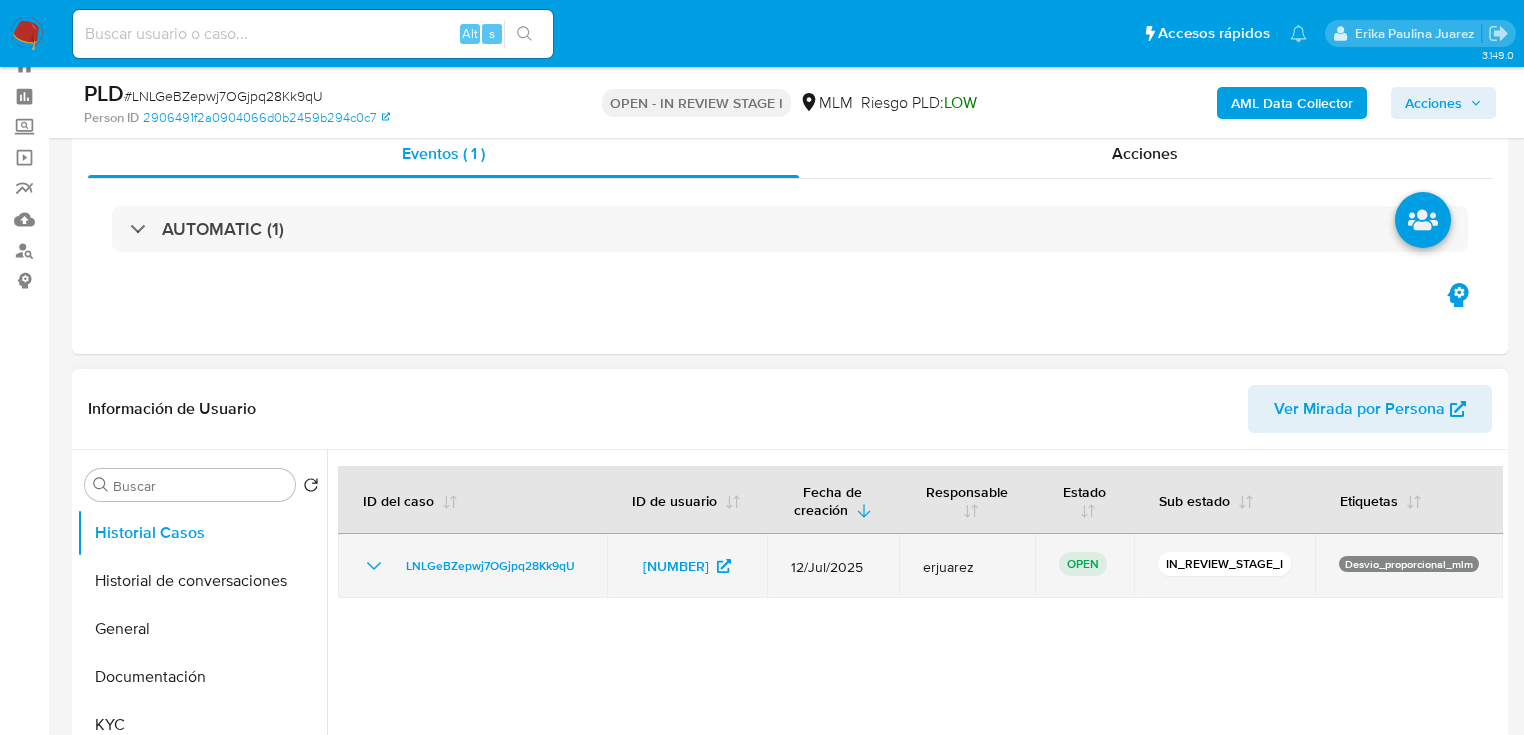 scroll, scrollTop: 240, scrollLeft: 0, axis: vertical 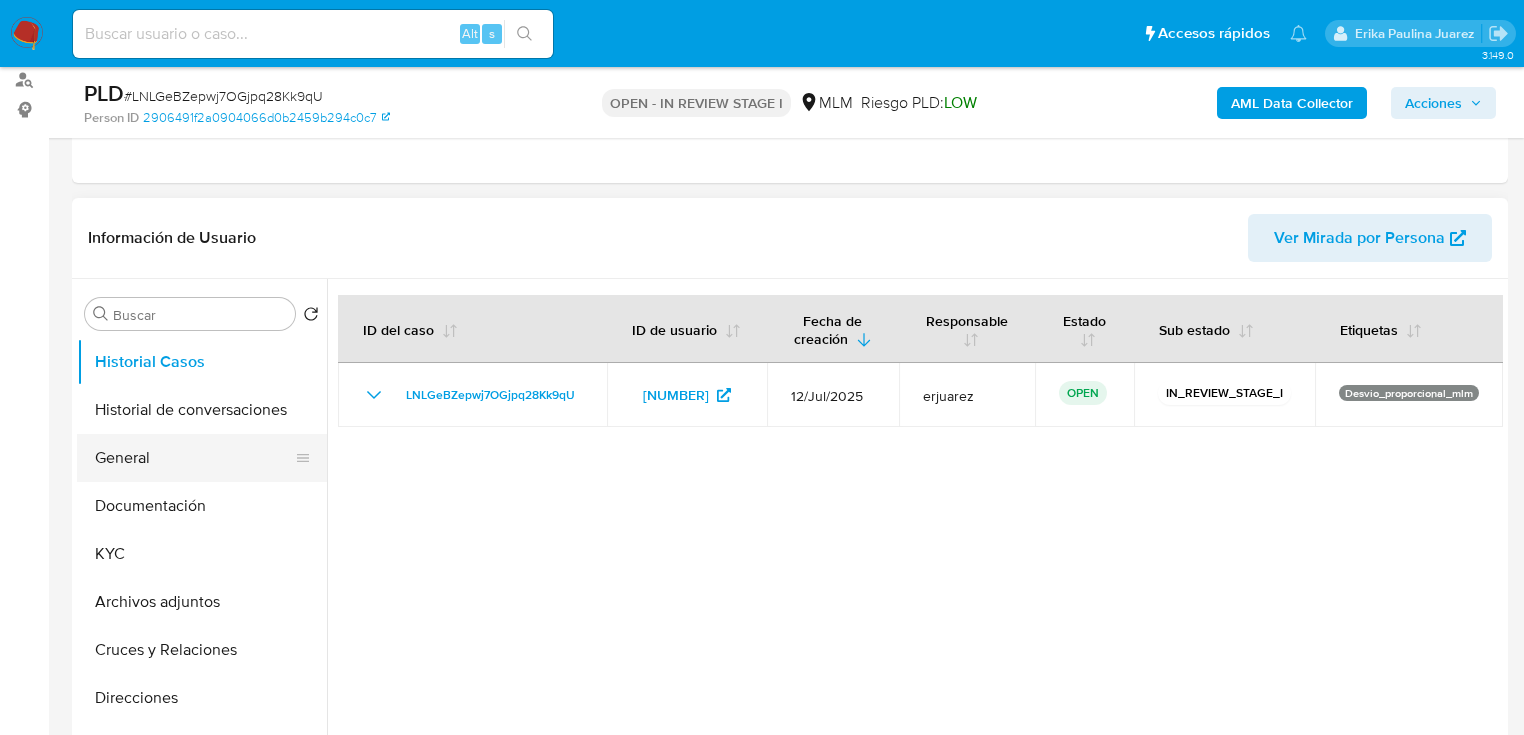 click on "General" at bounding box center [194, 458] 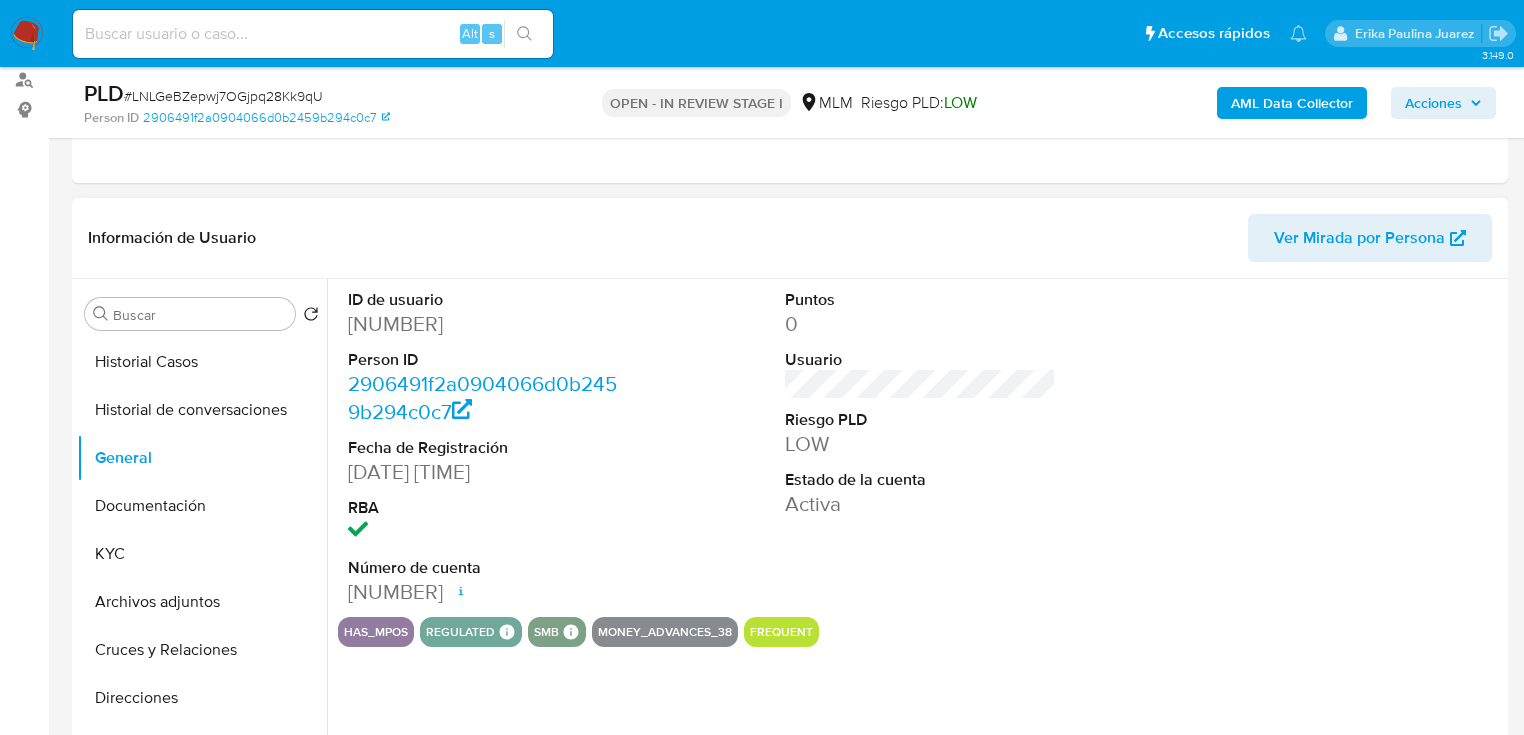 scroll, scrollTop: 320, scrollLeft: 0, axis: vertical 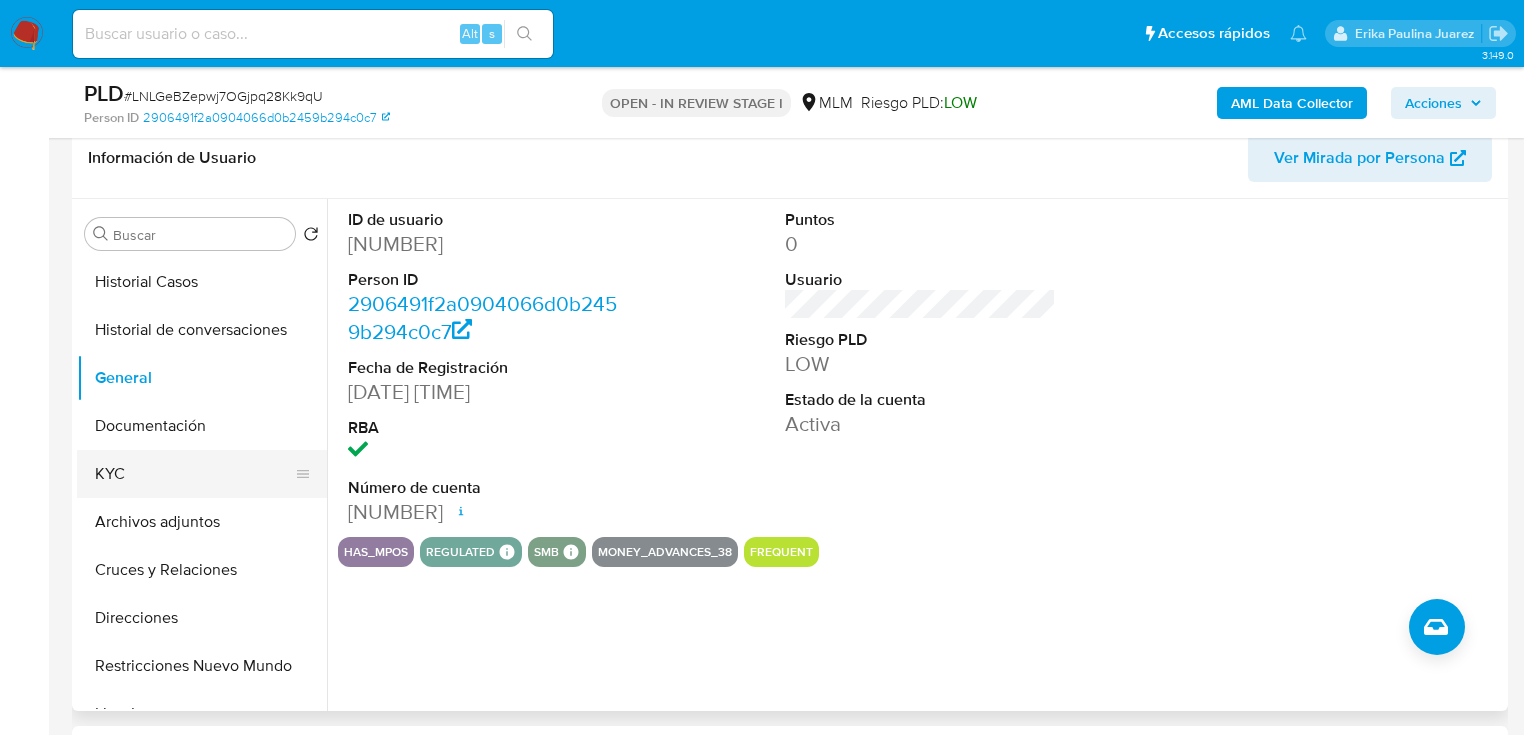 click on "KYC" at bounding box center [194, 474] 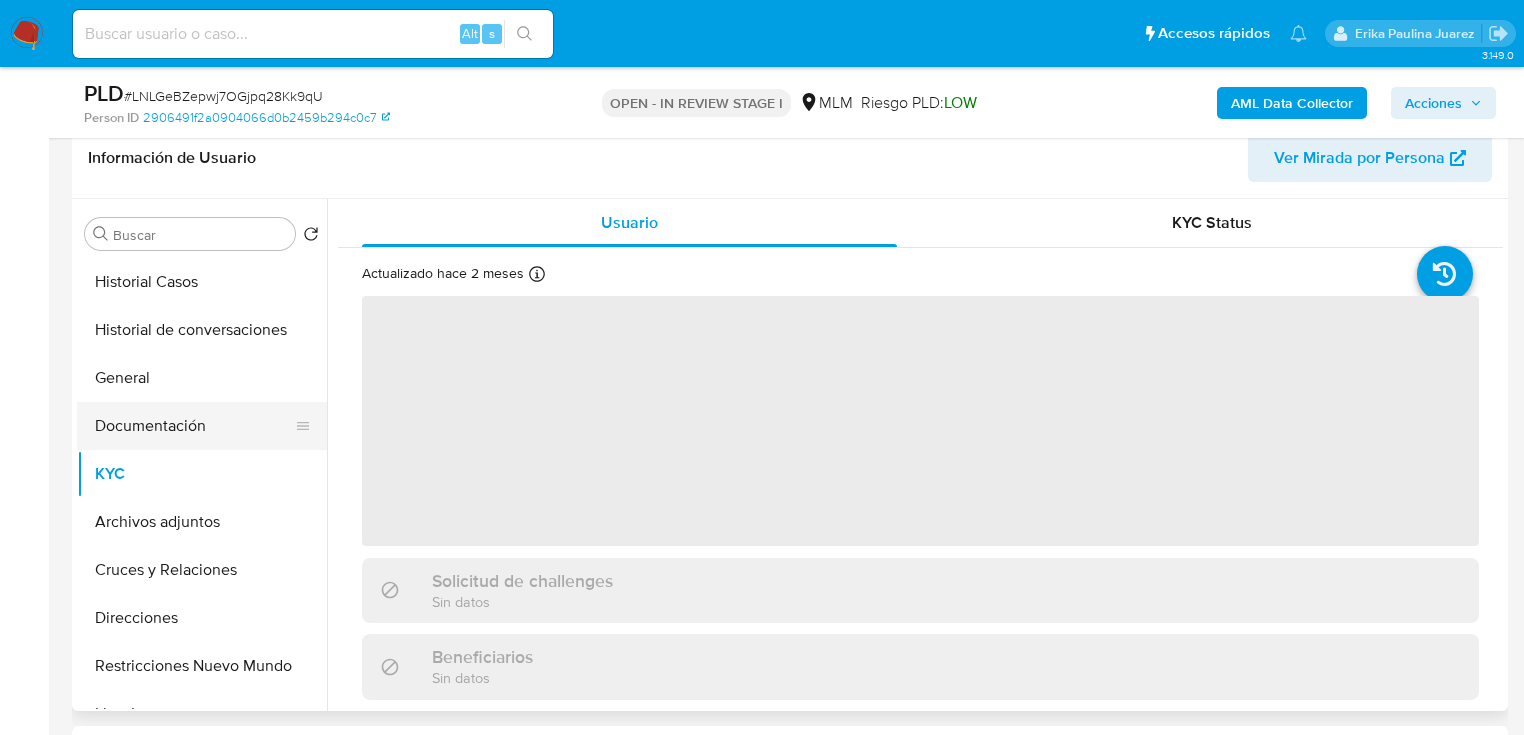 click on "Documentación" at bounding box center (194, 426) 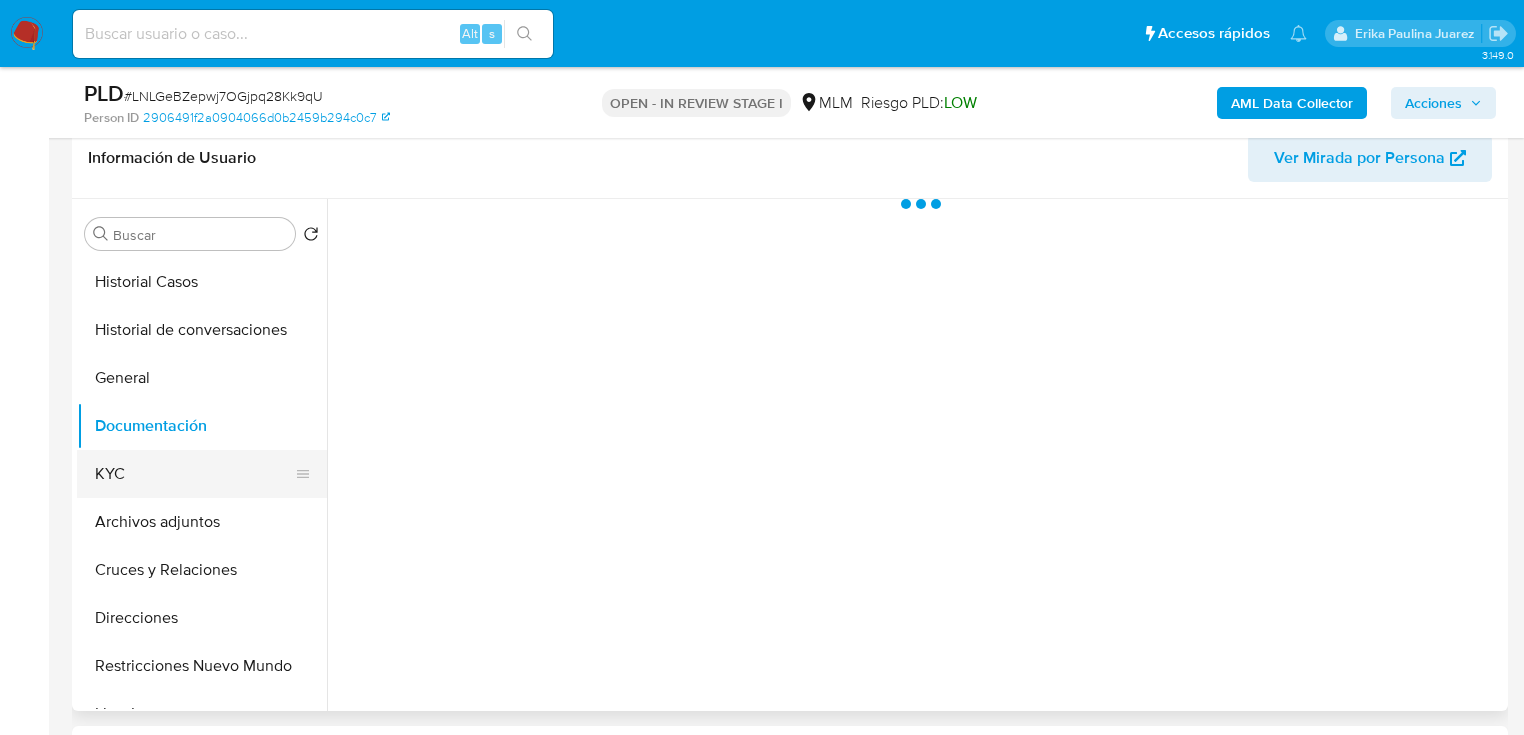 click on "KYC" at bounding box center (194, 474) 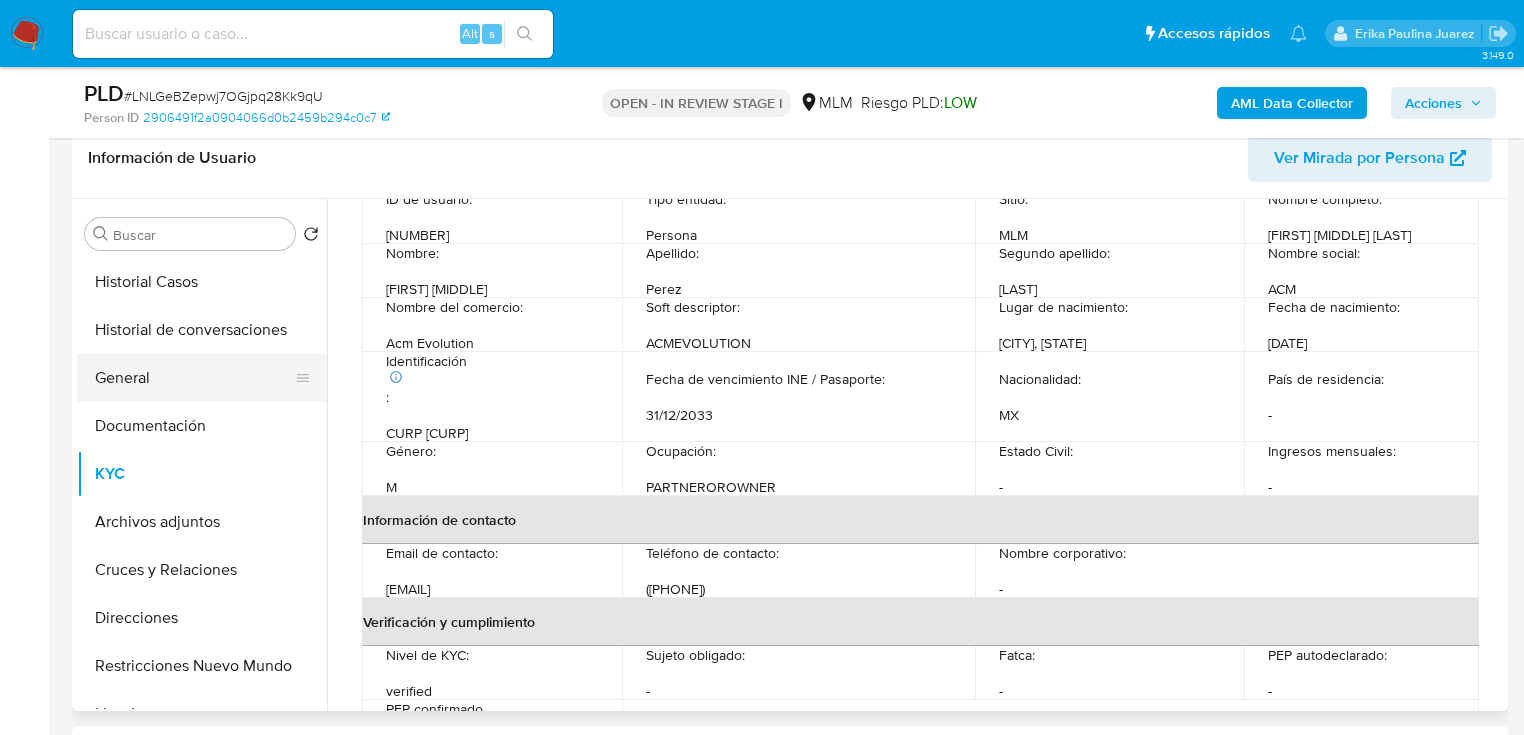 scroll, scrollTop: 240, scrollLeft: 0, axis: vertical 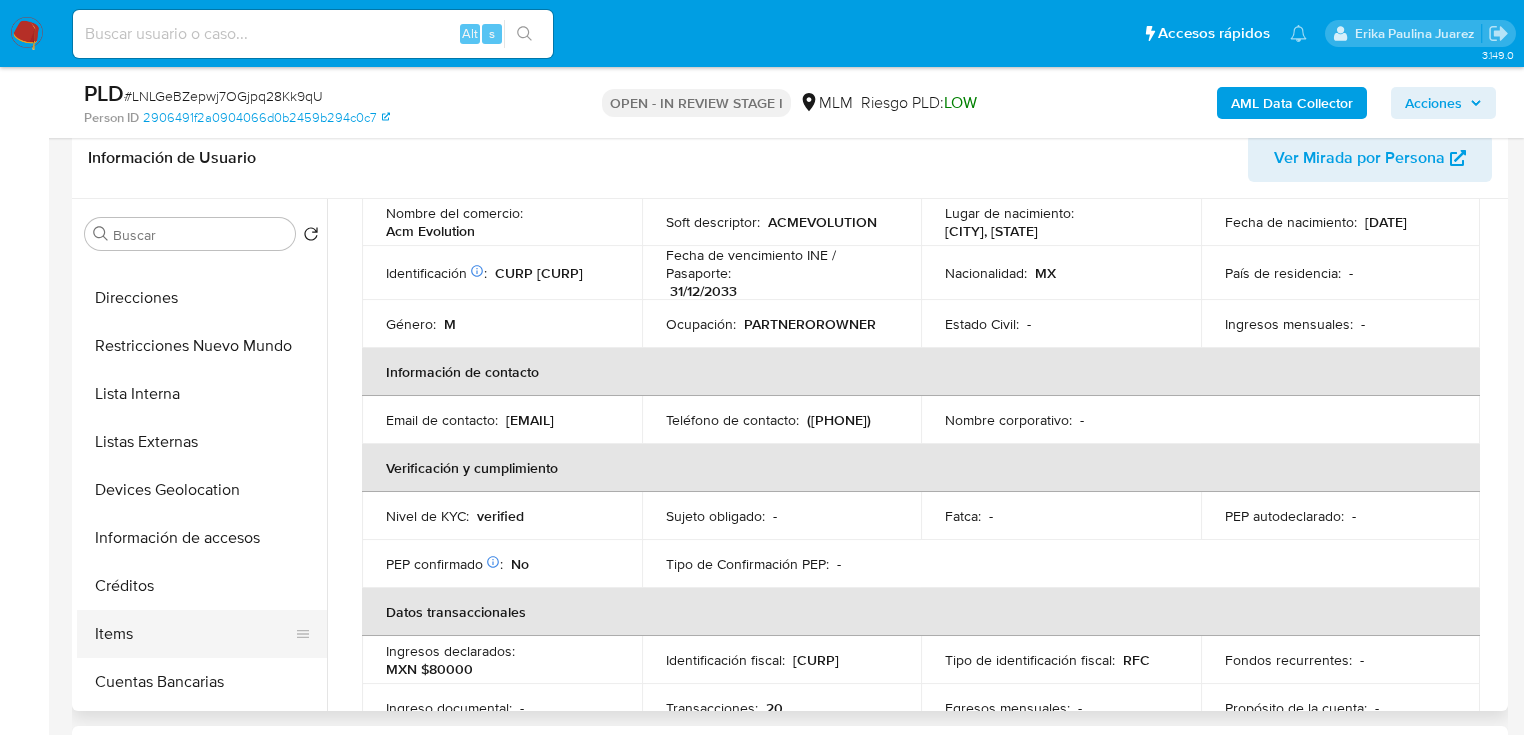 click on "Items" at bounding box center [194, 634] 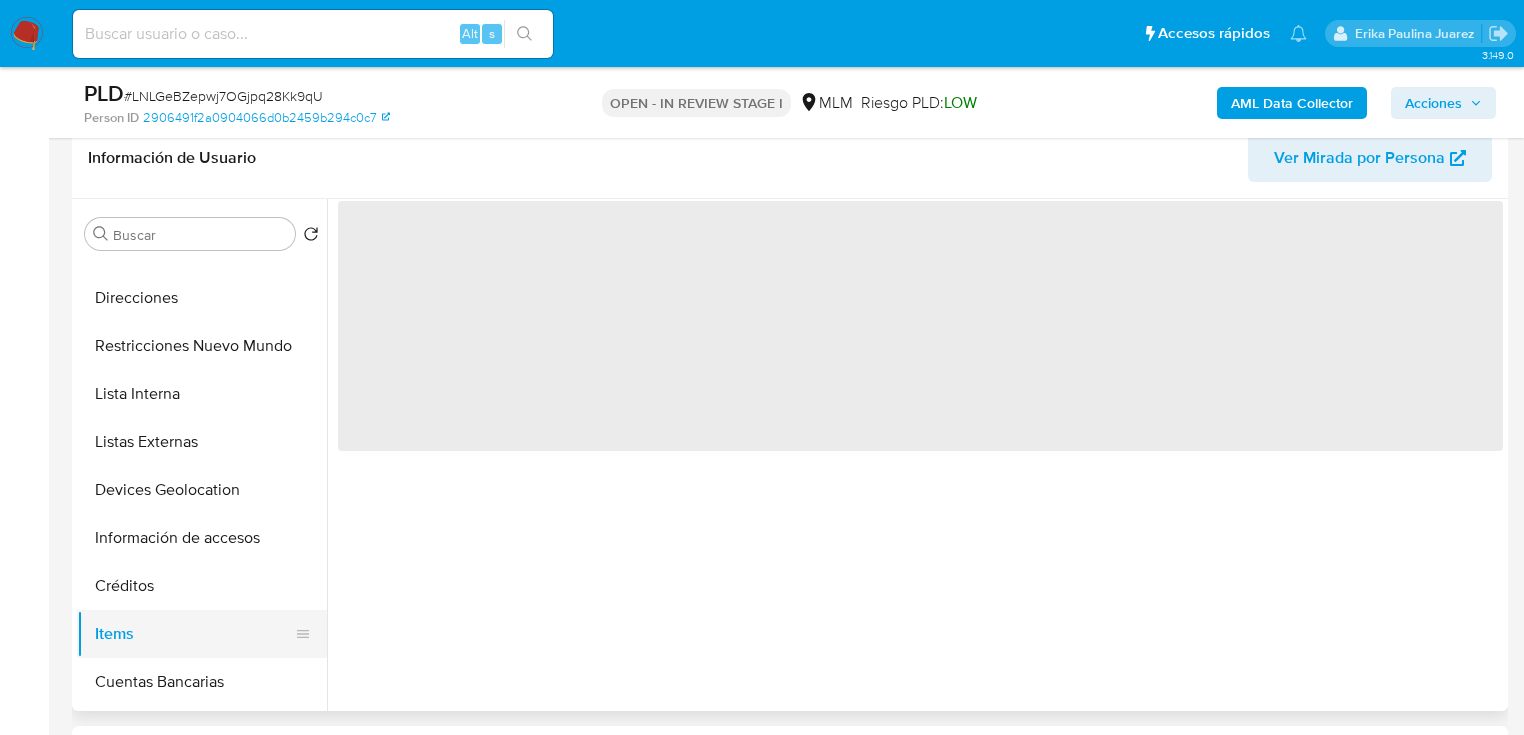 scroll, scrollTop: 0, scrollLeft: 0, axis: both 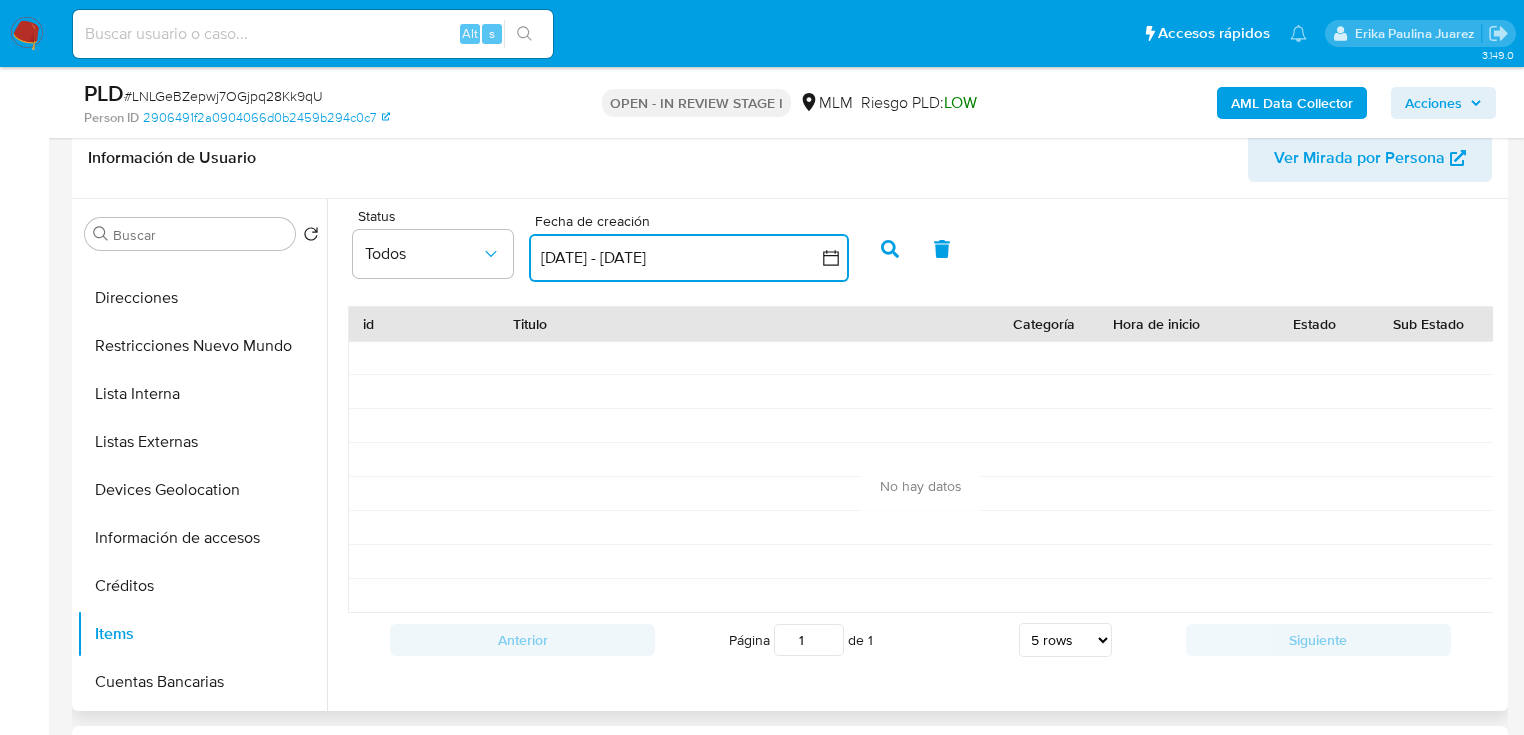 click on "5 jul 2025 - 4 ago 2025" at bounding box center [689, 258] 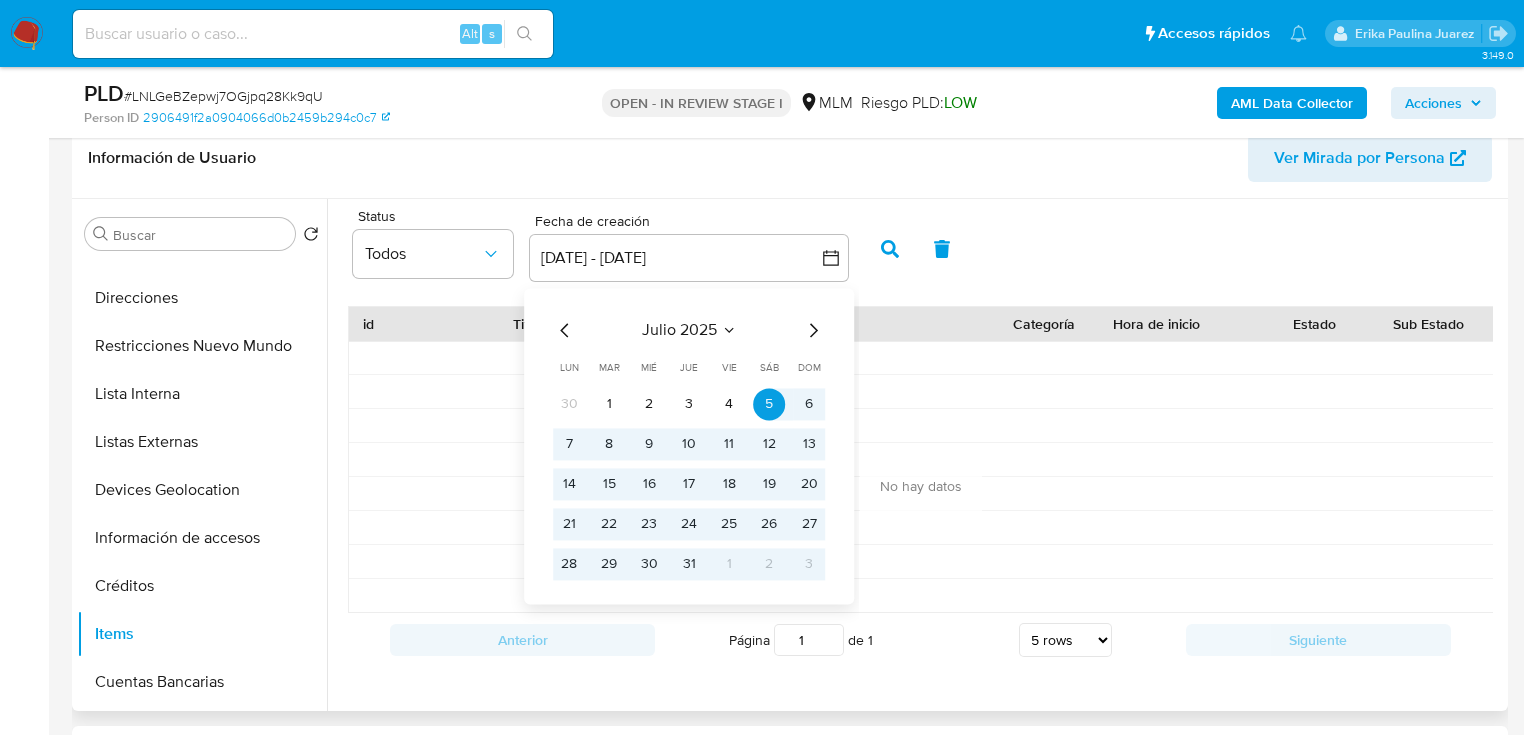 click 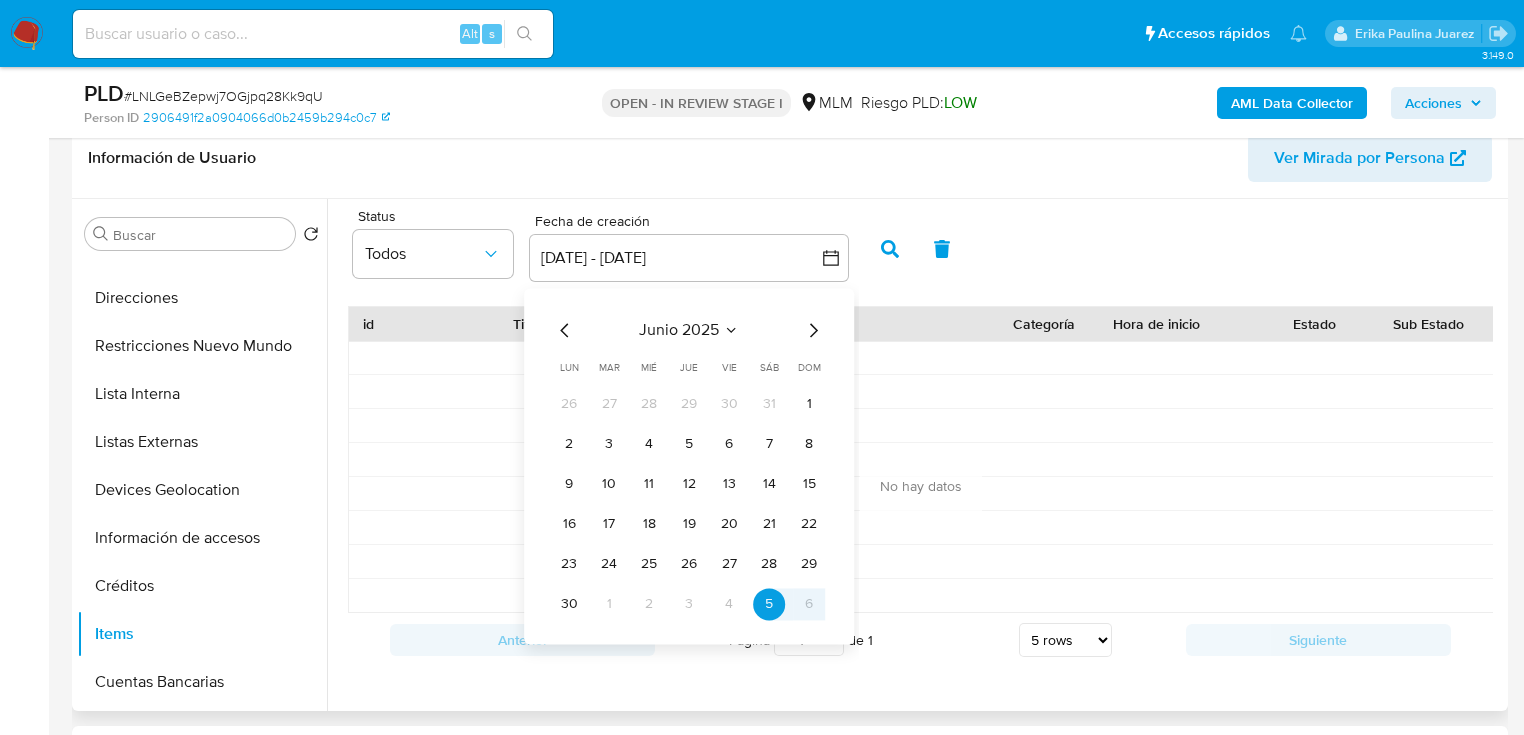 click on "junio 2025 junio 2025 lun lunes mar martes mié miércoles jue jueves vie viernes sáb sábado dom domingo 26 27 28 29 30 31 1 2 3 4 5 6 7 8 9 10 11 12 13 14 15 16 17 18 19 20 21 22 23 24 25 26 27 28 29 30 1 2 3 4 5 6" at bounding box center (689, 466) 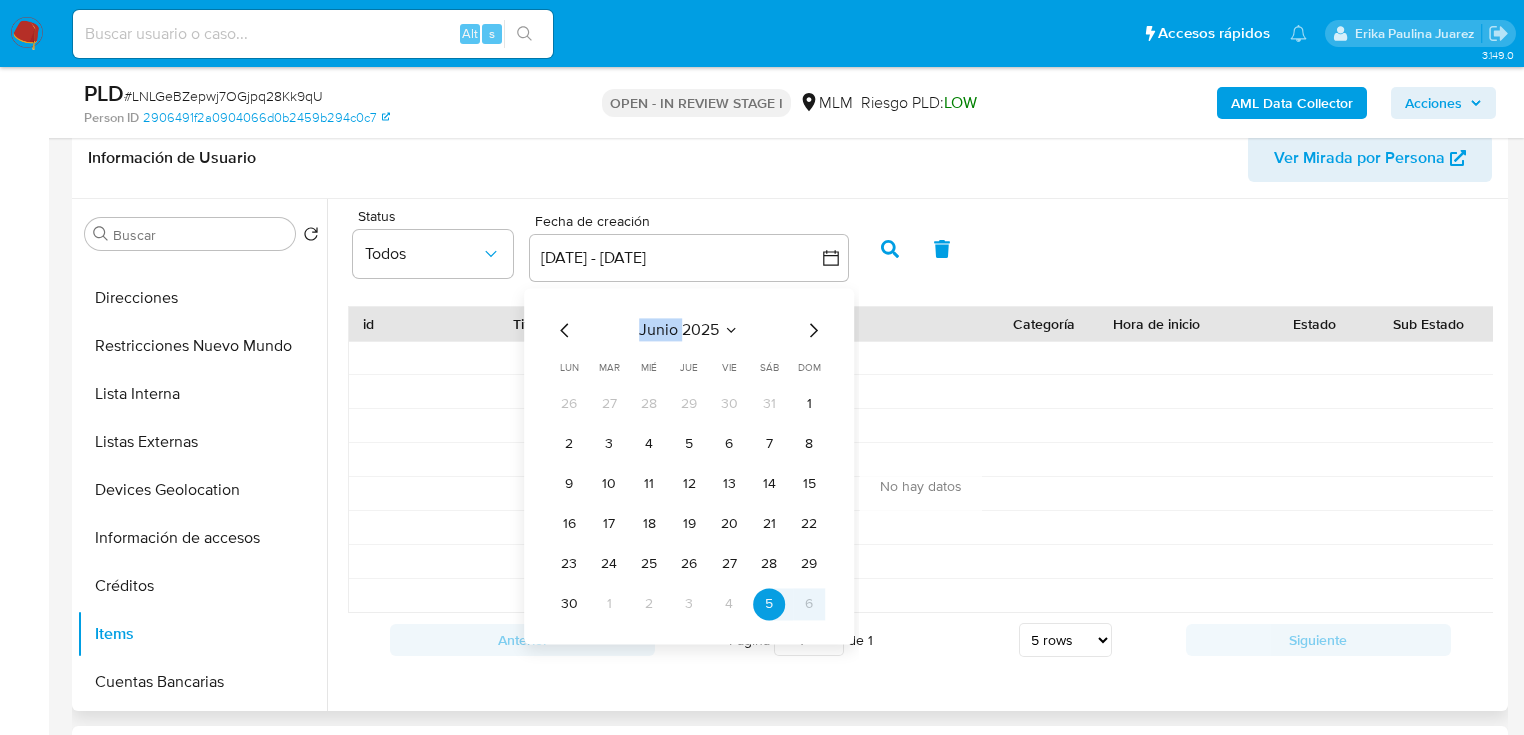 click on "junio 2025 junio 2025 lun lunes mar martes mié miércoles jue jueves vie viernes sáb sábado dom domingo 26 27 28 29 30 31 1 2 3 4 5 6 7 8 9 10 11 12 13 14 15 16 17 18 19 20 21 22 23 24 25 26 27 28 29 30 1 2 3 4 5 6" at bounding box center (689, 466) 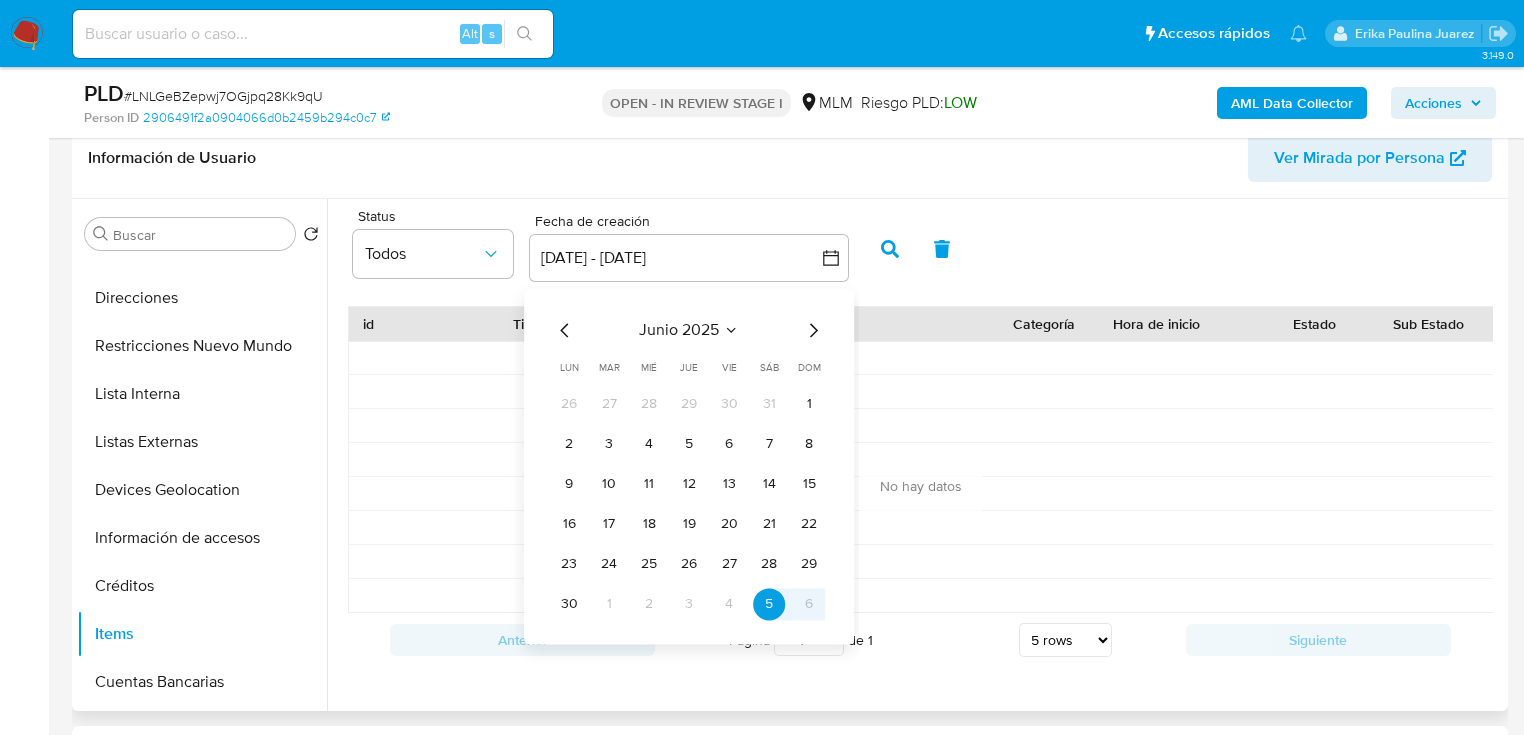click on "junio 2025 junio 2025 lun lunes mar martes mié miércoles jue jueves vie viernes sáb sábado dom domingo 26 27 28 29 30 31 1 2 3 4 5 6 7 8 9 10 11 12 13 14 15 16 17 18 19 20 21 22 23 24 25 26 27 28 29 30 1 2 3 4 5 6" at bounding box center (689, 466) 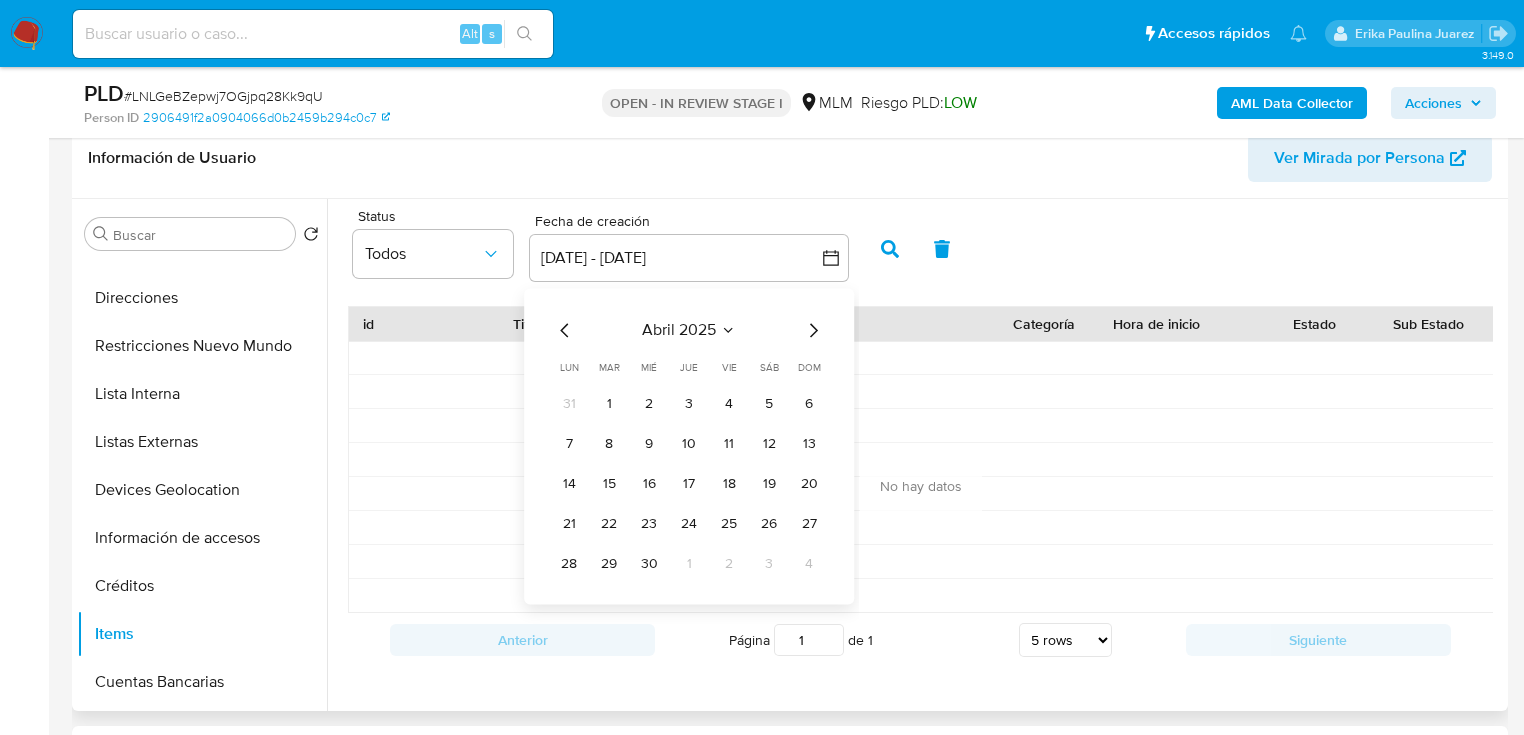 click 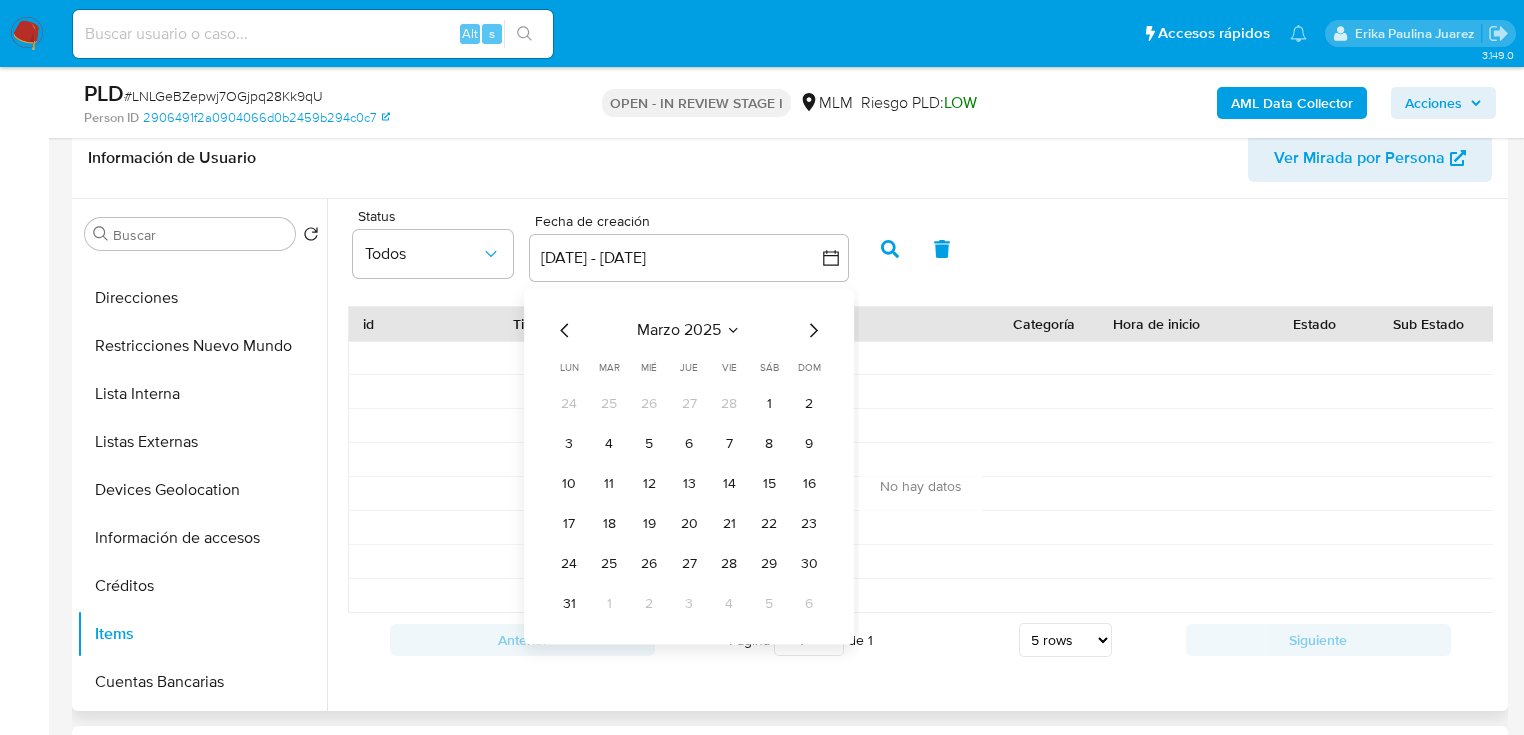 click 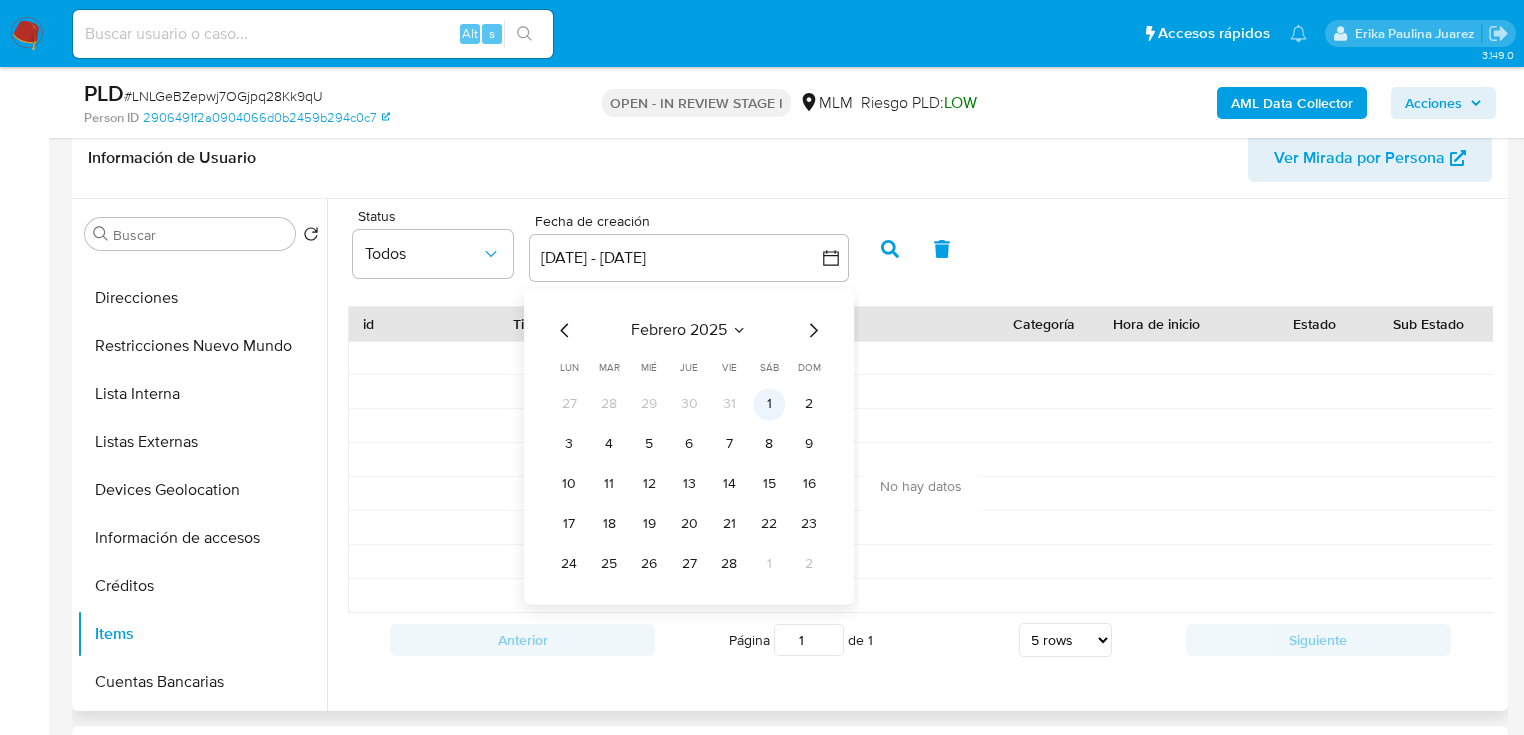 click on "1" at bounding box center [769, 404] 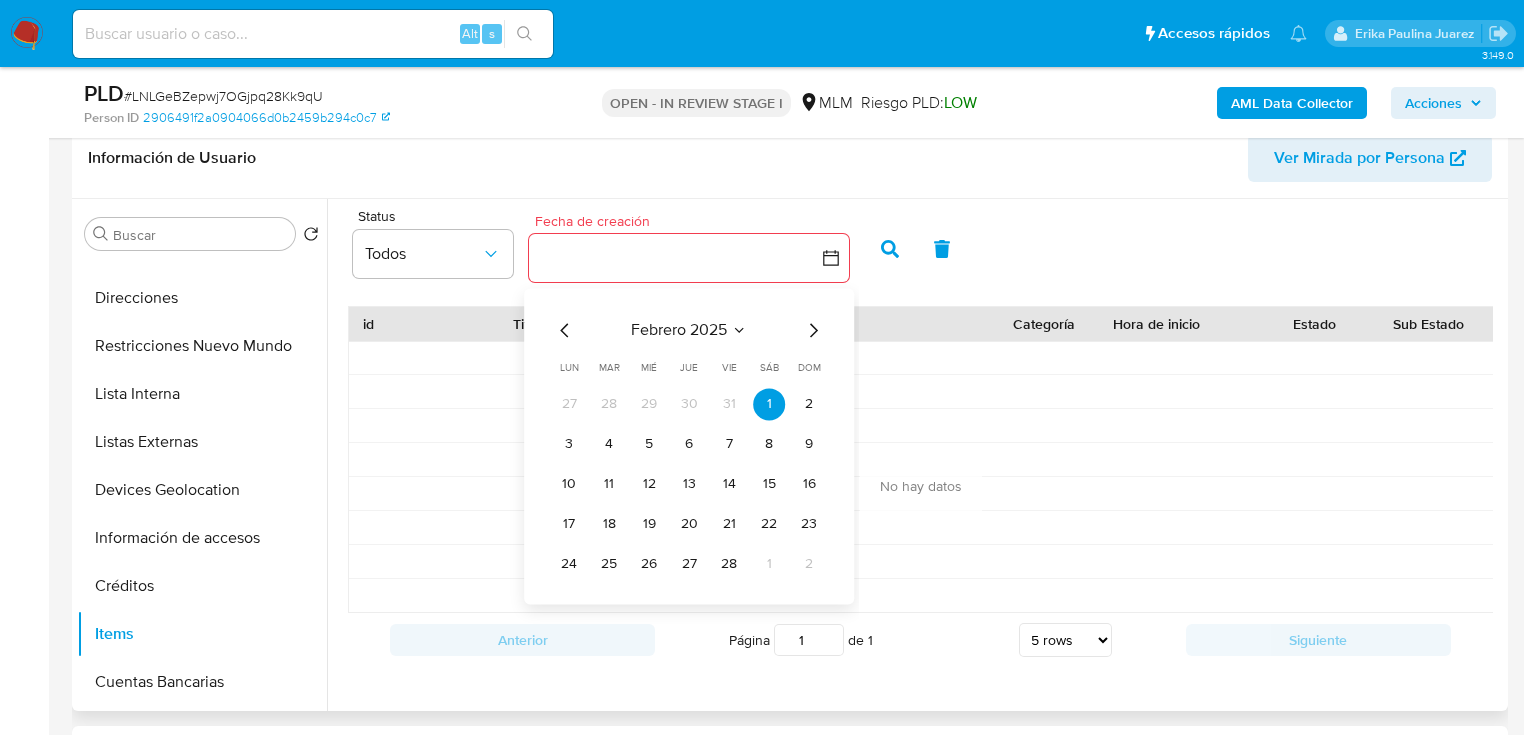 click 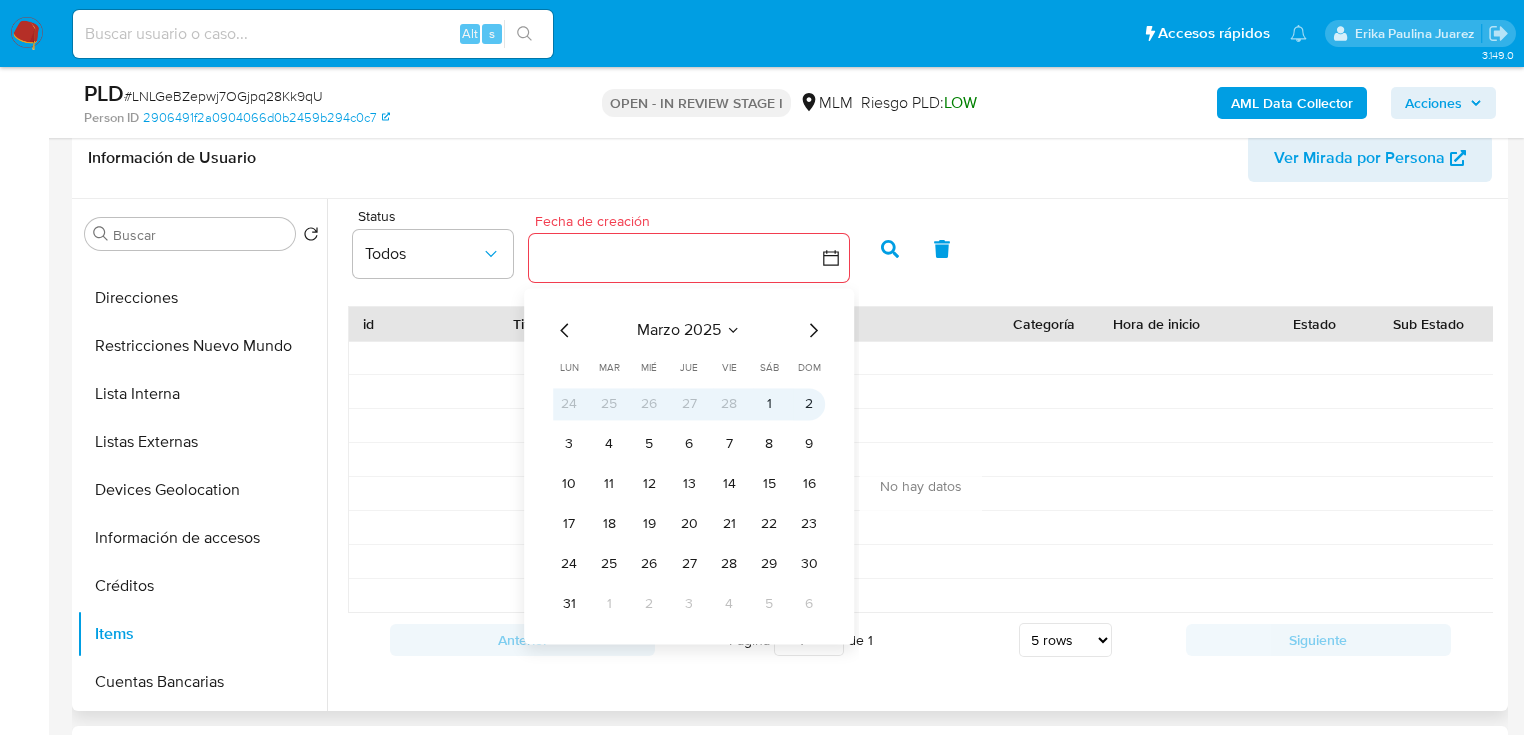click 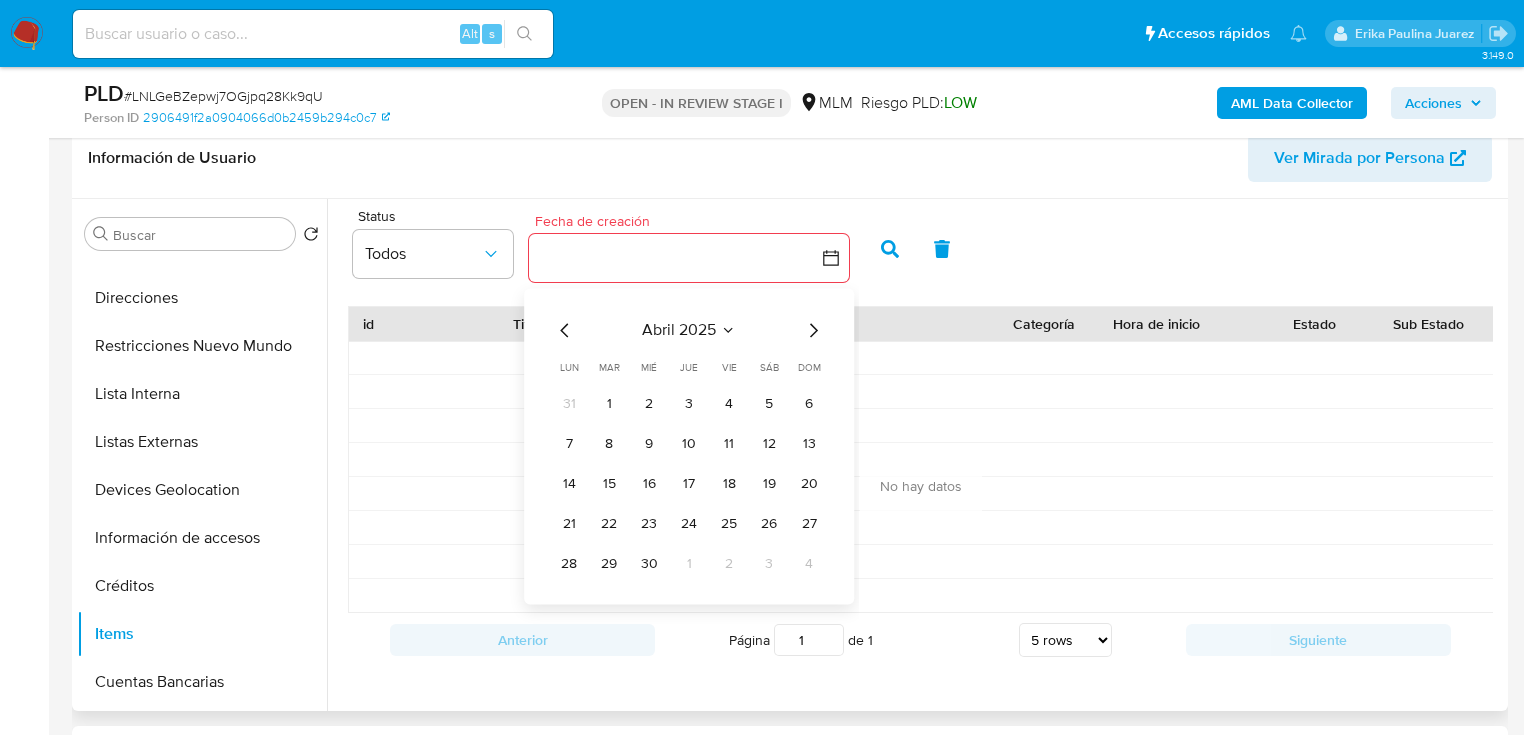 click 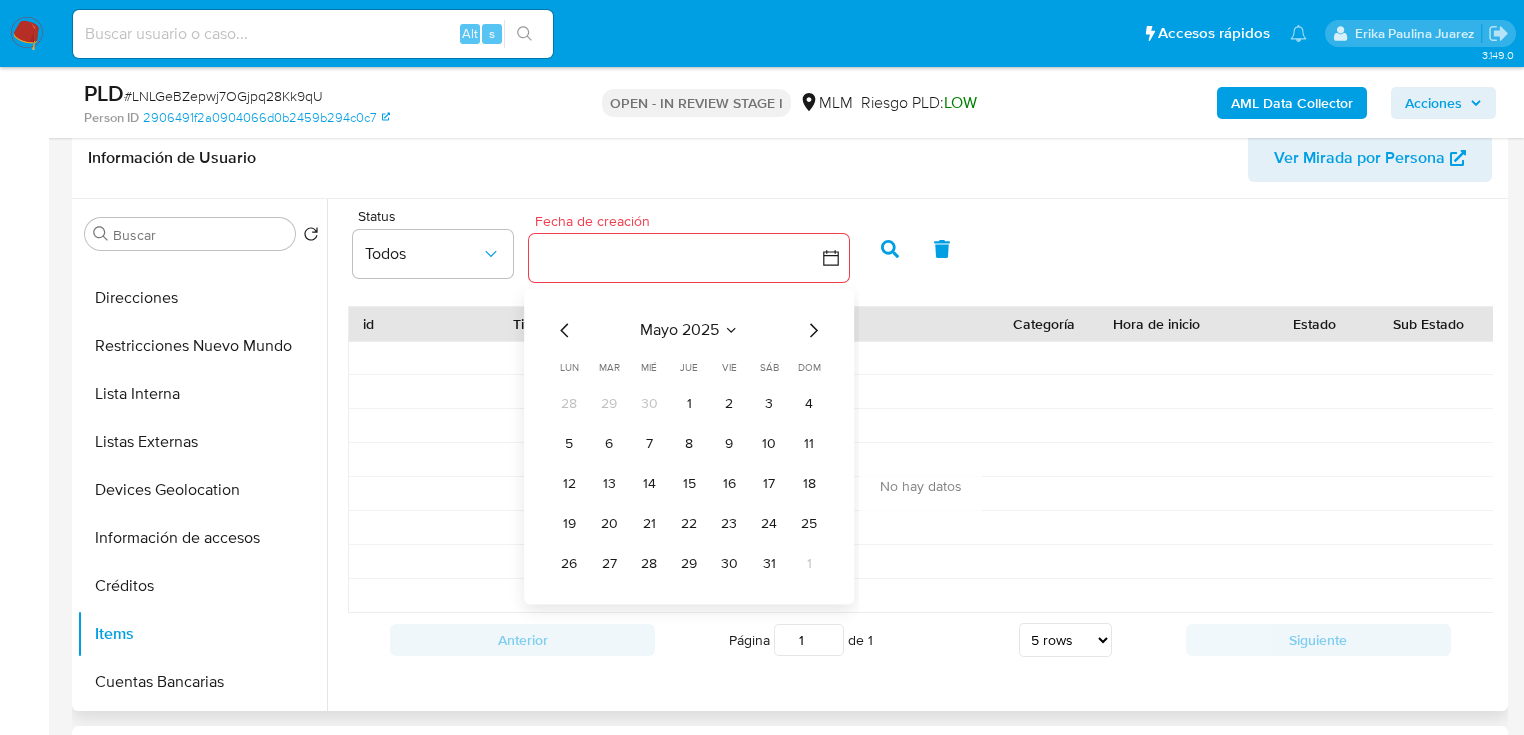 click 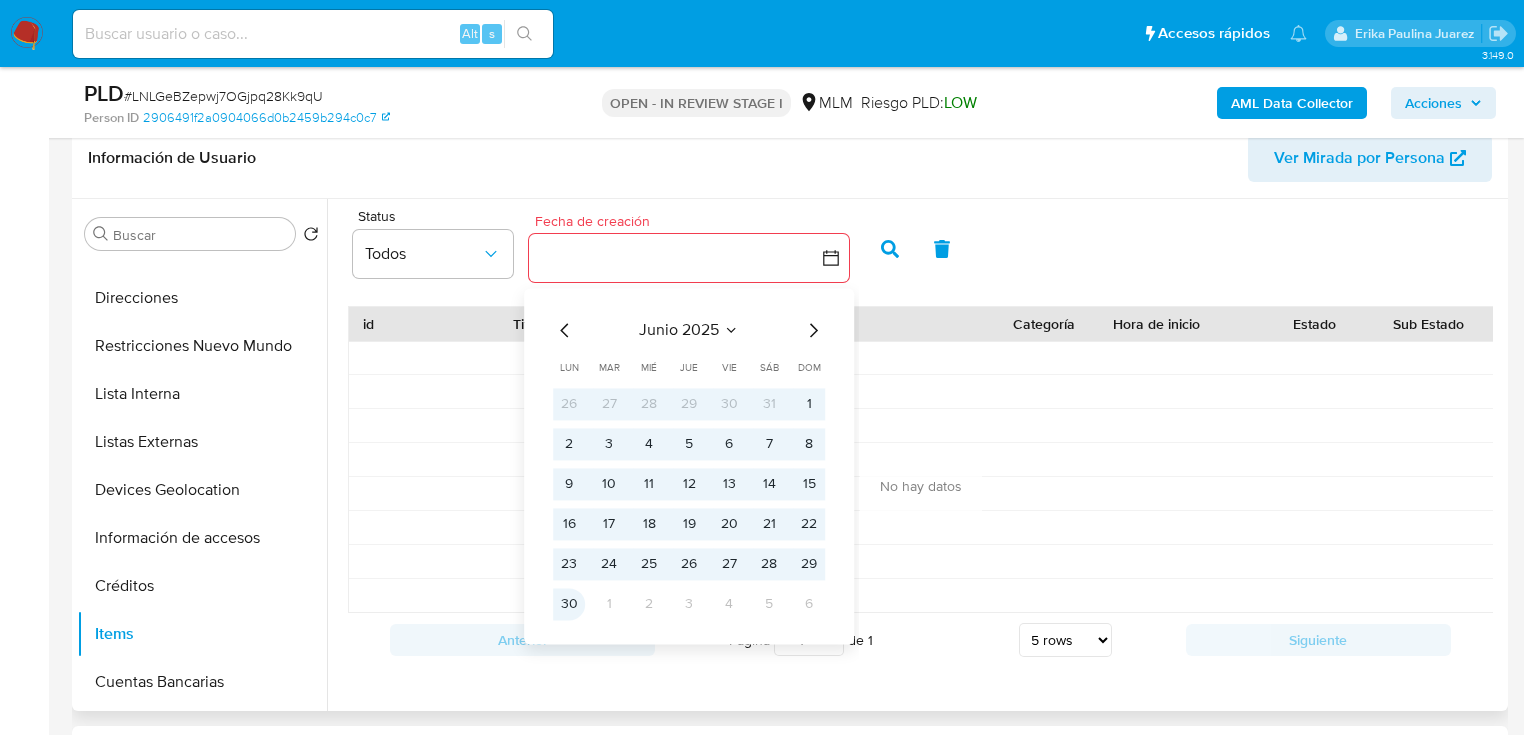 drag, startPoint x: 562, startPoint y: 612, endPoint x: 592, endPoint y: 574, distance: 48.414875 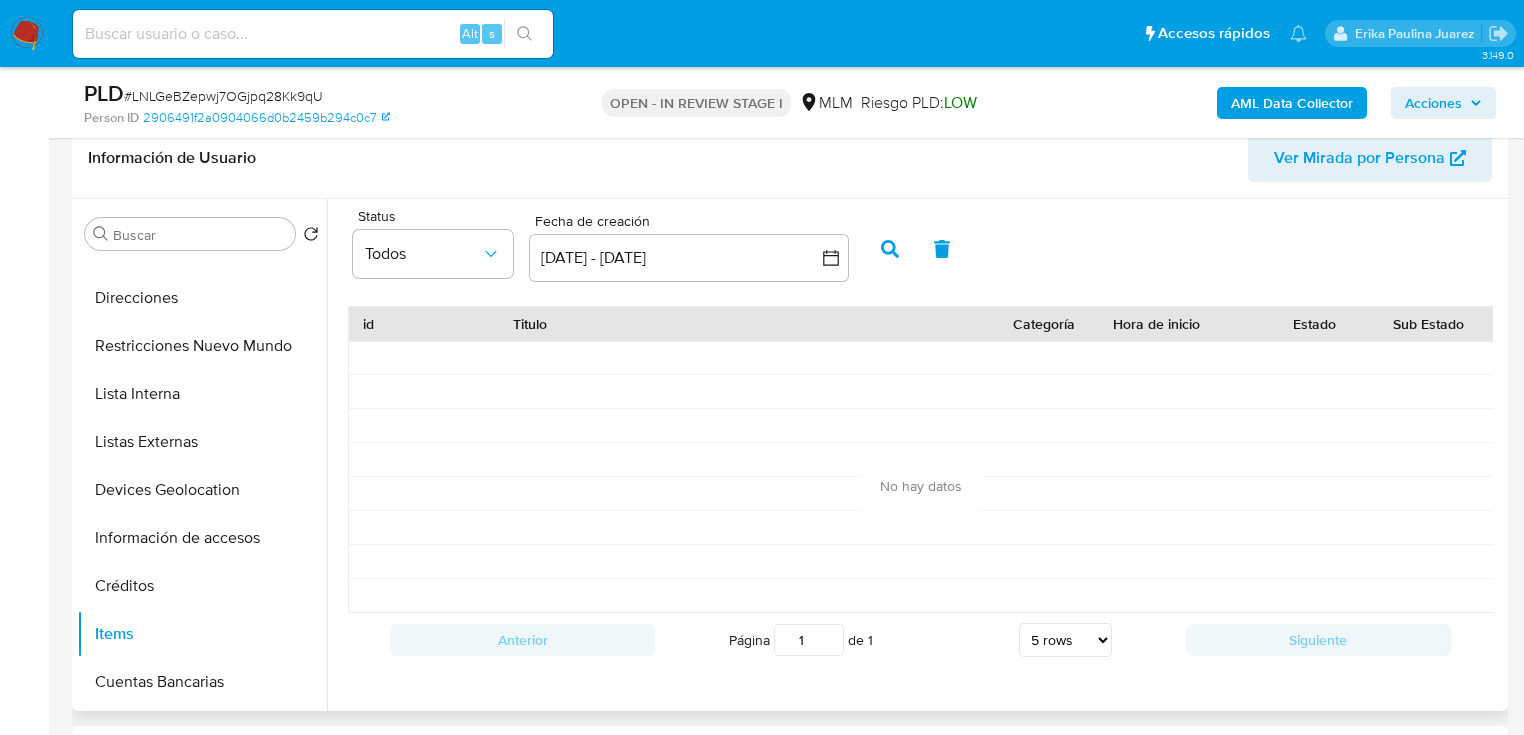 click 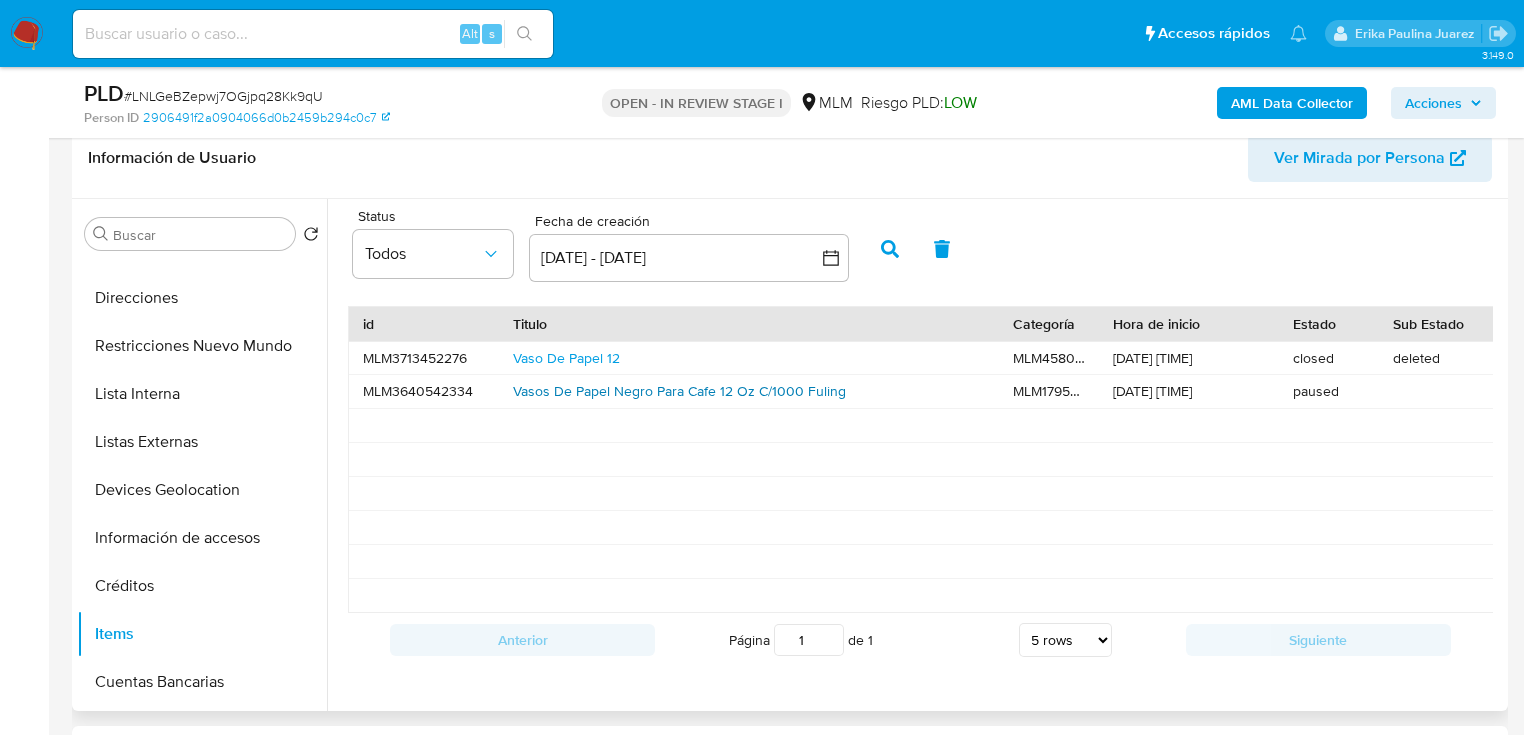 click on "Vasos De Papel Negro Para Cafe 12 Oz C/1000 Fuling" at bounding box center (679, 391) 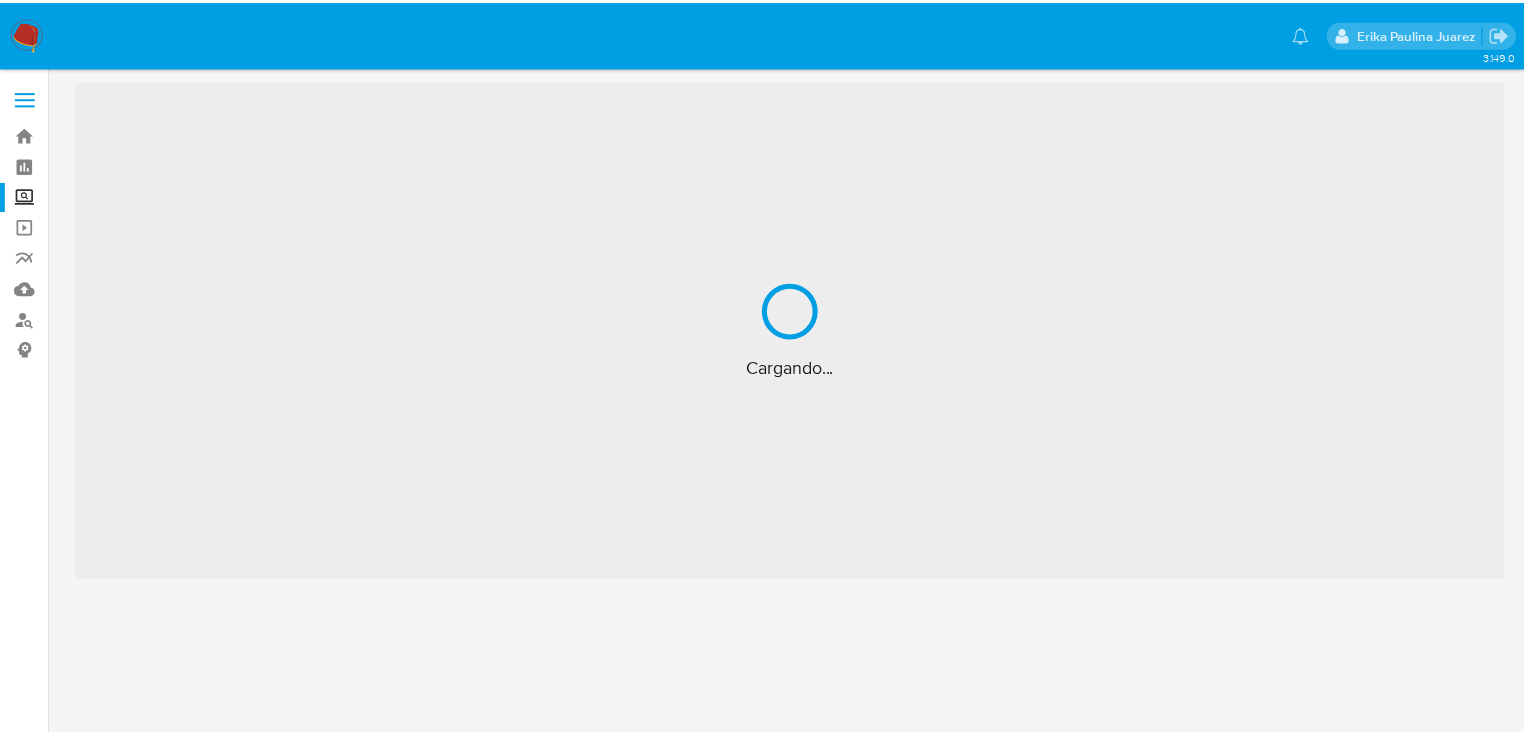 scroll, scrollTop: 0, scrollLeft: 0, axis: both 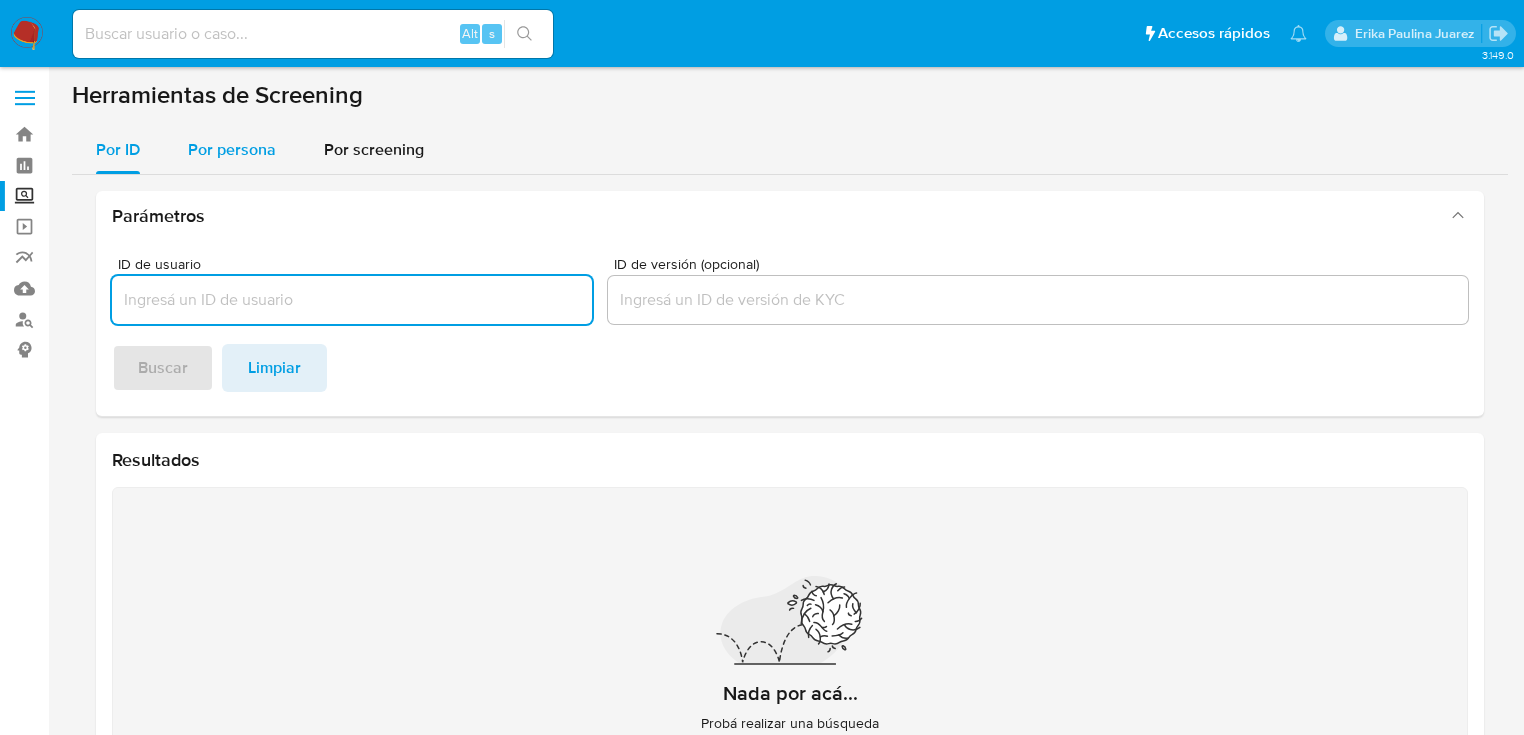 drag, startPoint x: 245, startPoint y: 162, endPoint x: 242, endPoint y: 175, distance: 13.341664 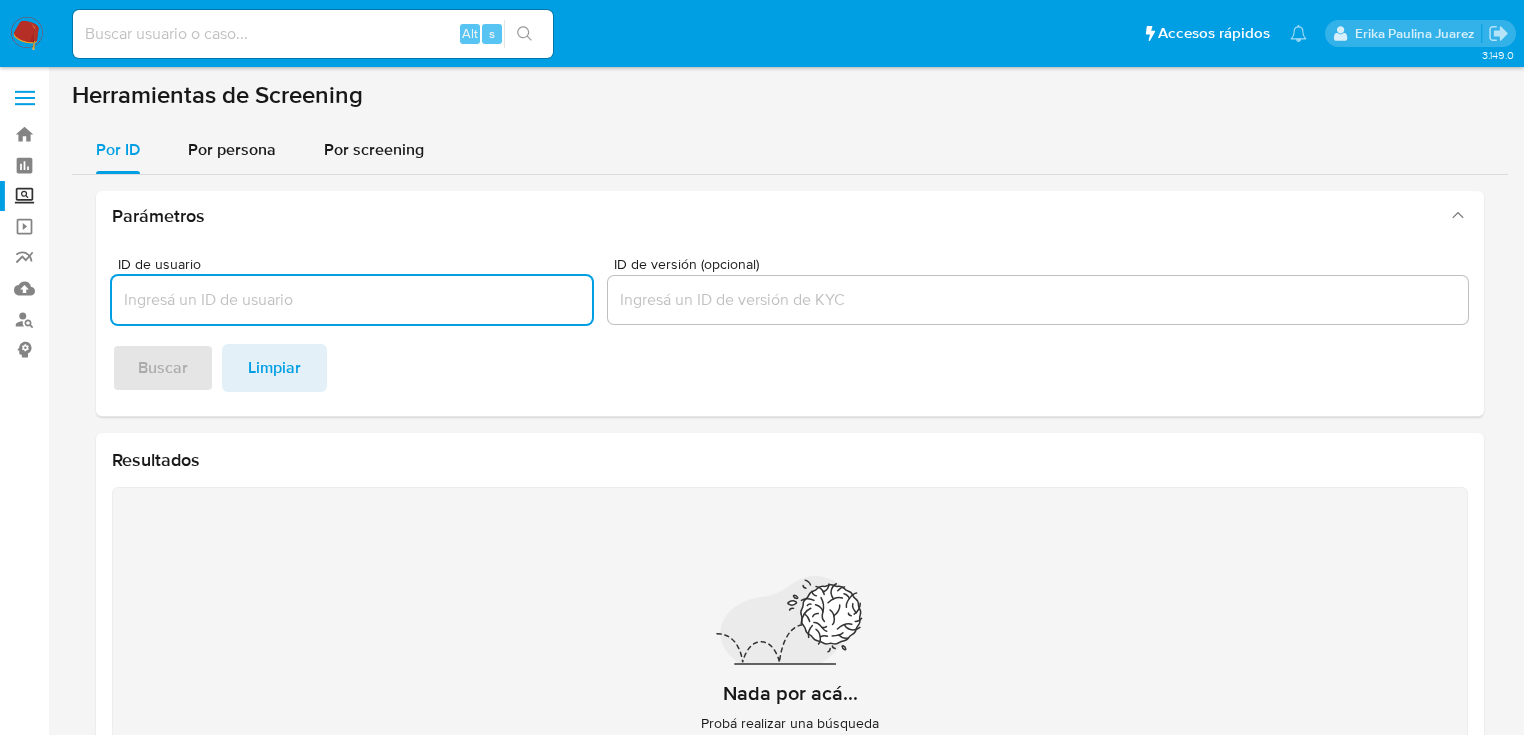 click on "Por persona" at bounding box center (232, 150) 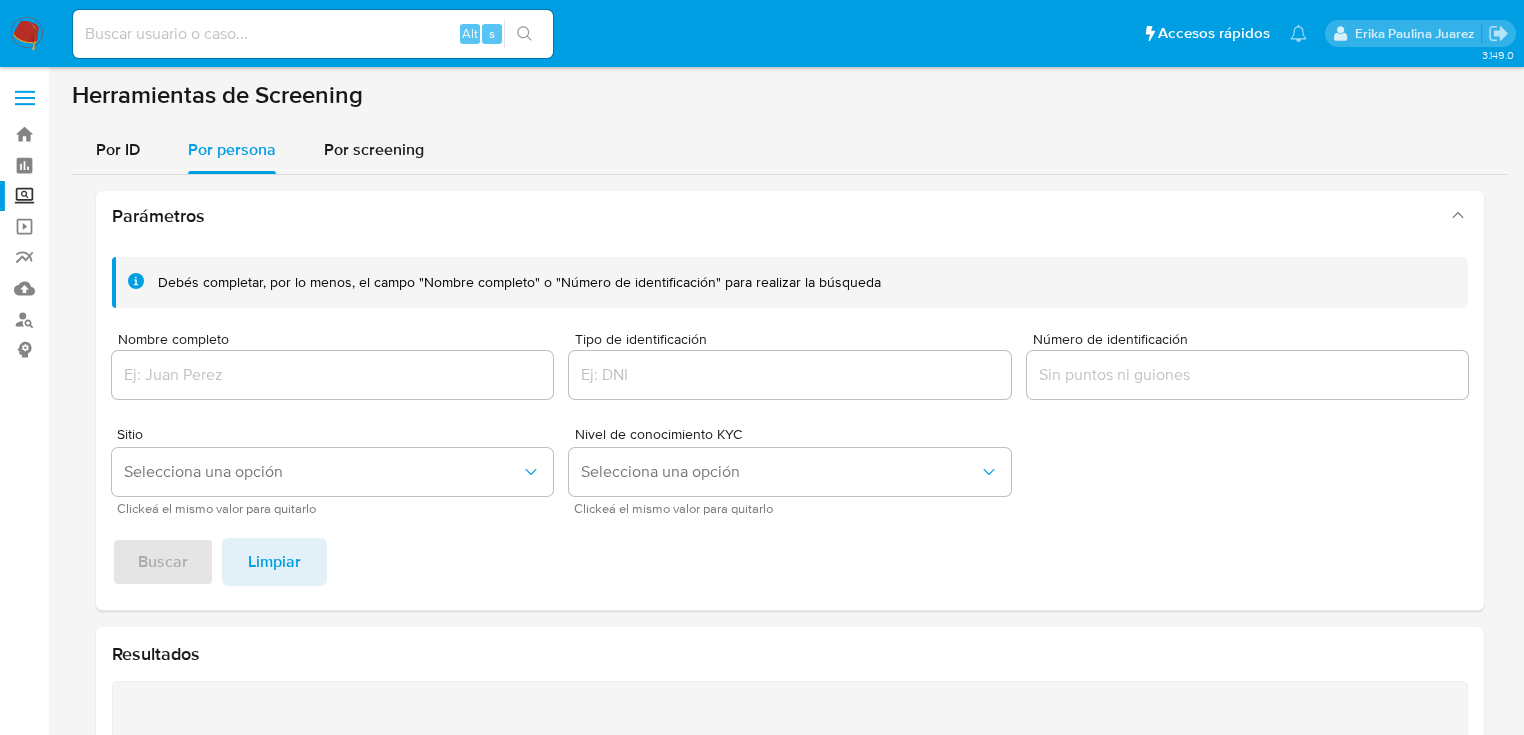 drag, startPoint x: 204, startPoint y: 306, endPoint x: 162, endPoint y: 377, distance: 82.492424 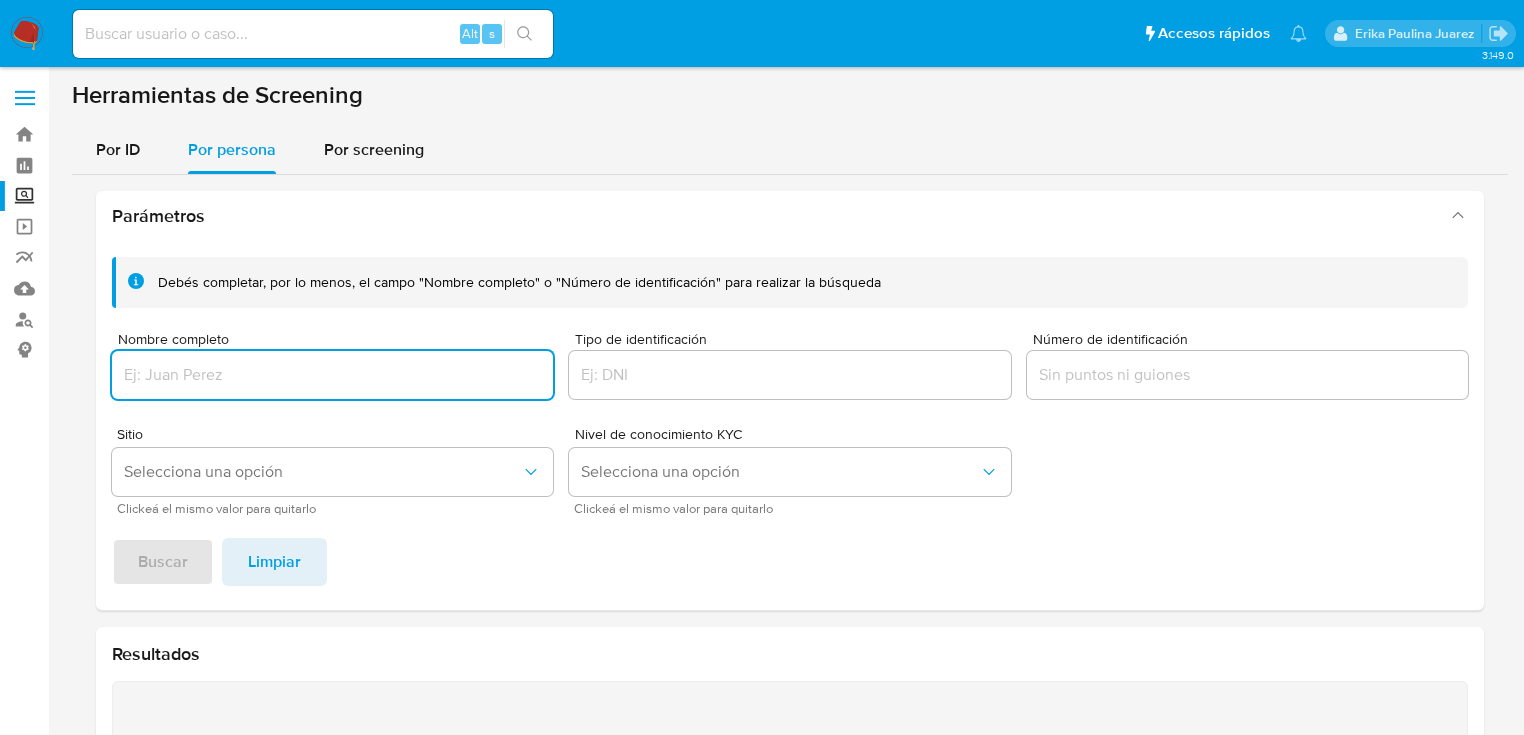 click at bounding box center (332, 375) 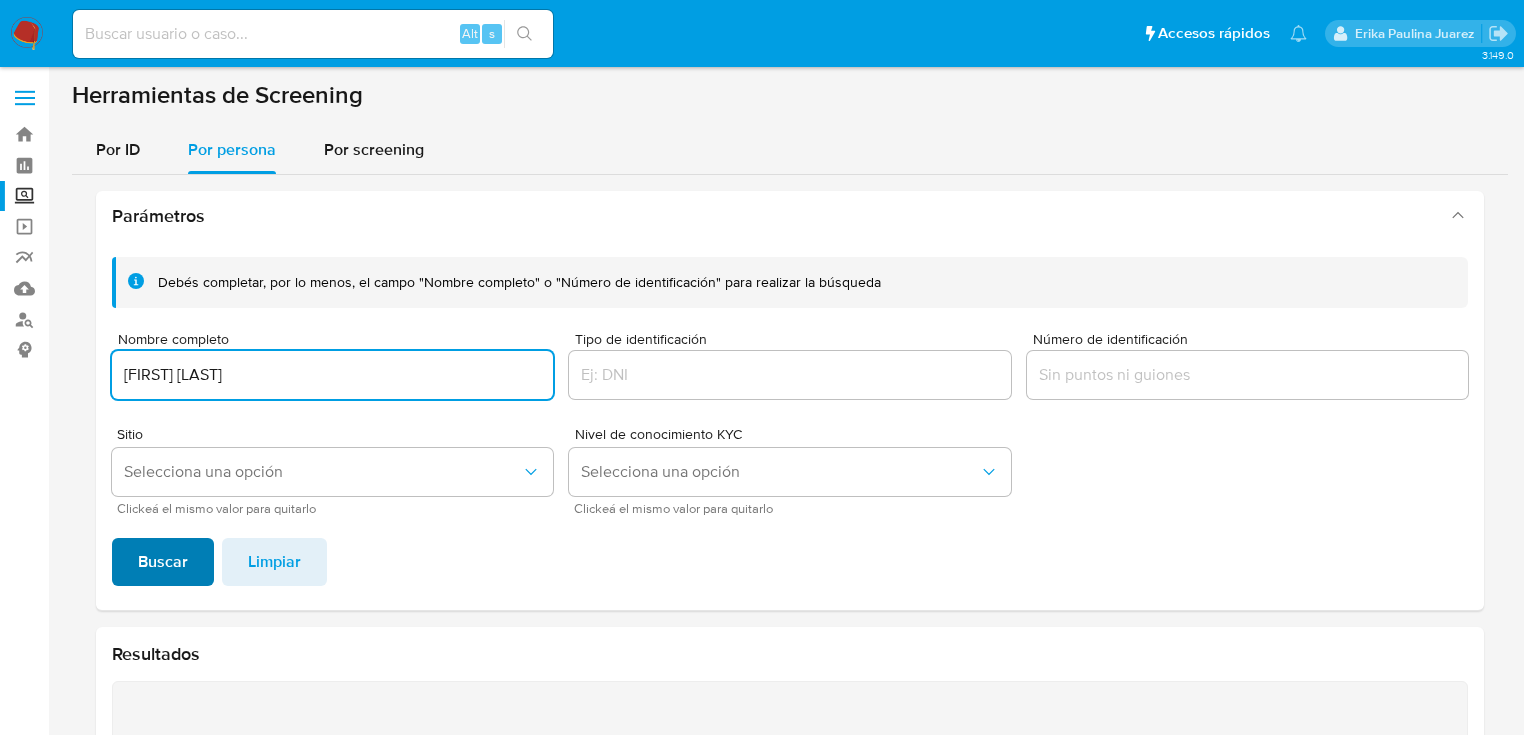 click on "Buscar" at bounding box center (163, 562) 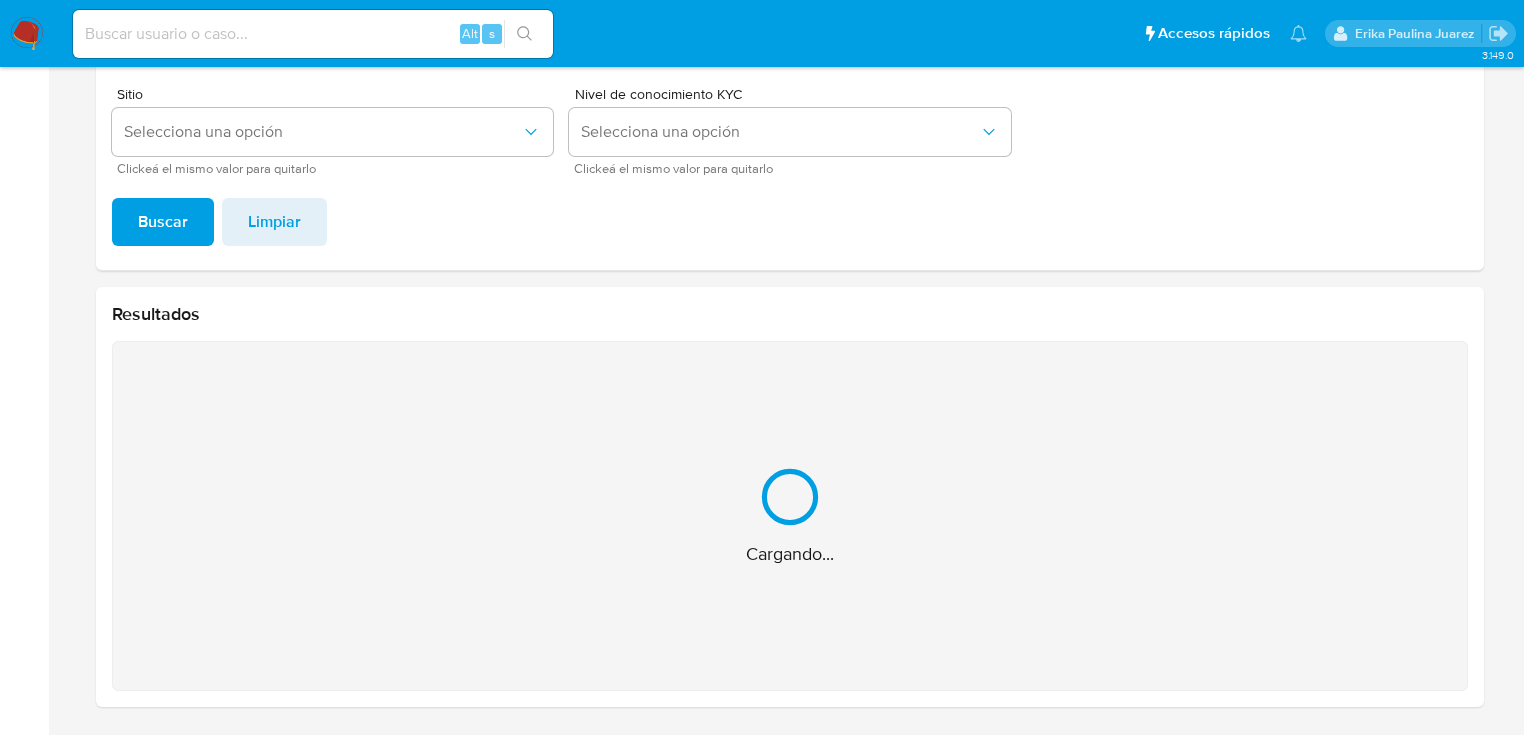 scroll, scrollTop: 22, scrollLeft: 0, axis: vertical 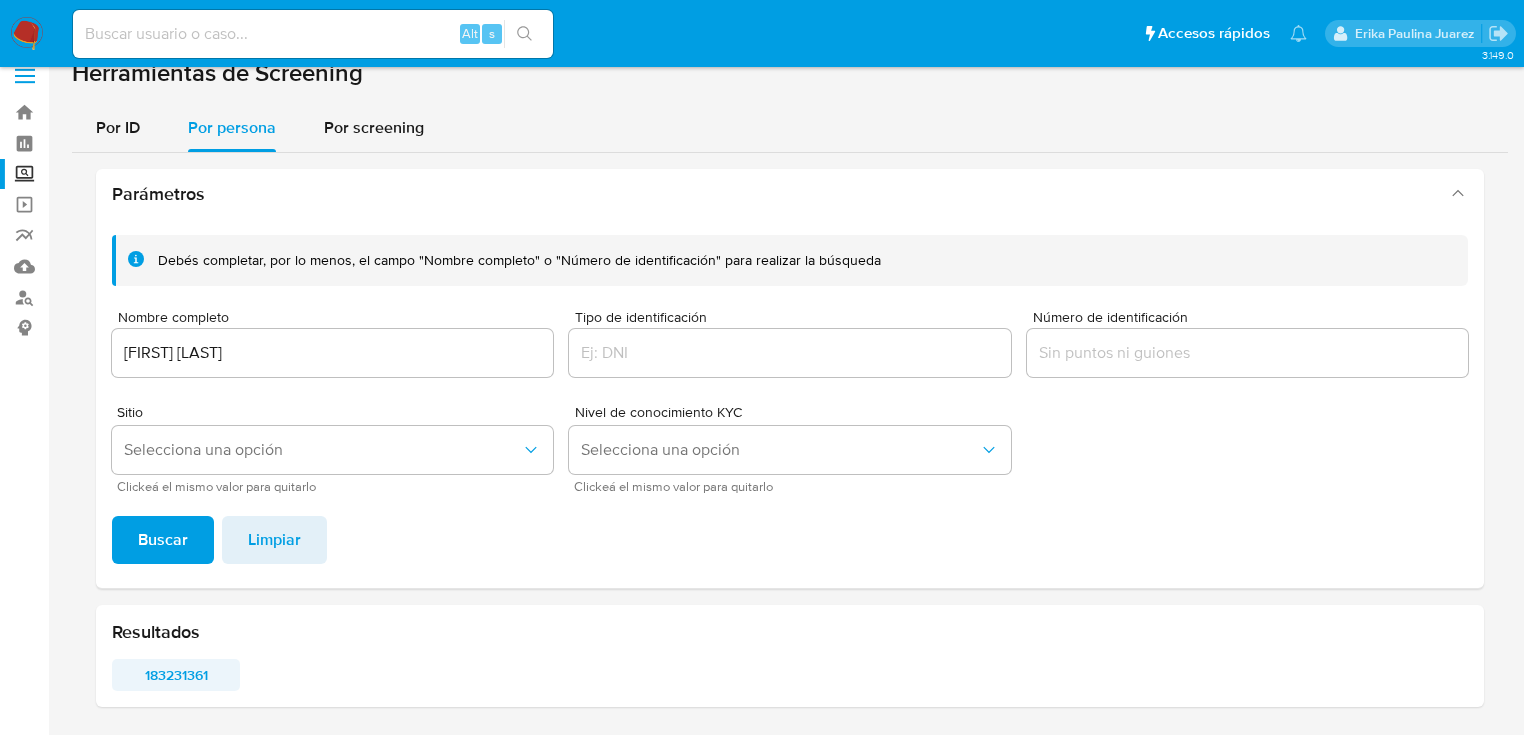 click on "183231361" at bounding box center (176, 675) 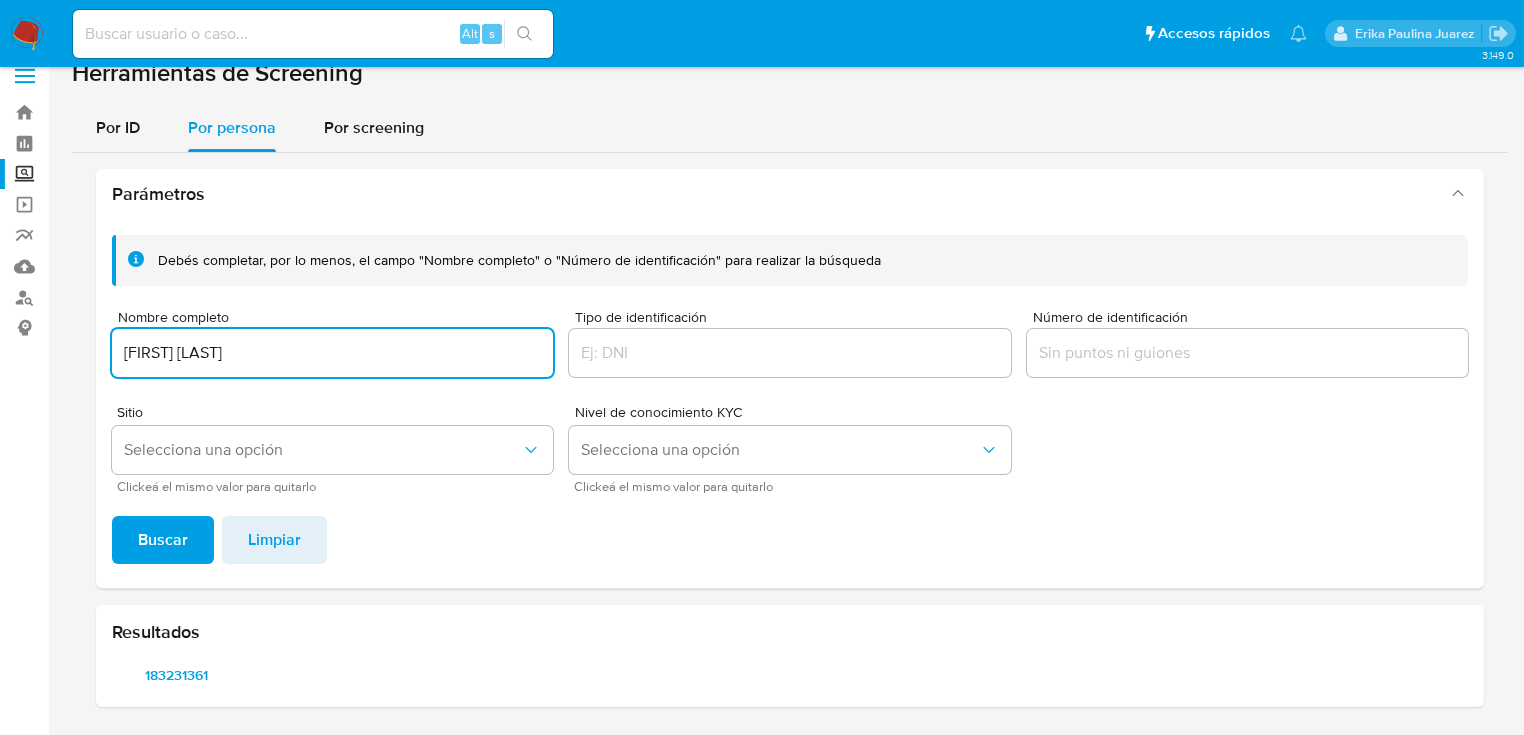 drag, startPoint x: 352, startPoint y: 351, endPoint x: 55, endPoint y: 403, distance: 301.51782 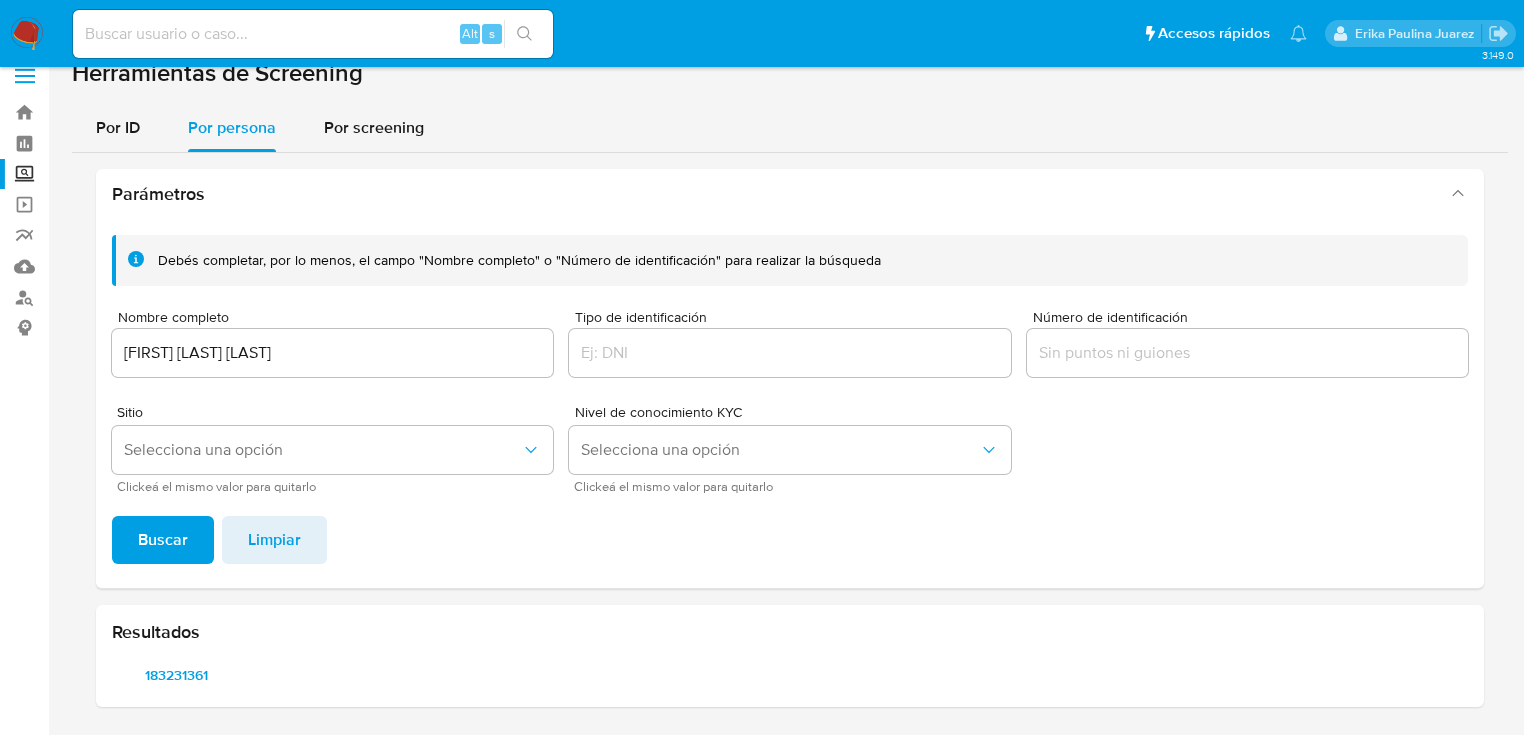 drag, startPoint x: 149, startPoint y: 537, endPoint x: 140, endPoint y: 400, distance: 137.2953 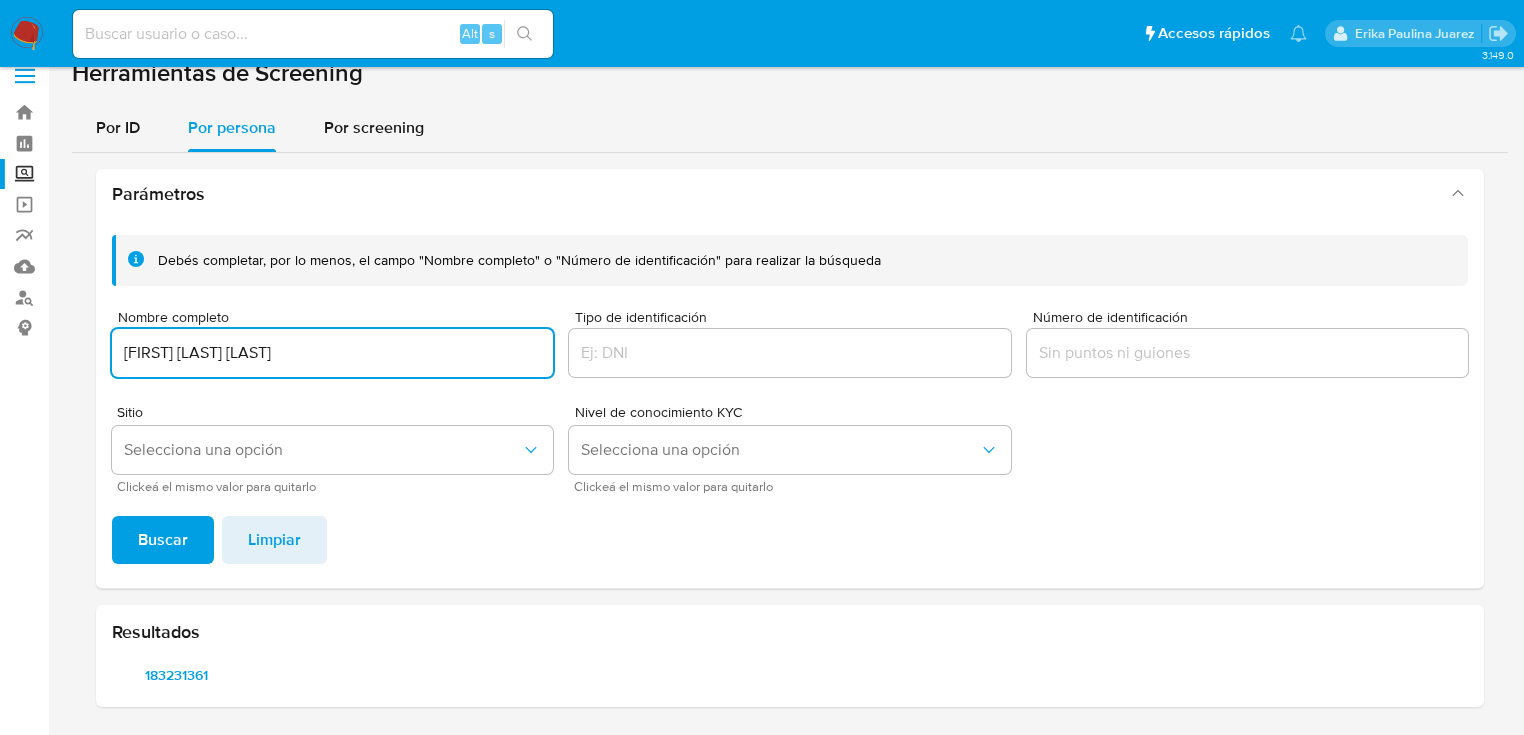 click on "[FIRST] [LAST] [LAST]" at bounding box center [332, 353] 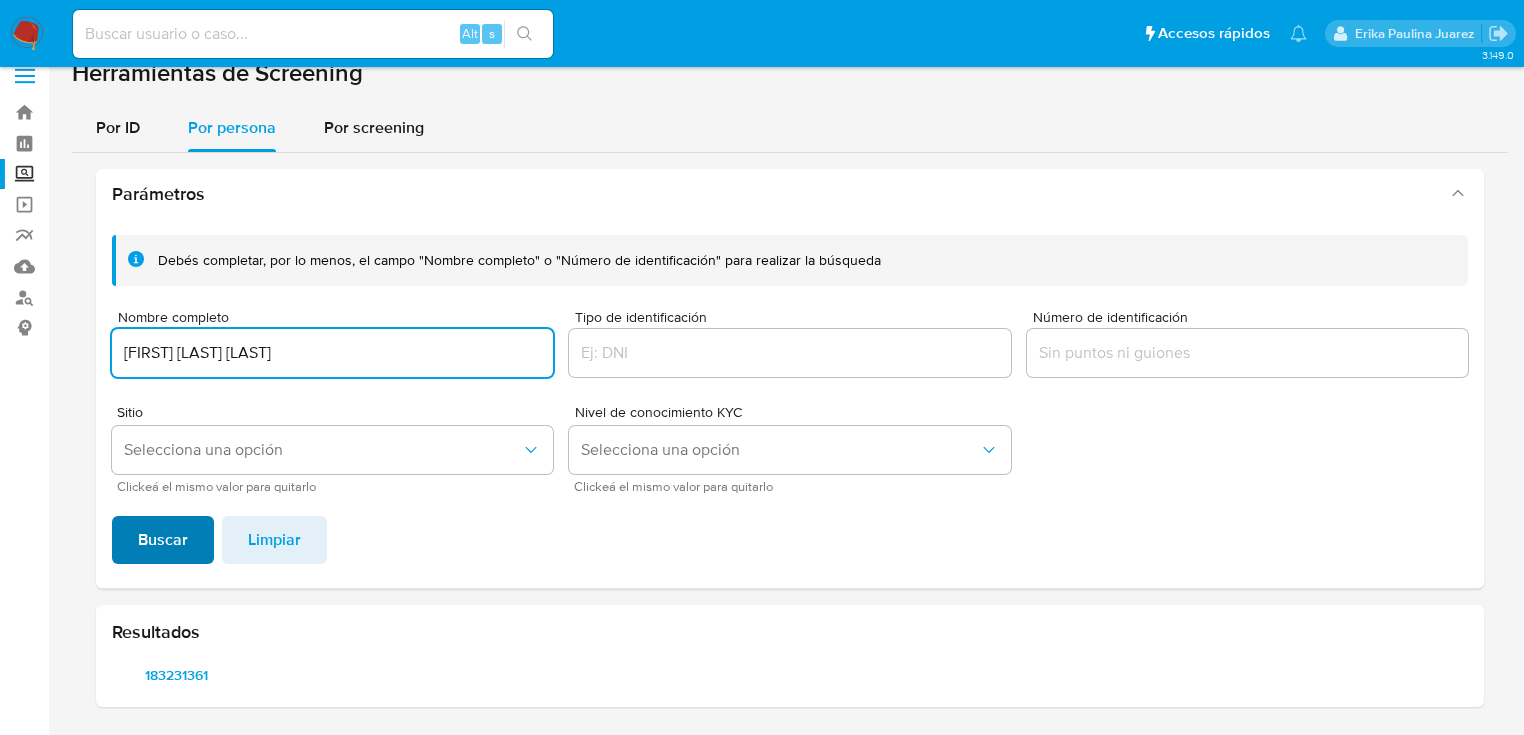 type on "[FIRST] [LAST] [LAST]" 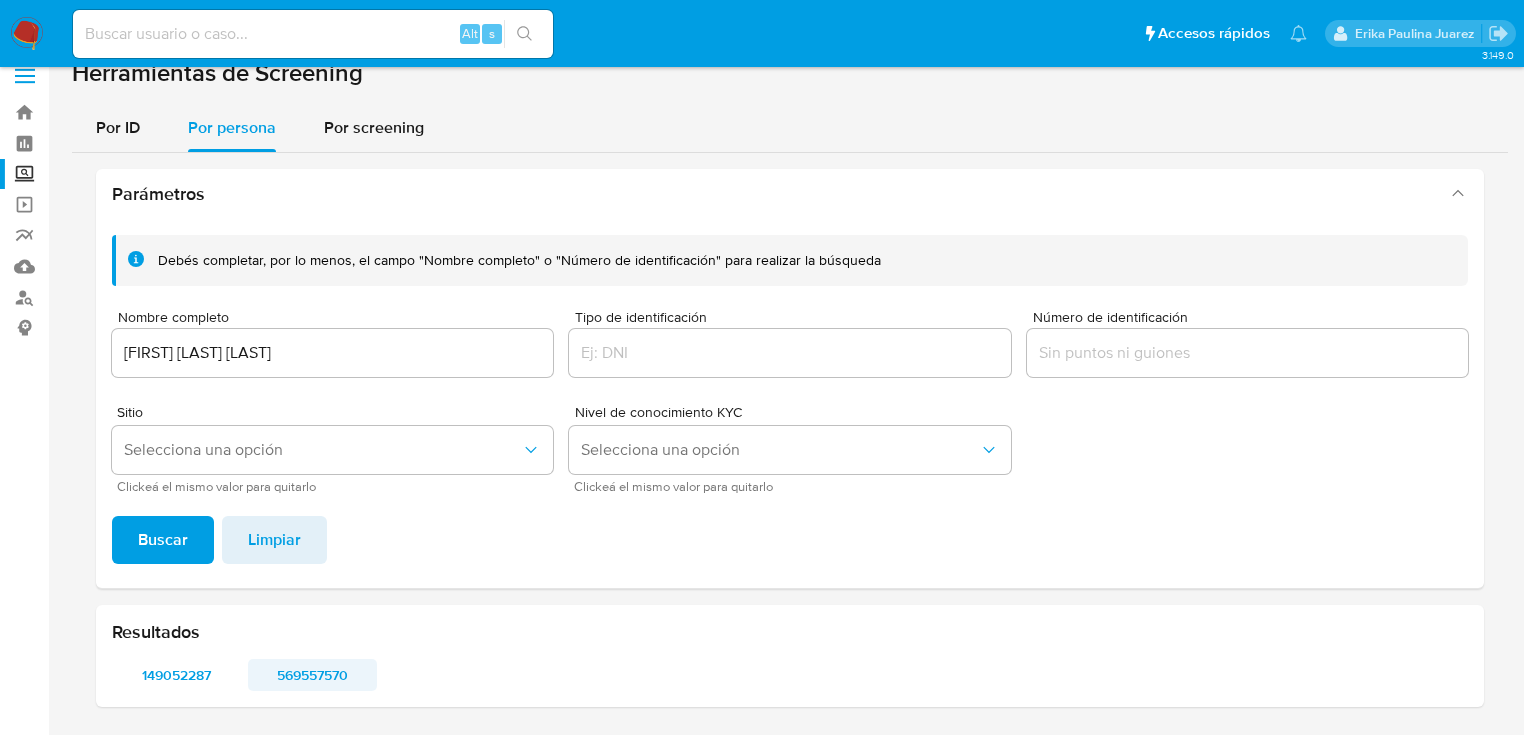 click on "569557570" at bounding box center (312, 675) 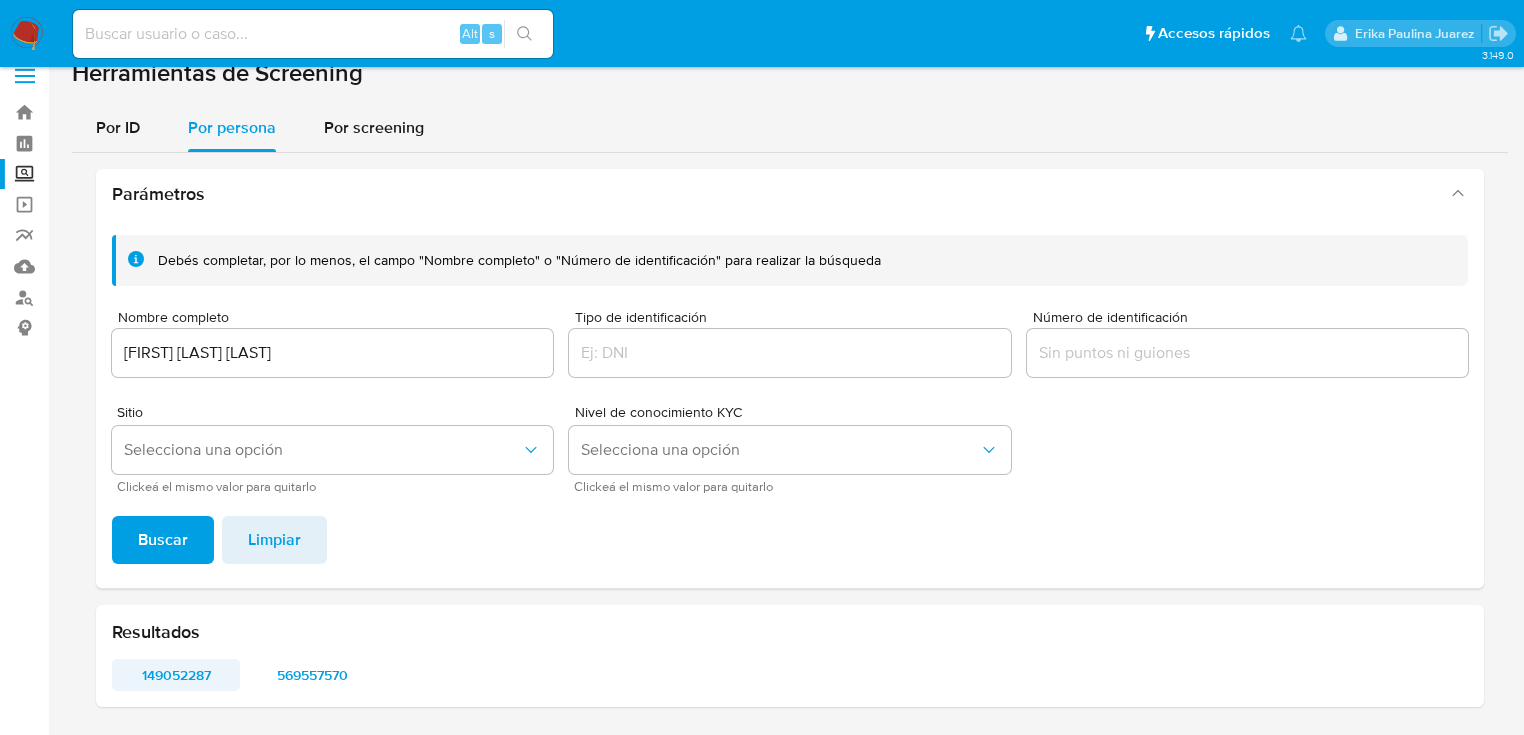 click on "149052287" at bounding box center [176, 675] 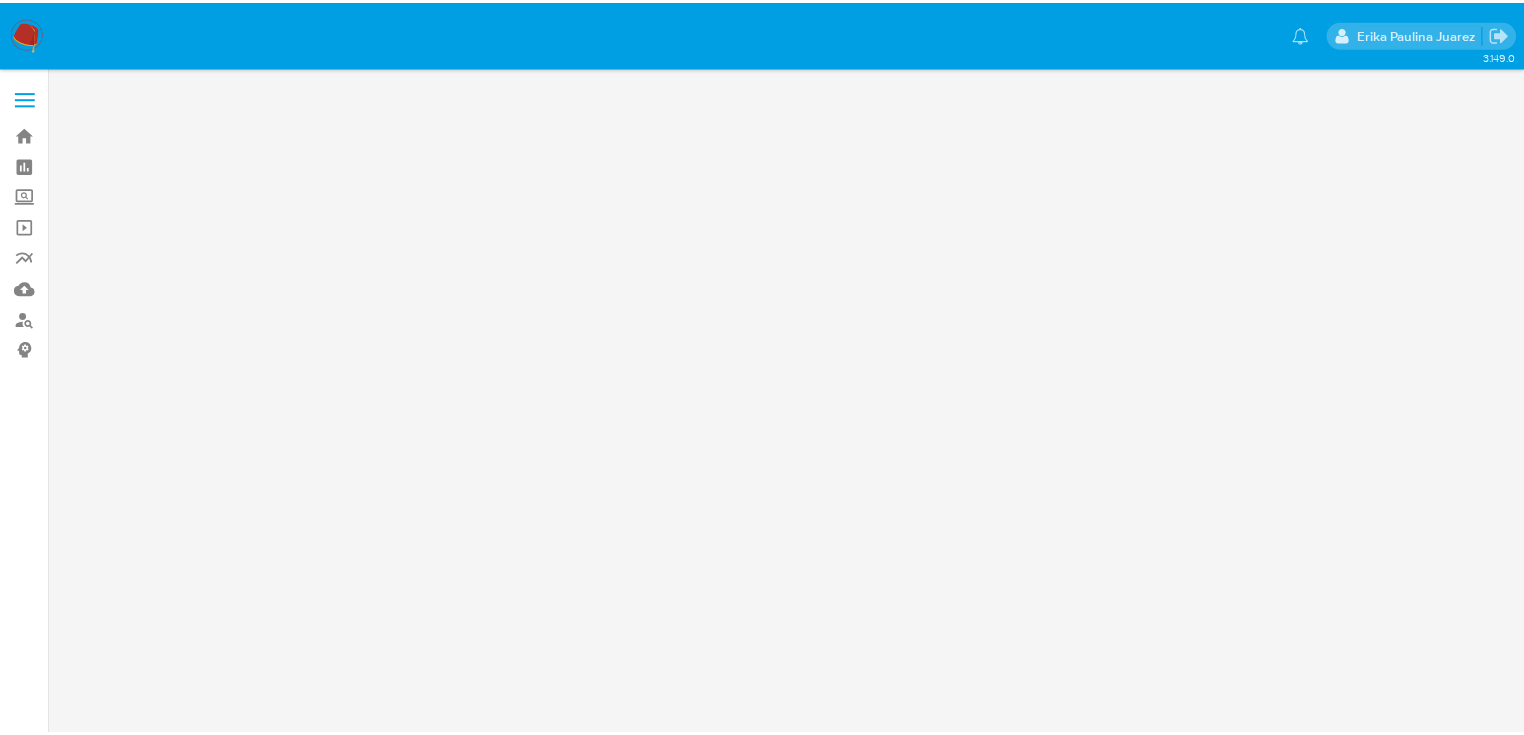 scroll, scrollTop: 0, scrollLeft: 0, axis: both 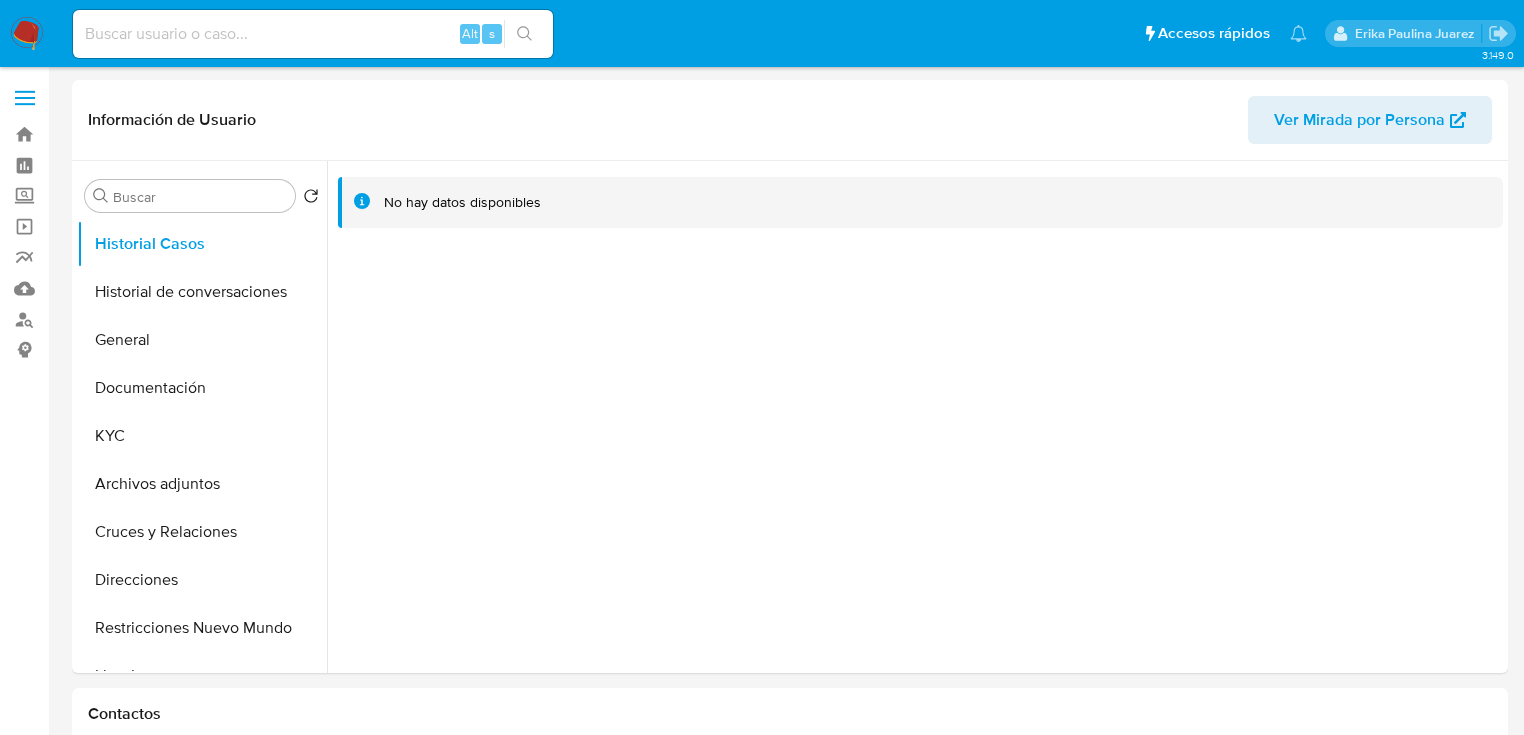 select on "10" 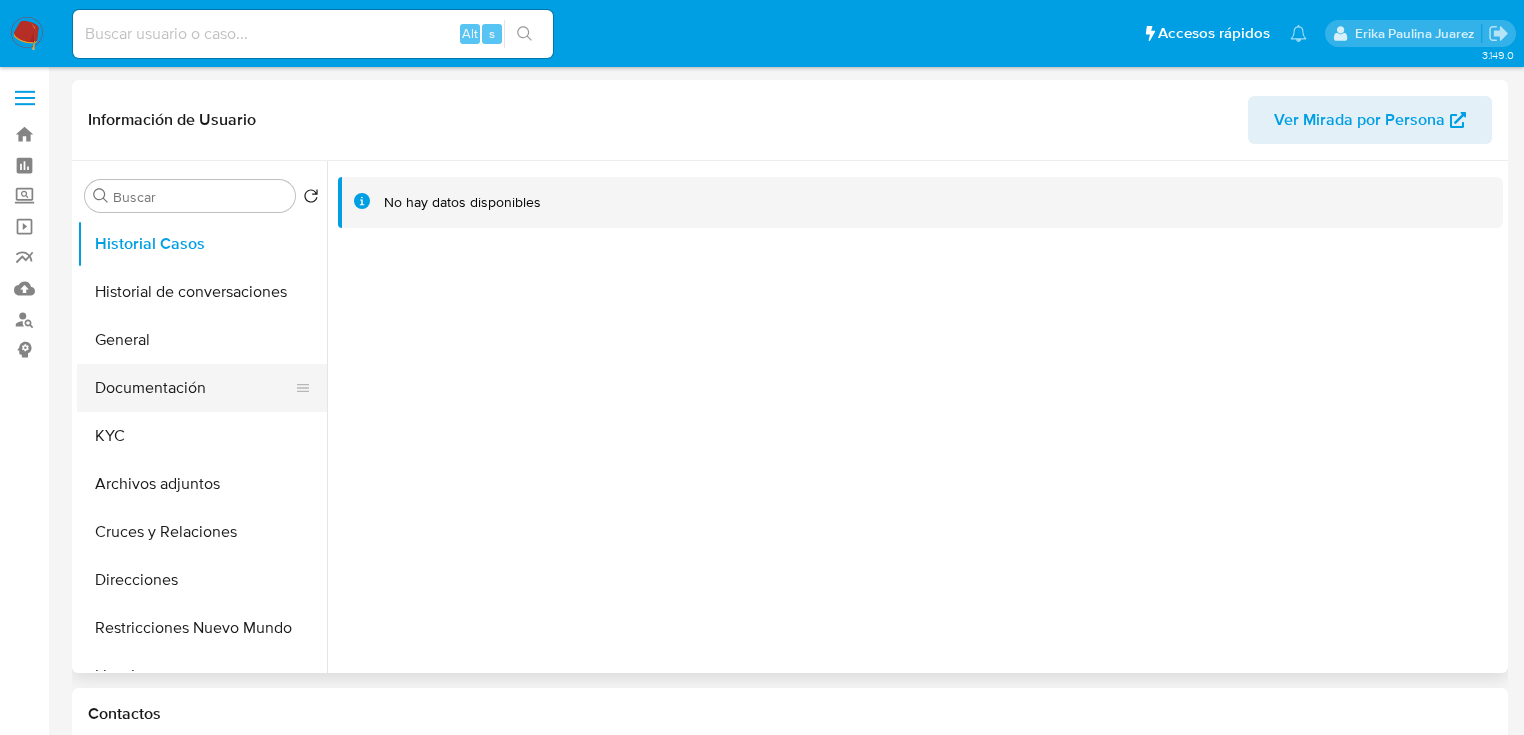 click on "Documentación" at bounding box center [194, 388] 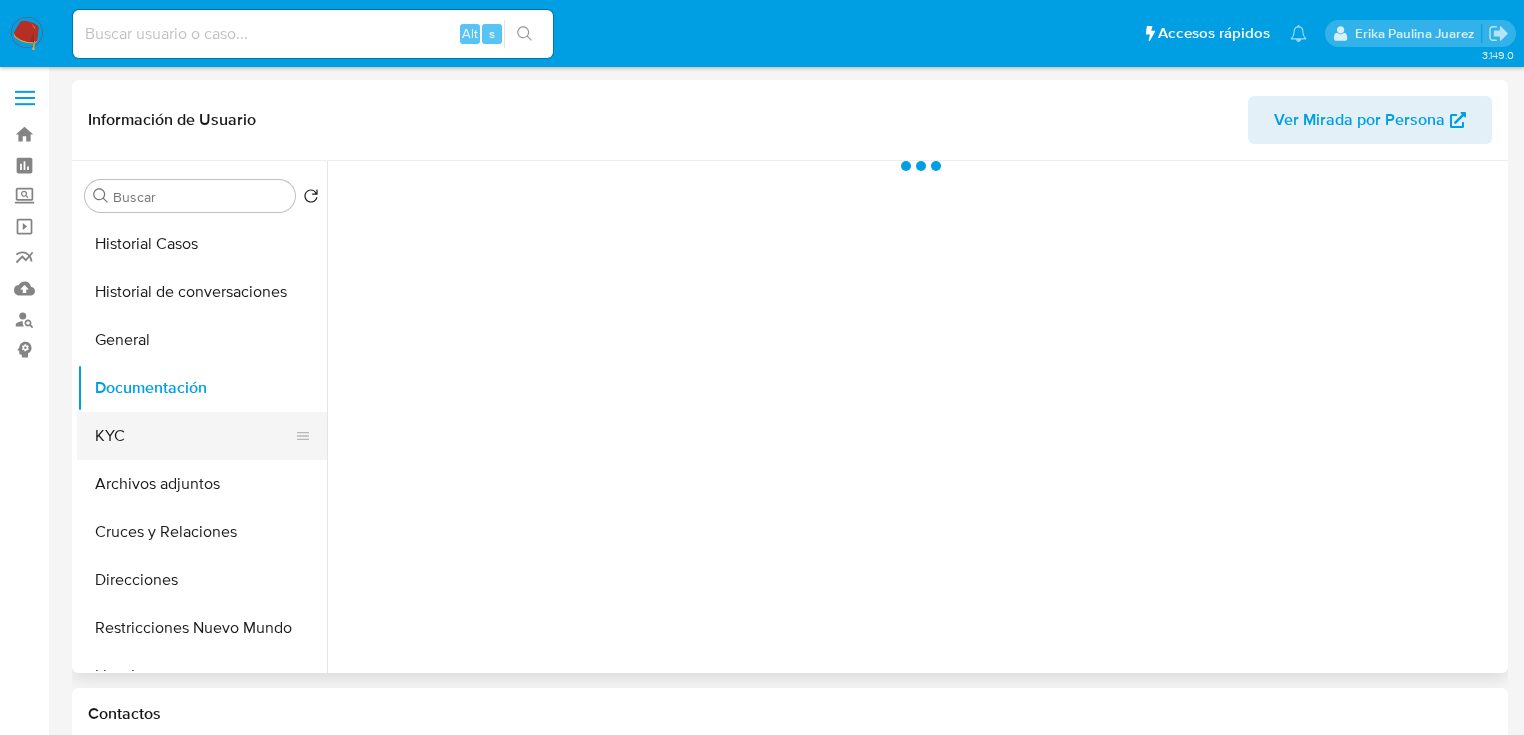 click on "KYC" at bounding box center (194, 436) 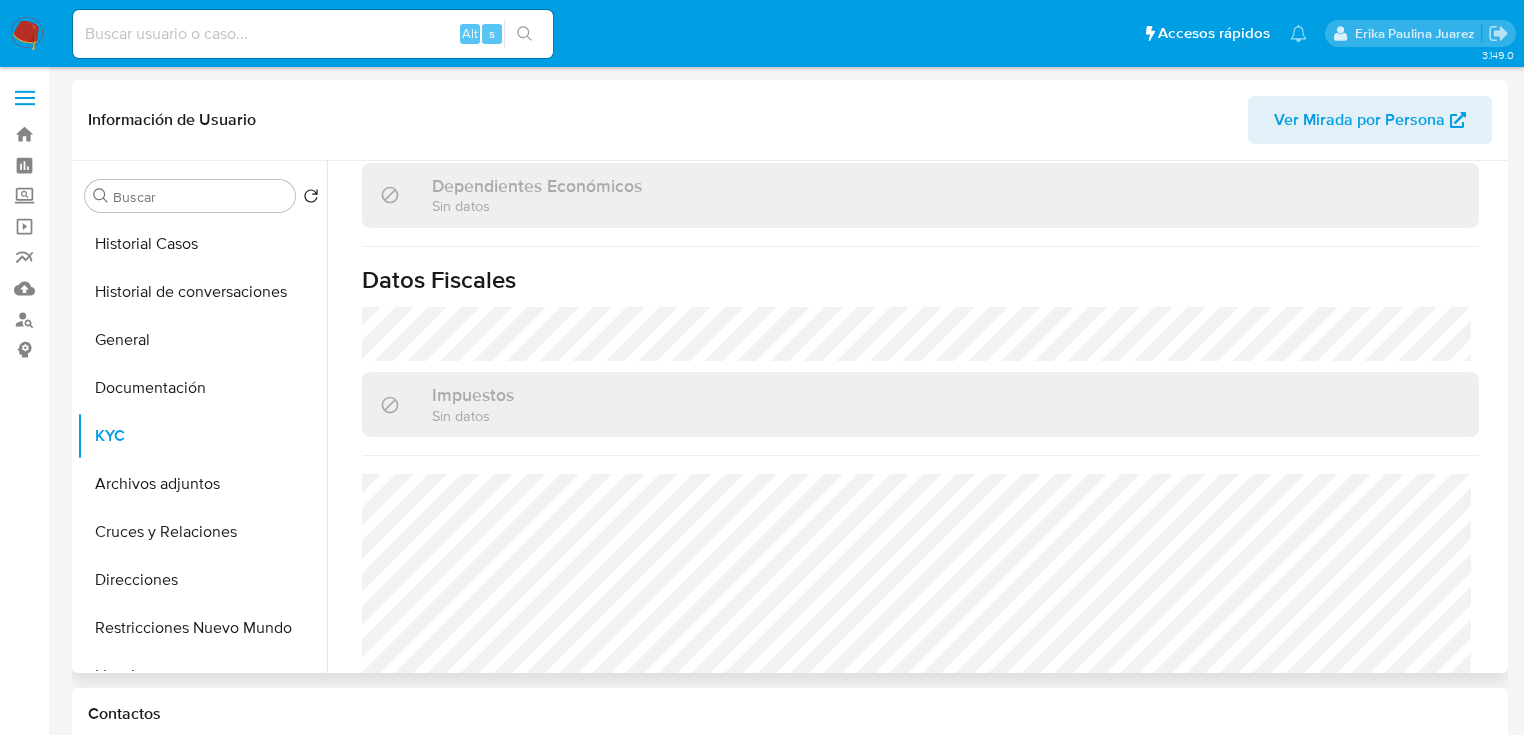 scroll, scrollTop: 640, scrollLeft: 0, axis: vertical 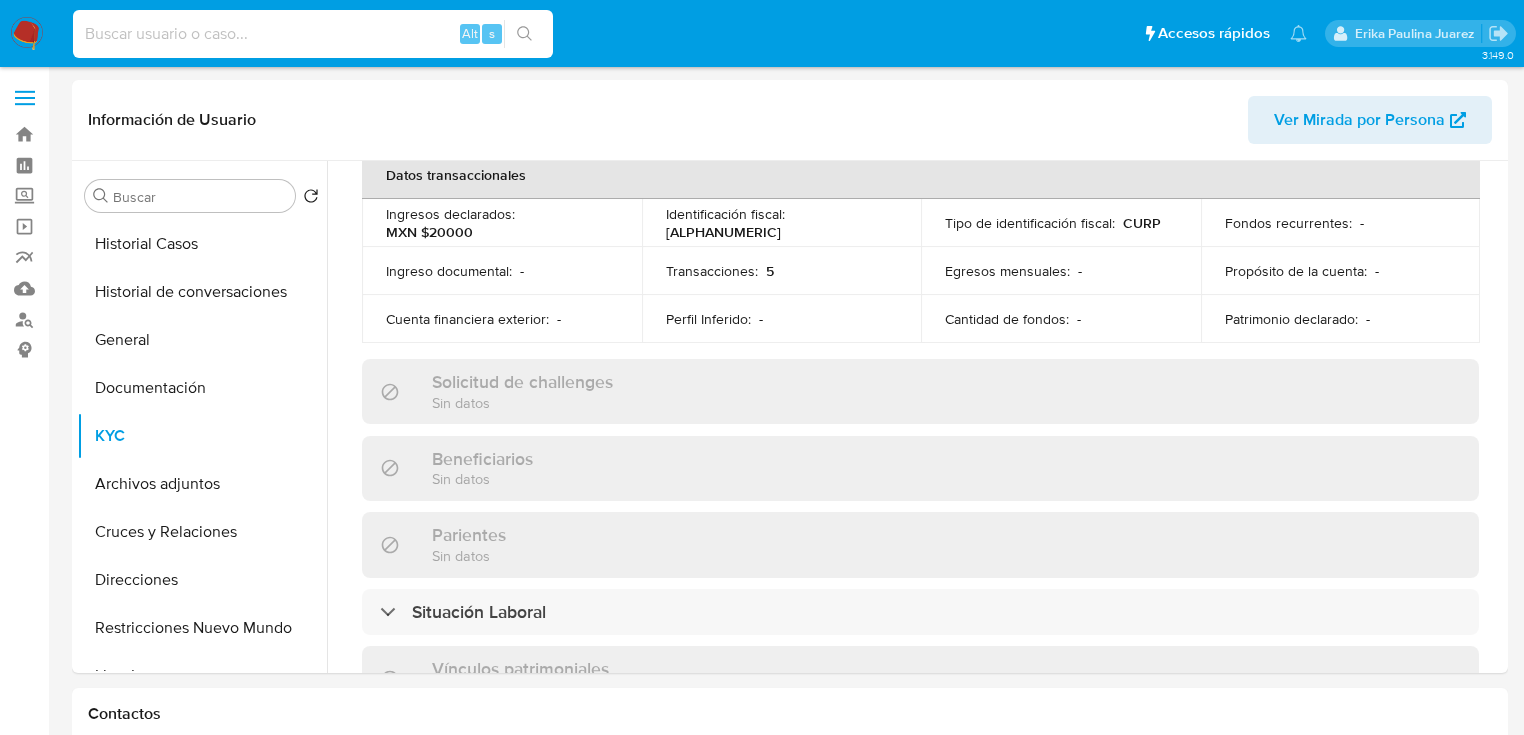 click at bounding box center (313, 34) 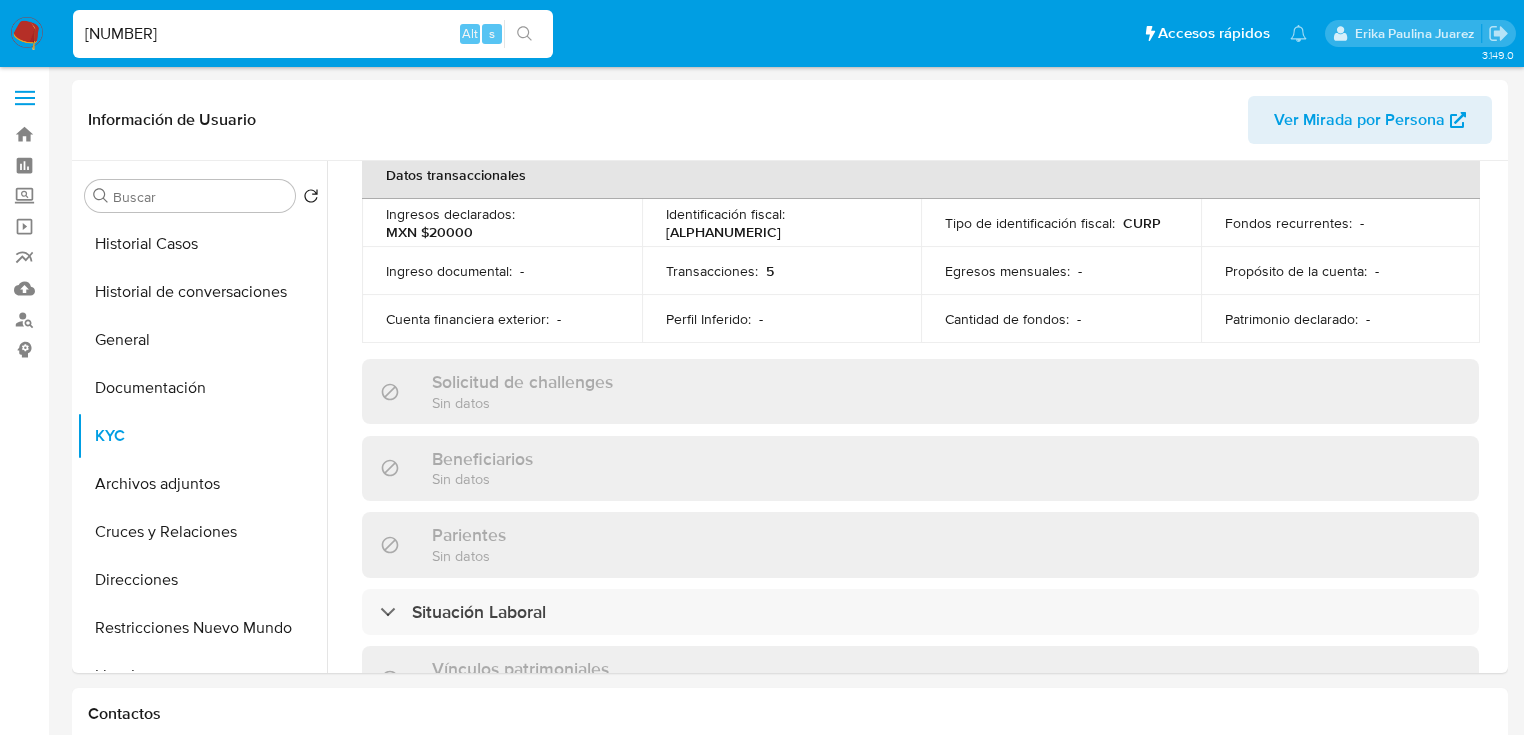 type on "[NUMBER]" 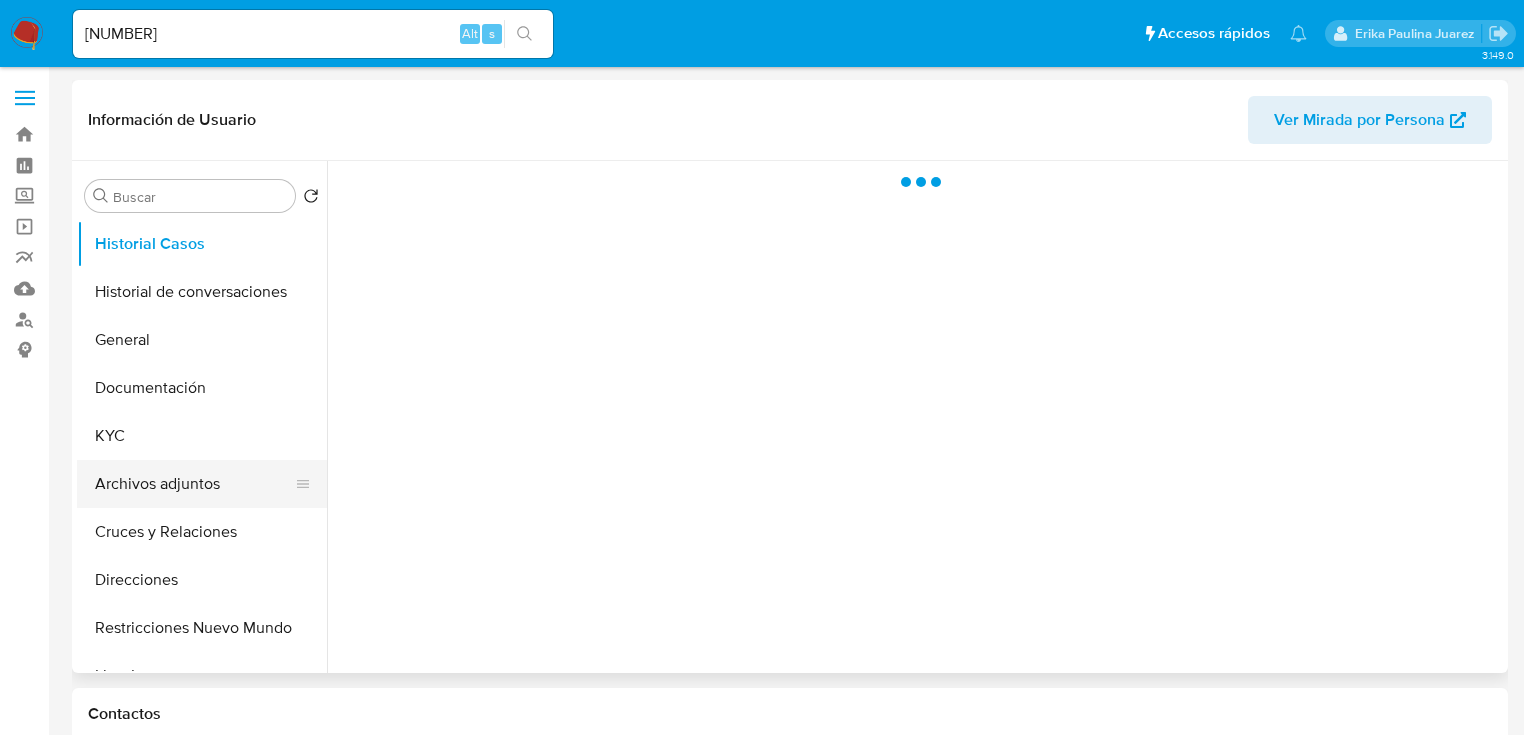 click on "Archivos adjuntos" at bounding box center [194, 484] 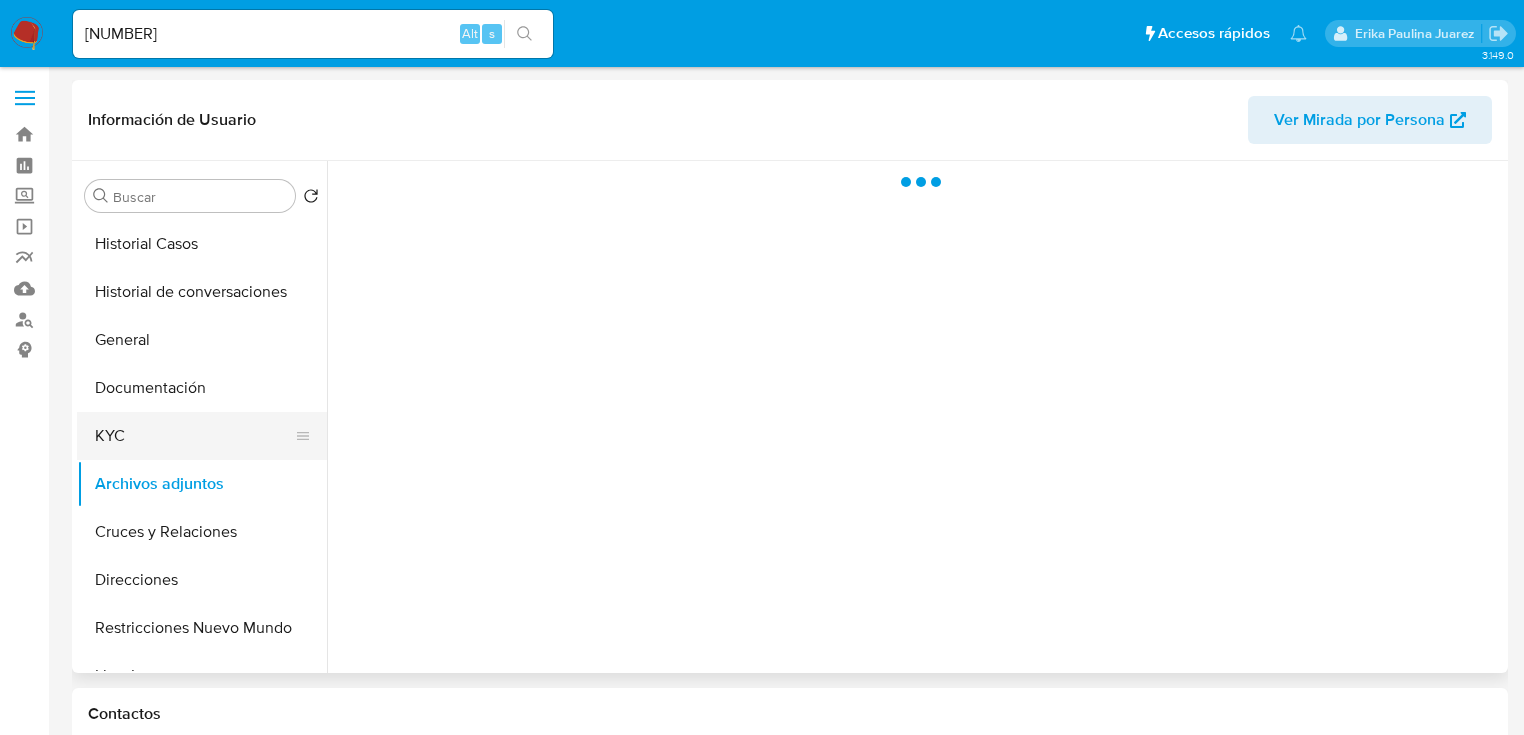 click on "KYC" at bounding box center [194, 436] 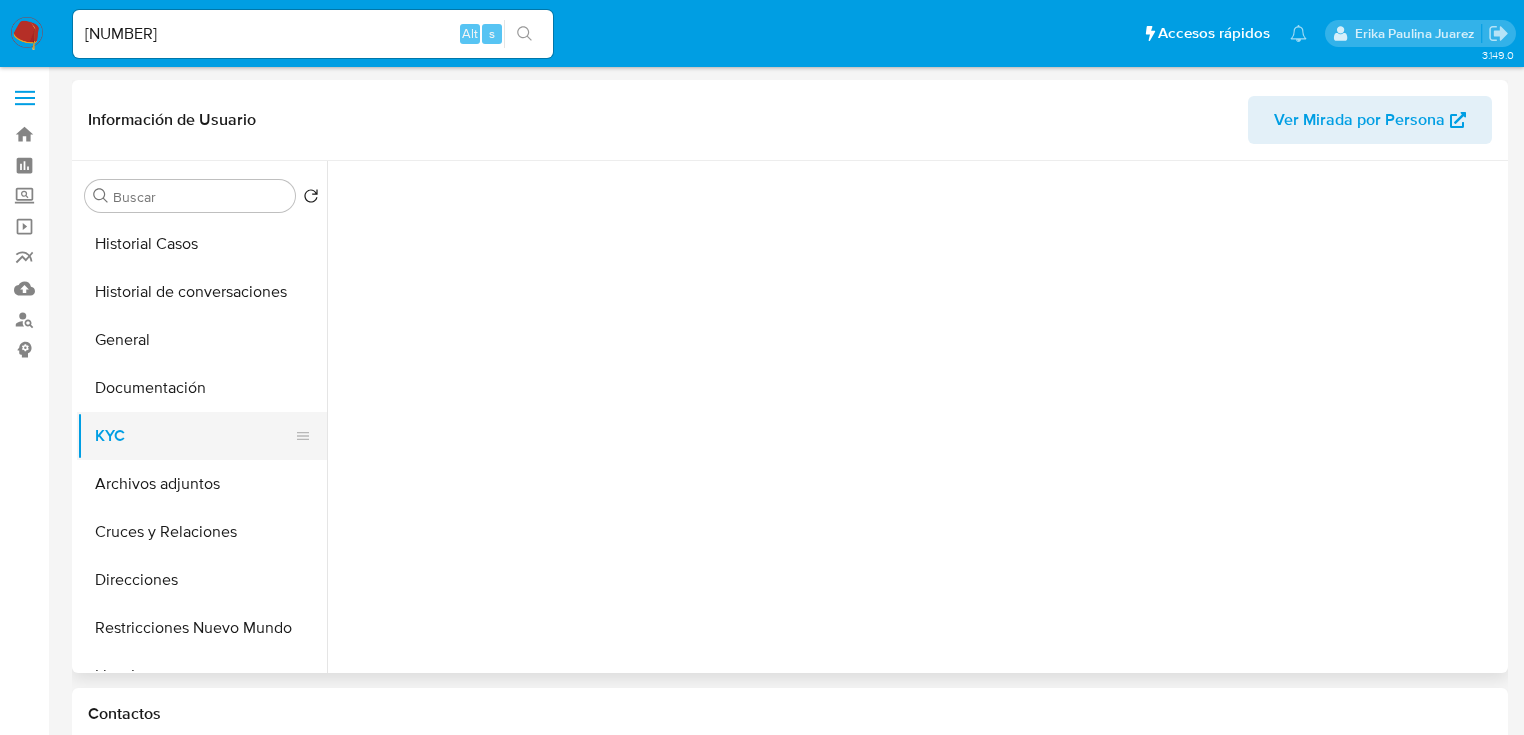 select on "10" 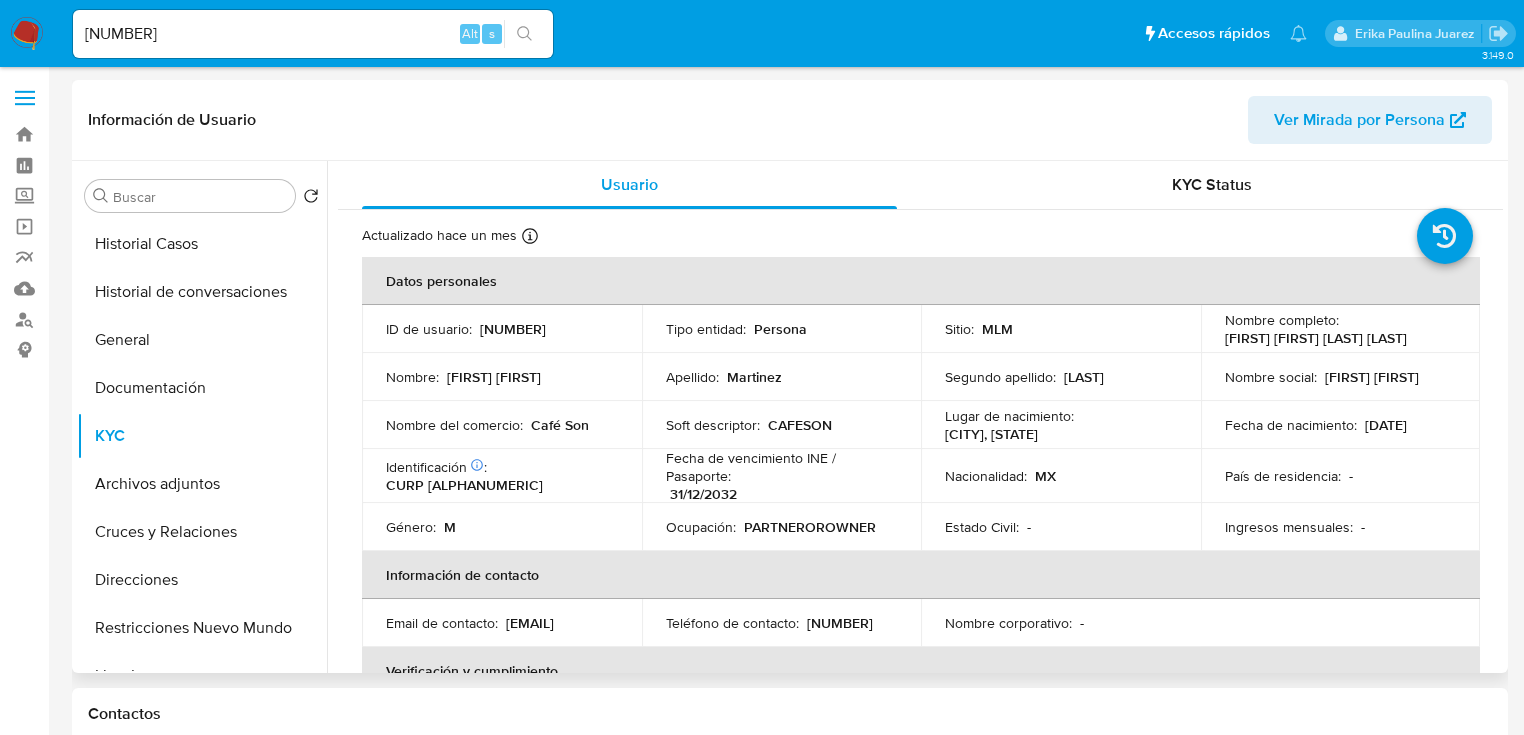 scroll, scrollTop: 80, scrollLeft: 0, axis: vertical 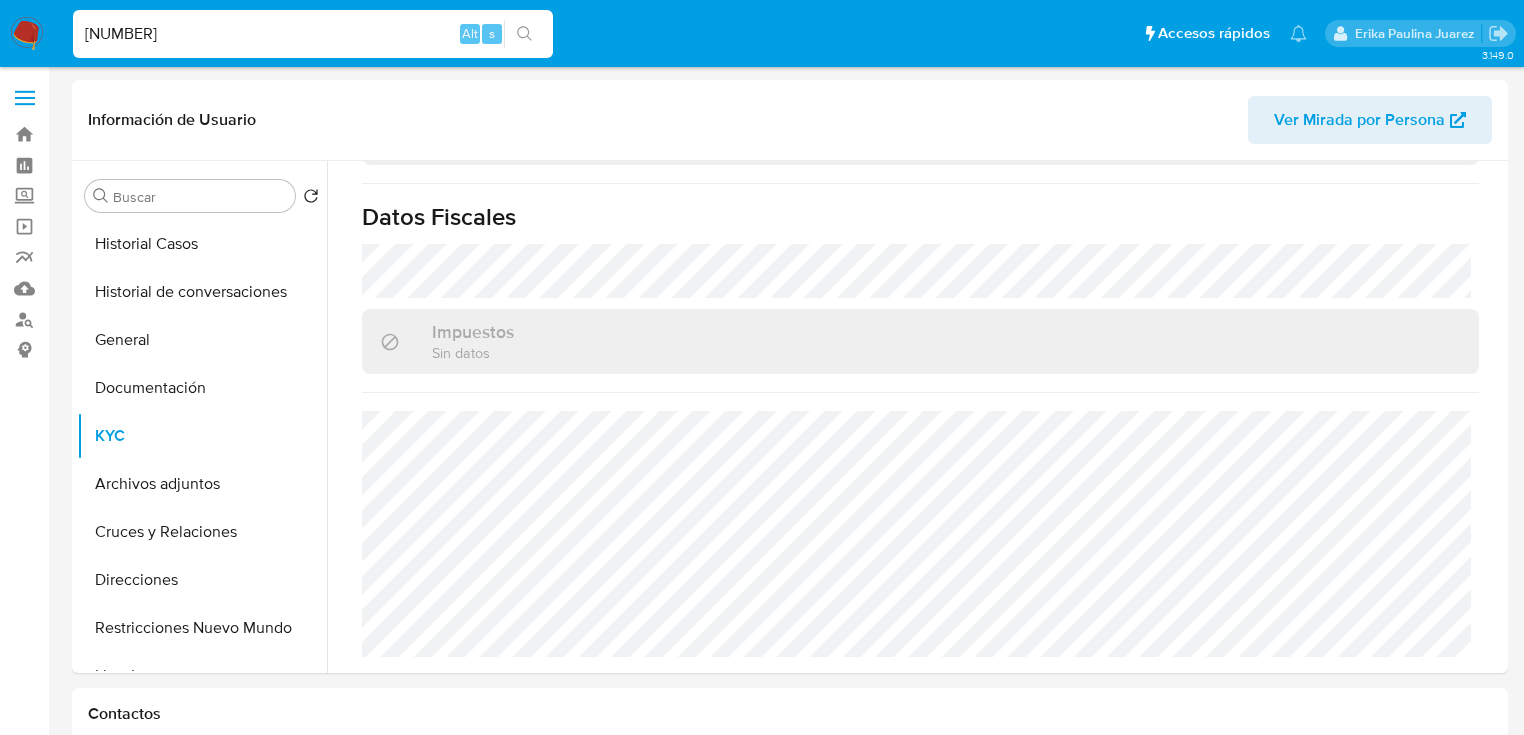 drag, startPoint x: 215, startPoint y: 45, endPoint x: 139, endPoint y: 41, distance: 76.105194 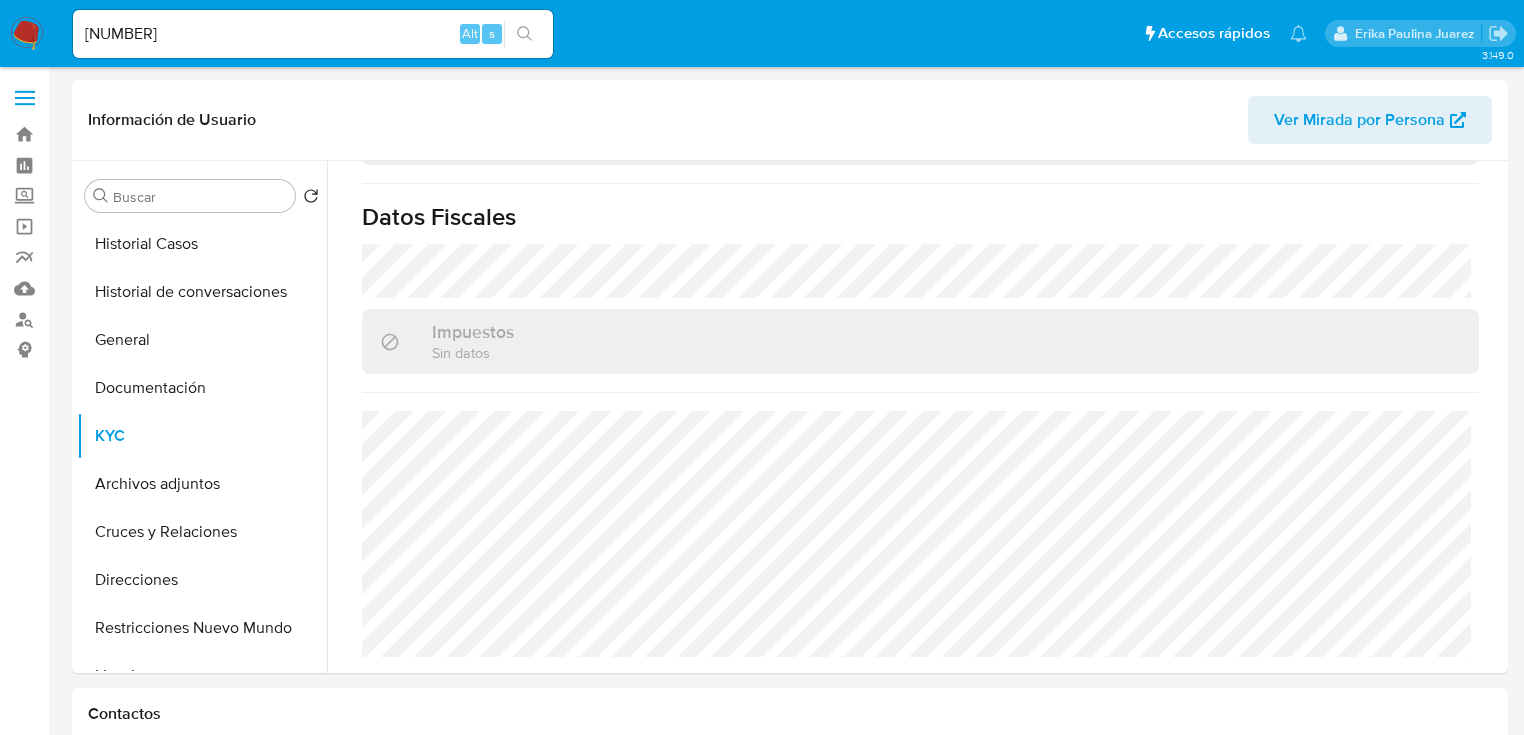 click at bounding box center (524, 34) 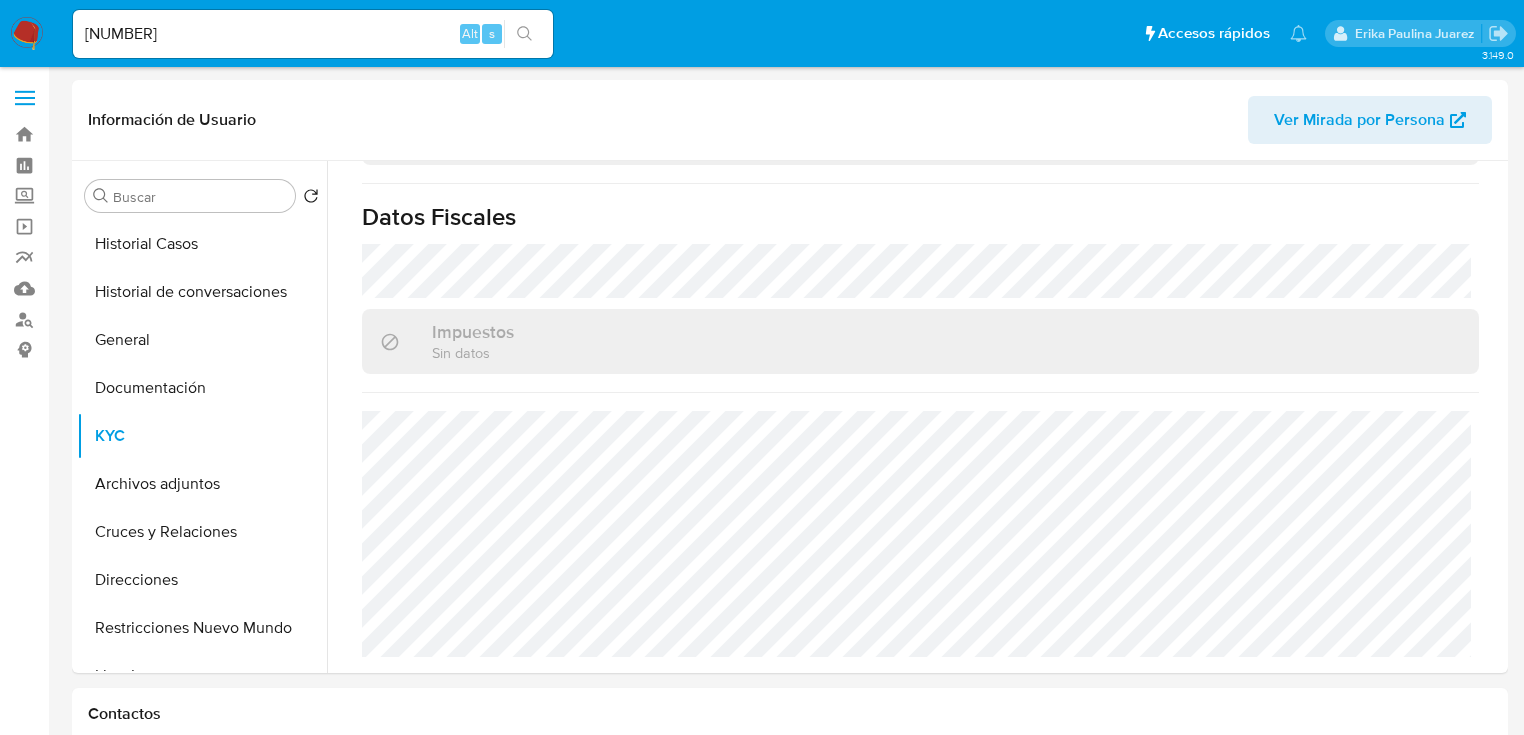 click on "[NUMBER]" at bounding box center (313, 34) 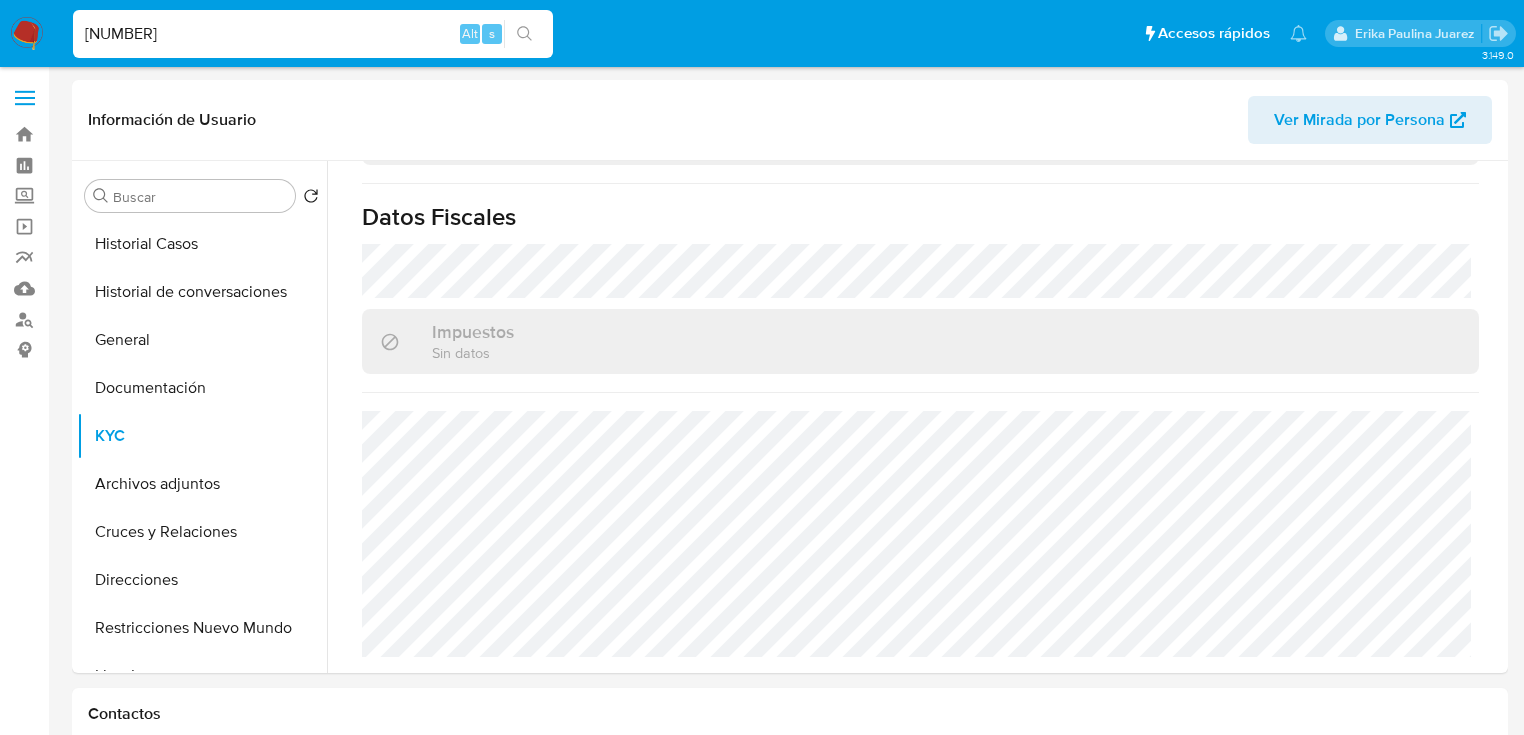 click on "[NUMBER]" at bounding box center [313, 34] 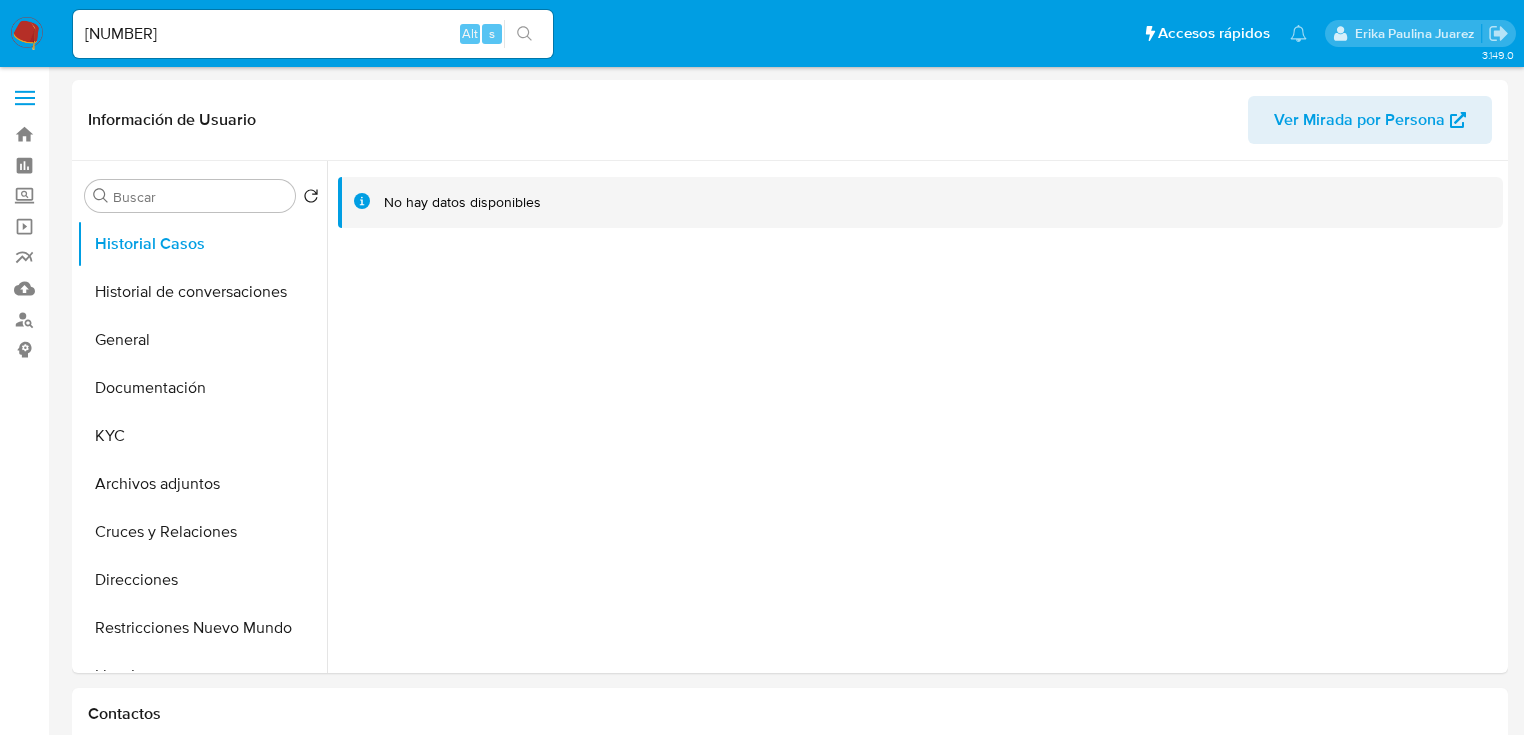 select on "10" 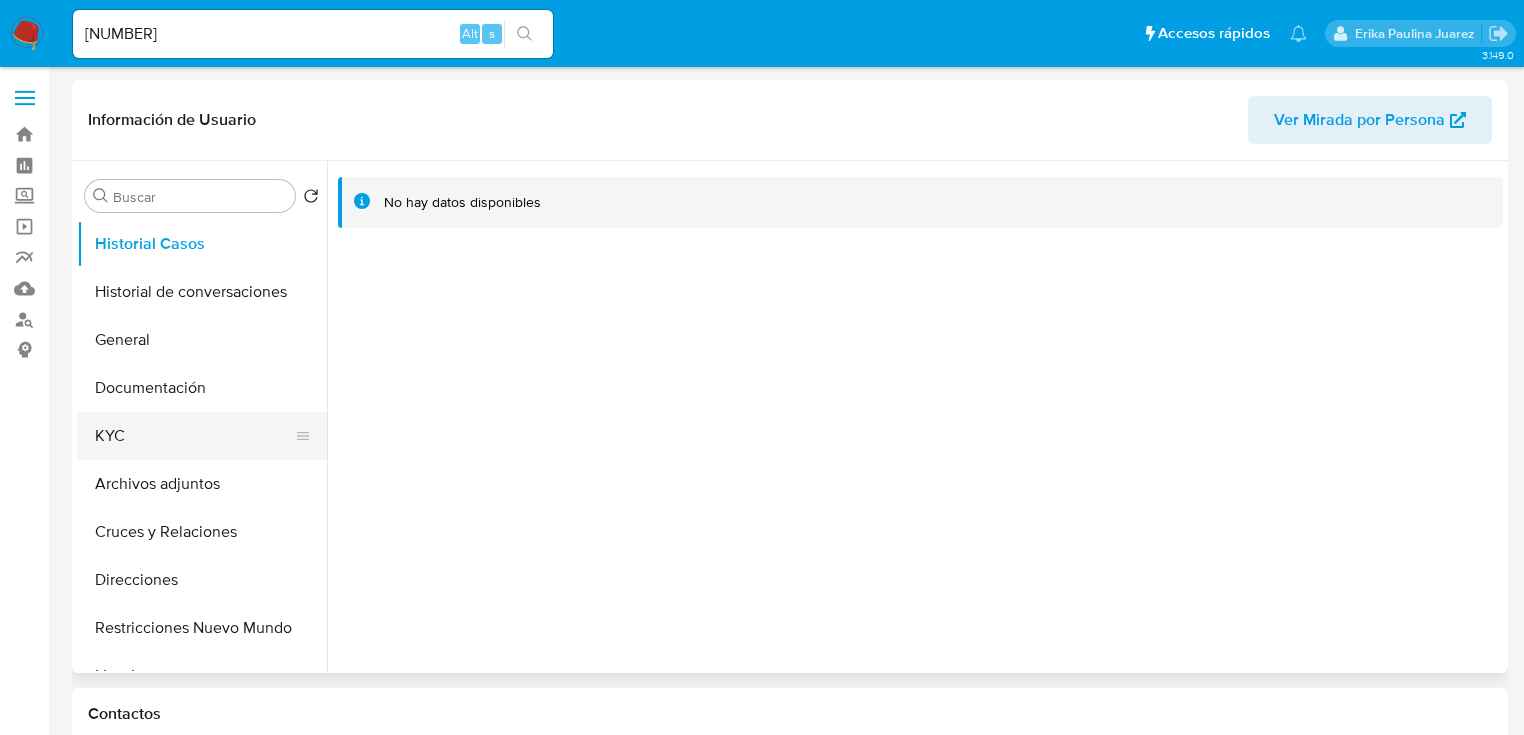 click on "KYC" at bounding box center [194, 436] 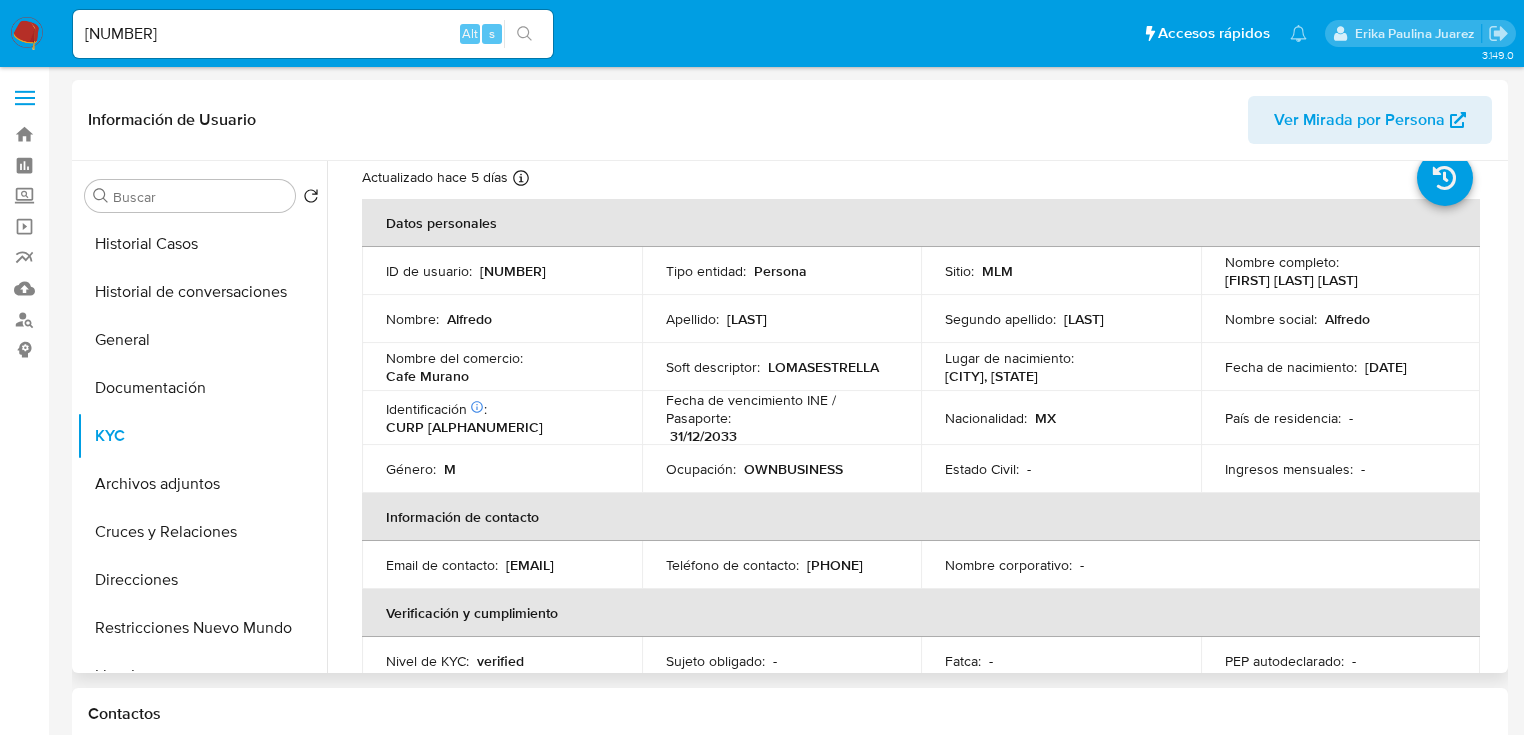 scroll, scrollTop: 0, scrollLeft: 0, axis: both 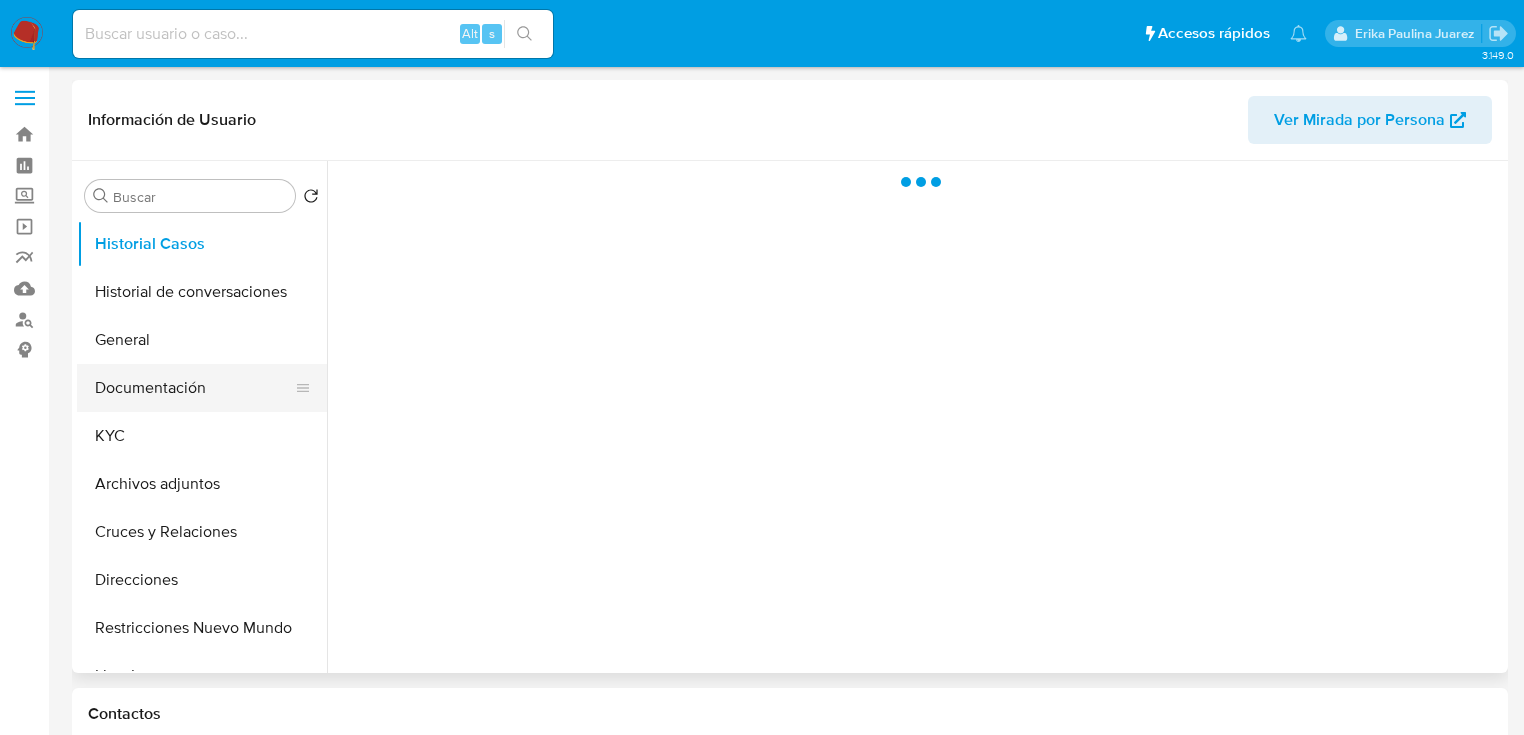 click on "Documentación" at bounding box center [194, 388] 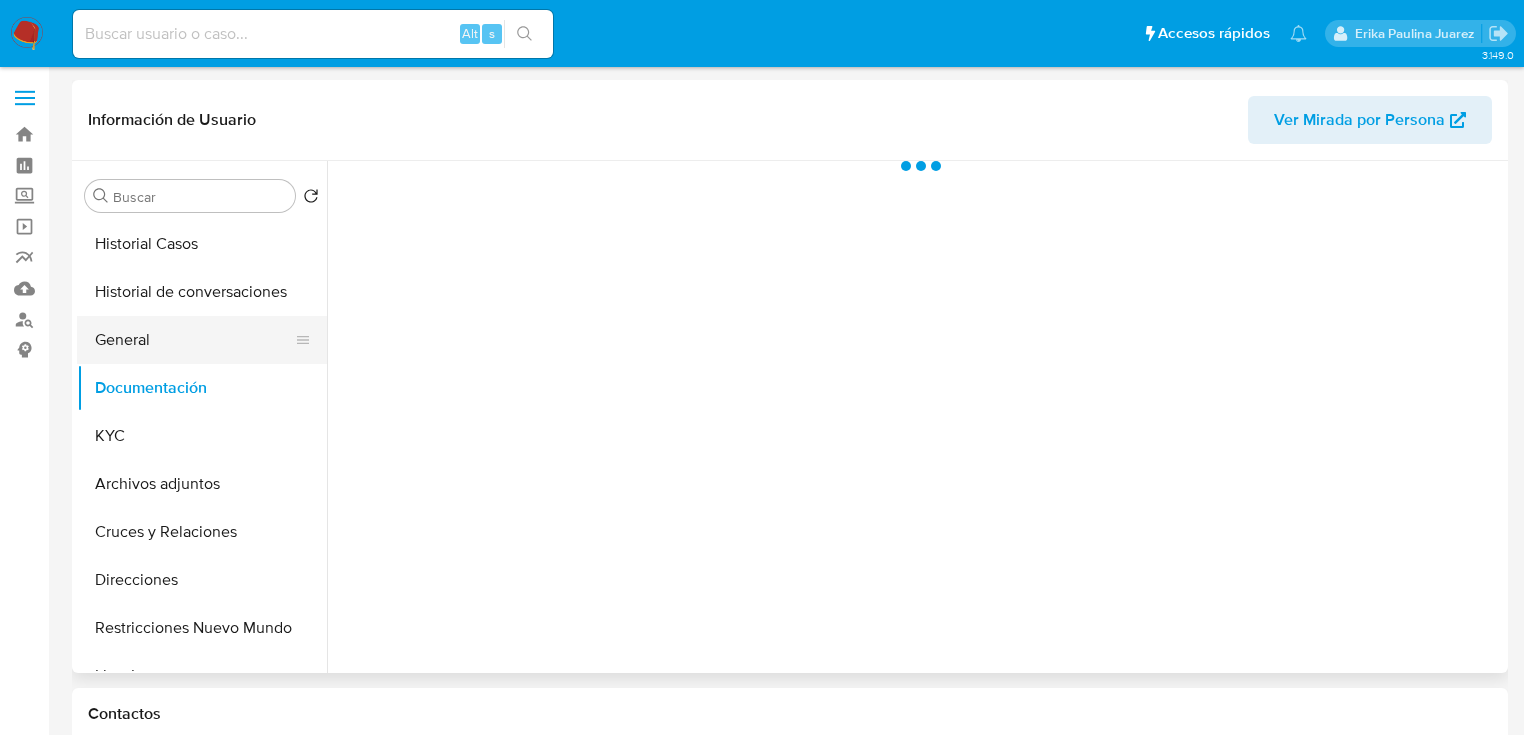click on "General" at bounding box center (194, 340) 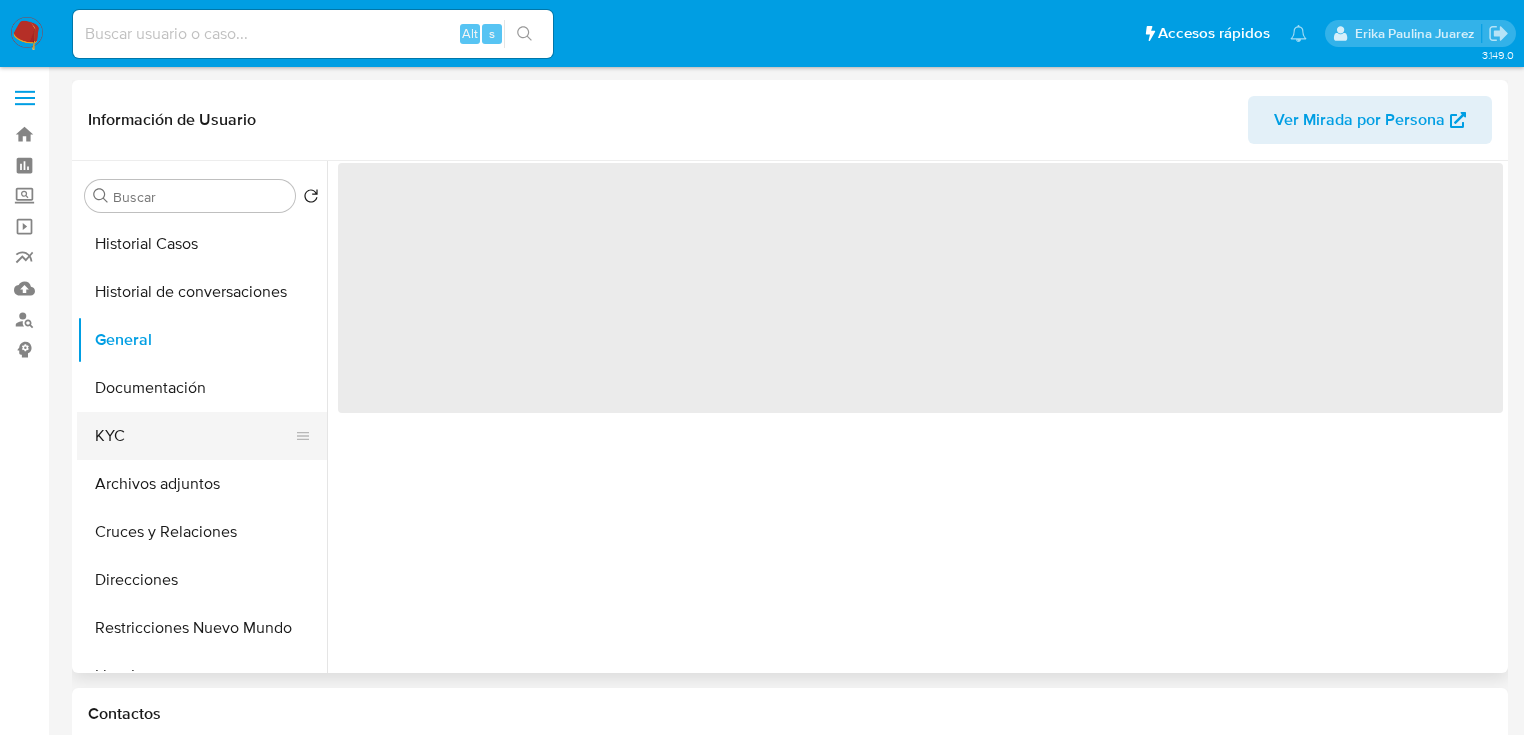 select on "10" 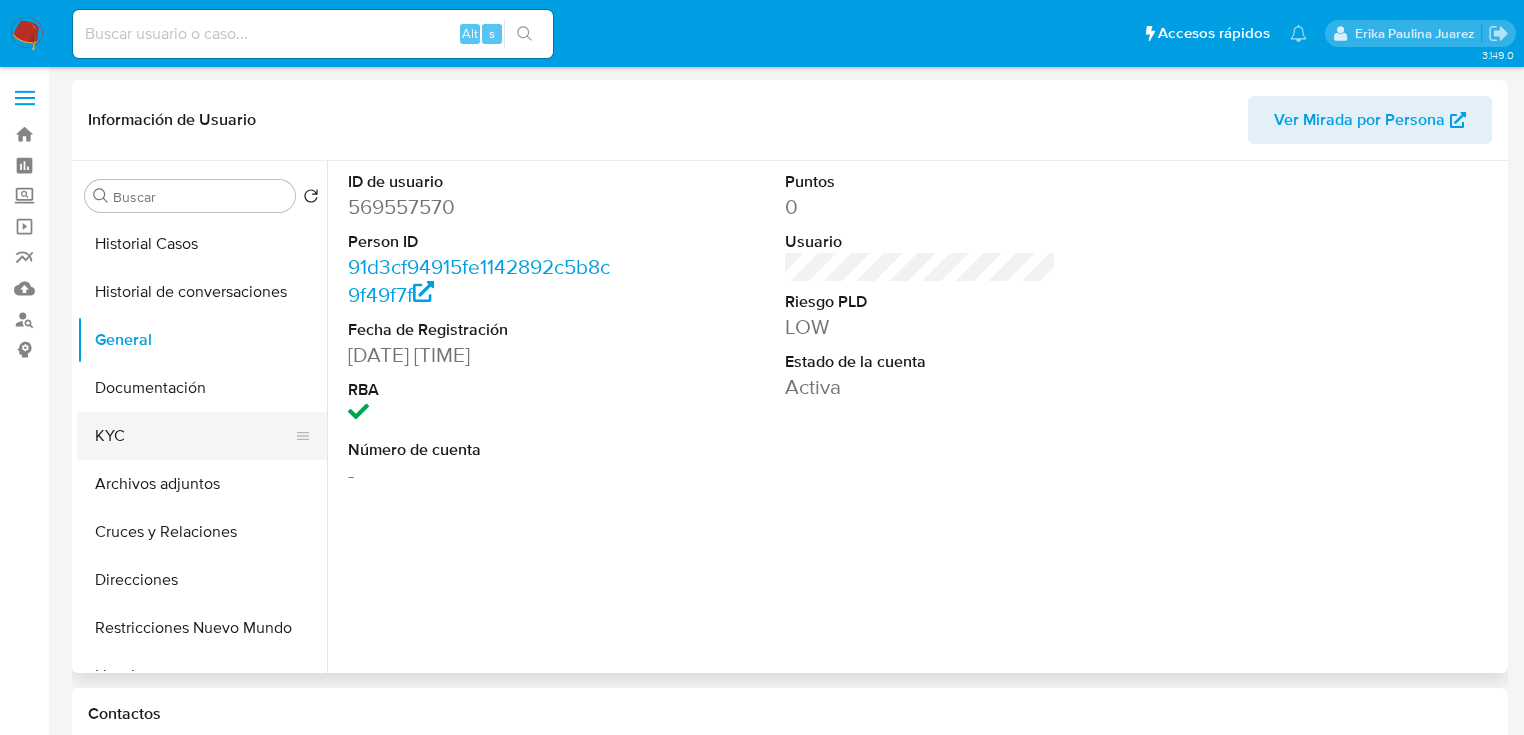 click on "KYC" at bounding box center [194, 436] 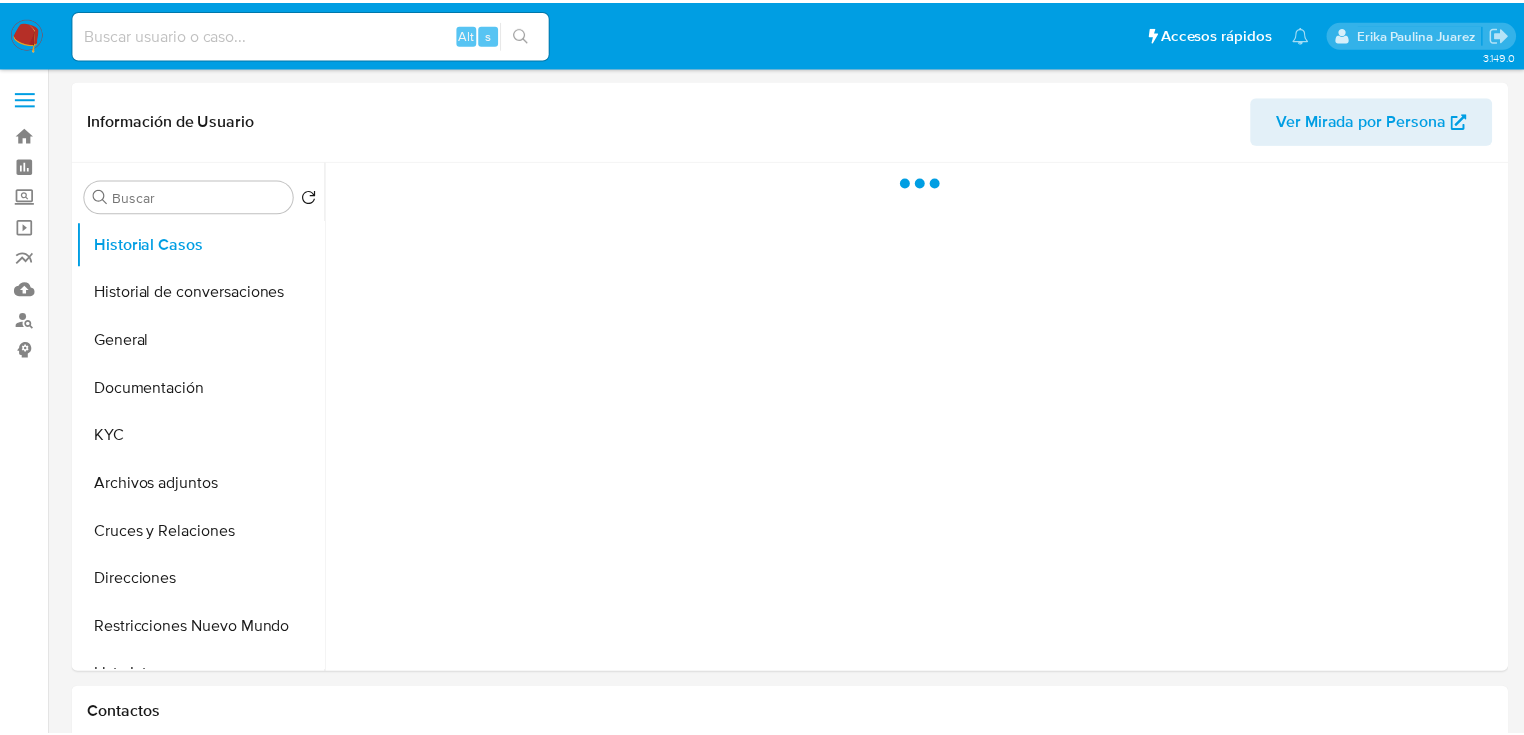 scroll, scrollTop: 0, scrollLeft: 0, axis: both 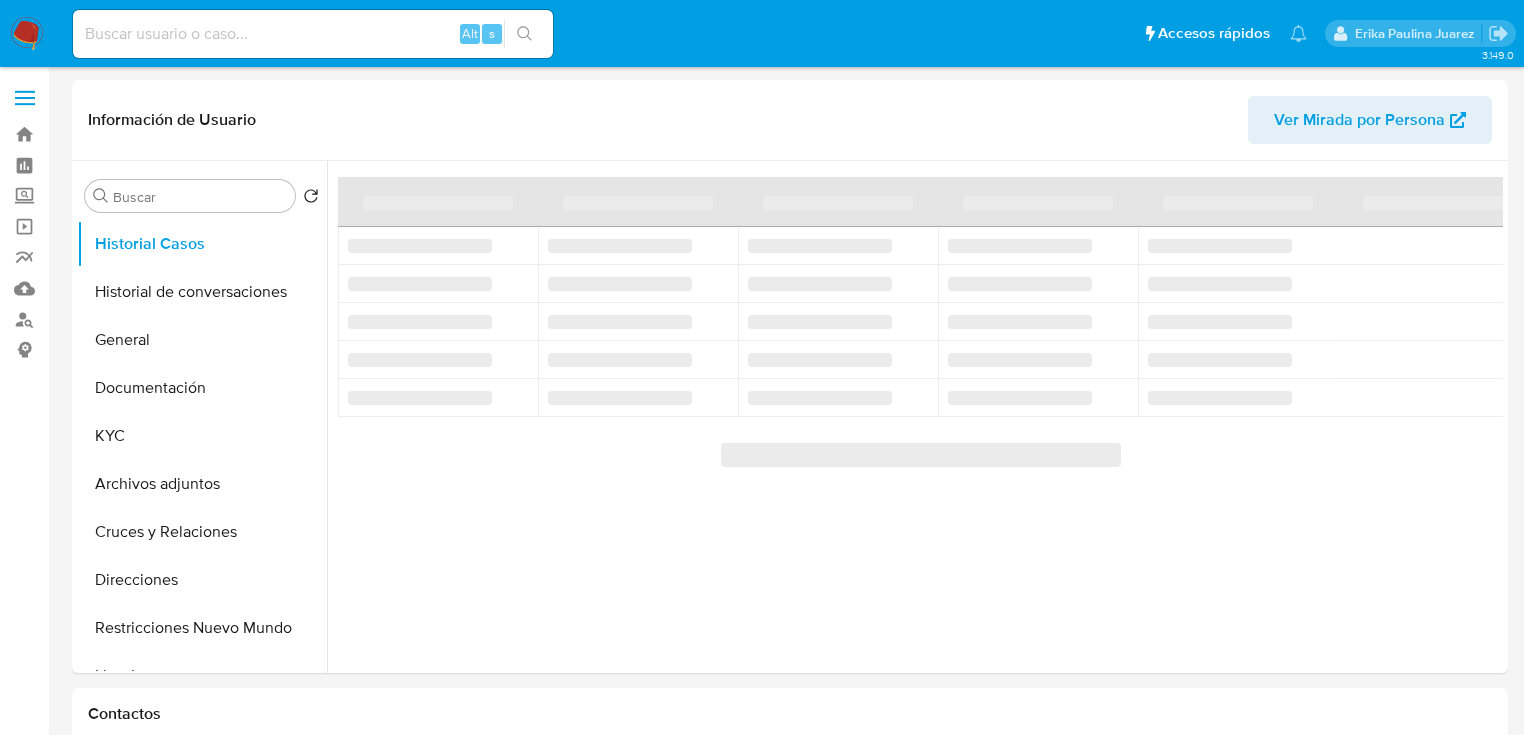 select on "10" 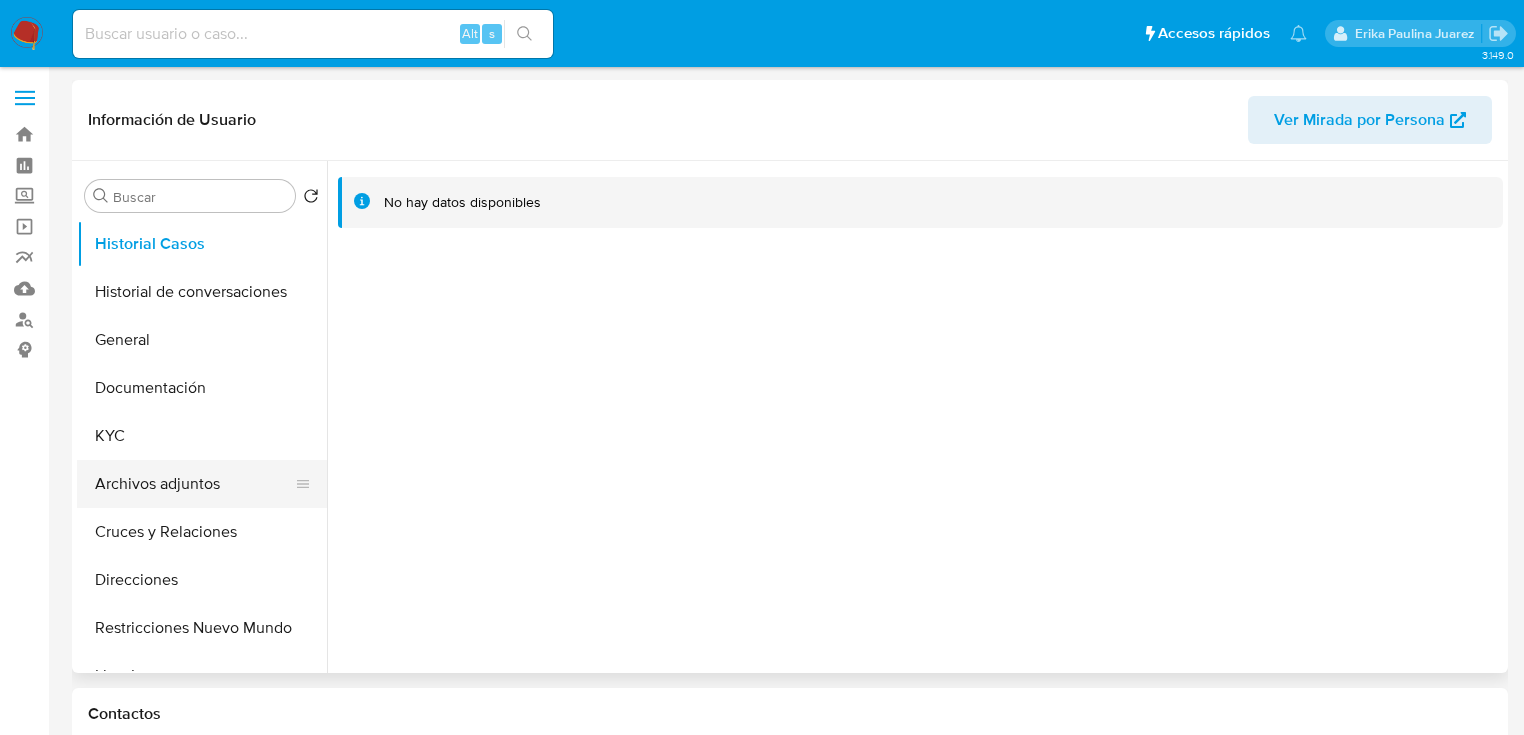 click on "Archivos adjuntos" at bounding box center [194, 484] 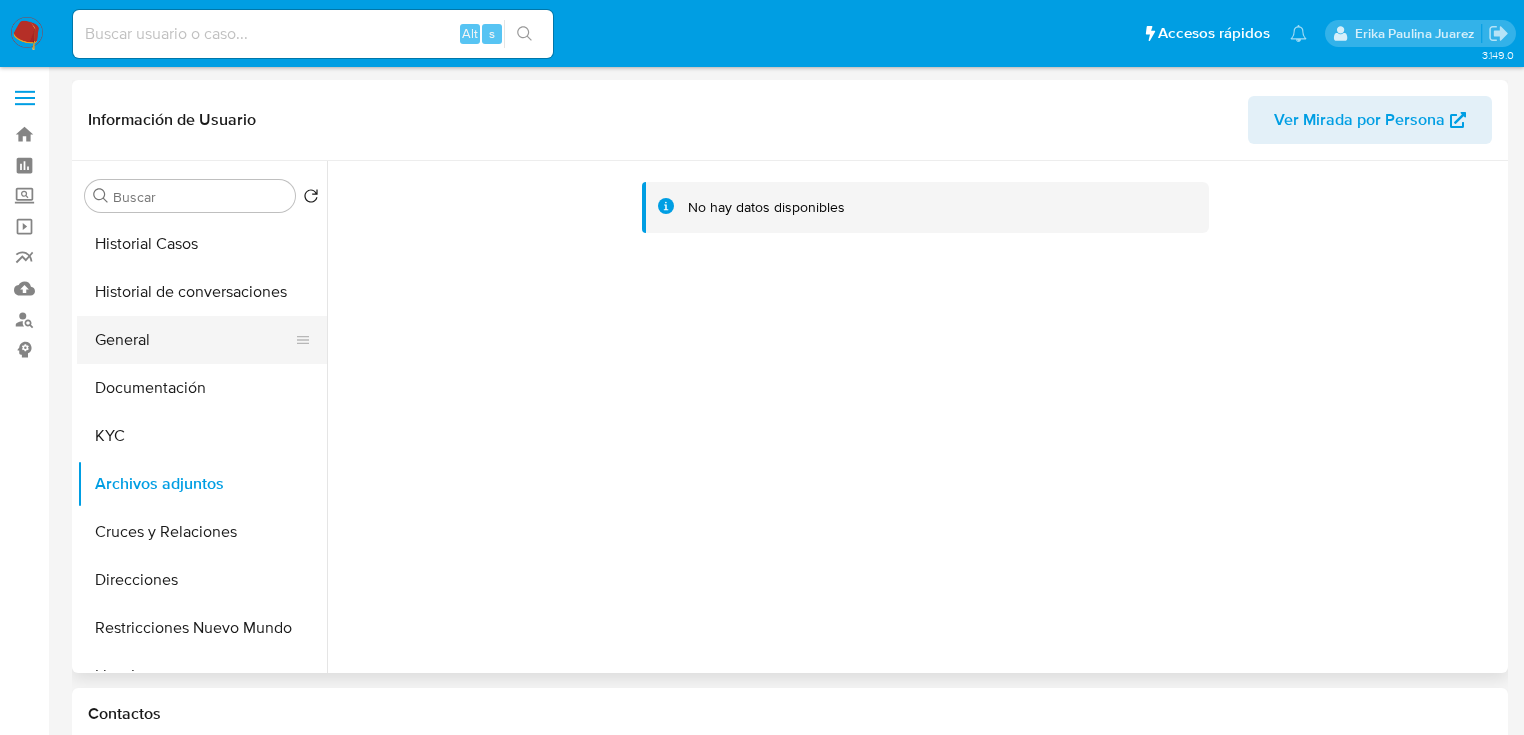 click on "General" at bounding box center [194, 340] 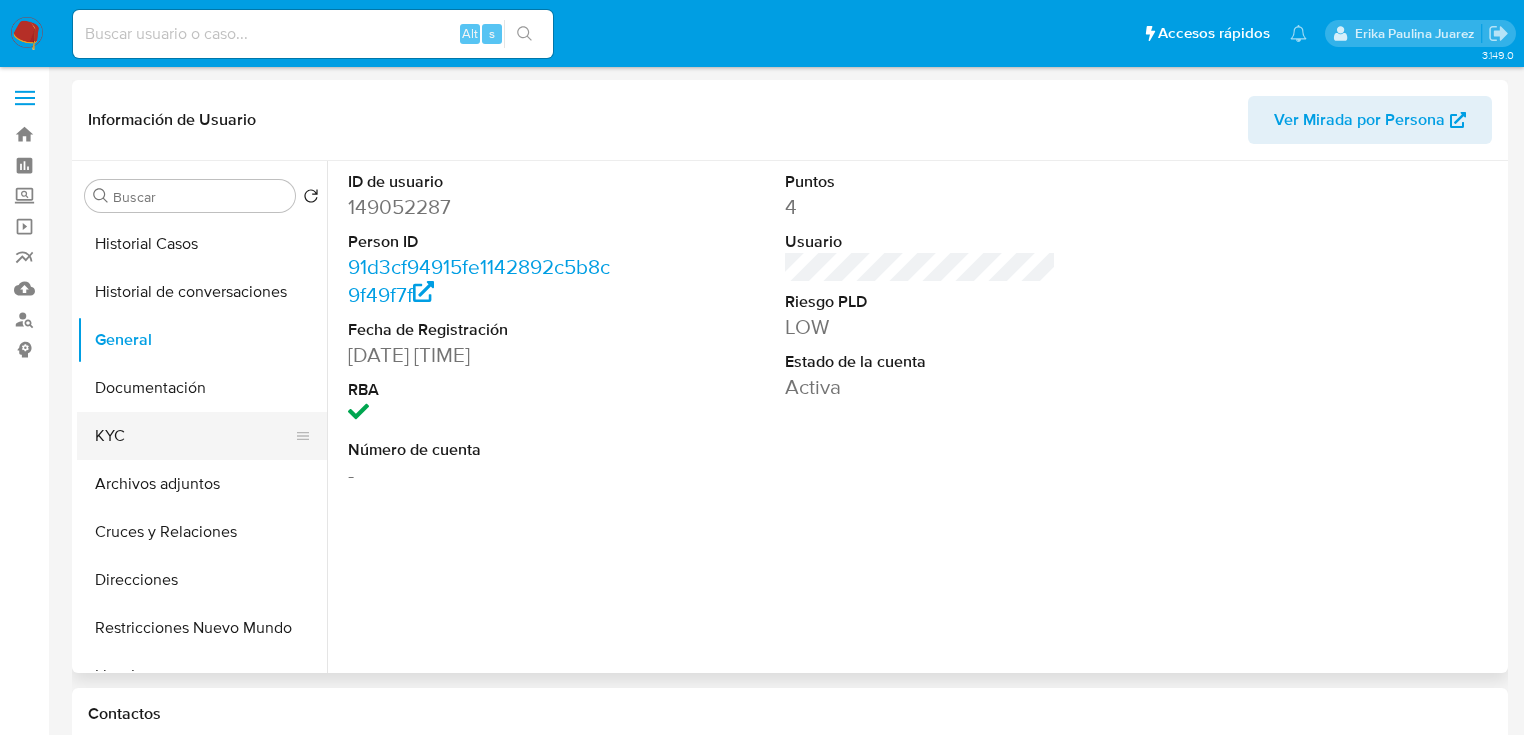 click on "KYC" at bounding box center [194, 436] 